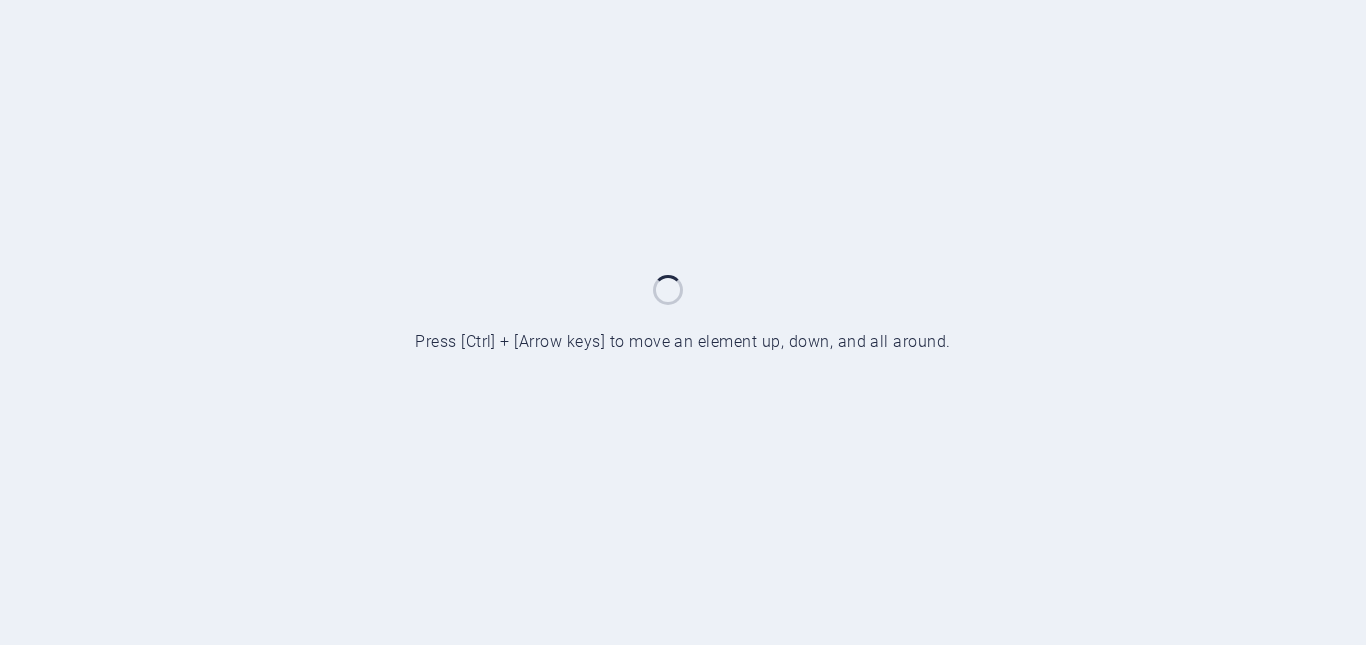 scroll, scrollTop: 0, scrollLeft: 0, axis: both 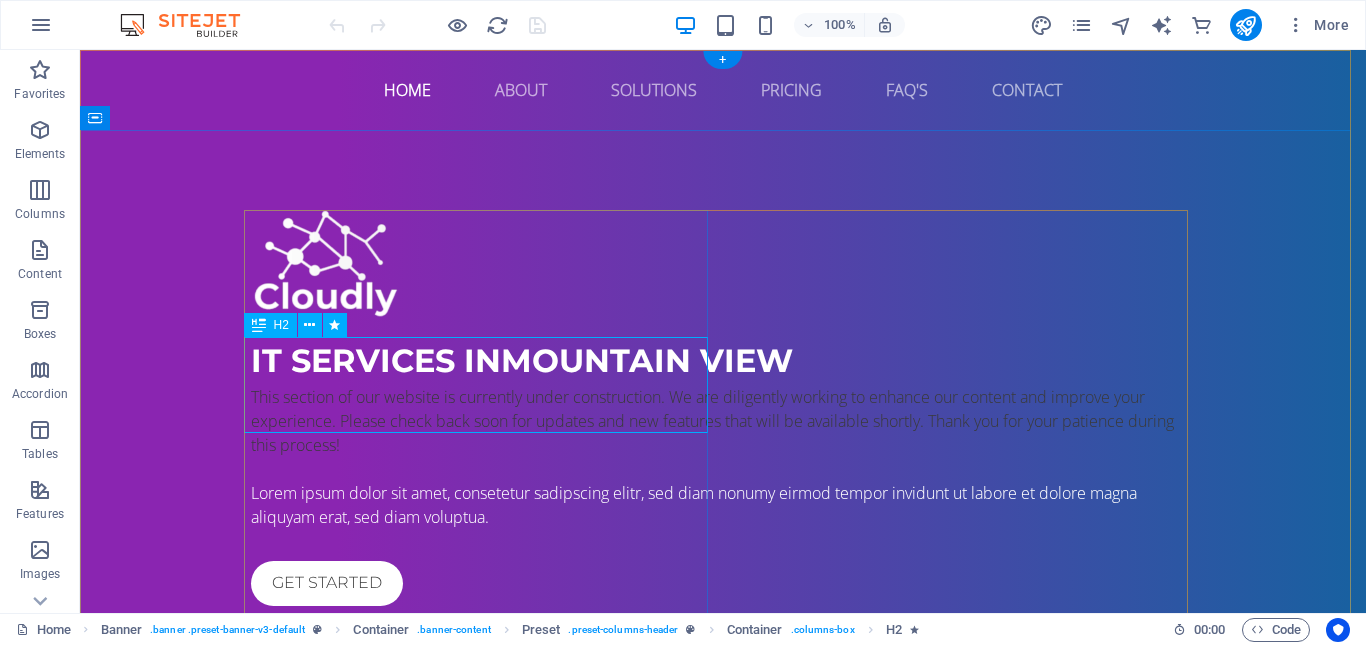 click on "IT Services in [CITY]" at bounding box center (723, 361) 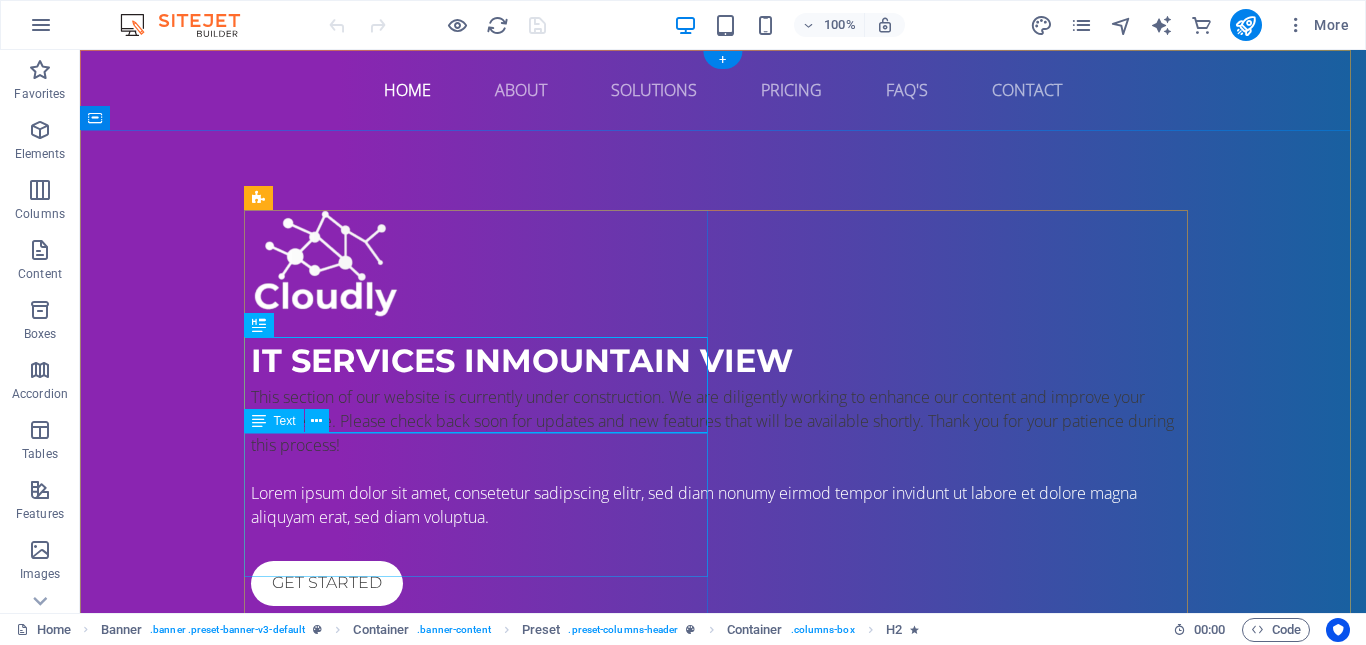 click on "This section of our website is currently under construction. We are diligently working to enhance our content and improve your experience. Please check back soon for updates and new features that will be available shortly. Thank you for your patience during this process!" at bounding box center [723, 433] 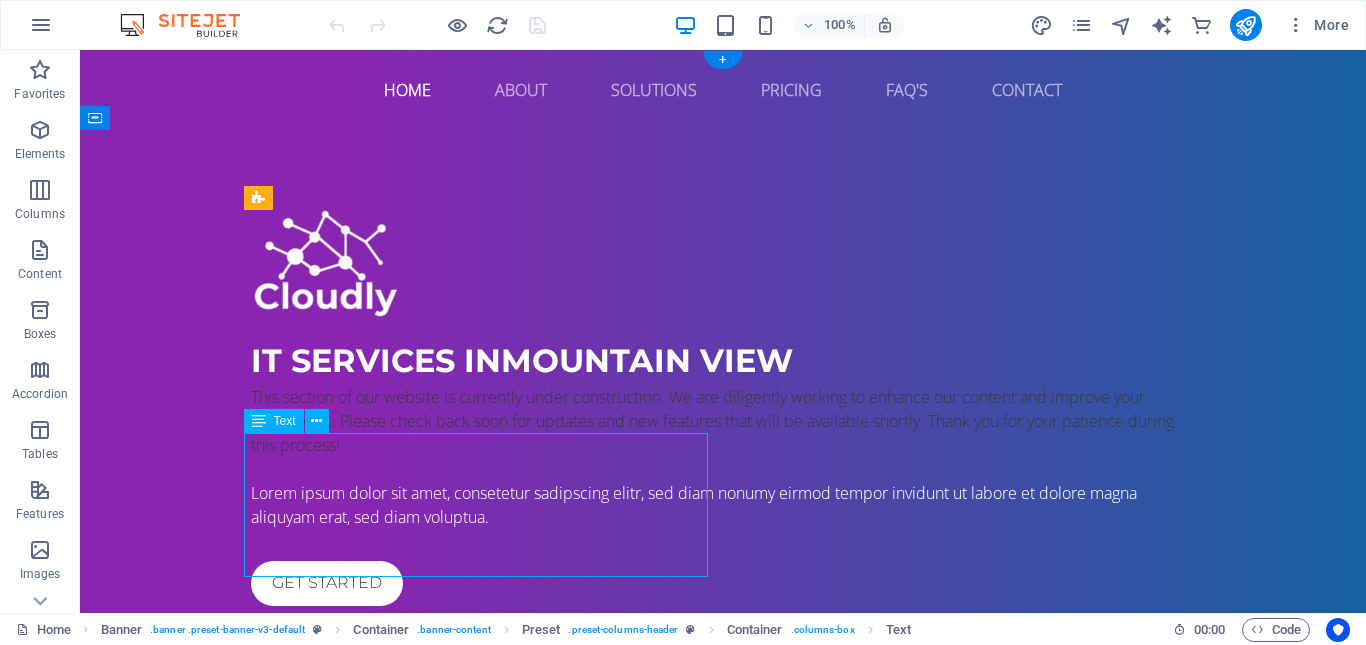 click on "This section of our website is currently under construction. We are diligently working to enhance our content and improve your experience. Please check back soon for updates and new features that will be available shortly. Thank you for your patience during this process!" at bounding box center [723, 433] 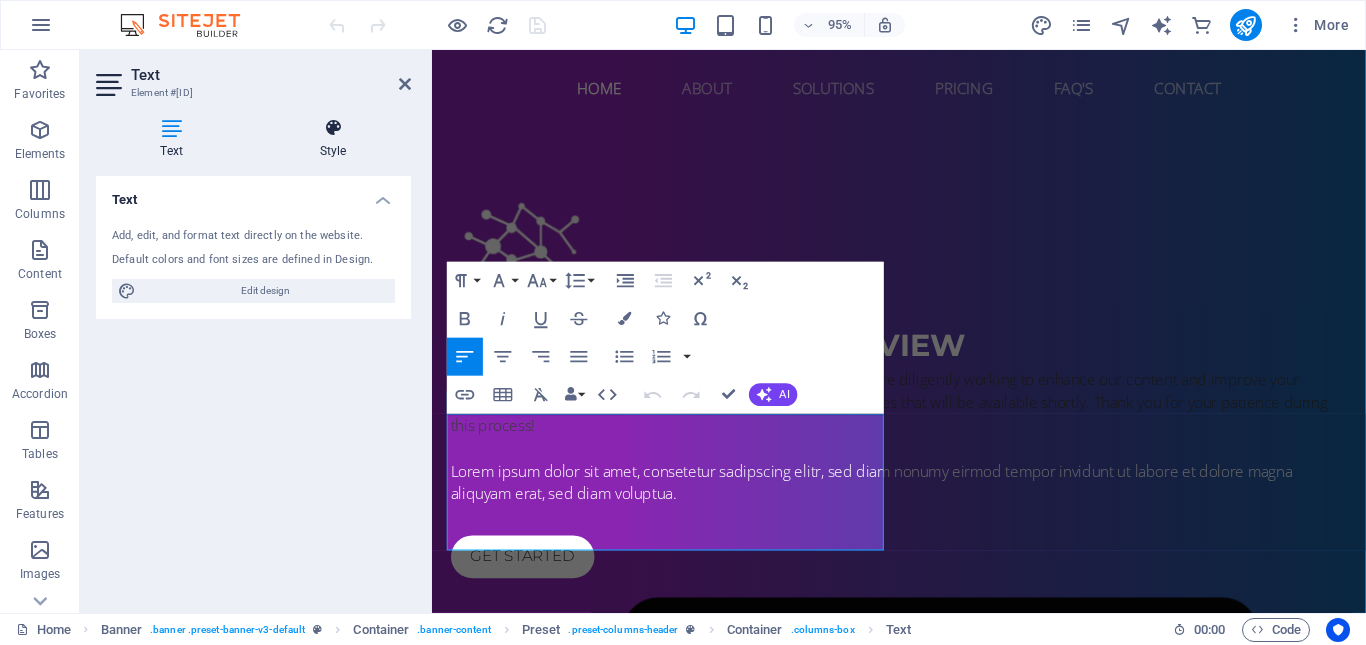 click at bounding box center [333, 128] 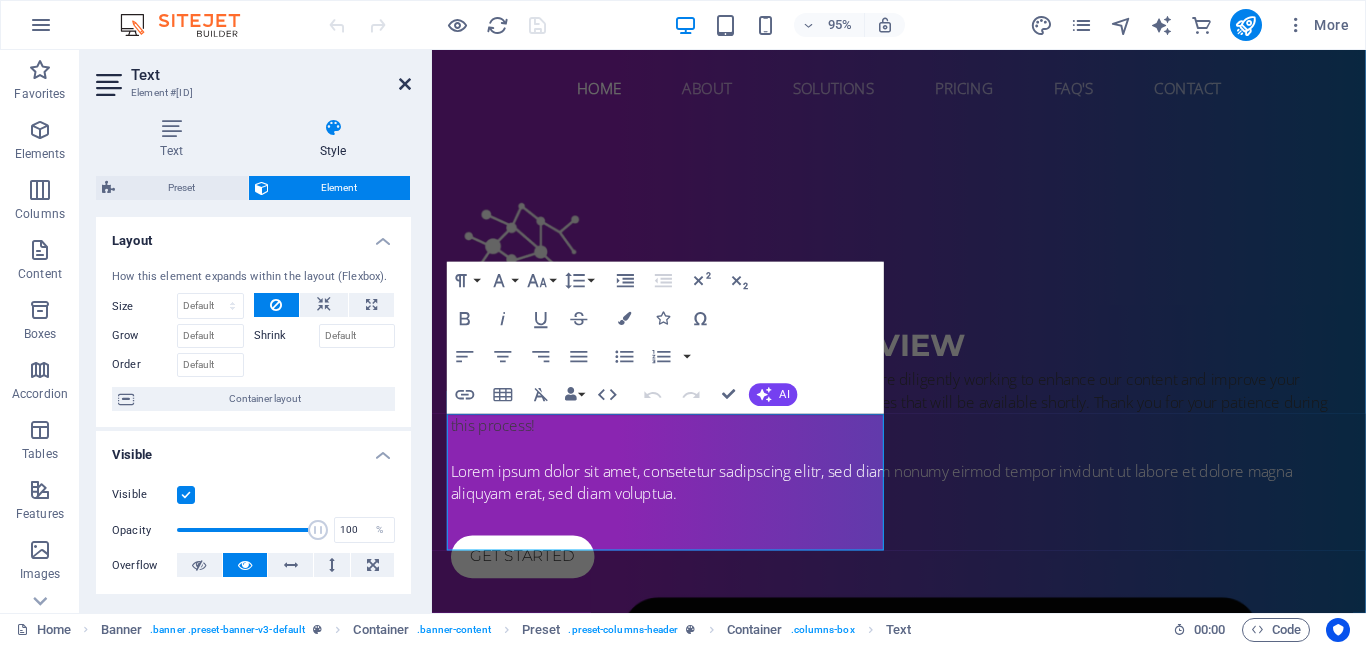 click at bounding box center [405, 84] 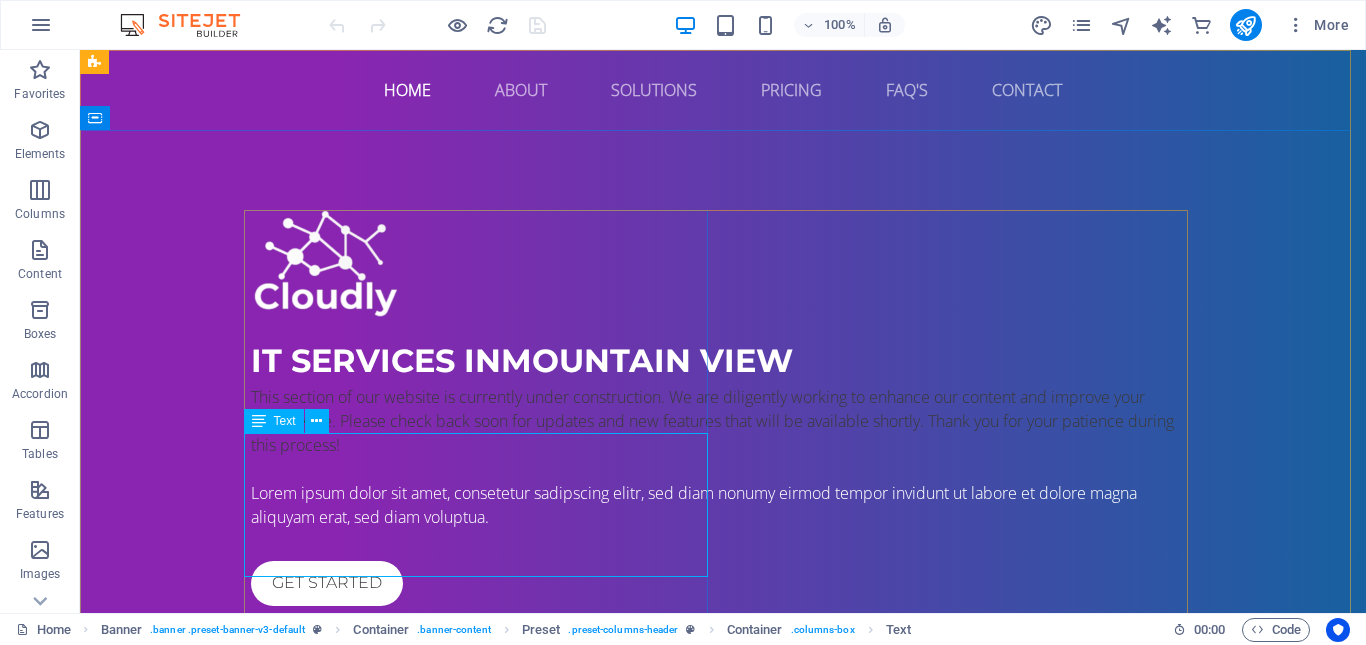 click on "Text" at bounding box center [285, 421] 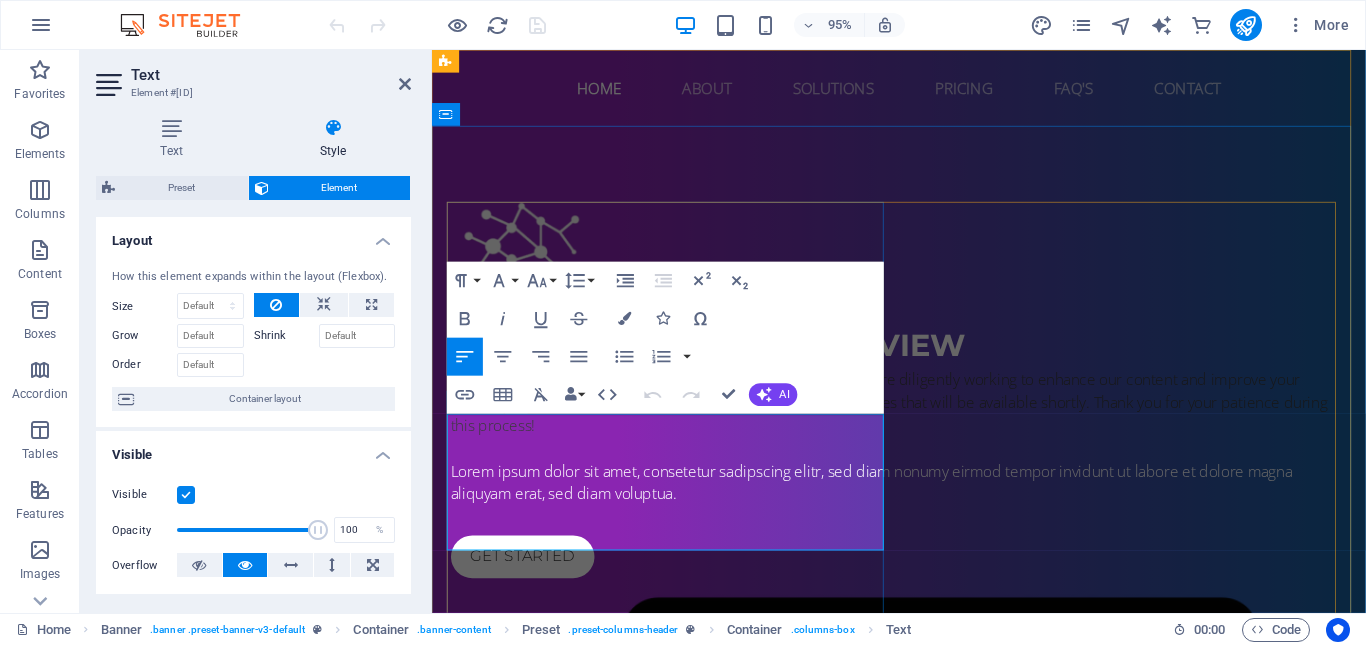click on "This section of our website is currently under construction. We are diligently working to enhance our content and improve your experience. Please check back soon for updates and new features that will be available shortly. Thank you for your patience during this process!" at bounding box center (924, 421) 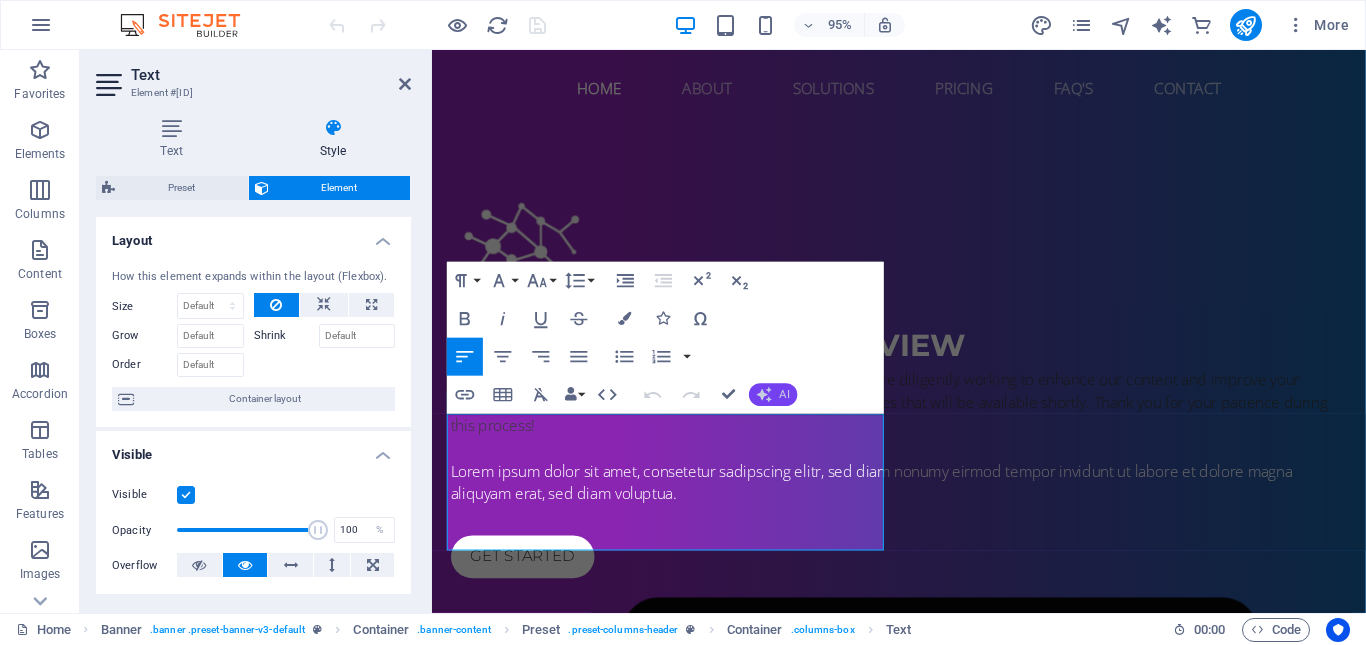 click on "AI" at bounding box center (785, 394) 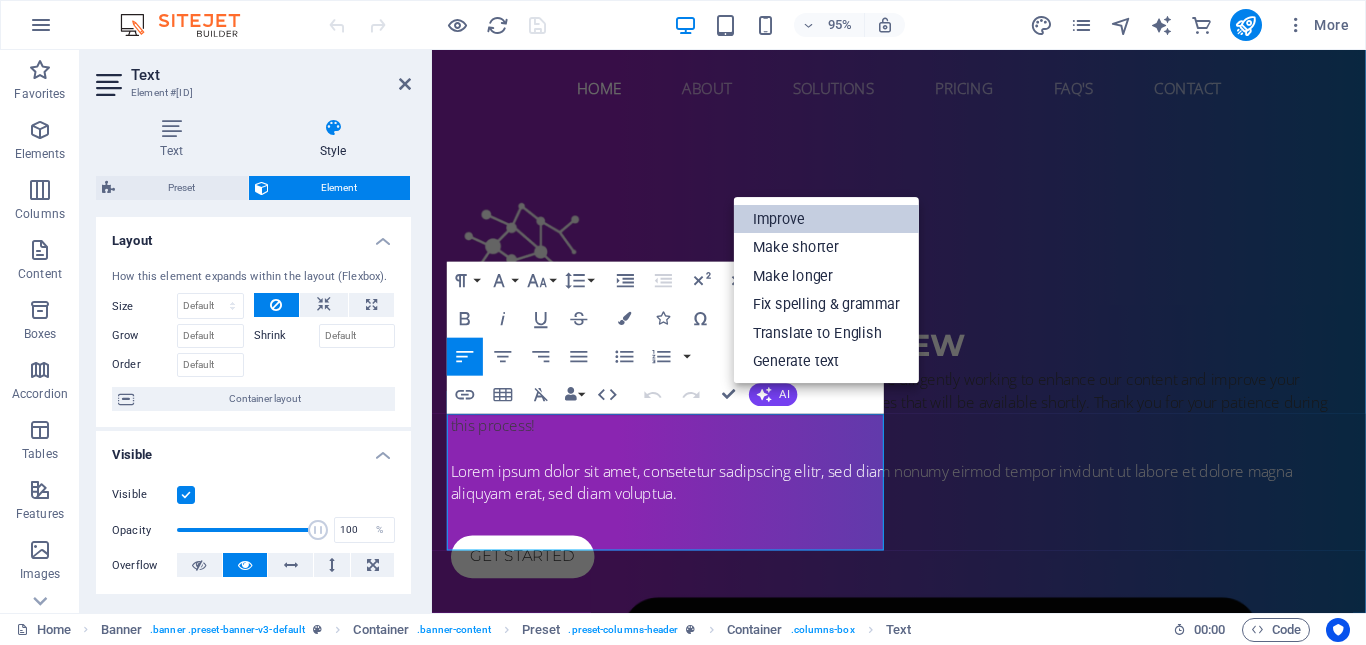 click on "Improve" at bounding box center [826, 219] 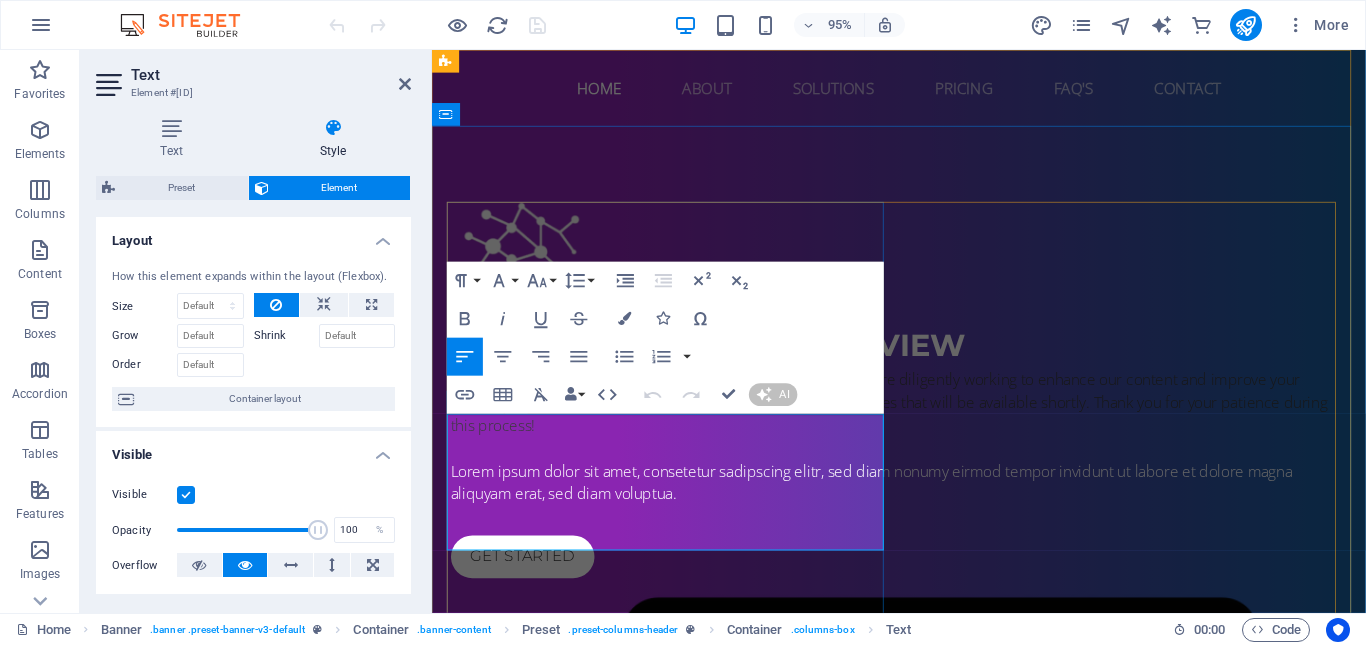 type 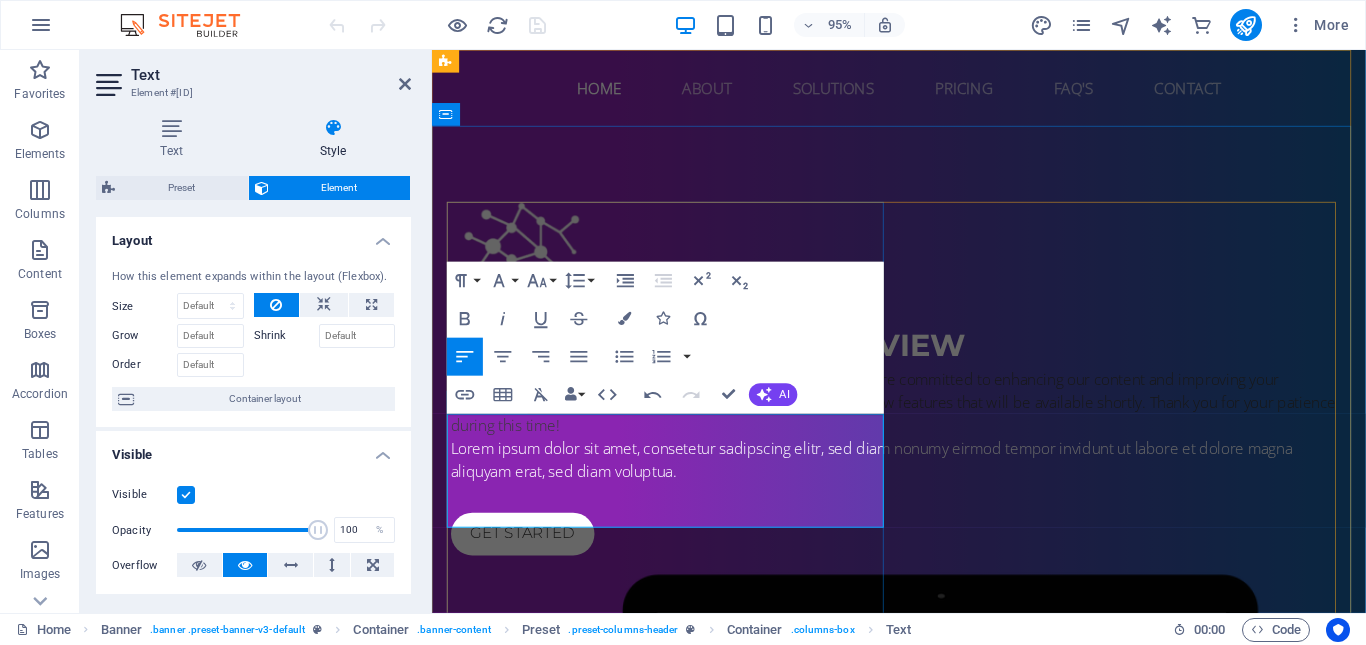 click on "This section of our website is currently under construction. We are committed to enhancing our content and improving your experience. Please check back soon for updates and exciting new features that will be available shortly. Thank you for your patience during this time!" at bounding box center (924, 421) 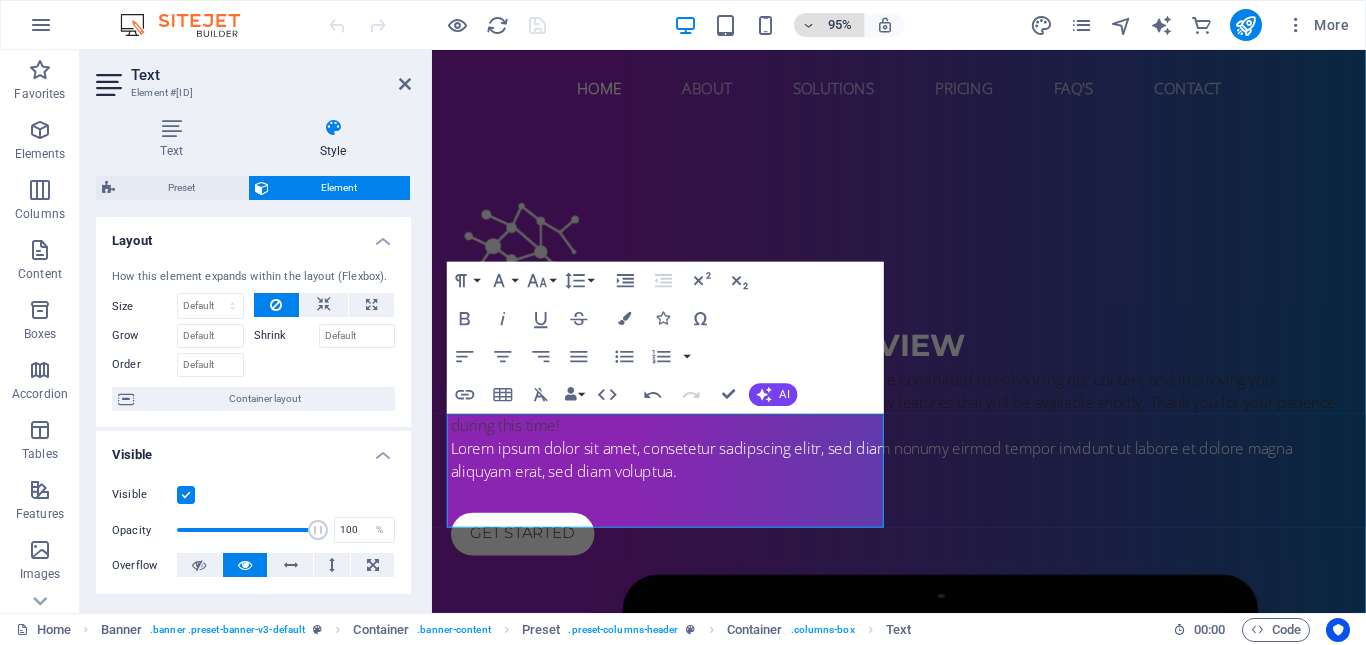 click at bounding box center [809, 25] 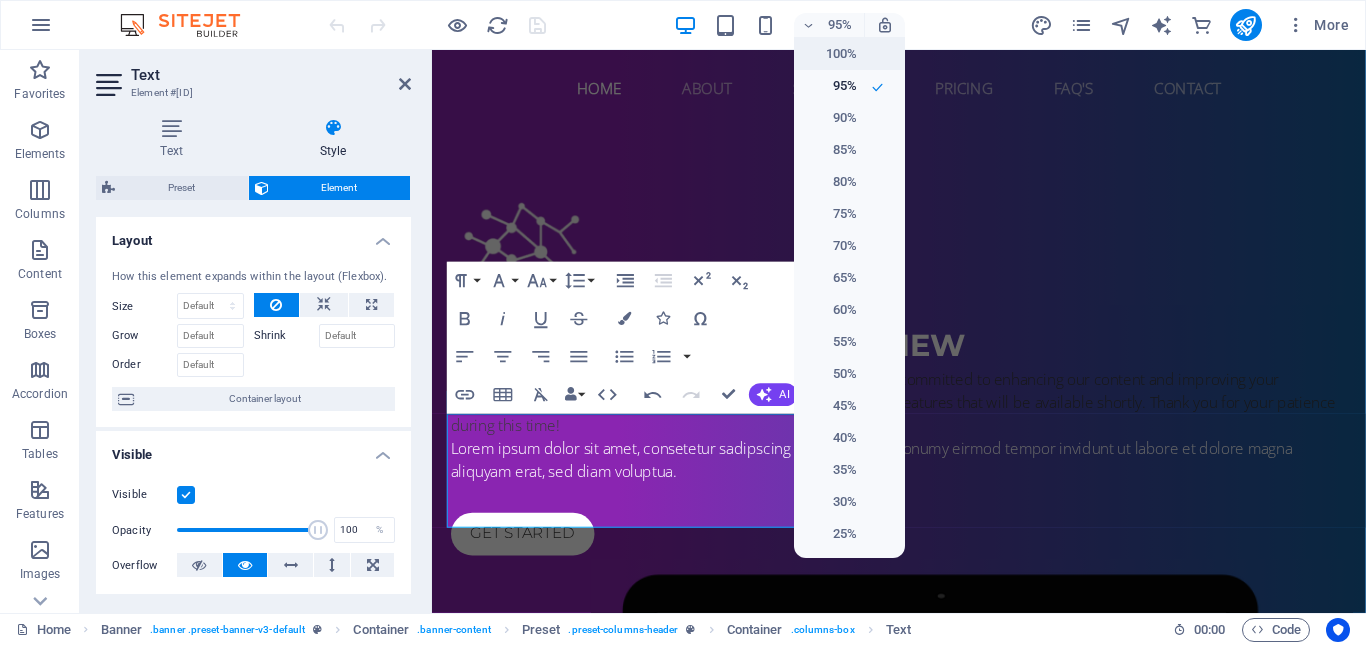 click on "100%" at bounding box center [831, 54] 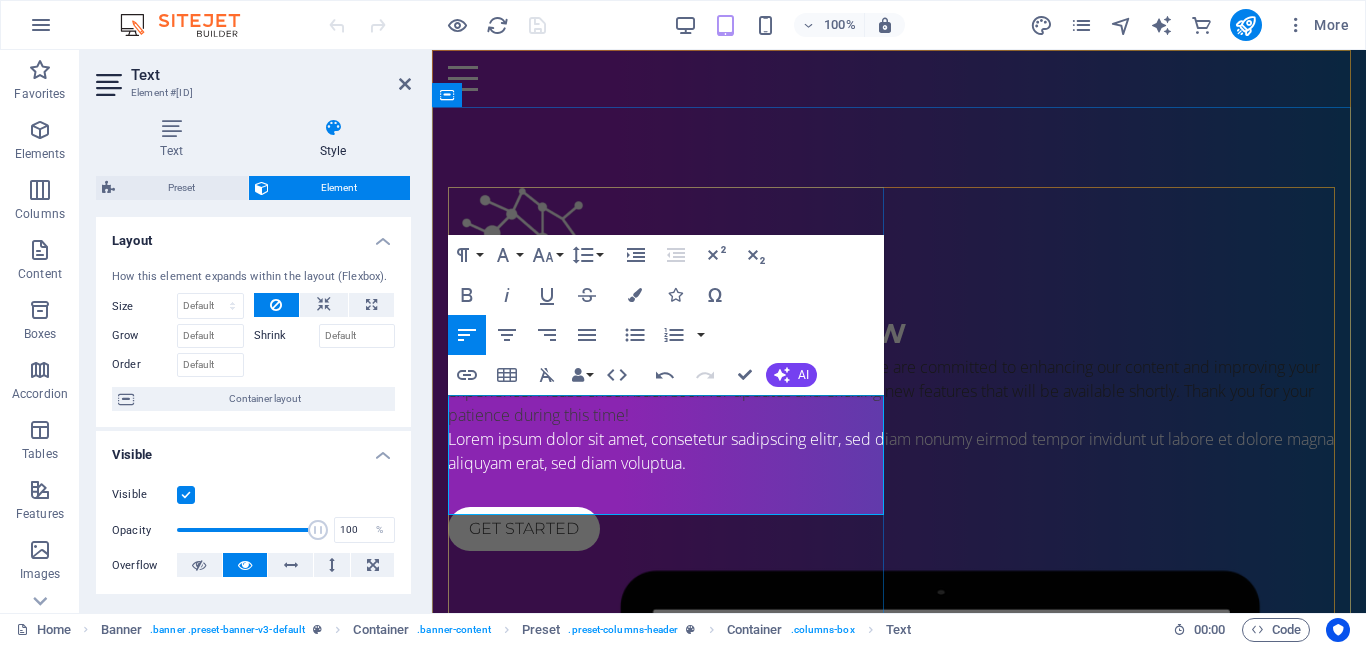 click on "This section of our website is currently under construction. We are committed to enhancing our content and improving your experience. Please check back soon for updates and exciting new features that will be available shortly. Thank you for your patience during this time!" at bounding box center [899, 391] 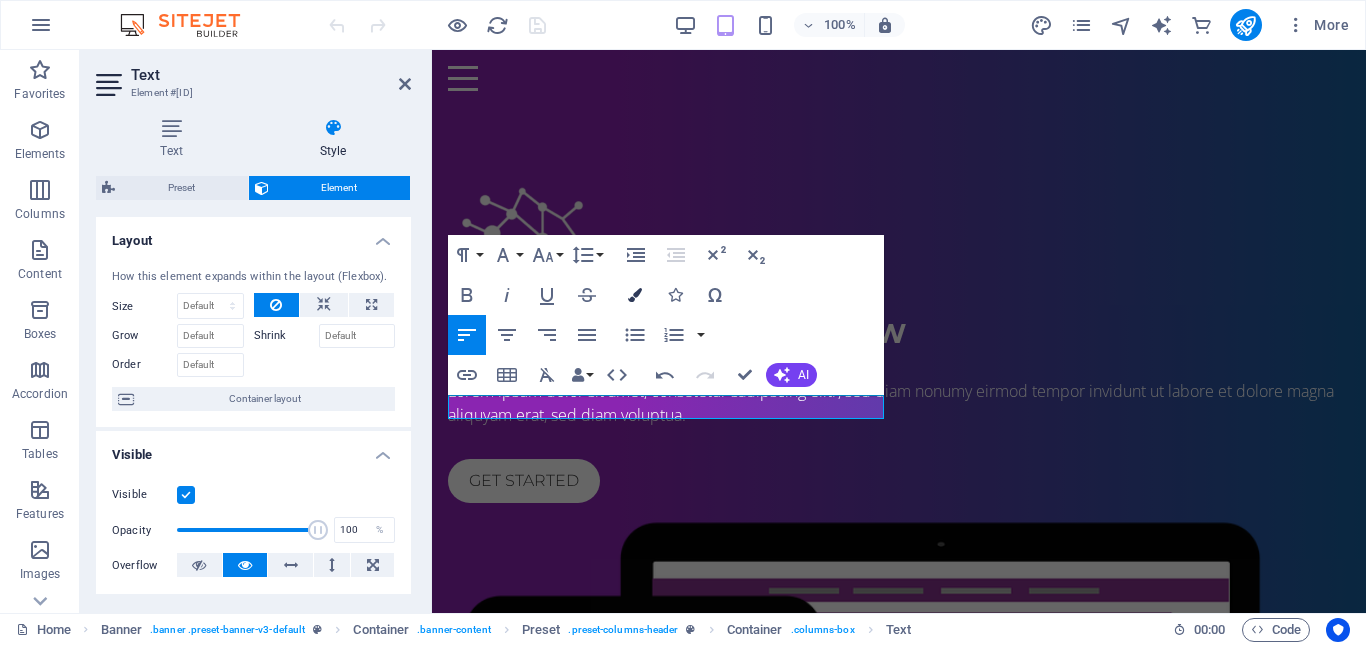 click at bounding box center [635, 295] 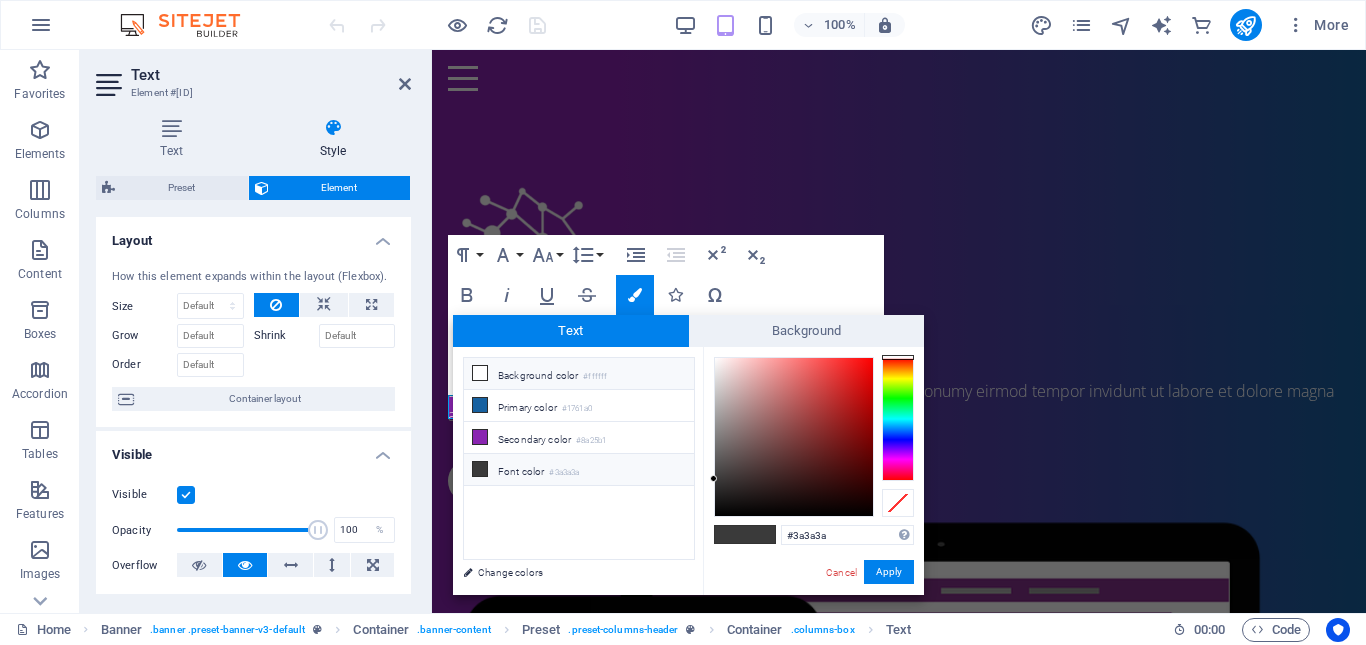click at bounding box center [480, 373] 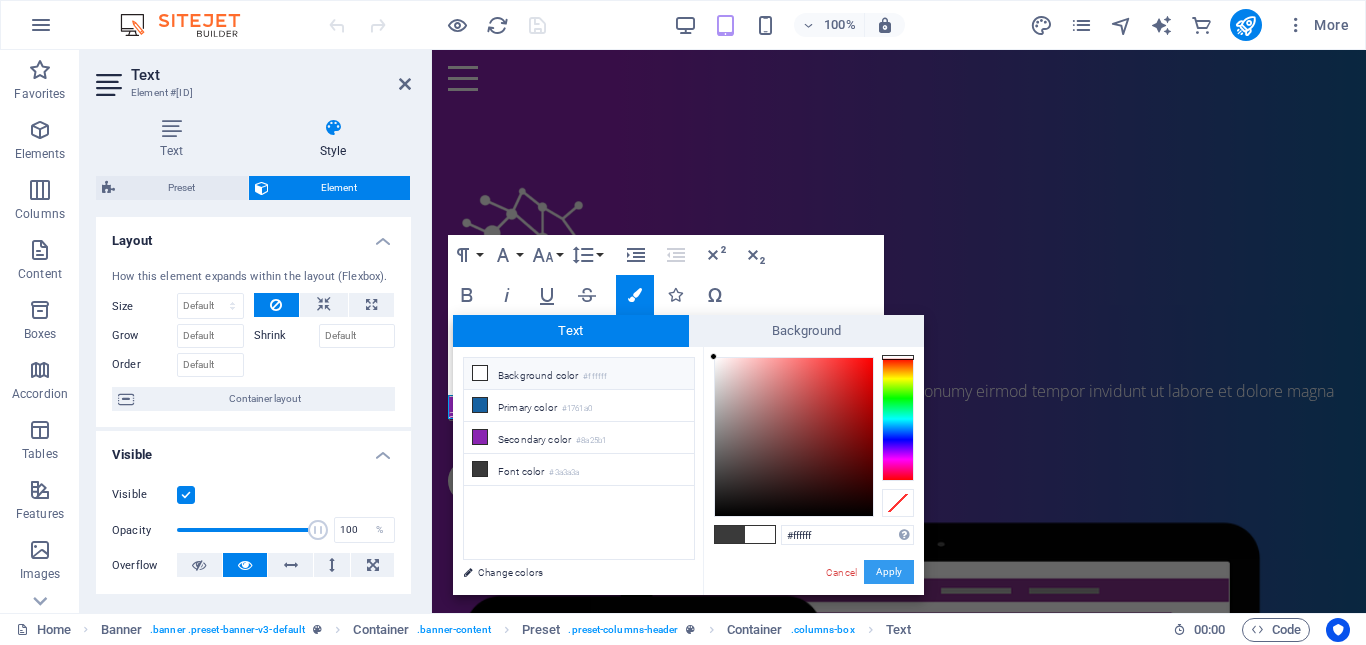 click on "Apply" at bounding box center (889, 572) 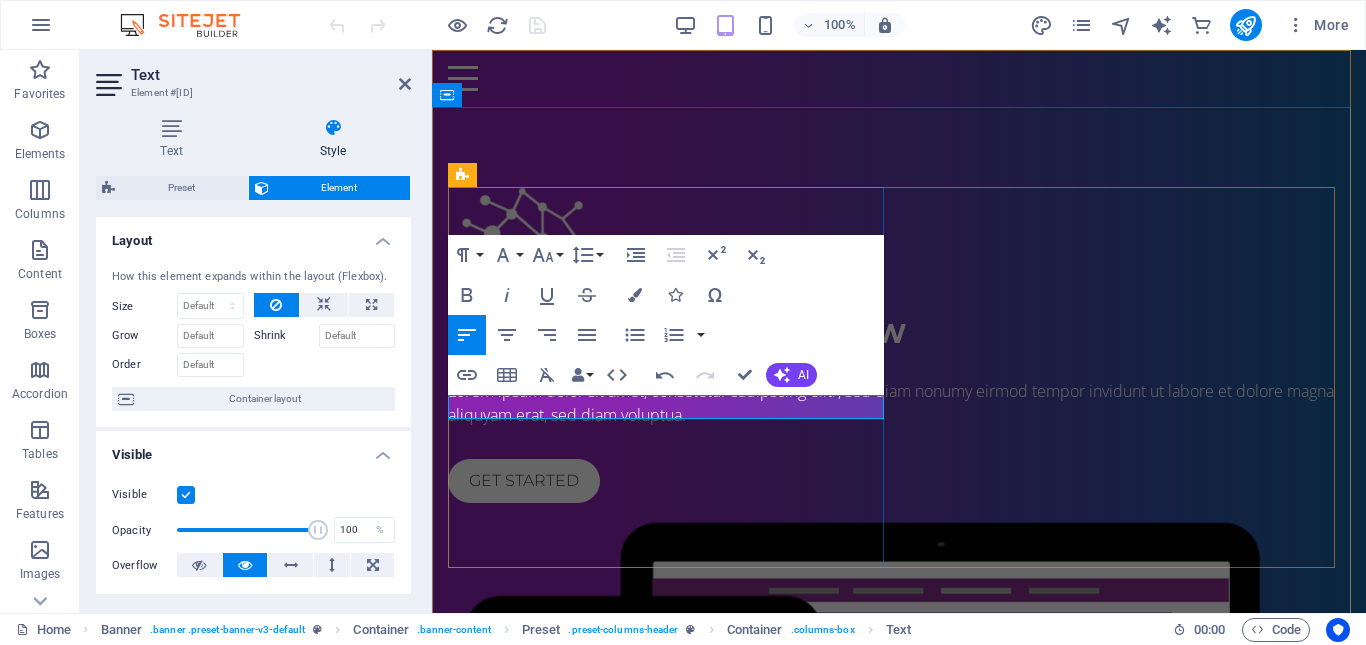 click on "​SPEKTRA KOMUNIKASI TEKNI​ ​" at bounding box center (899, 367) 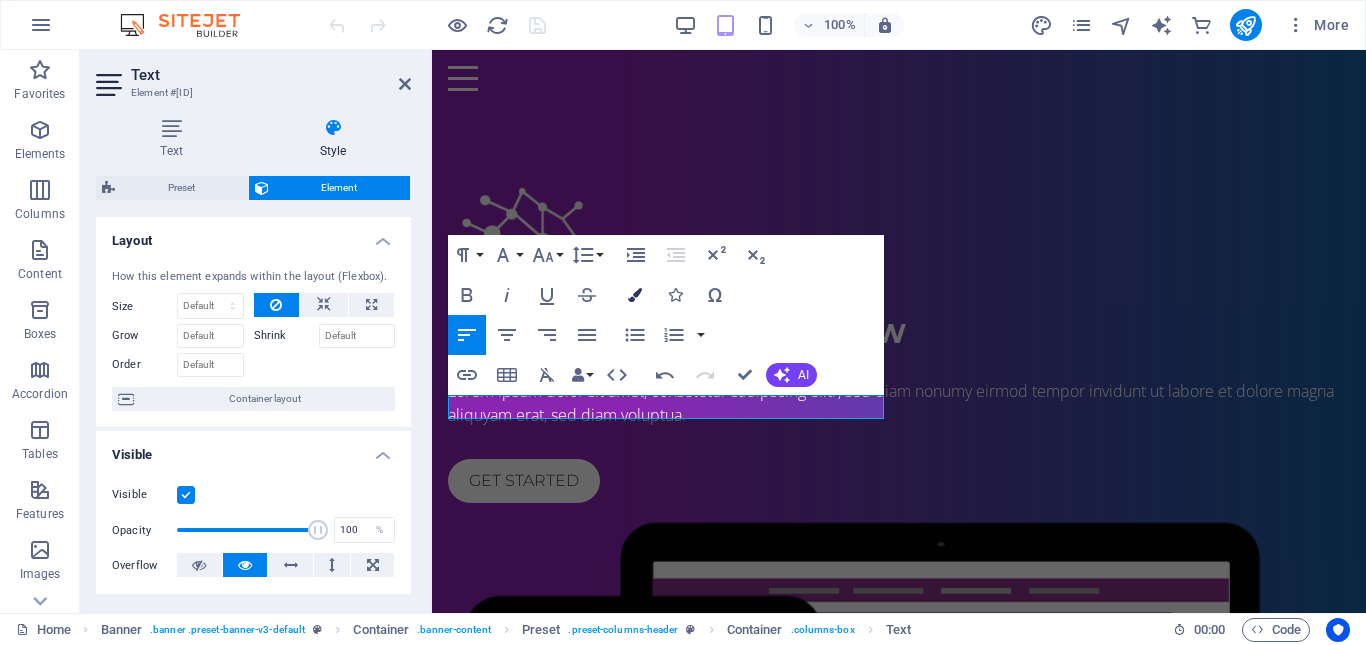 click at bounding box center [635, 295] 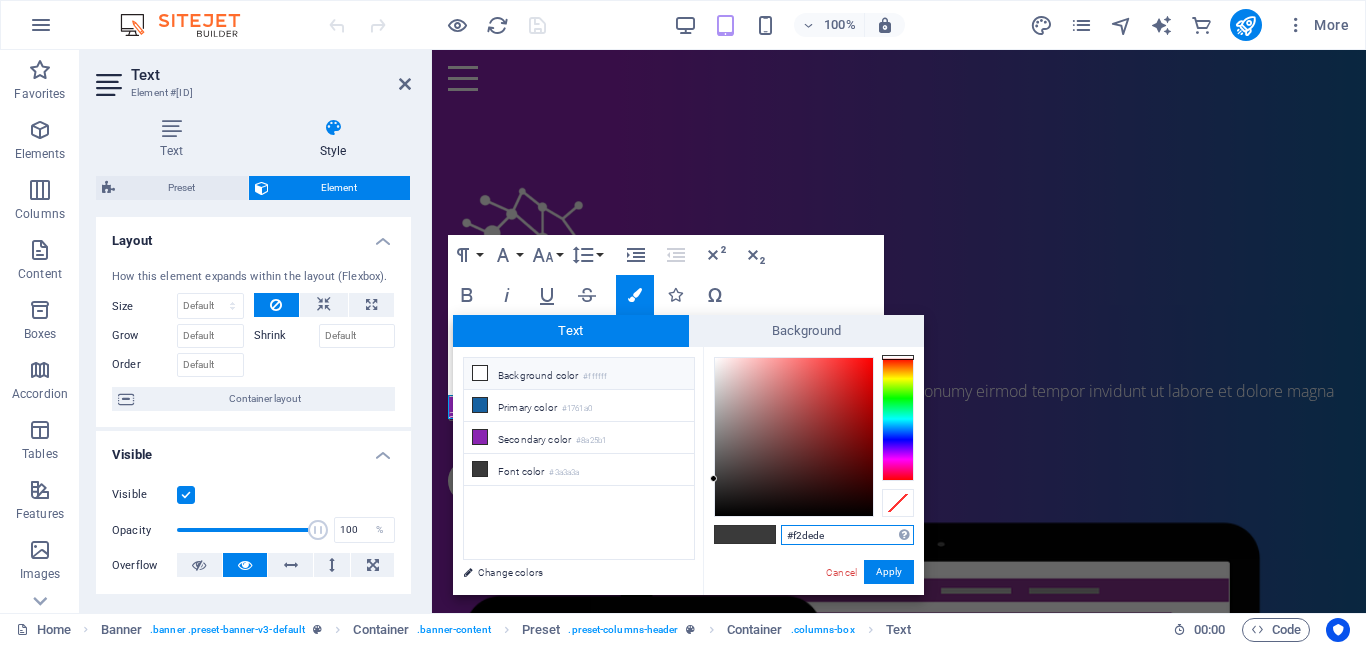 click at bounding box center [794, 437] 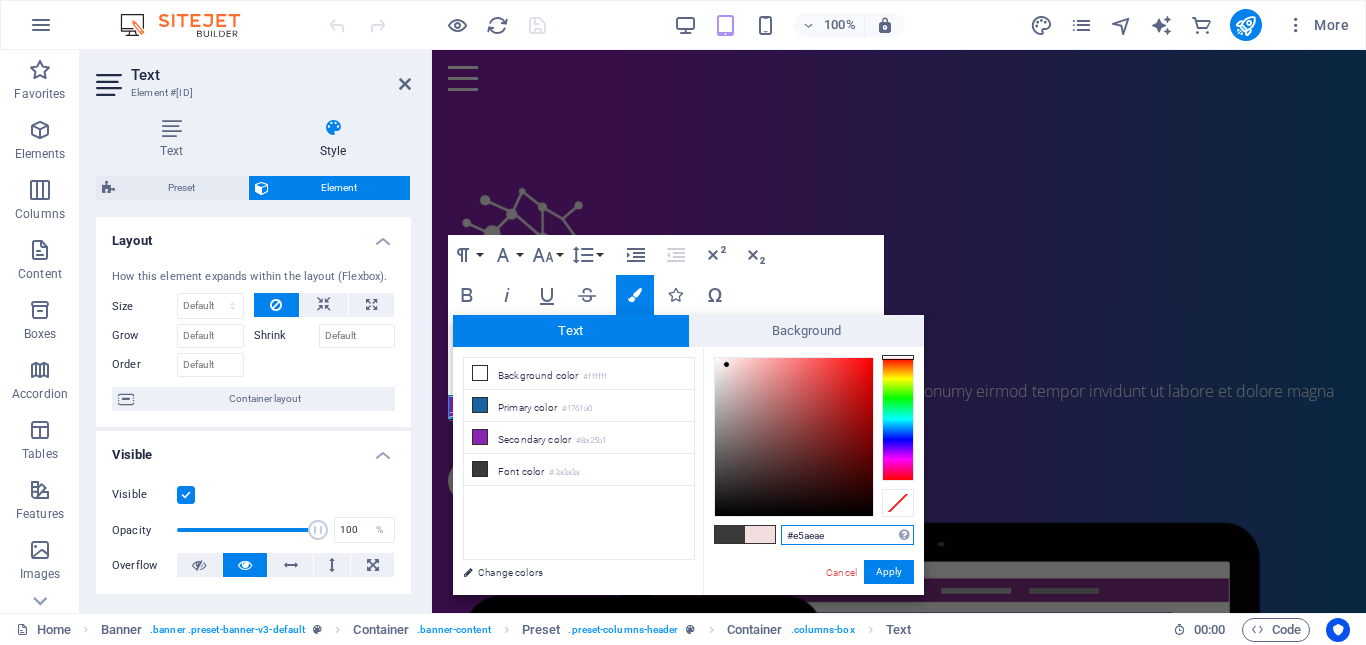 click at bounding box center [794, 437] 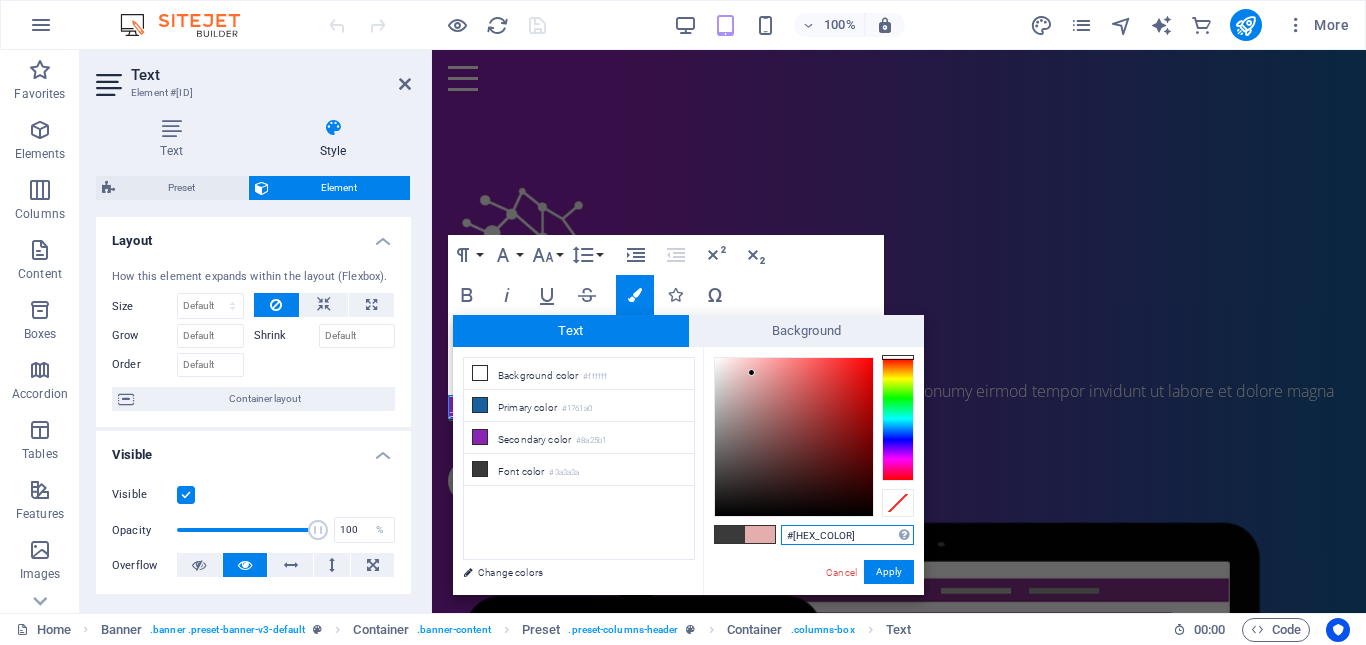click at bounding box center (794, 437) 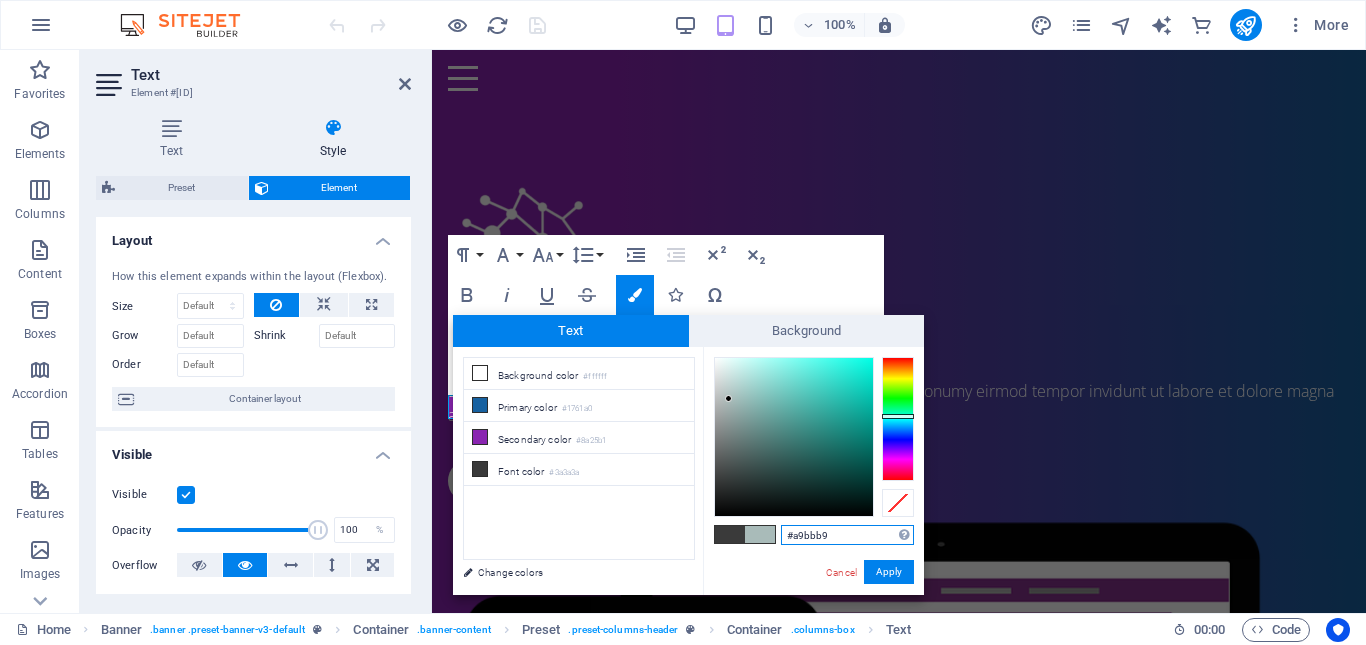 click at bounding box center [898, 419] 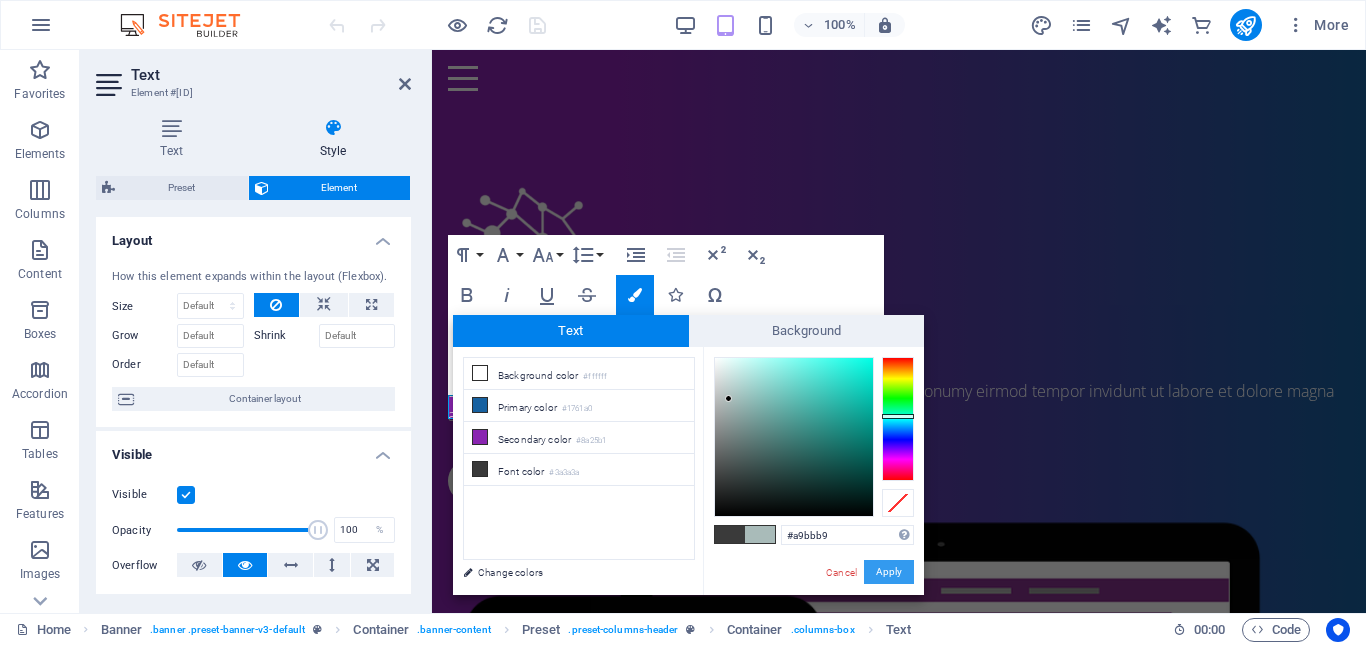 click on "Apply" at bounding box center (889, 572) 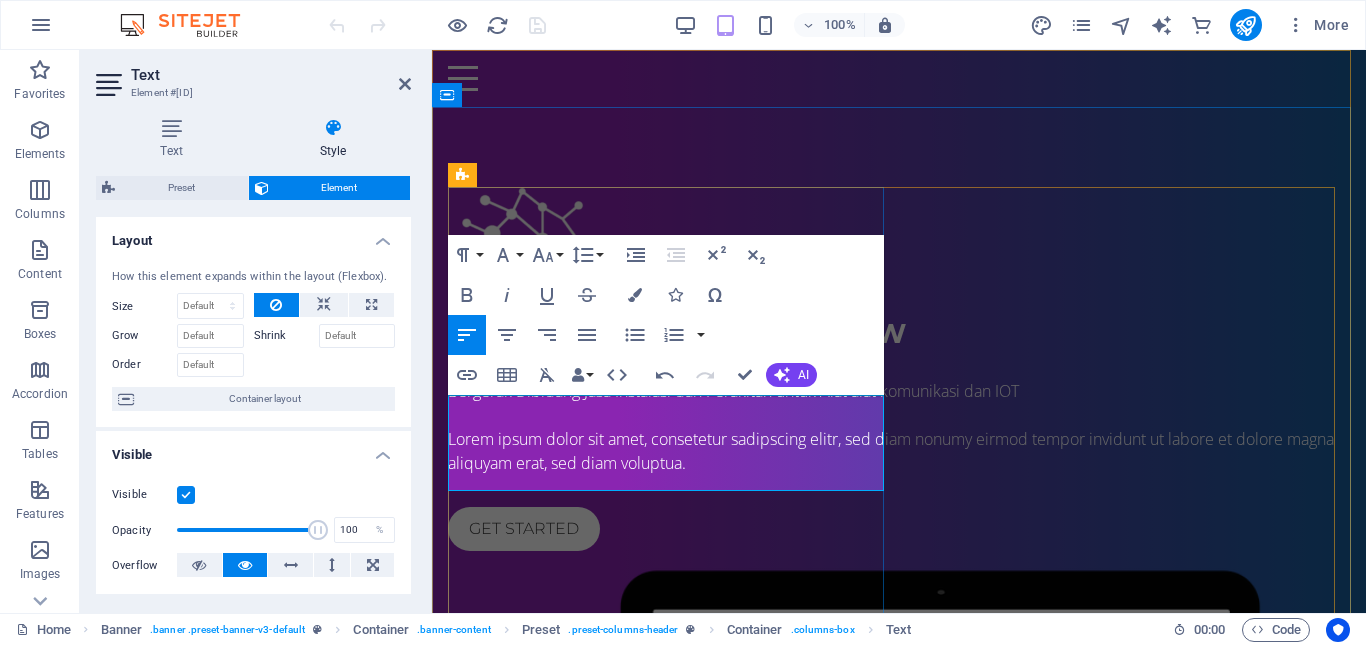 click on "​SPEKTRA KOMUNIKASI TEKNI​OLOGI" at bounding box center (899, 367) 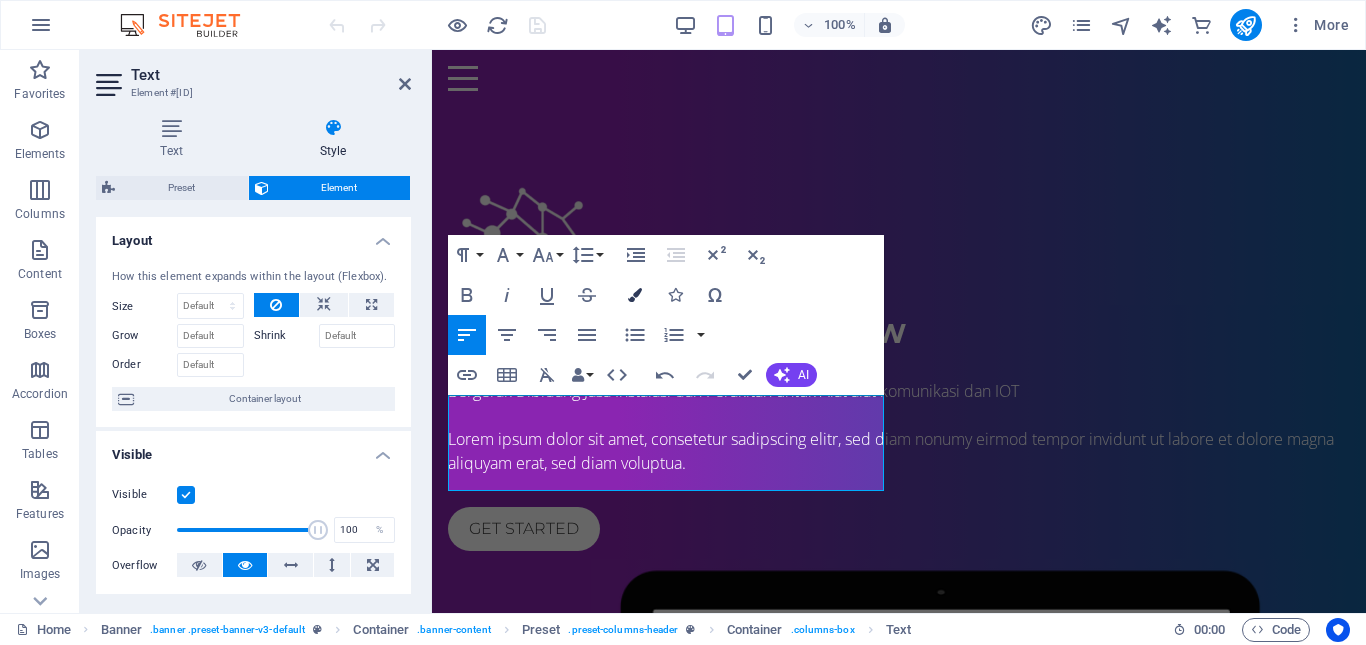 click at bounding box center (635, 295) 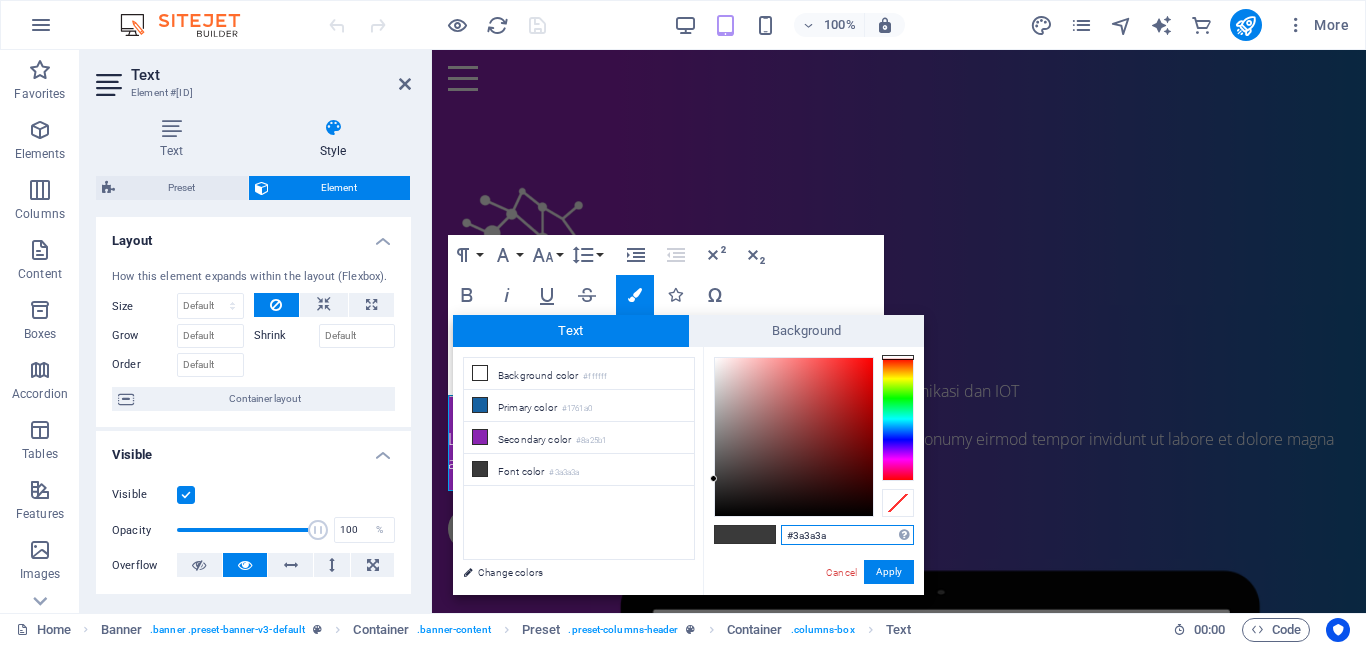 type on "#f4e9e9" 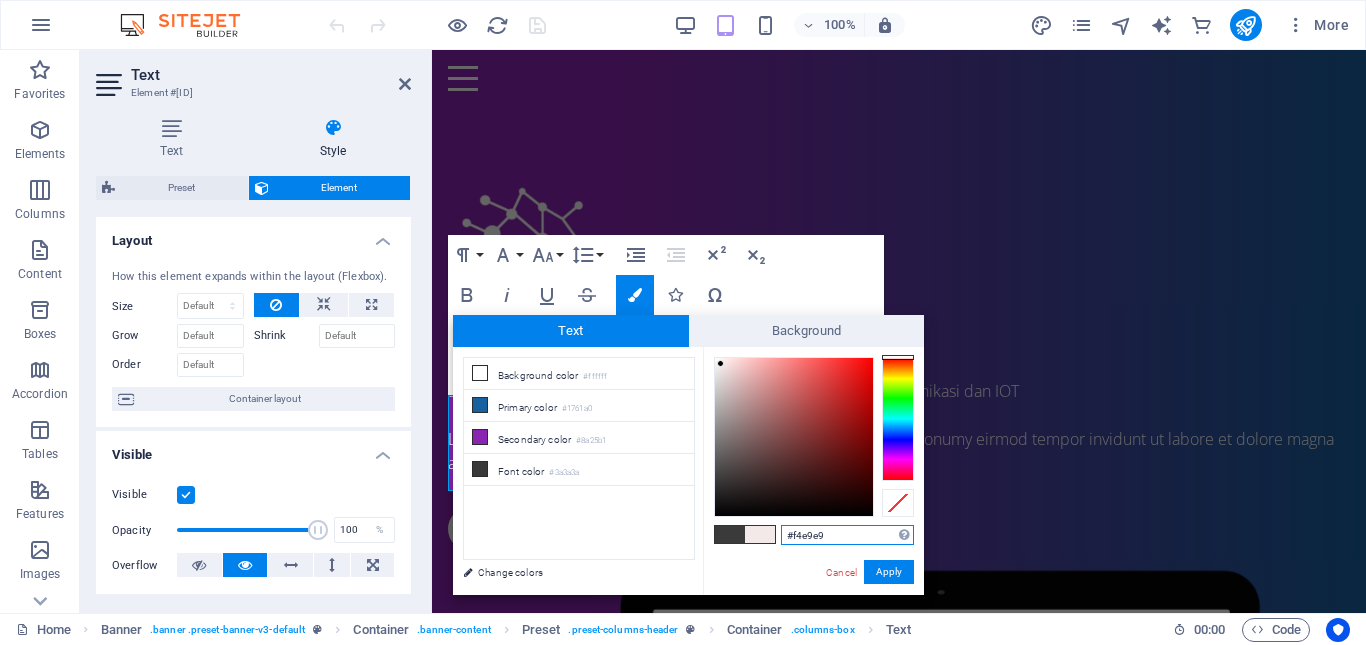 click at bounding box center [794, 437] 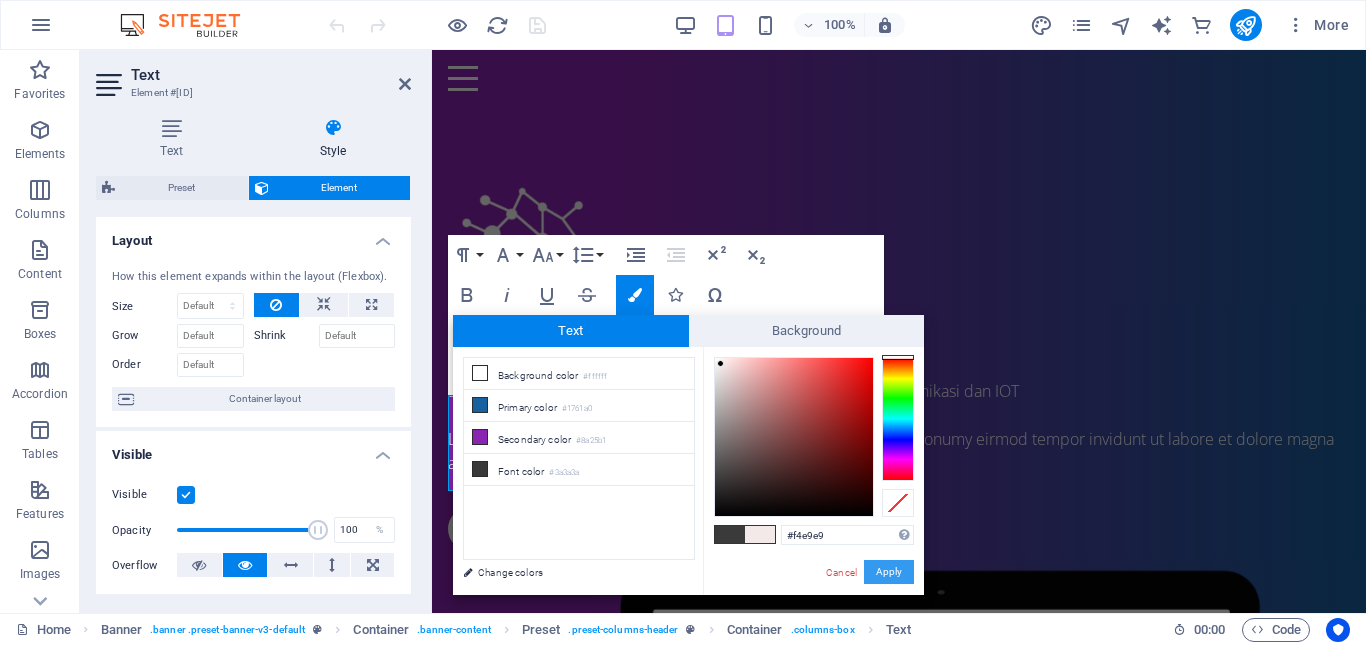 click on "Apply" at bounding box center [889, 572] 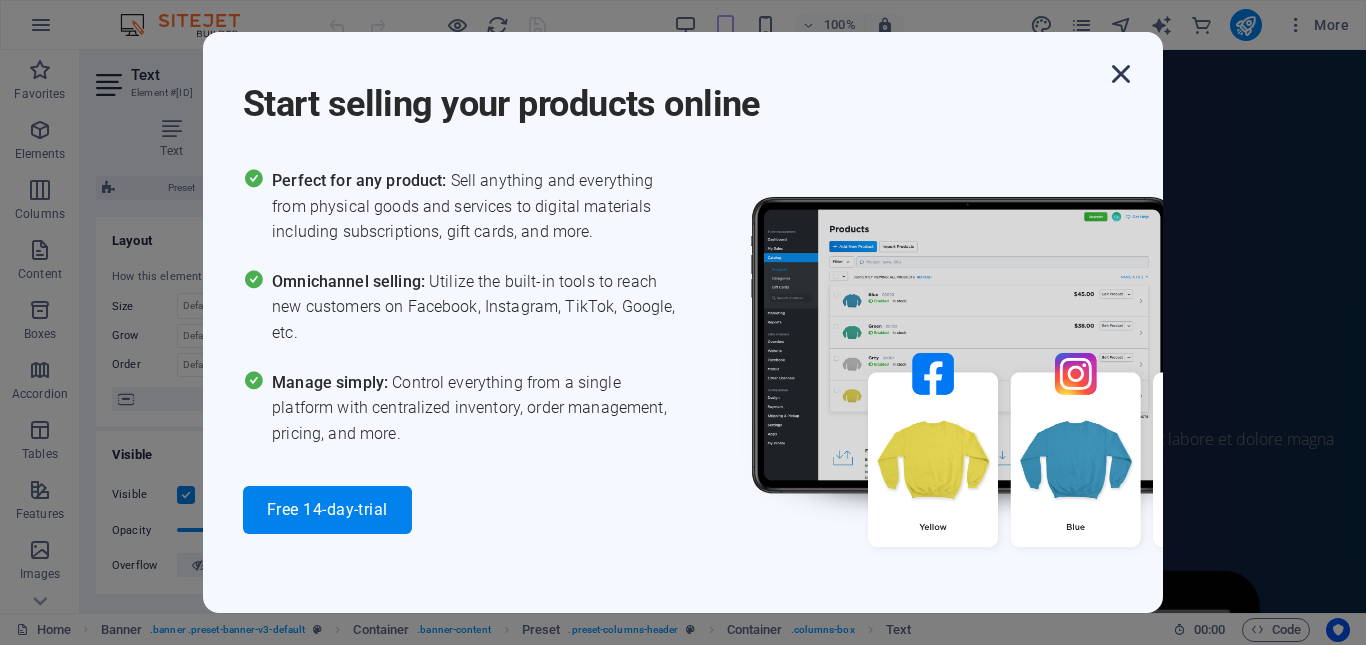 click at bounding box center [1121, 74] 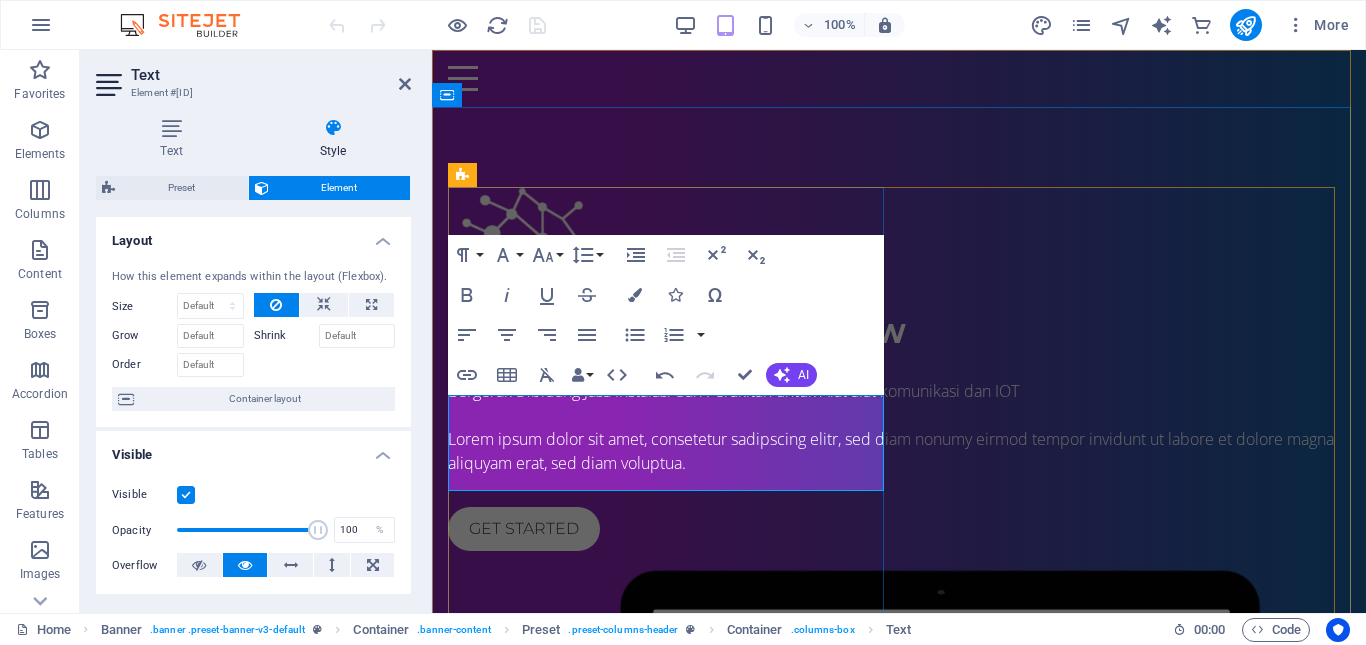 click on "SPEKTRA" at bounding box center (899, 367) 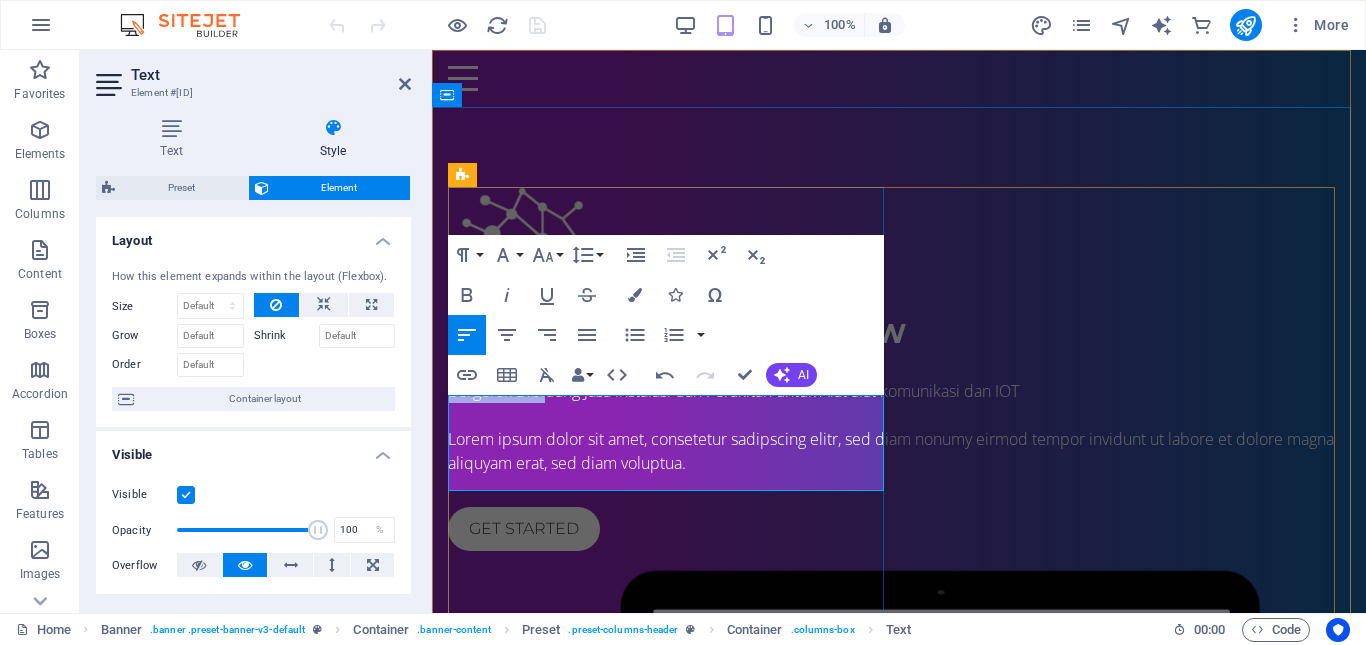 drag, startPoint x: 522, startPoint y: 402, endPoint x: 546, endPoint y: 420, distance: 30 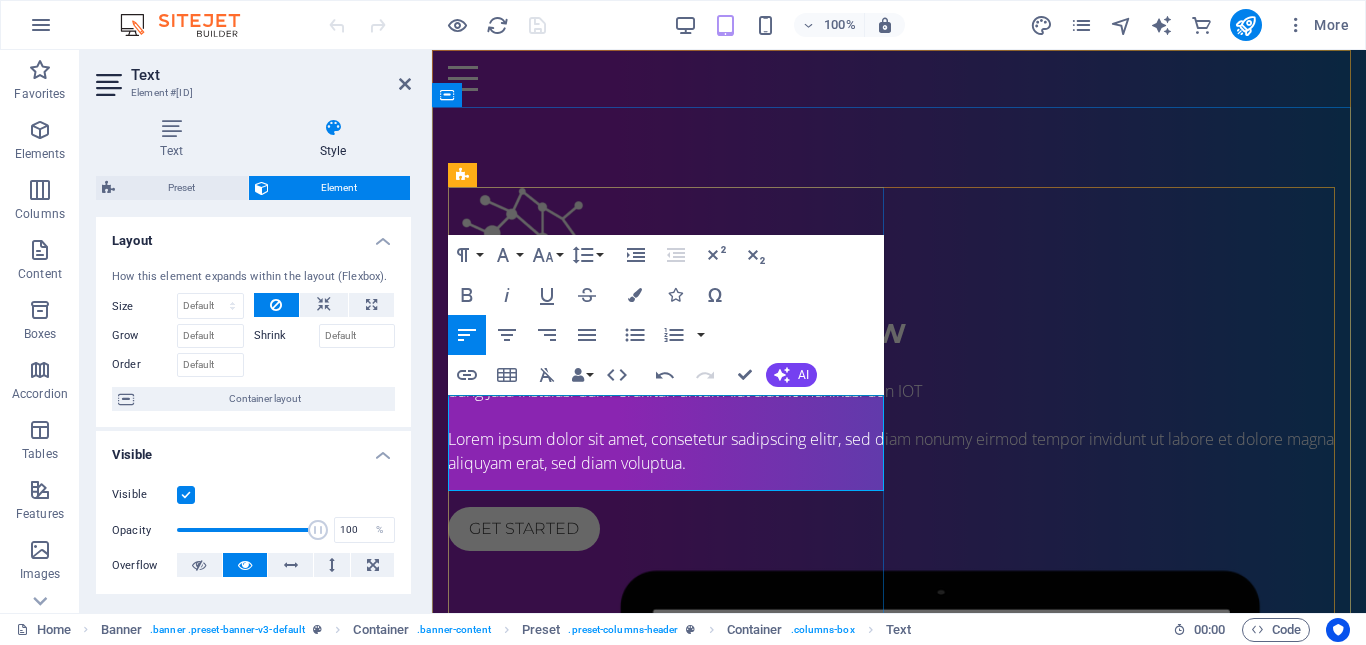 click on "SPEKTRA" at bounding box center (899, 367) 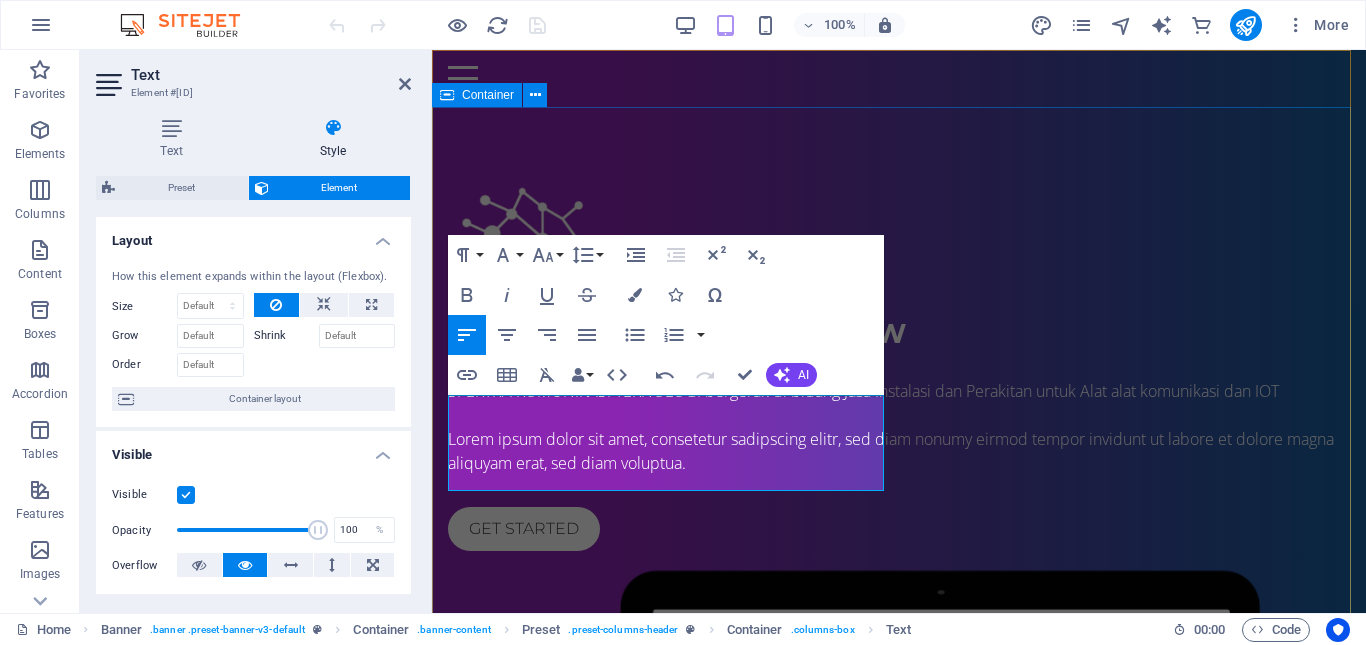 click on "IT Services in  Mountain View ​  SPEKTRA KOMUNIKASI TEKNOLOGI bergerak di bi dang Jasa Instalasi dan Perakitan untuk Alat alat komunikasi dan IOT ​ Lorem ipsum dolor sit amet, consetetur sadipscing elitr, sed diam nonumy eirmod tempor invidunt ut labore et dolore magna aliquyam erat, sed diam voluptua. Get started" at bounding box center (899, 653) 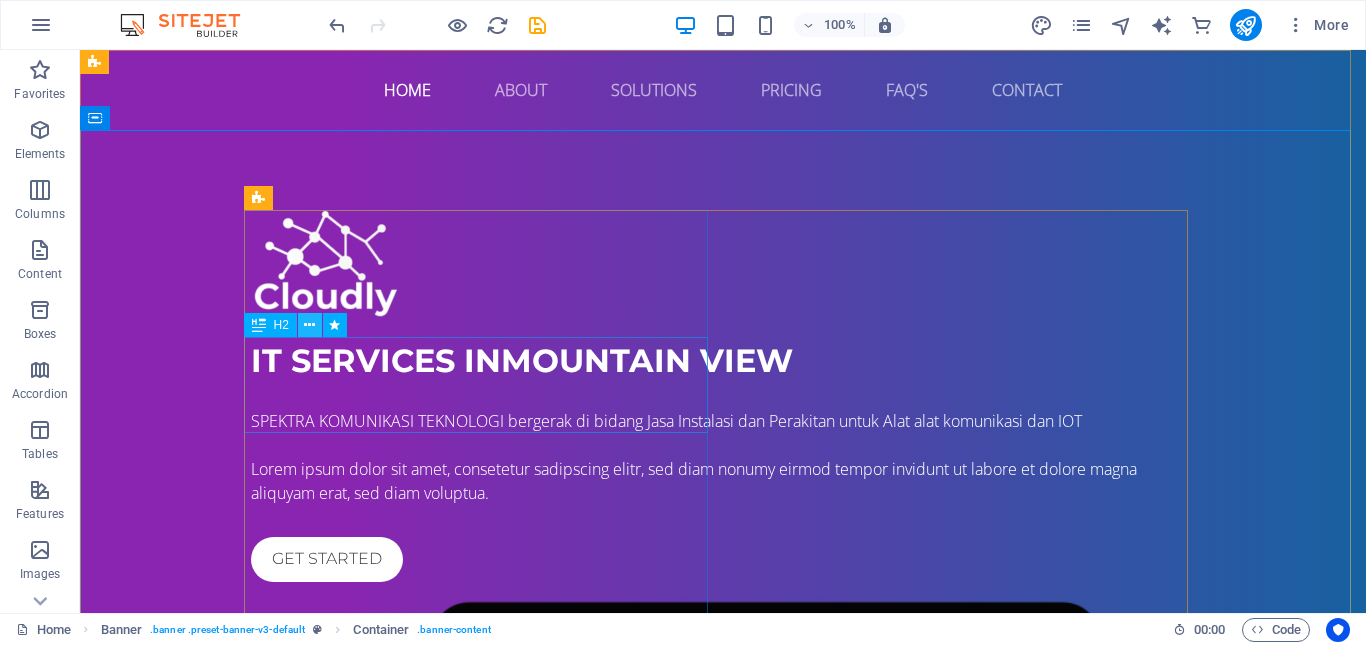 click at bounding box center [309, 325] 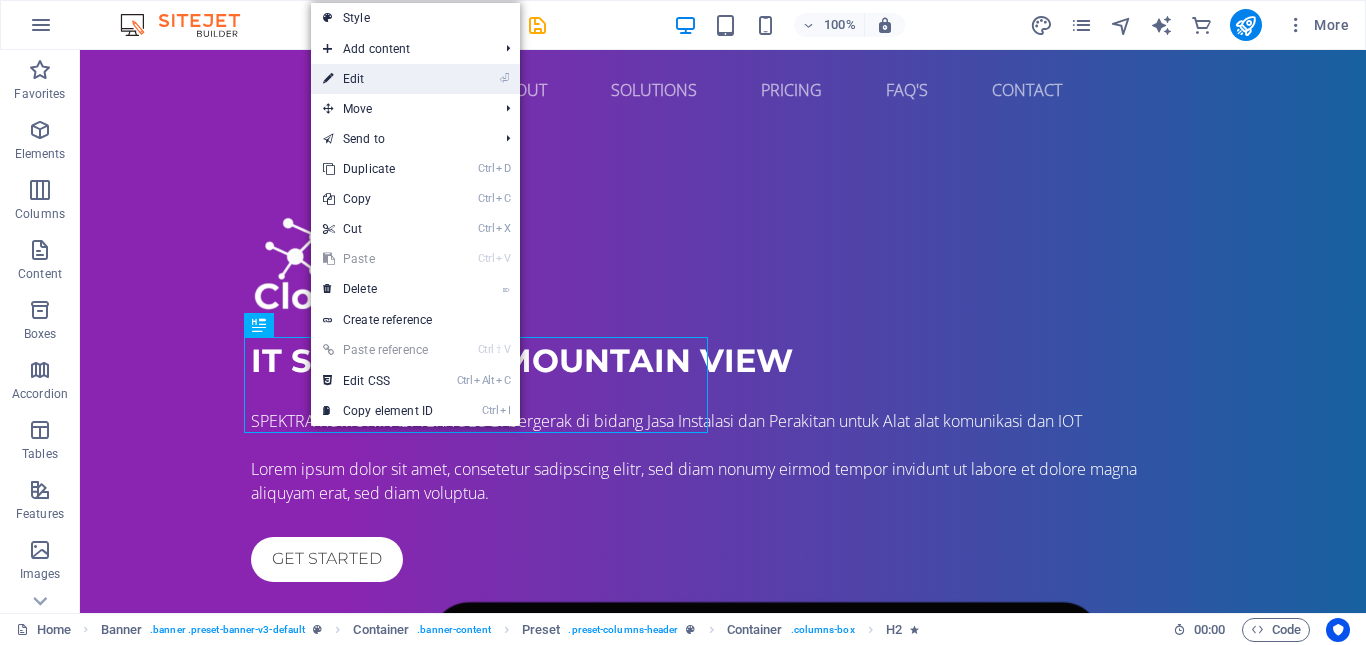 click on "⏎  Edit" at bounding box center (378, 79) 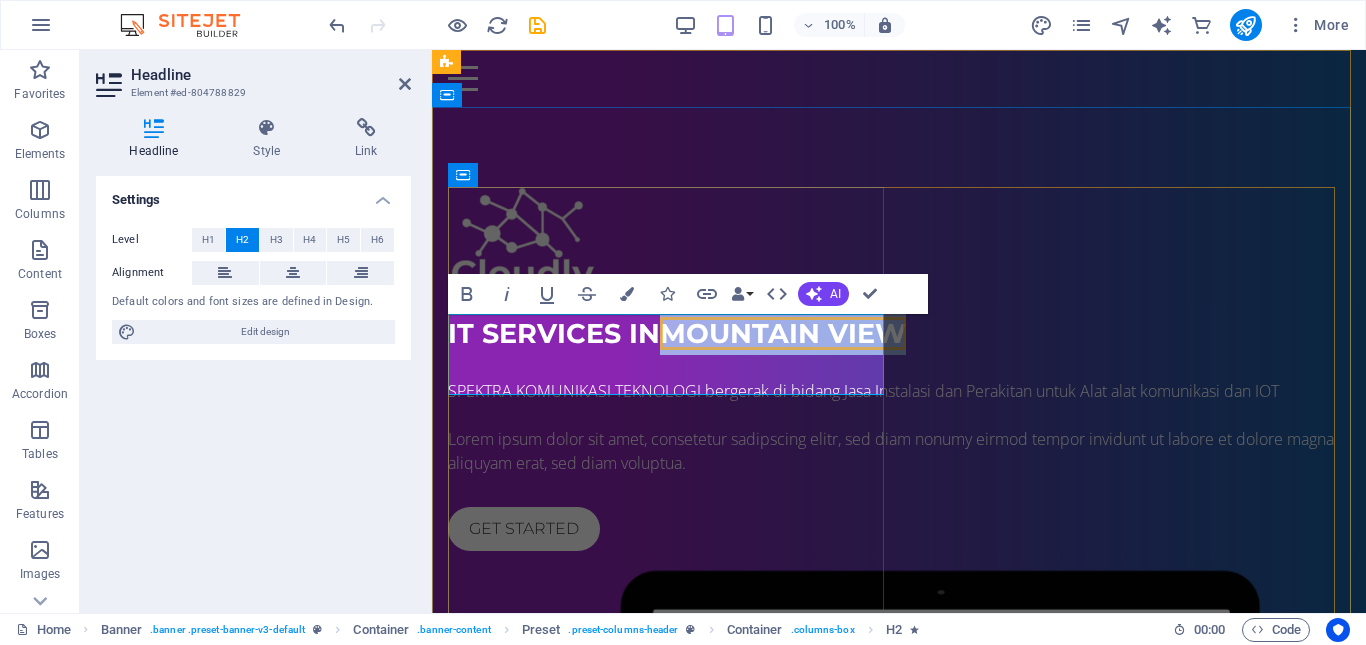 type 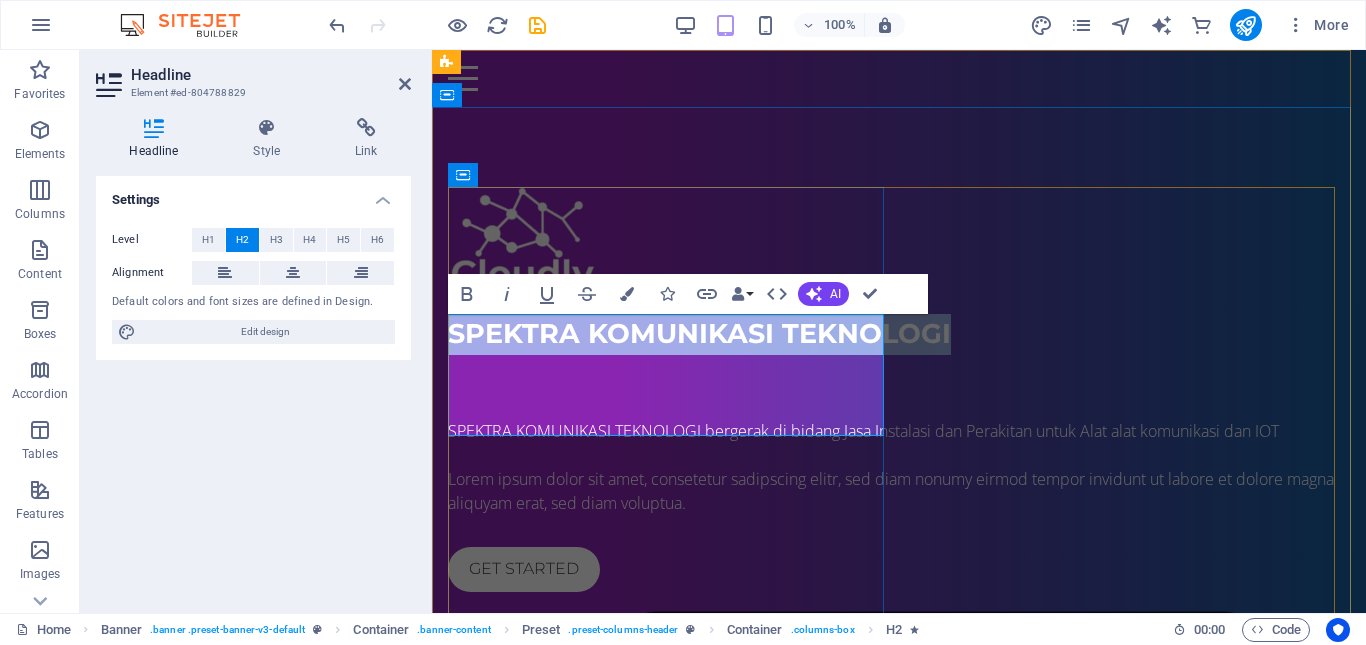 drag, startPoint x: 642, startPoint y: 384, endPoint x: 445, endPoint y: 333, distance: 203.49448 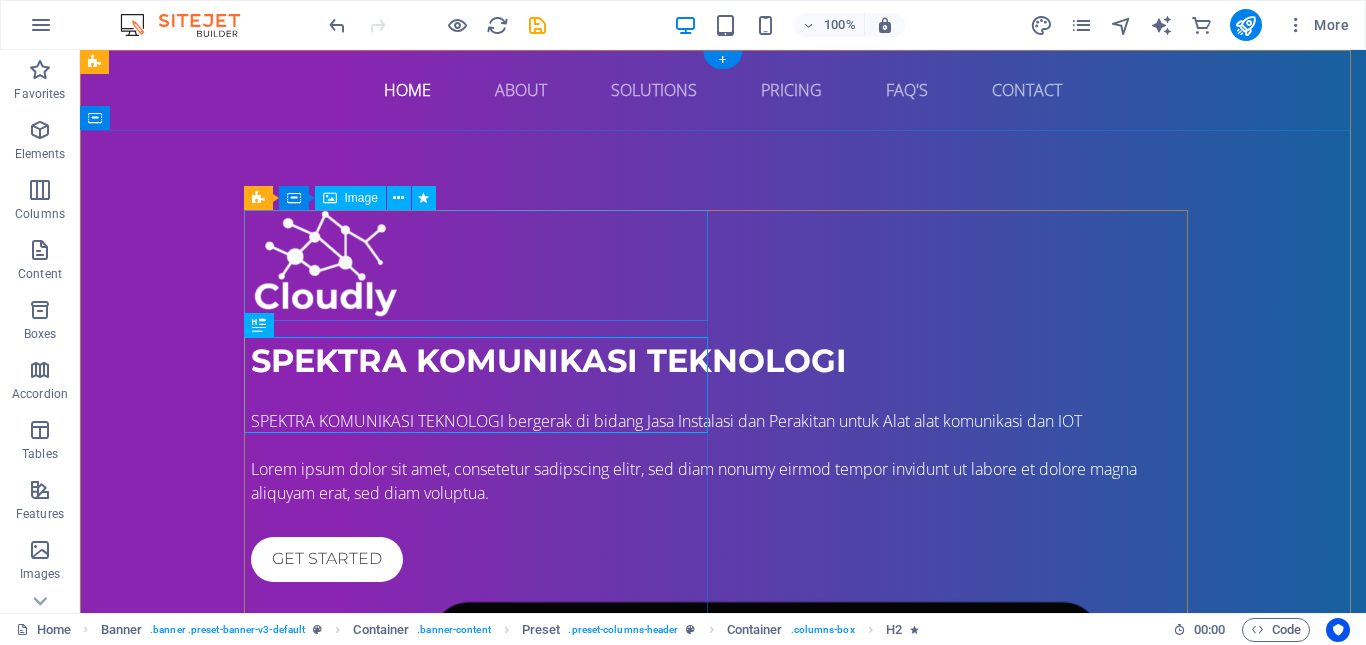 click at bounding box center [723, 265] 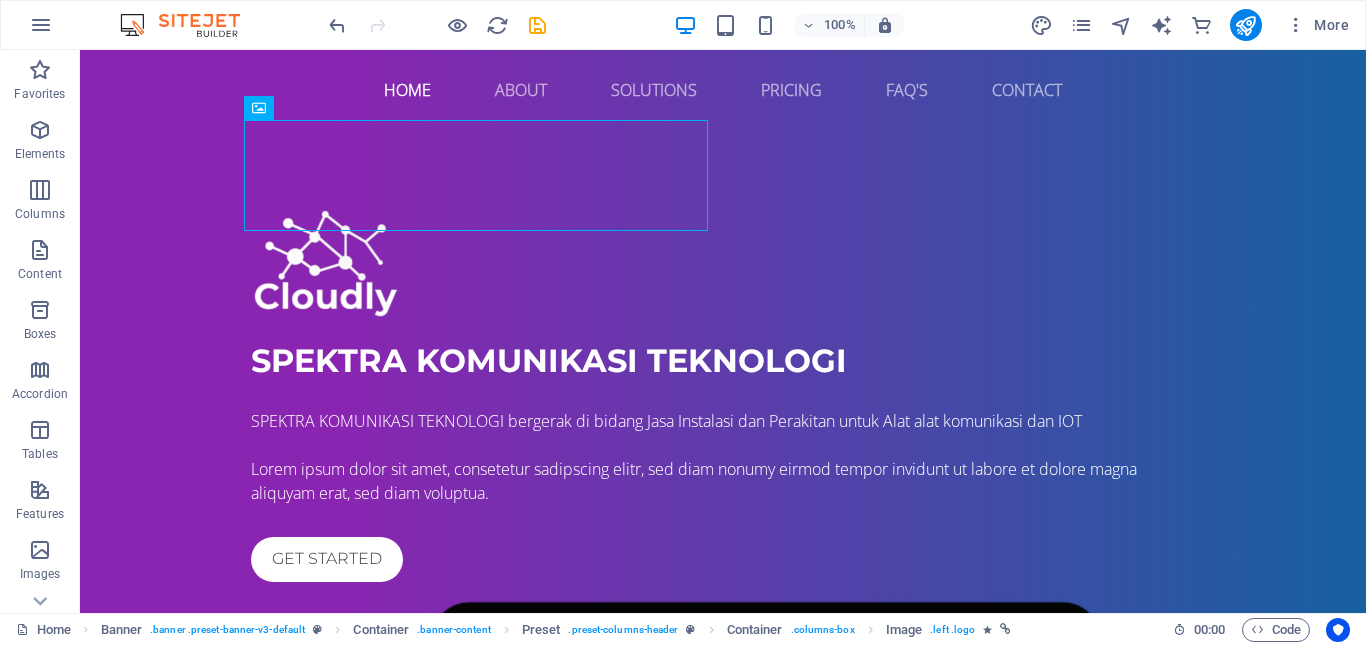 scroll, scrollTop: 125, scrollLeft: 0, axis: vertical 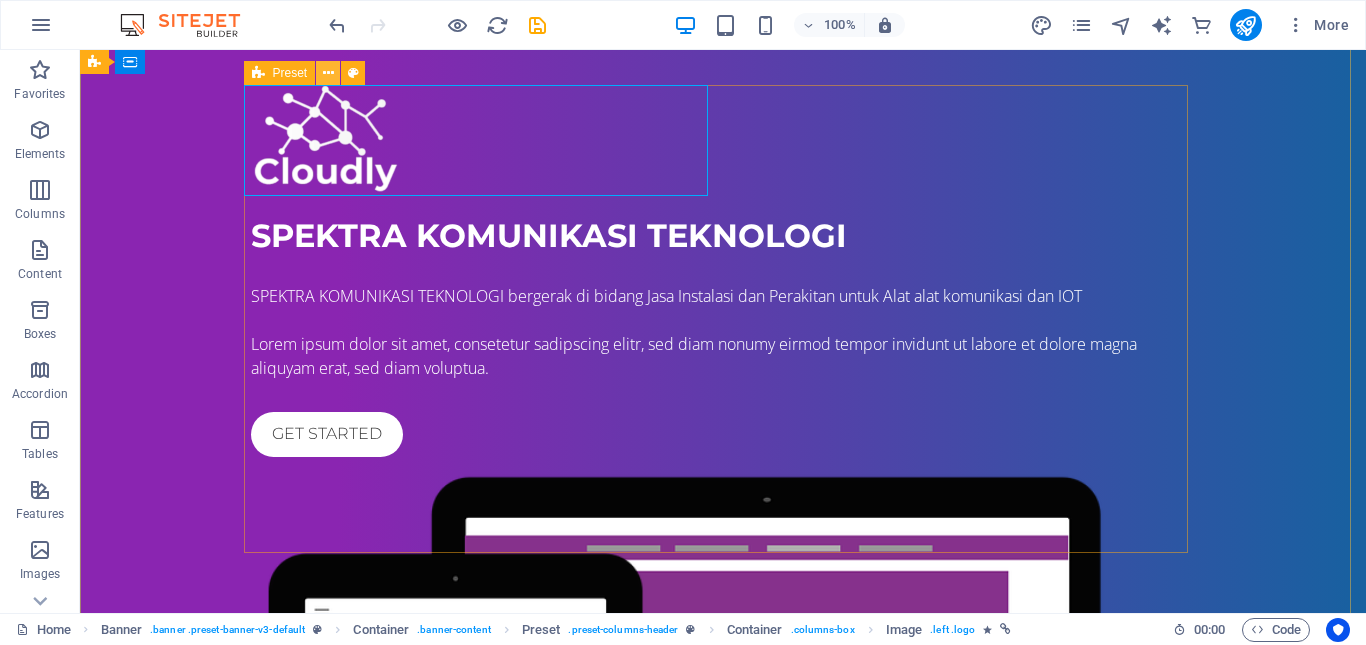 click at bounding box center [328, 73] 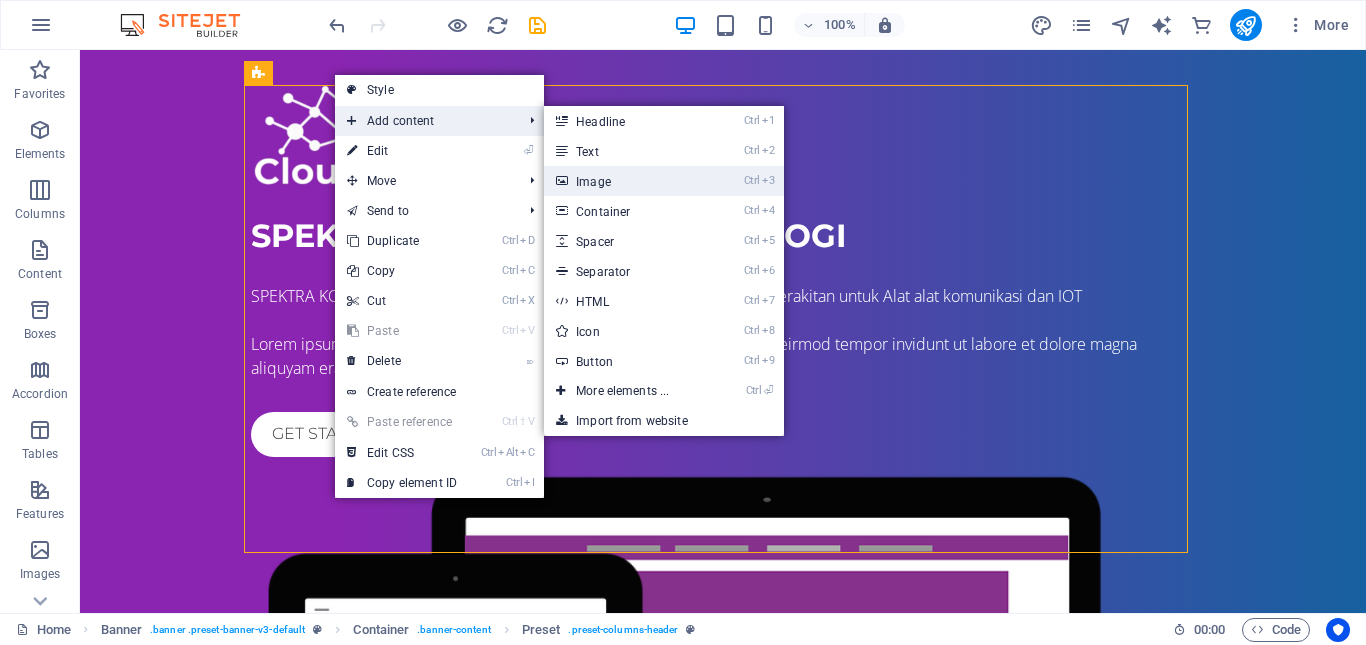 click on "Ctrl 3  Image" at bounding box center (626, 181) 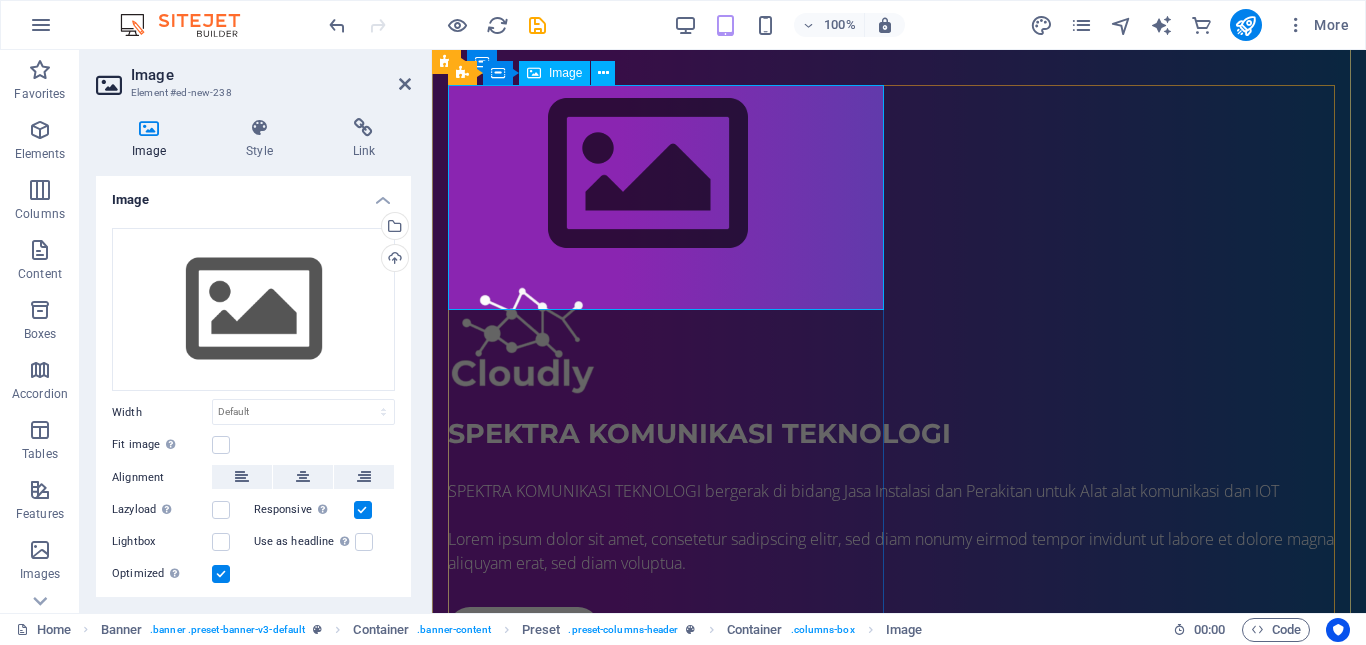 scroll, scrollTop: 102, scrollLeft: 0, axis: vertical 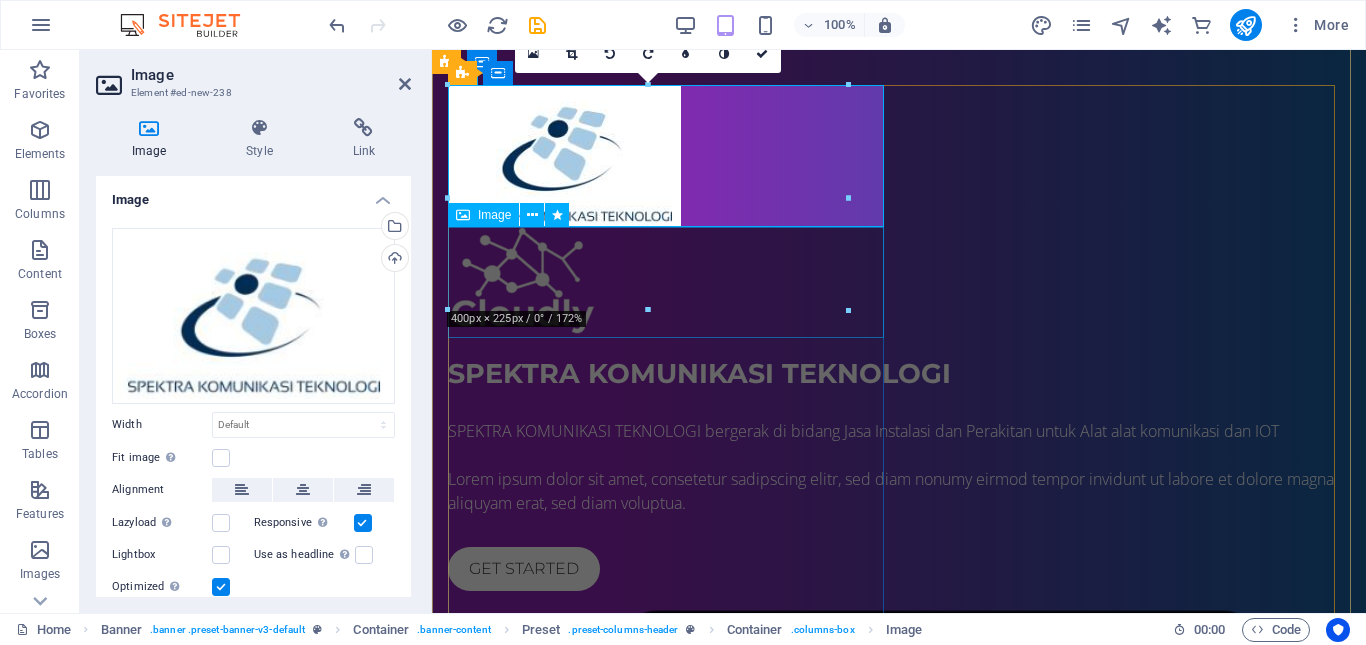 click at bounding box center (899, 282) 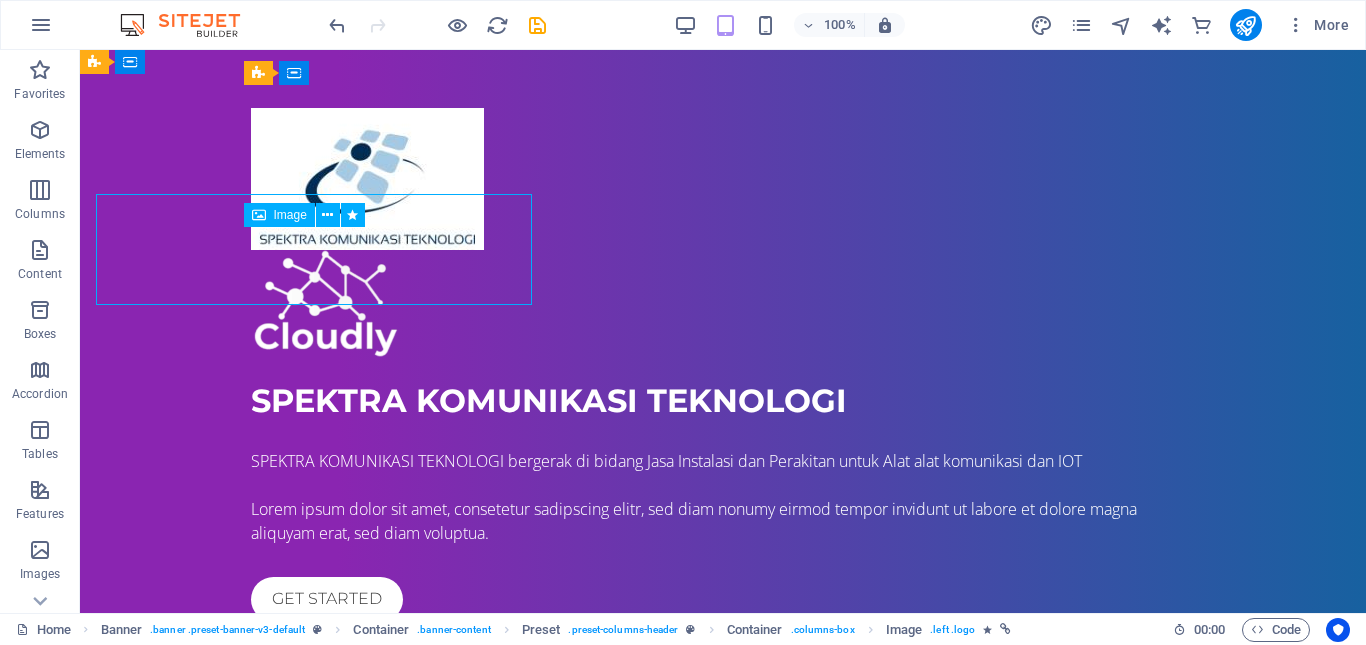 scroll, scrollTop: 125, scrollLeft: 0, axis: vertical 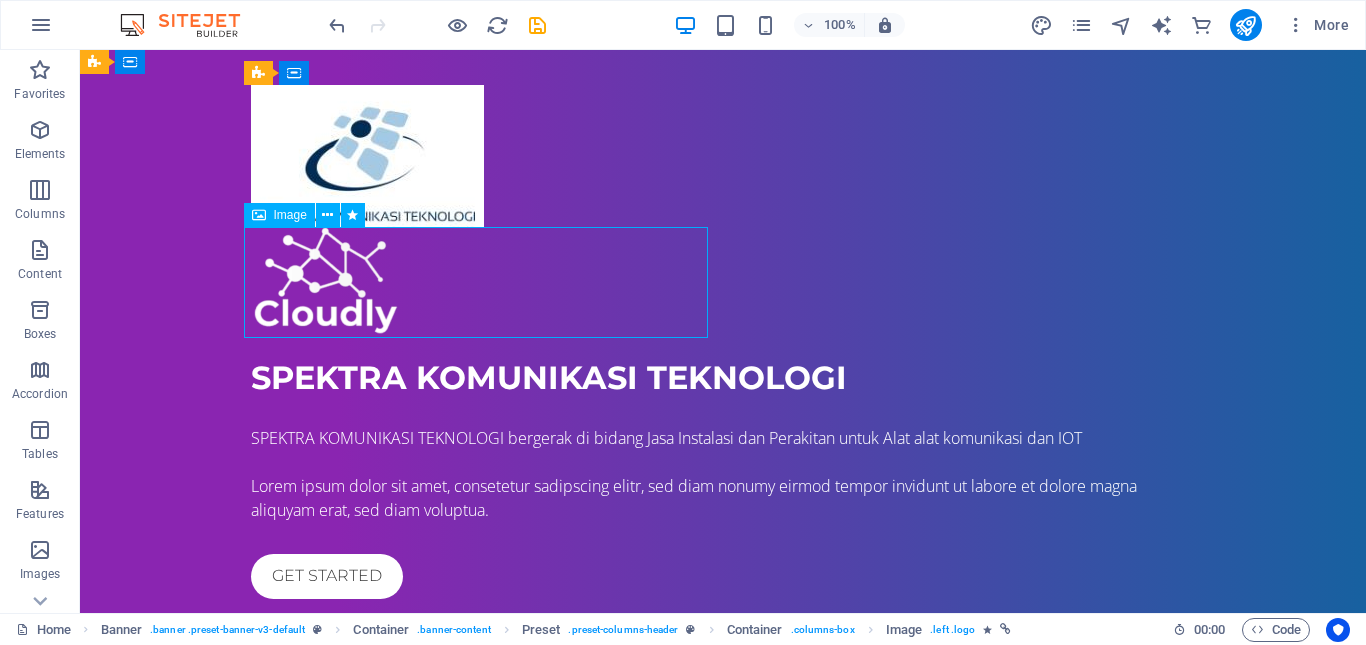 click at bounding box center [723, 282] 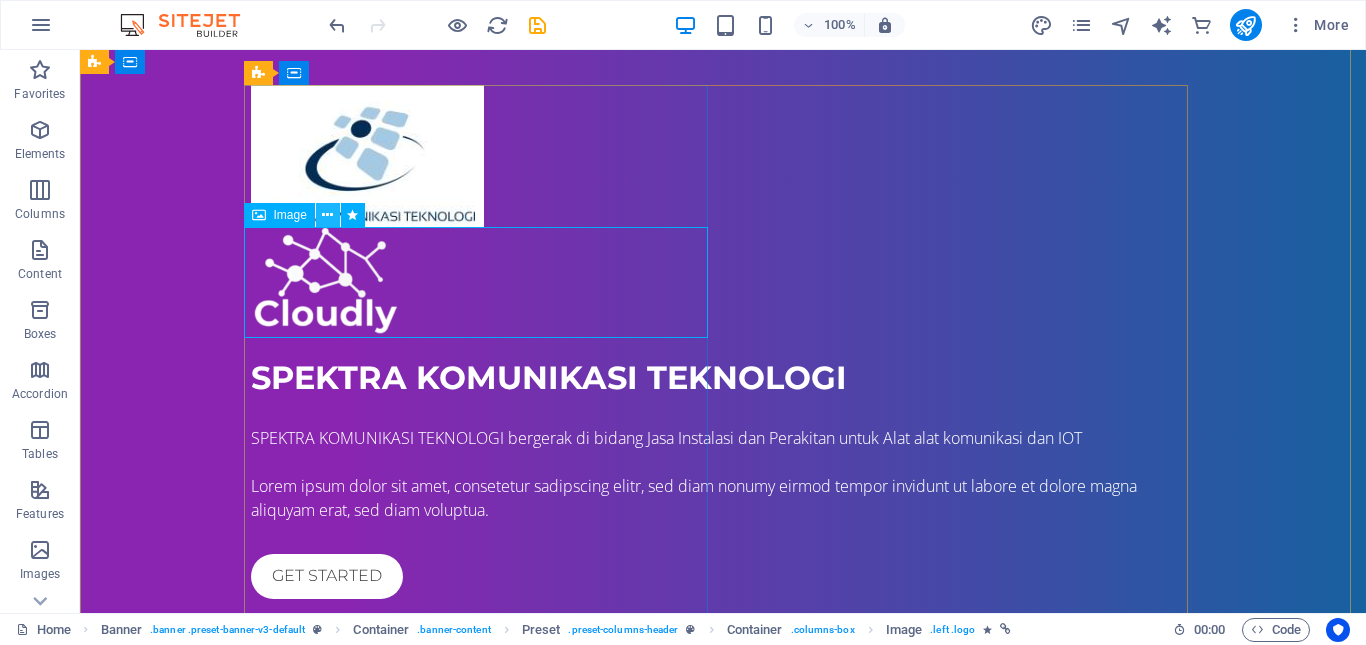 click at bounding box center [327, 215] 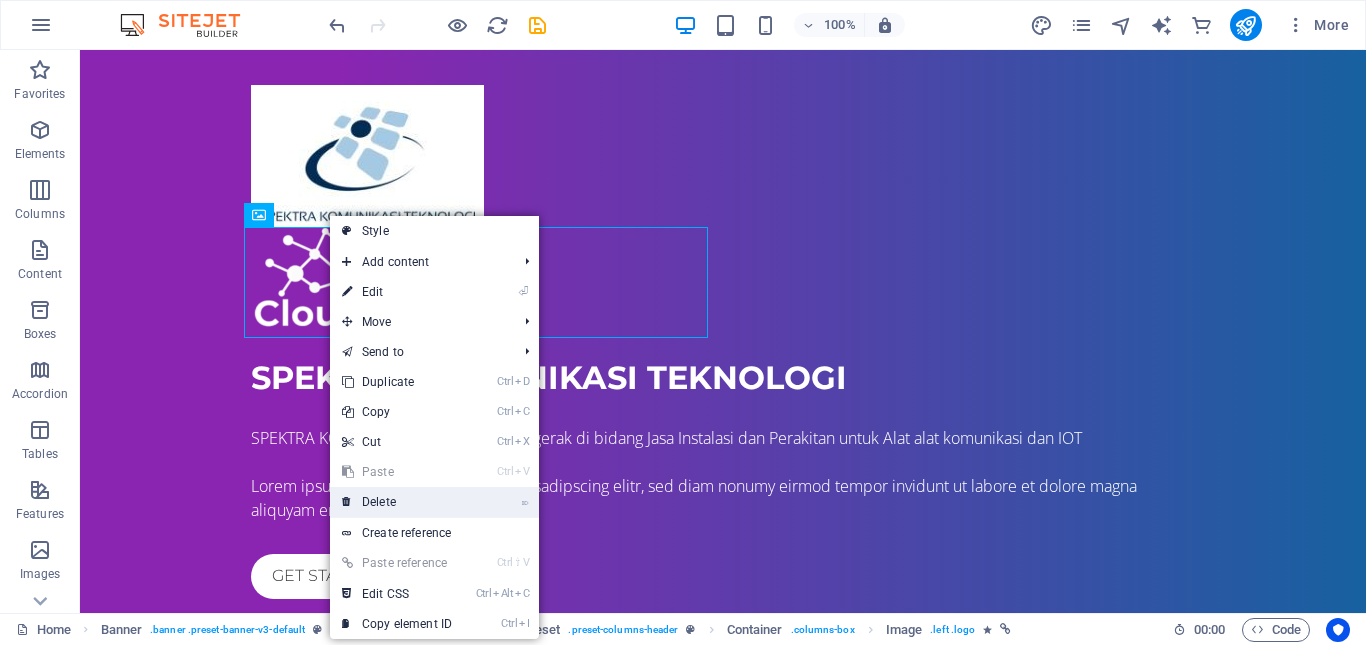 click on "⌦  Delete" at bounding box center [397, 502] 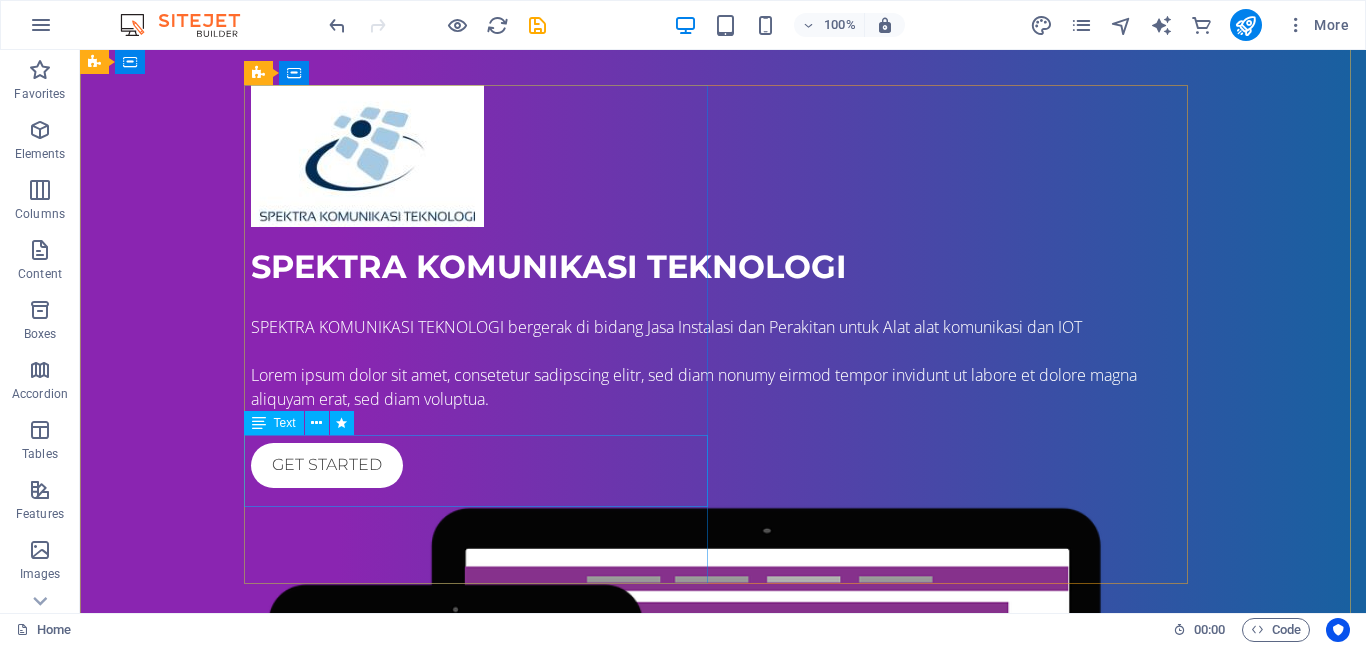 click on "Text" at bounding box center [285, 423] 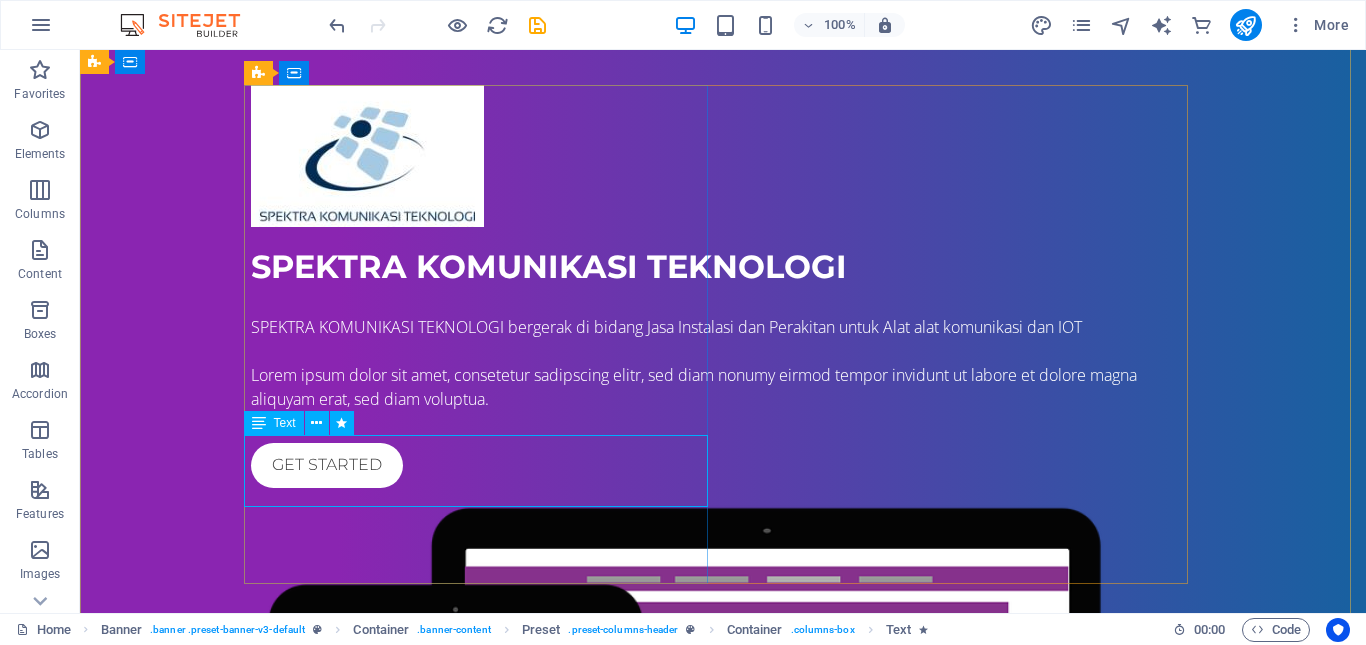 click at bounding box center (259, 423) 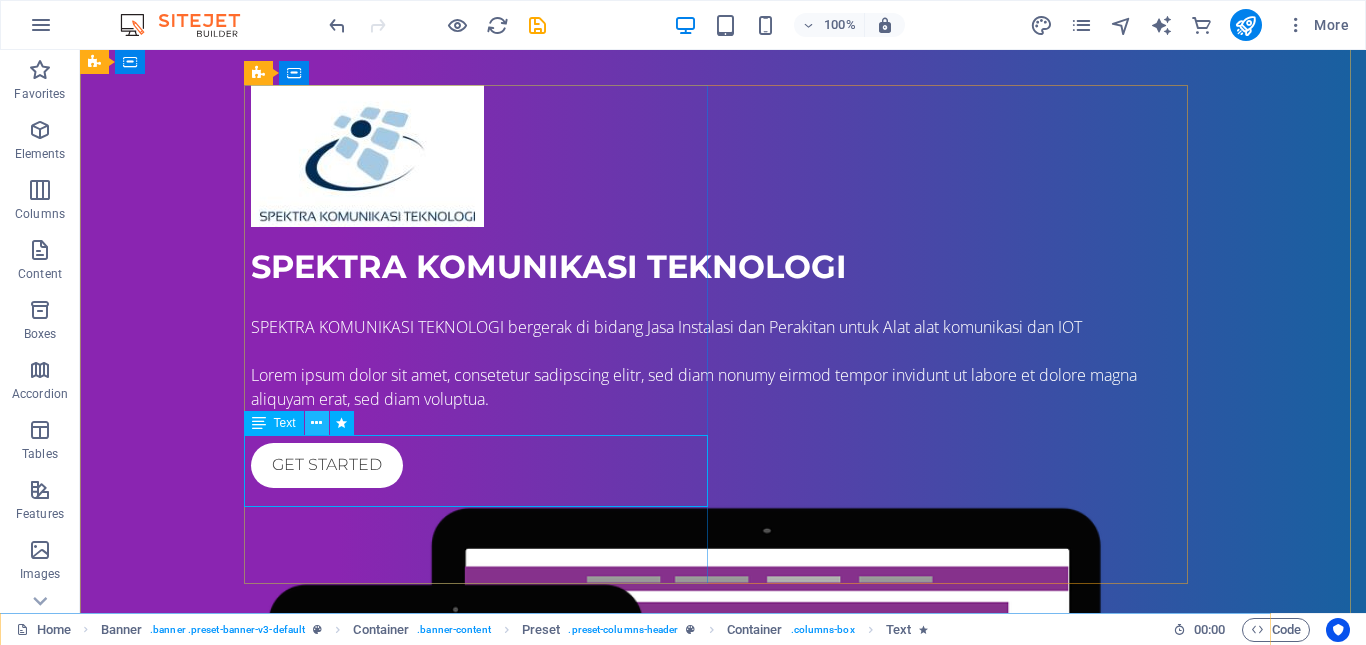 click at bounding box center [316, 423] 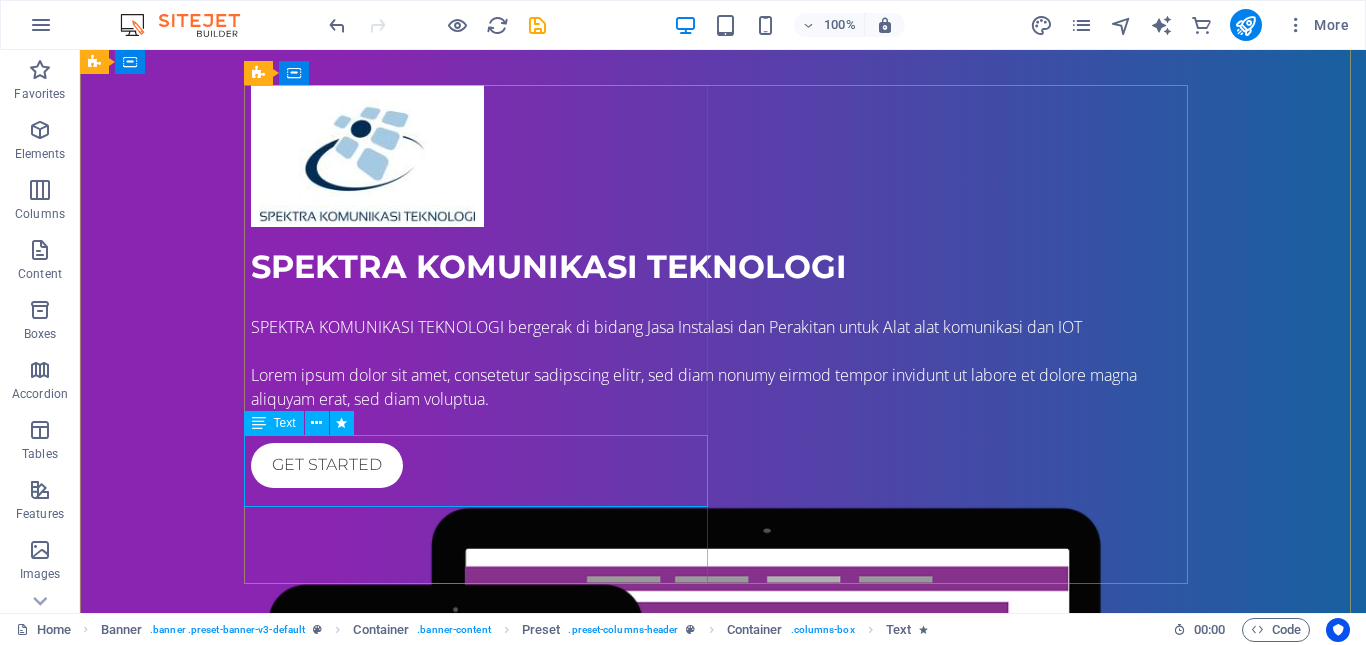 click on "Lorem ipsum dolor sit amet, consetetur sadipscing elitr, sed diam nonumy eirmod tempor invidunt ut labore et dolore magna aliquyam erat, sed diam voluptua." at bounding box center [723, 387] 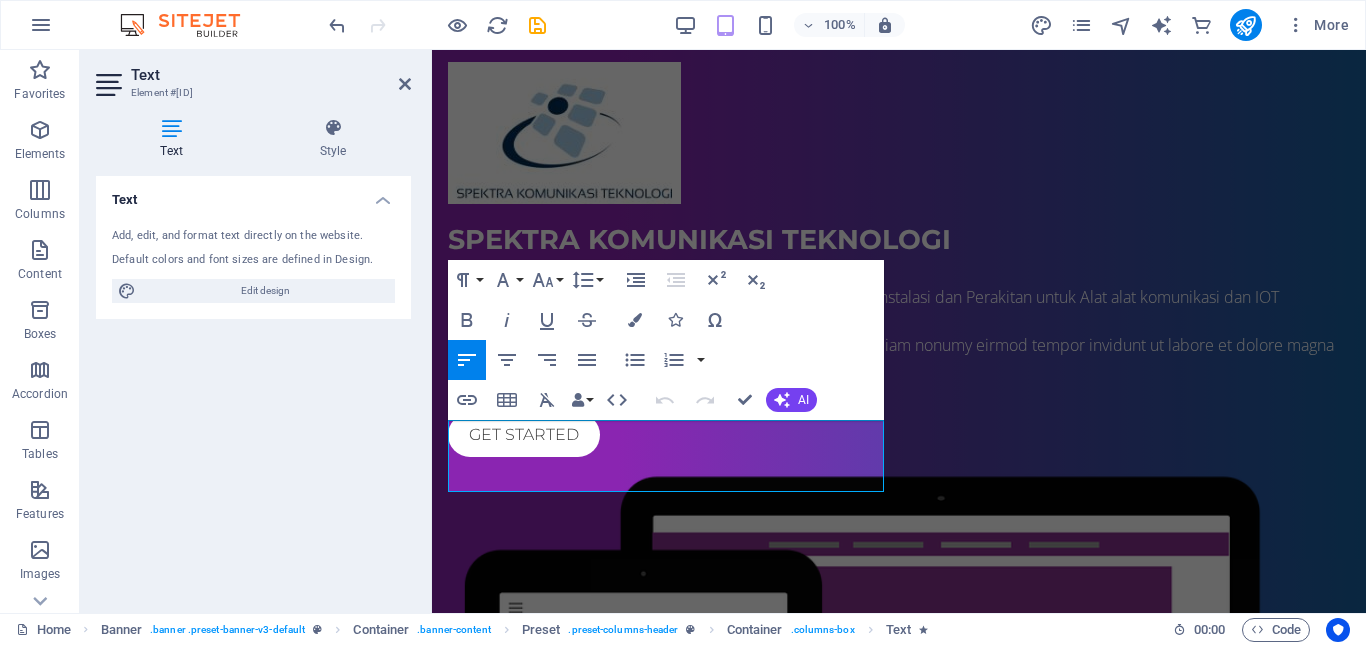scroll, scrollTop: 102, scrollLeft: 0, axis: vertical 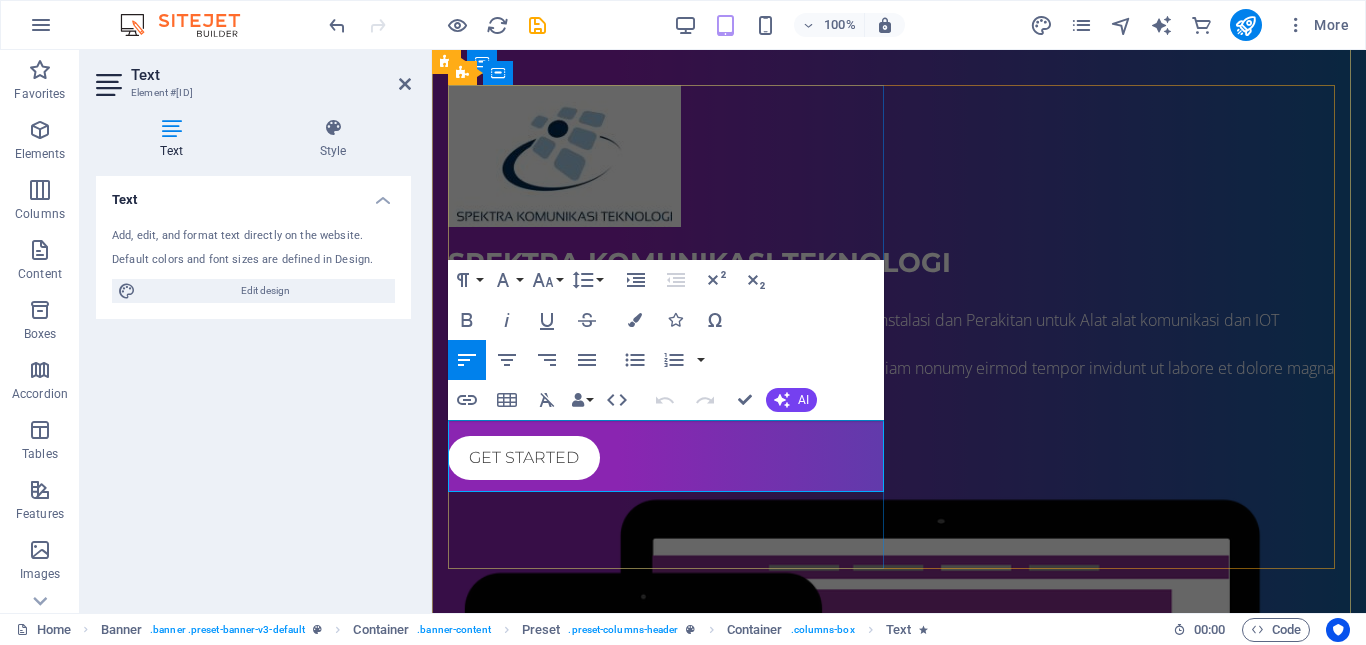 click on "Lorem ipsum dolor sit amet, consetetur sadipscing elitr, sed diam nonumy eirmod tempor invidunt ut labore et dolore magna aliquyam erat, sed diam voluptua." at bounding box center [899, 380] 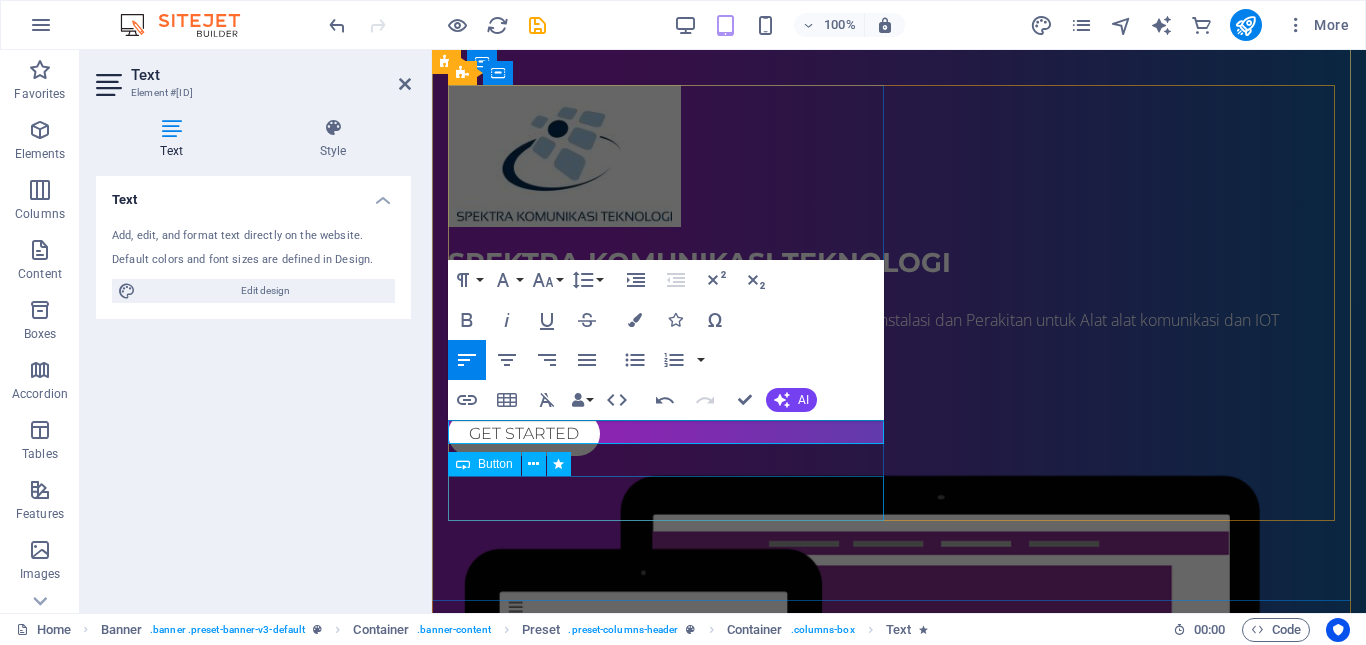 type 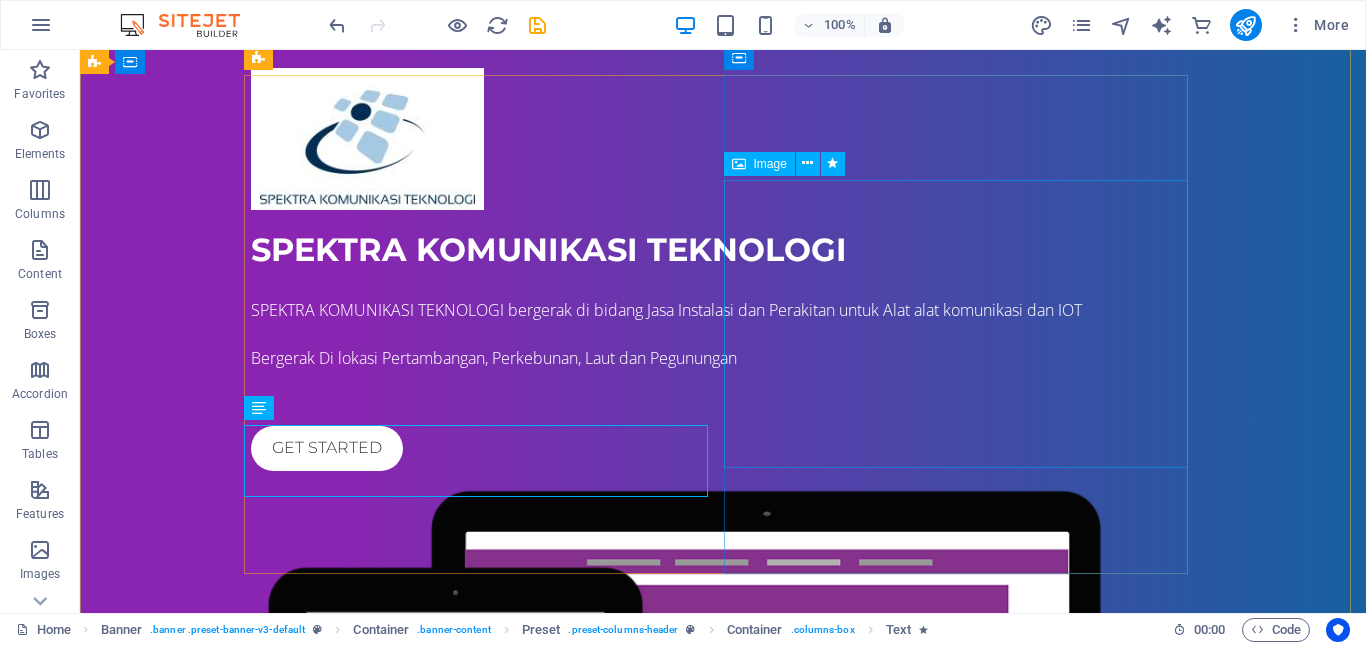 scroll, scrollTop: 140, scrollLeft: 0, axis: vertical 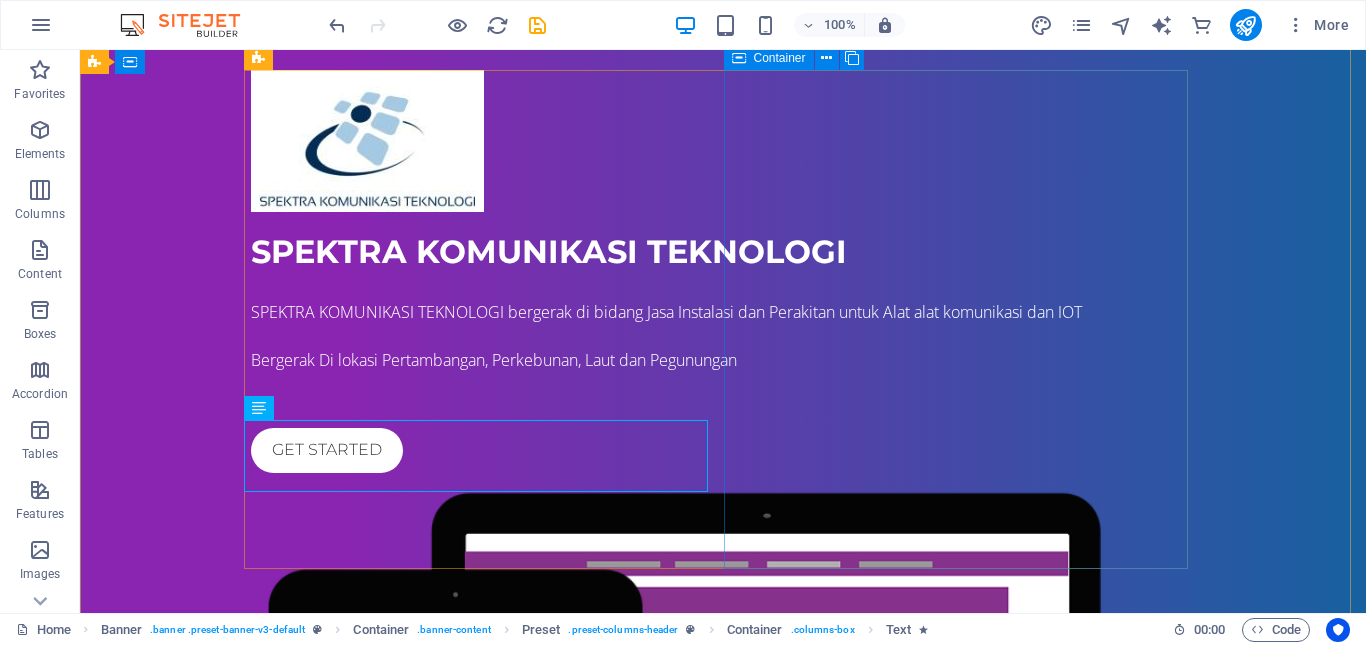 click at bounding box center (723, 773) 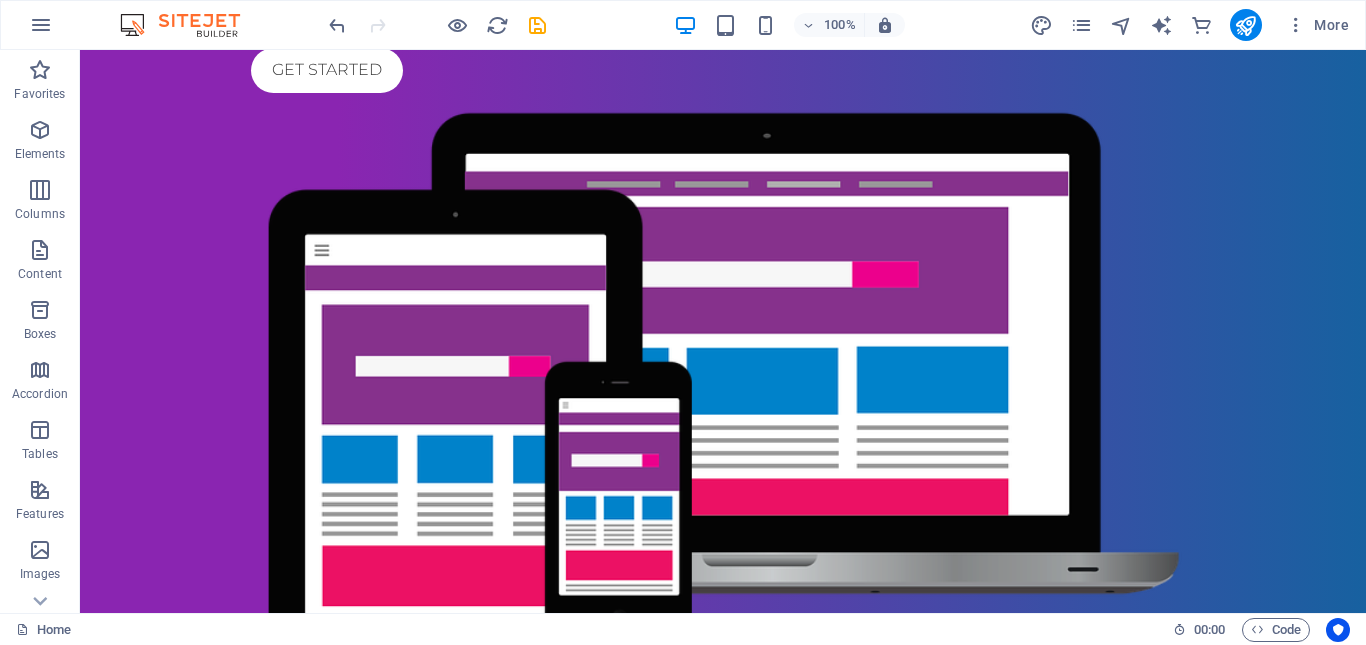 scroll, scrollTop: 538, scrollLeft: 0, axis: vertical 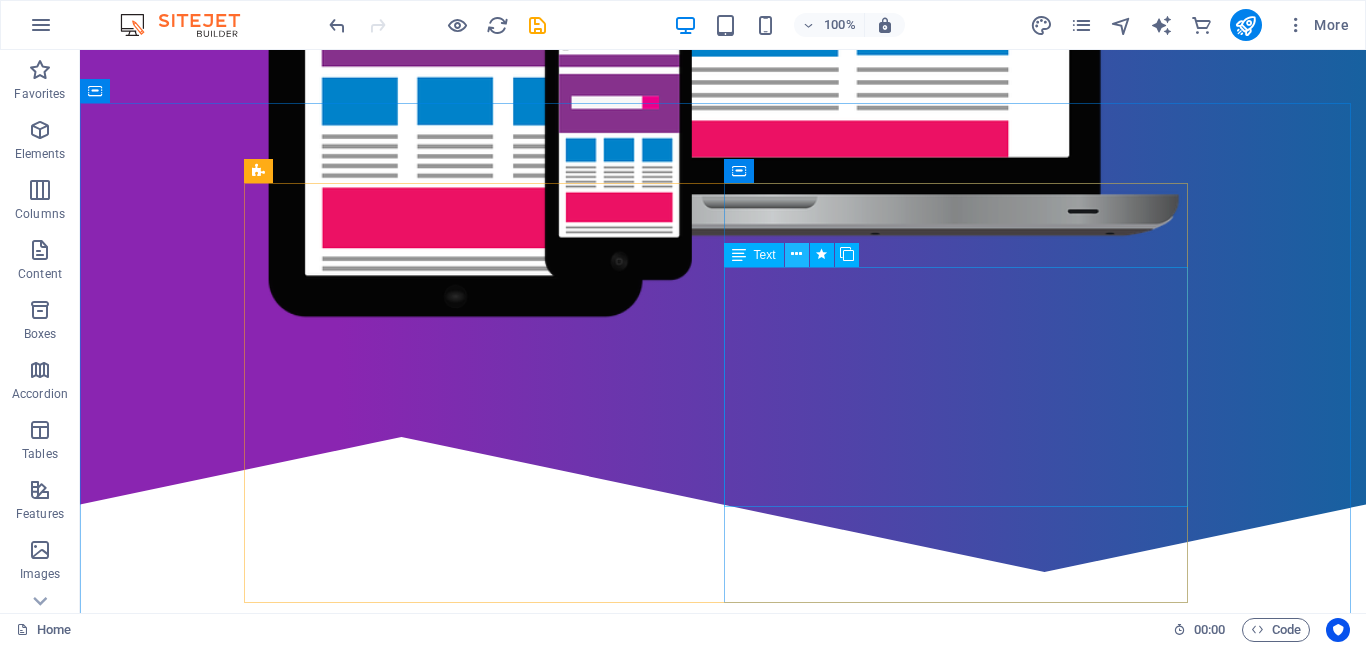 click at bounding box center [796, 254] 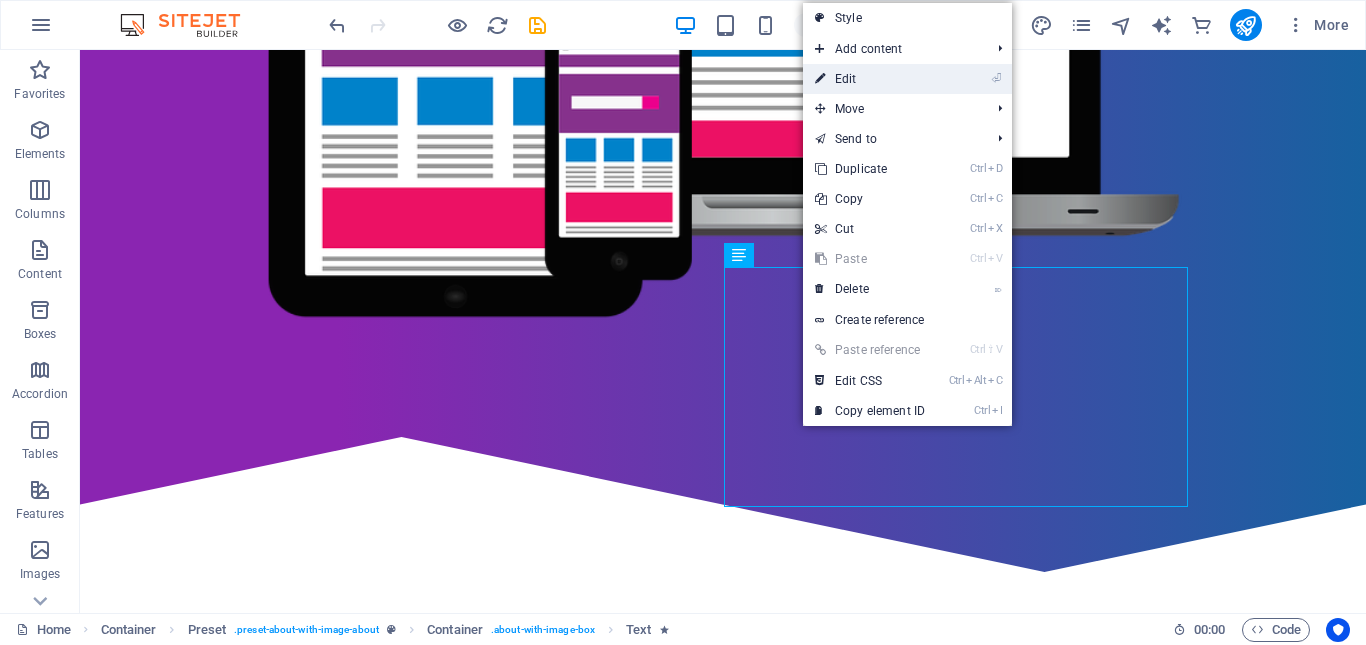 click on "⏎  Edit" at bounding box center (870, 79) 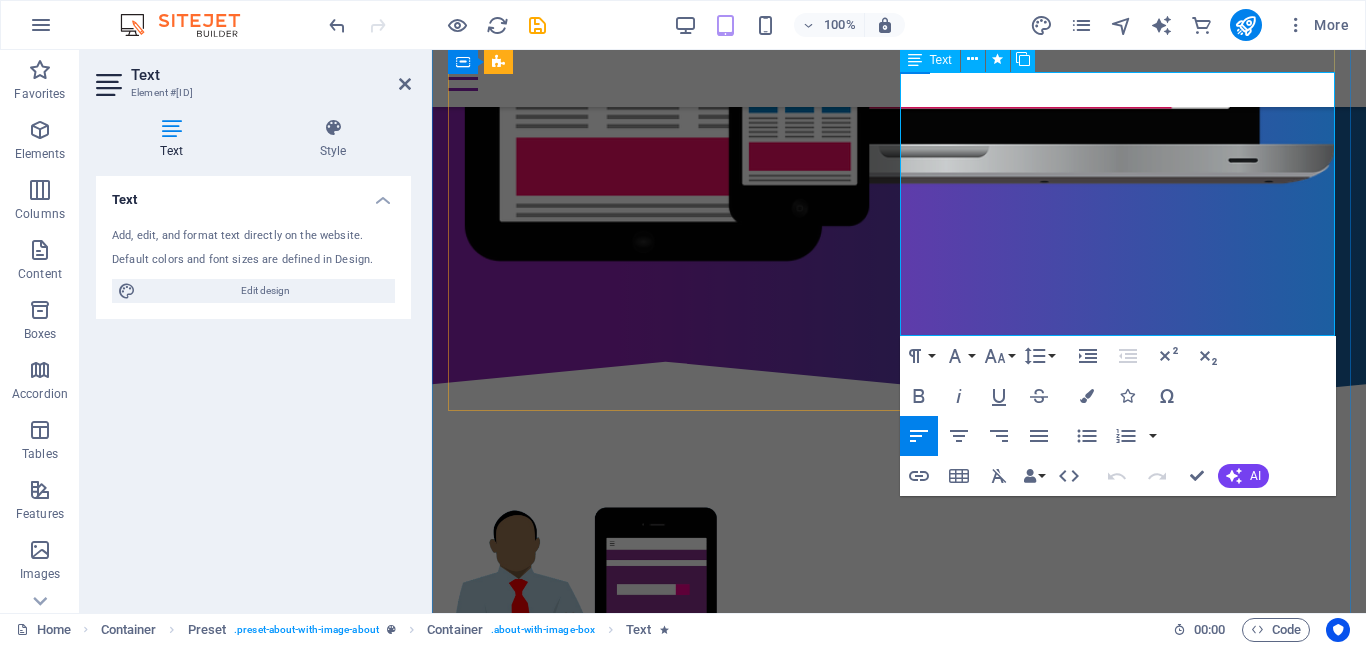 click on "At vero eos et accusam et justo duo dolores et ea rebum. Stet clita kasd gubergren, no sea takimata sanctus est Lorem ipsum dolor sit amet." at bounding box center (899, 914) 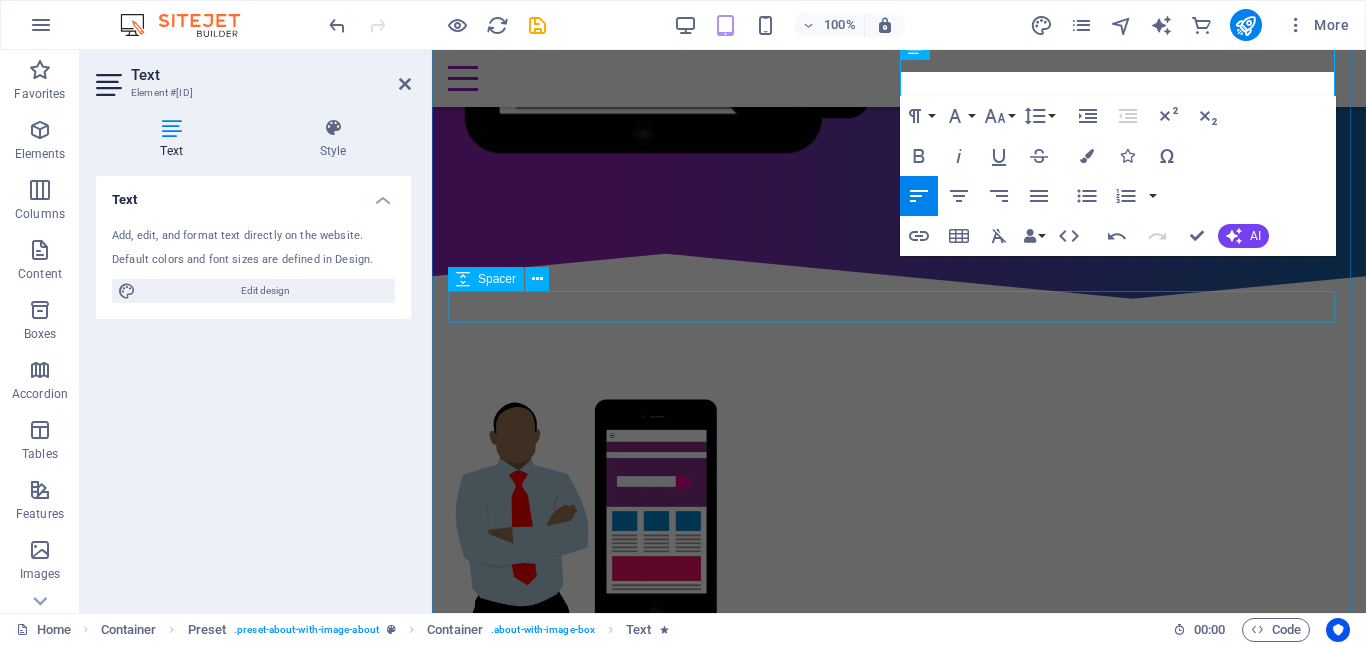 scroll, scrollTop: 998, scrollLeft: 0, axis: vertical 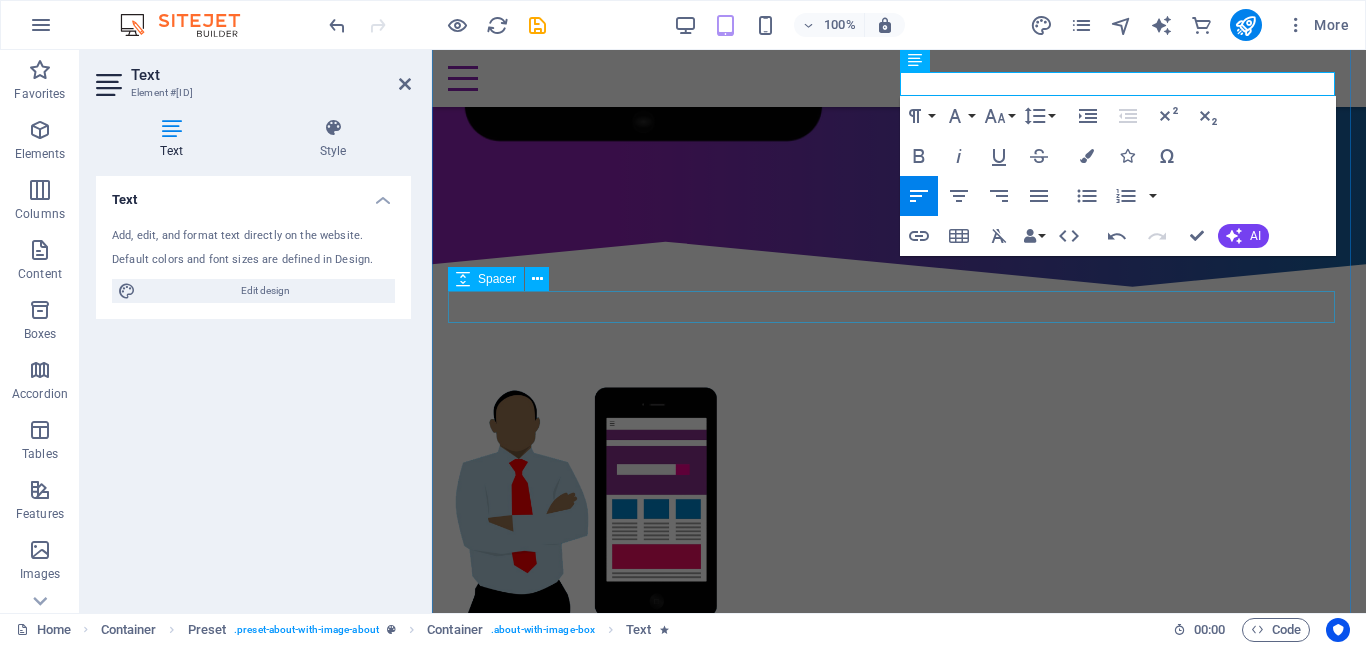 type 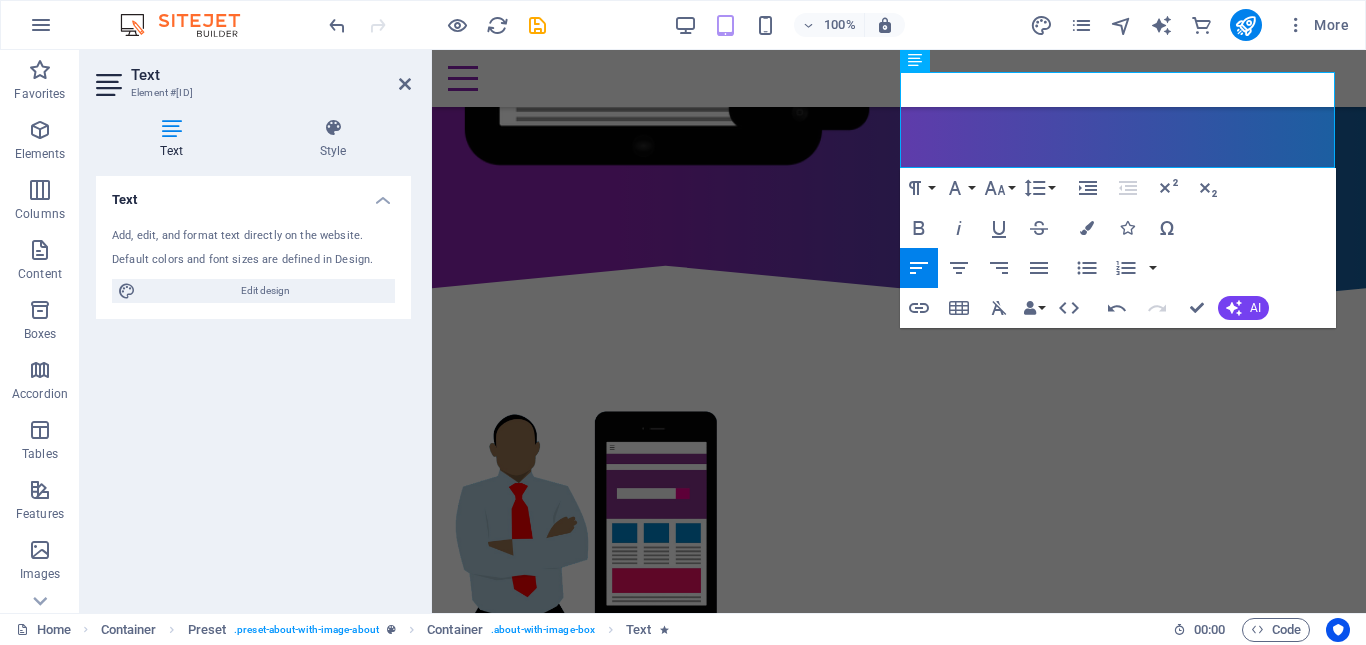 scroll, scrollTop: 962, scrollLeft: 0, axis: vertical 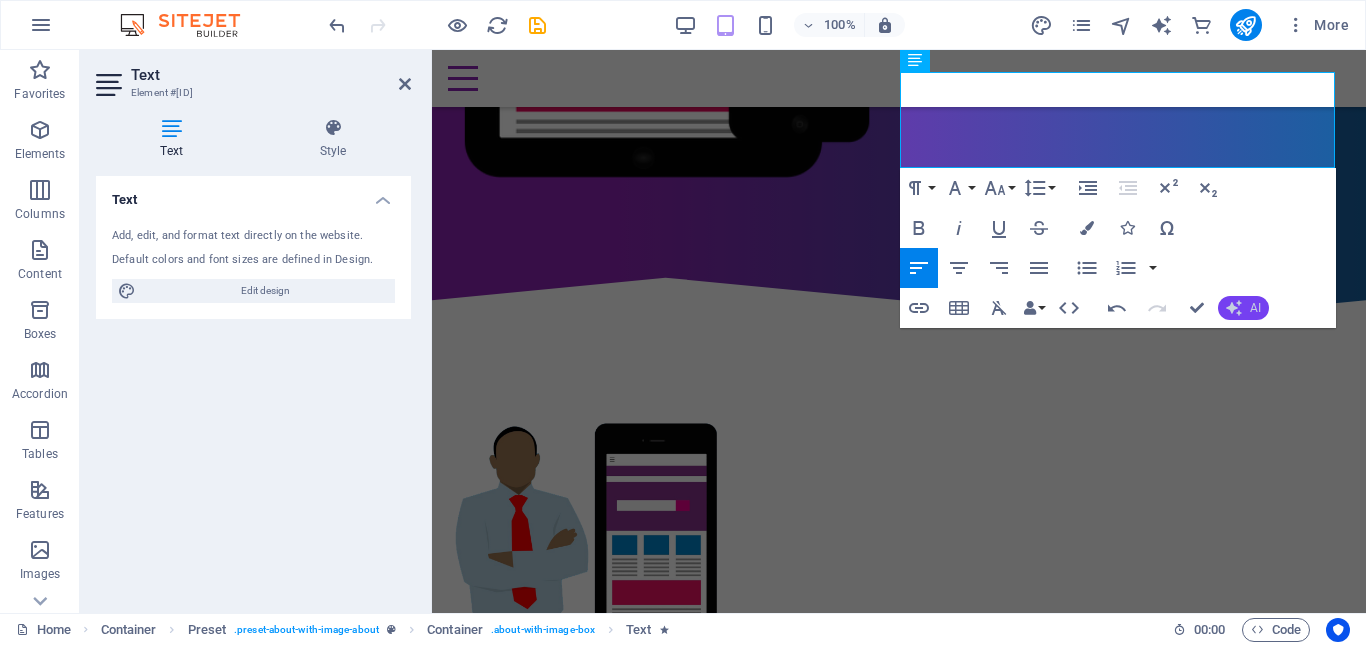 click 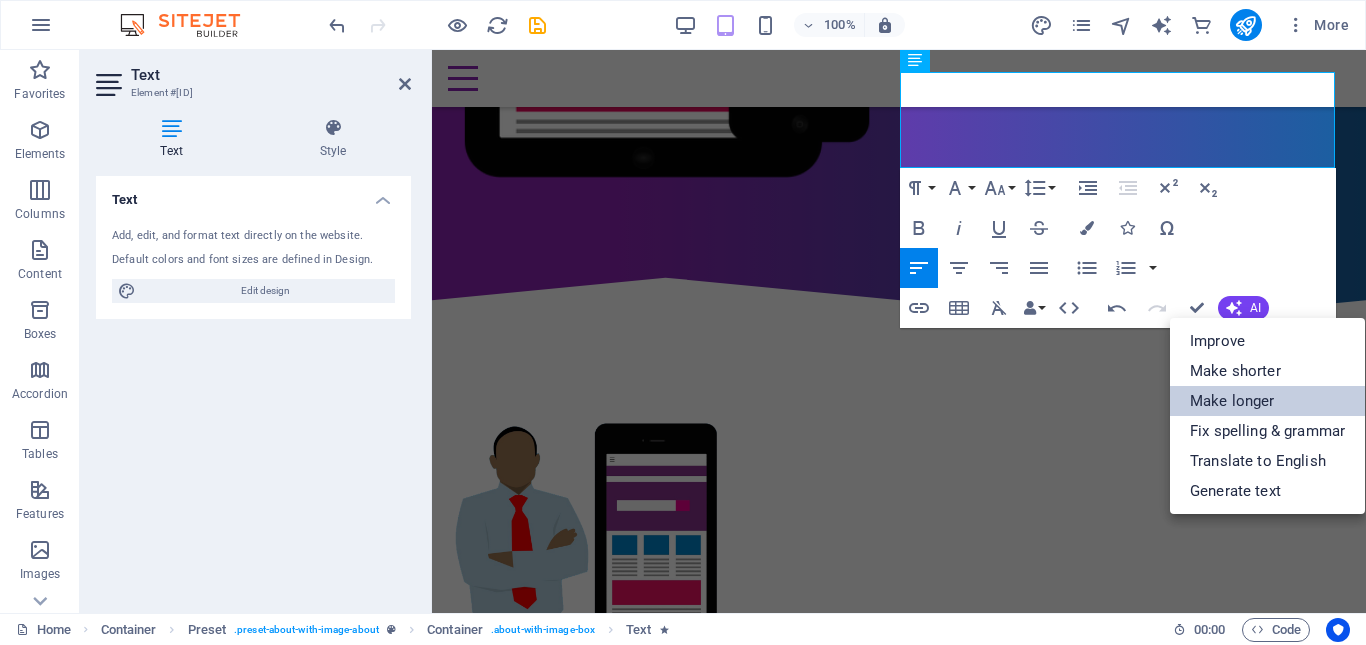 click on "Make longer" at bounding box center [1267, 401] 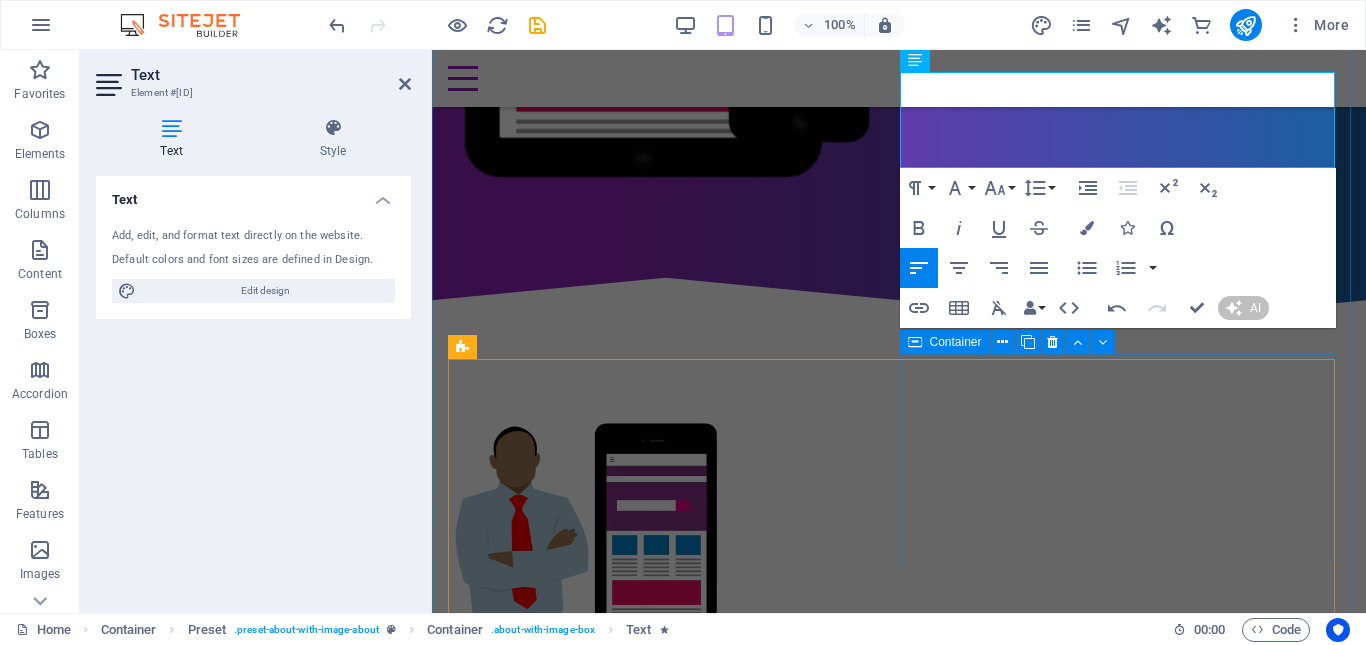 scroll, scrollTop: 902, scrollLeft: 0, axis: vertical 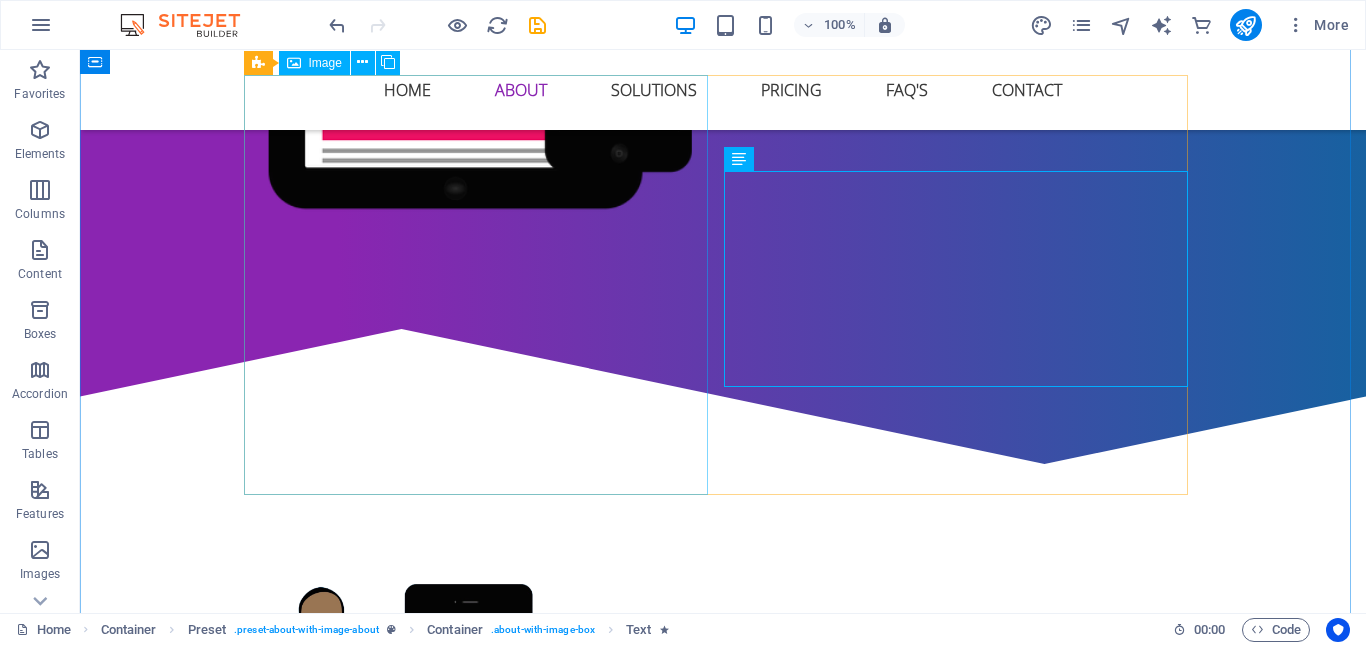 click at bounding box center [395, 702] 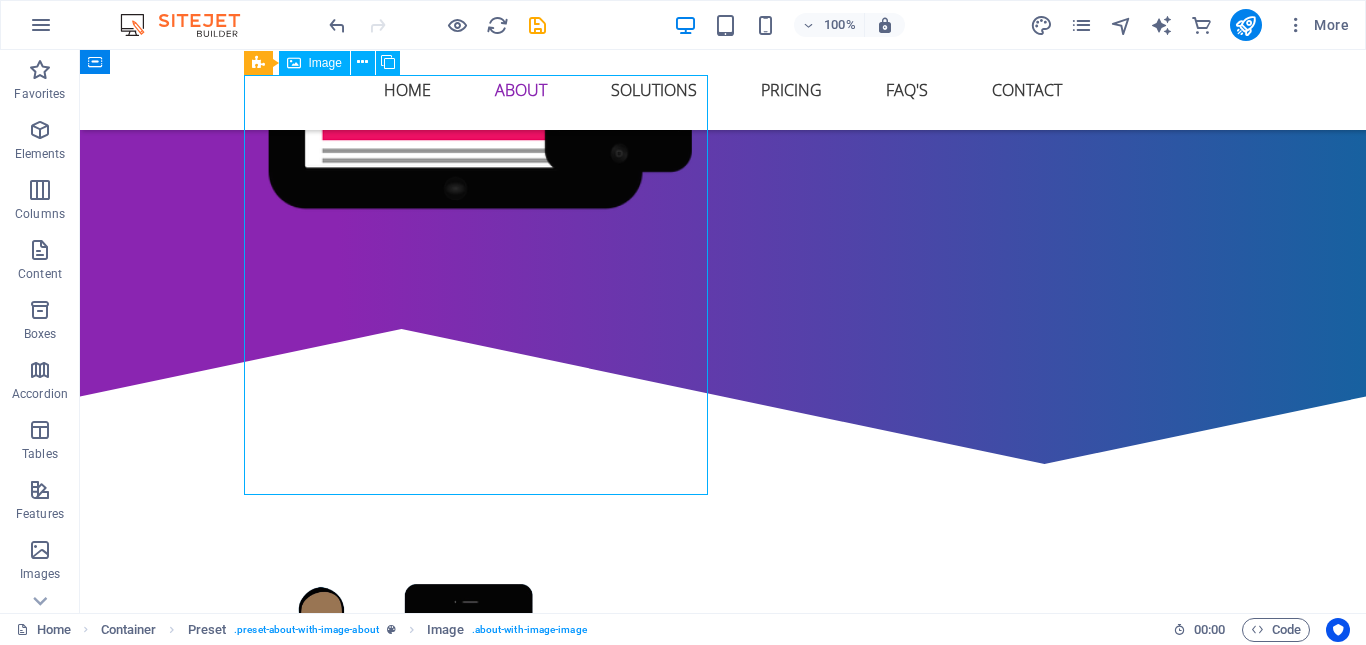 click at bounding box center [395, 702] 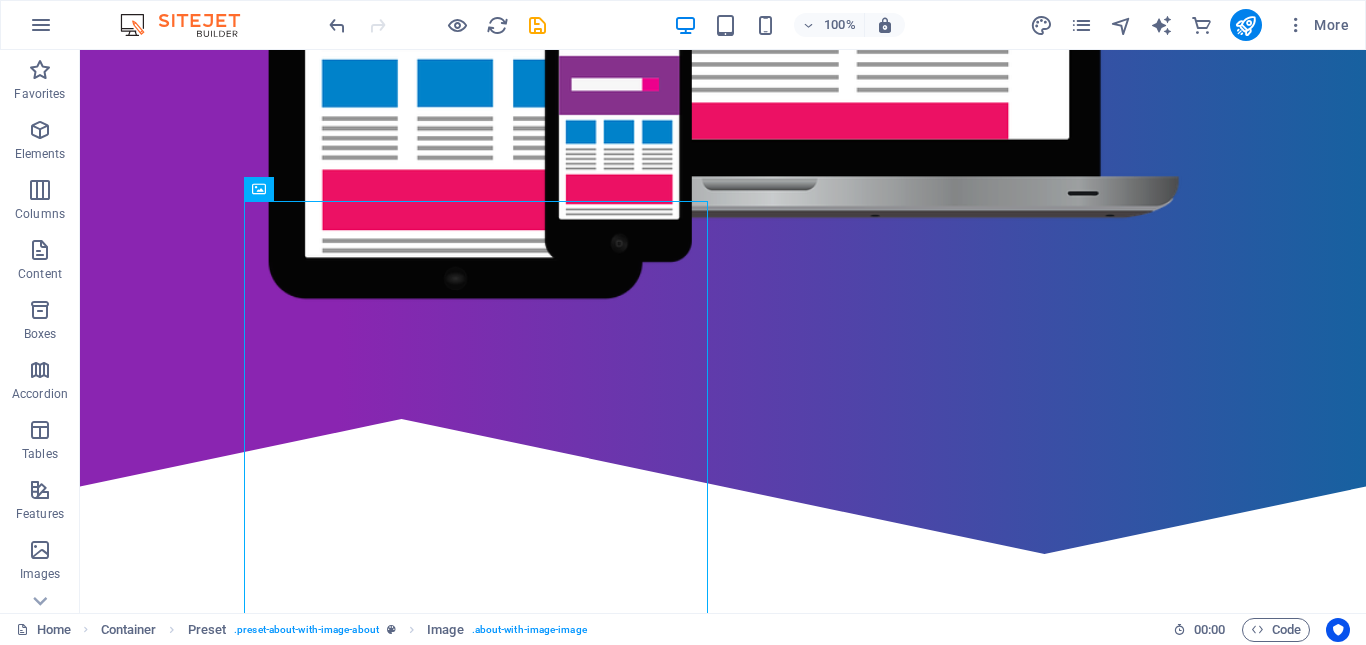 scroll, scrollTop: 843, scrollLeft: 0, axis: vertical 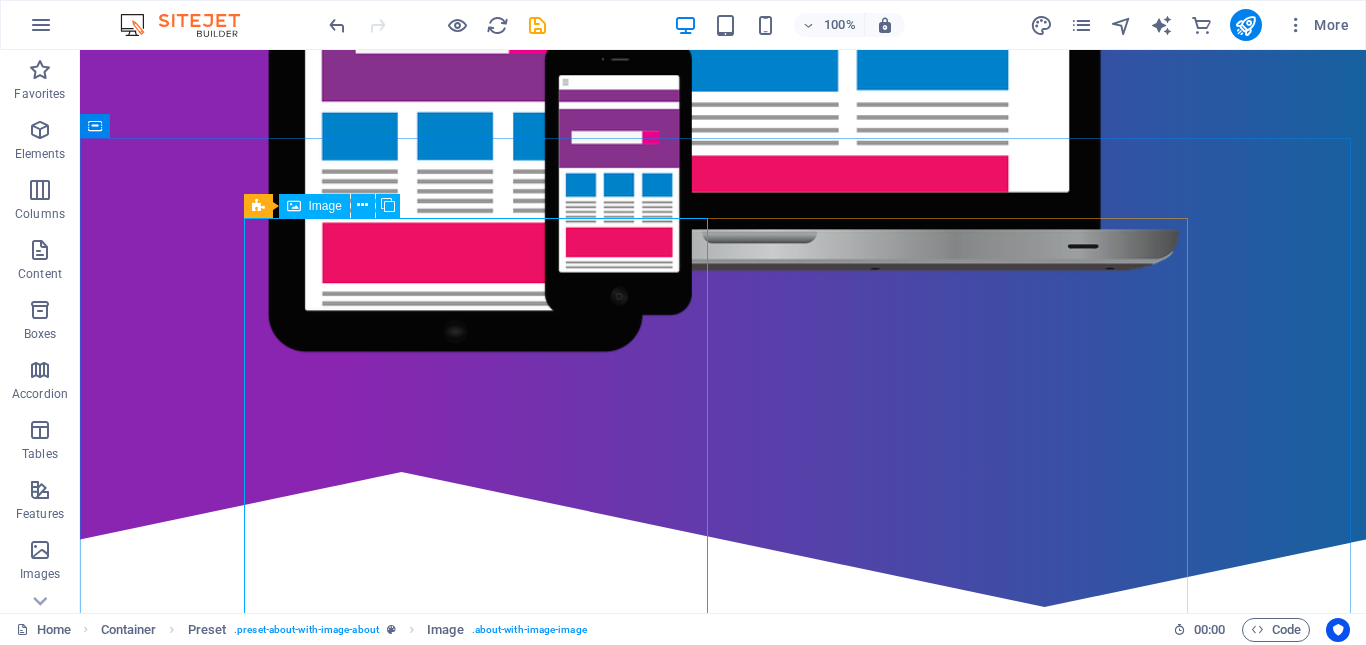 click on "Image" at bounding box center (325, 206) 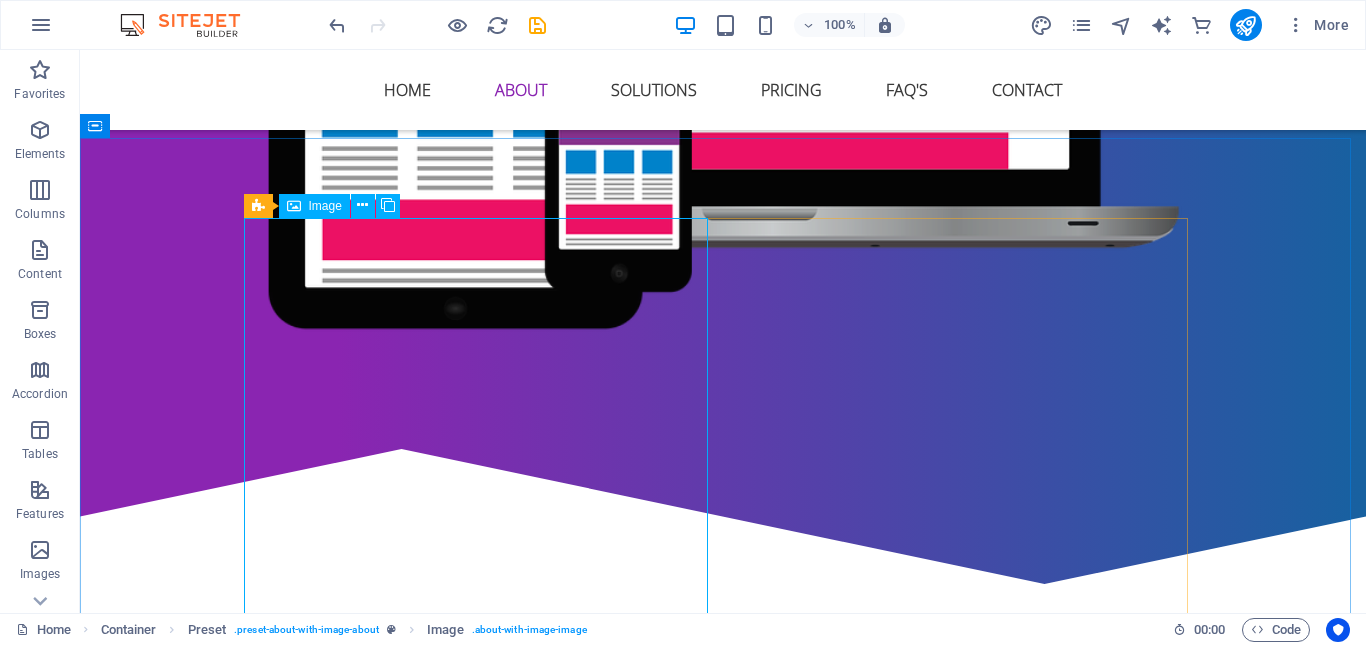 select on "%" 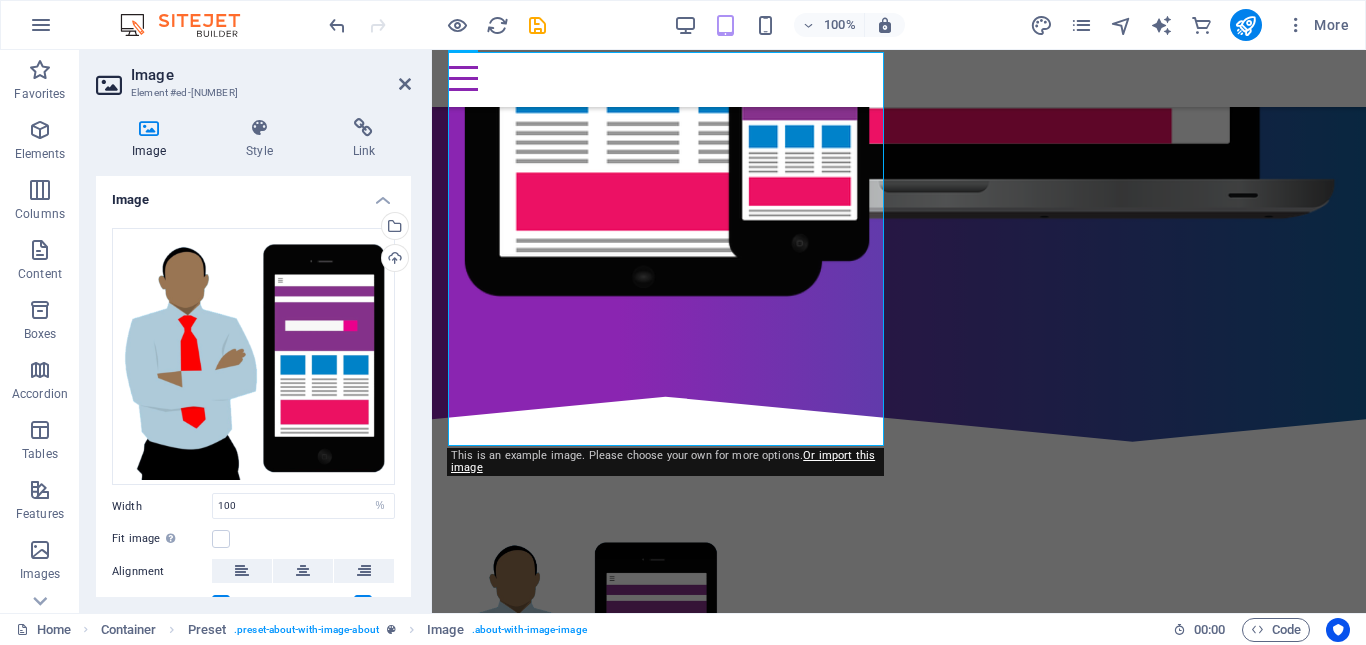 click at bounding box center (149, 128) 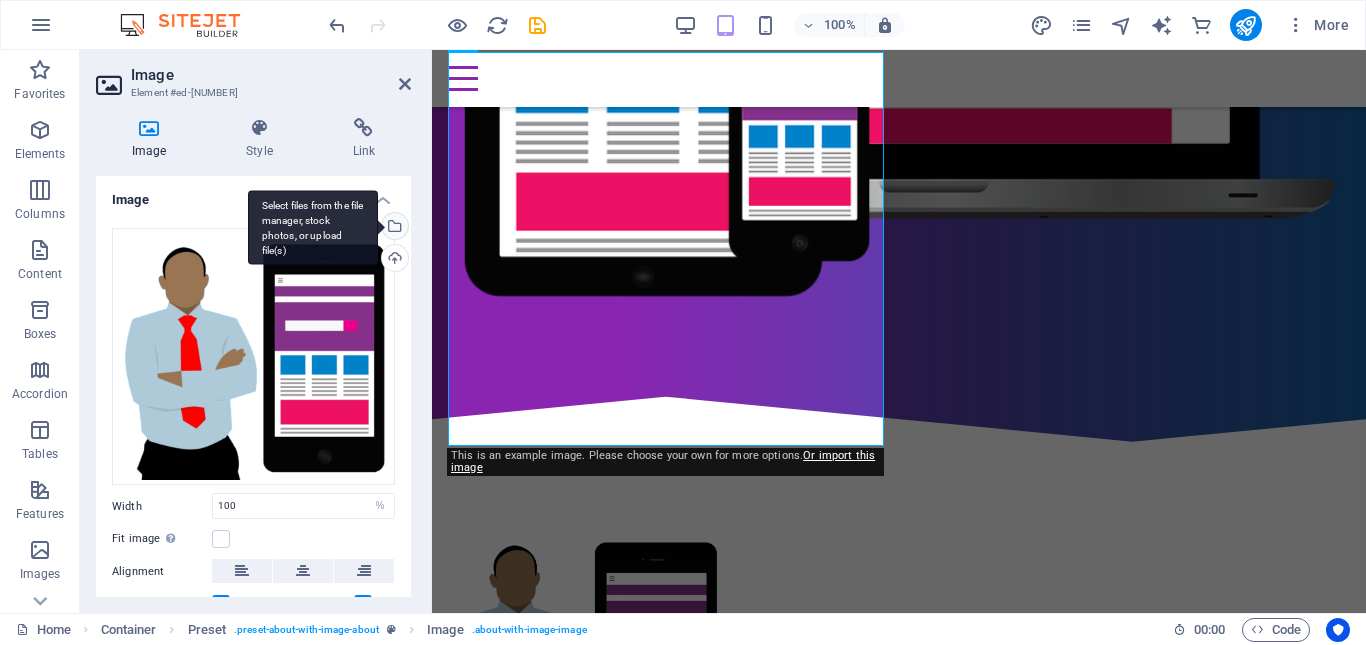 click on "Select files from the file manager, stock photos, or upload file(s)" at bounding box center (313, 227) 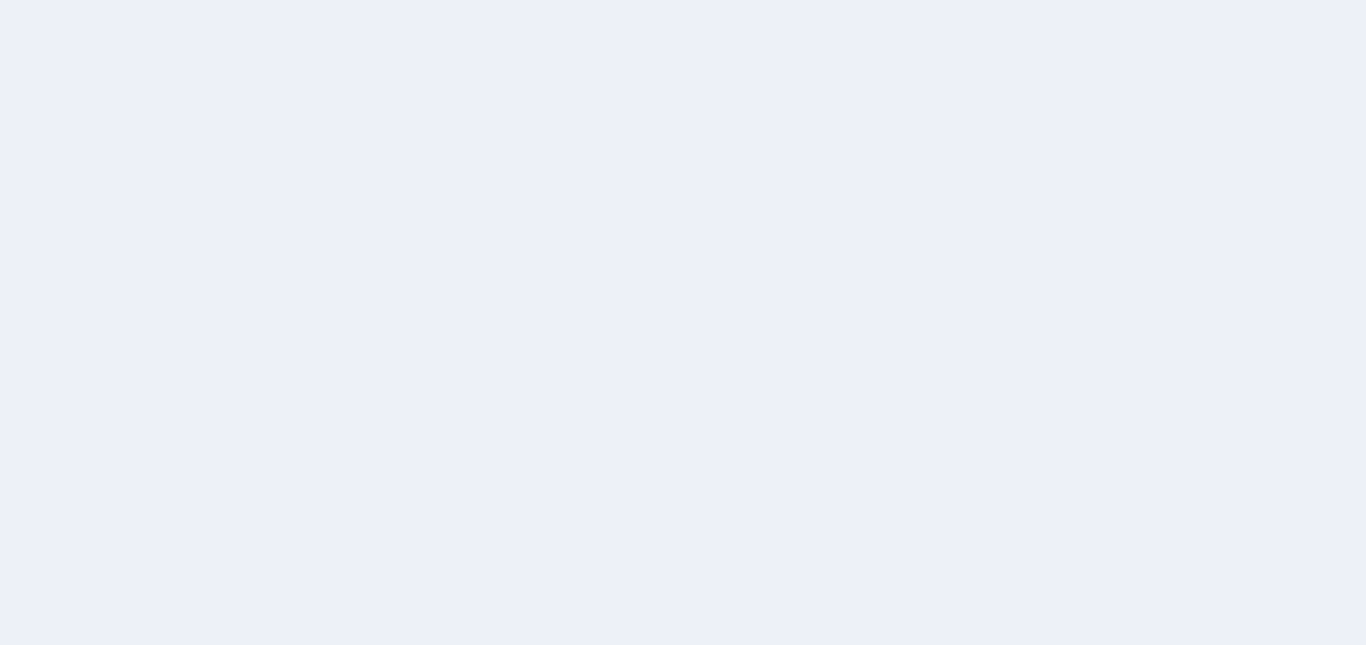 scroll, scrollTop: 0, scrollLeft: 0, axis: both 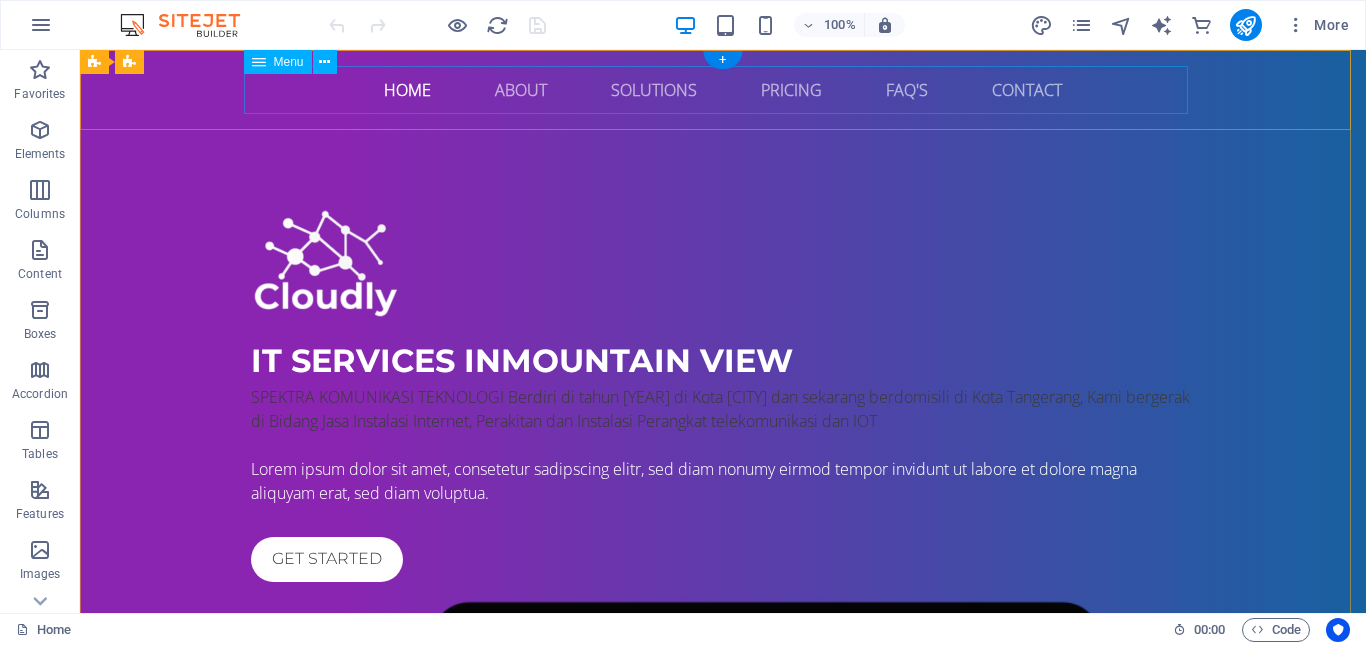 click on "Home About Solutions Pricing FAQ's Contact" at bounding box center [723, 90] 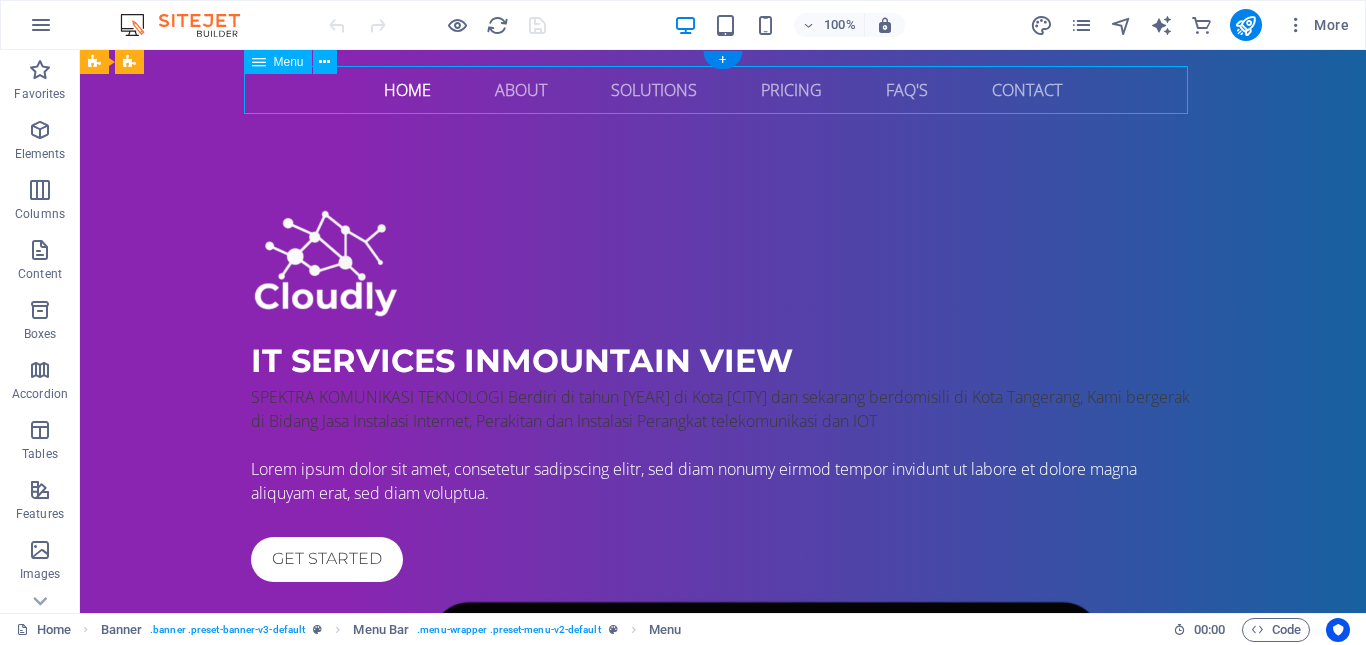 click on "Home About Solutions Pricing FAQ's Contact" at bounding box center (723, 90) 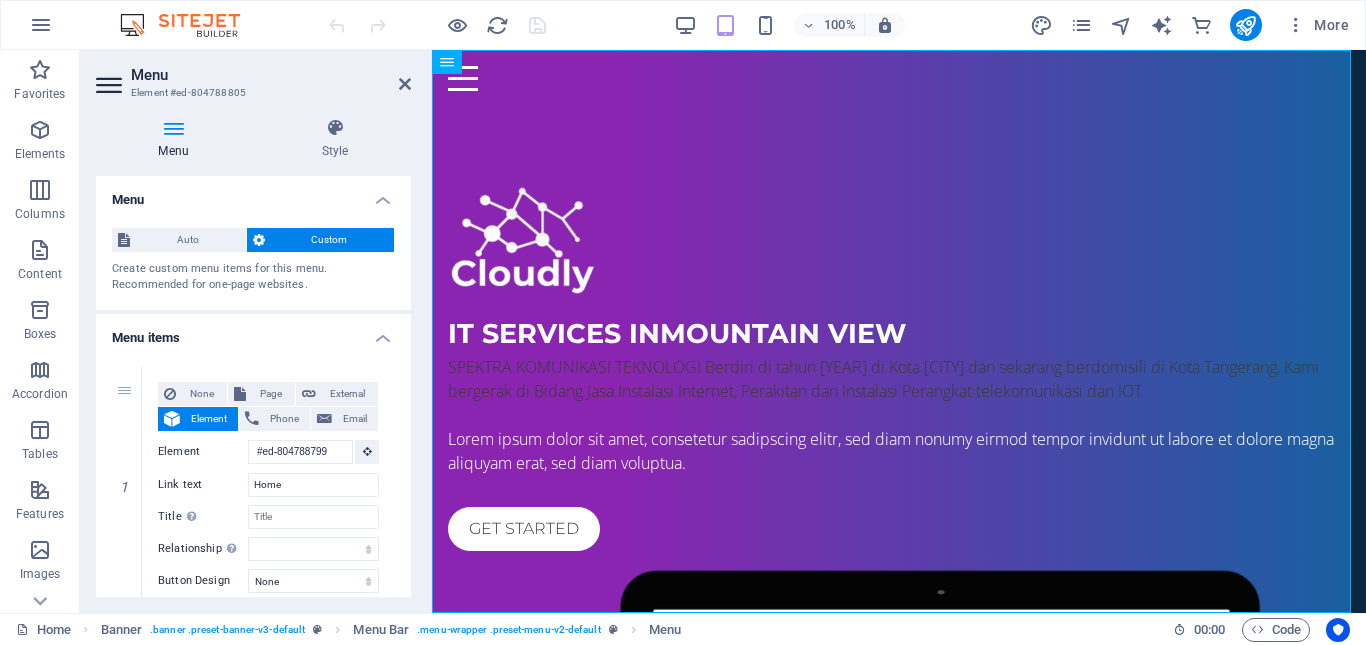 drag, startPoint x: 411, startPoint y: 236, endPoint x: 408, endPoint y: 325, distance: 89.050545 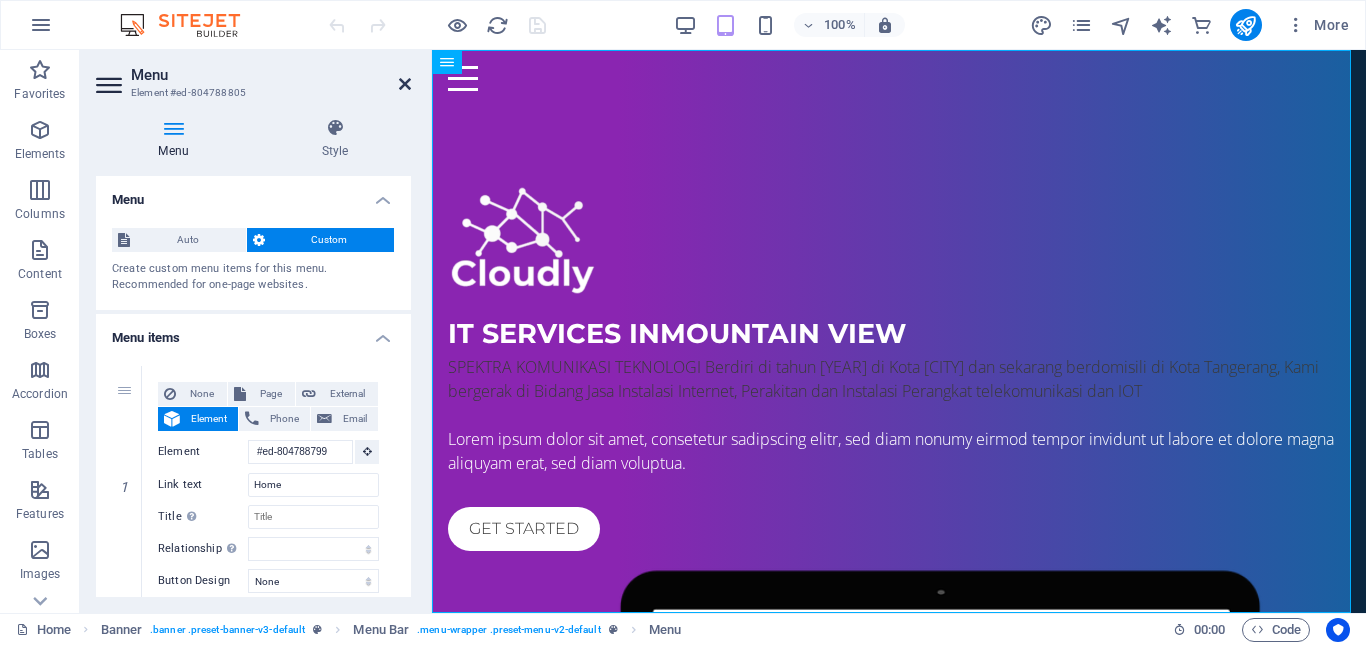 click at bounding box center (405, 84) 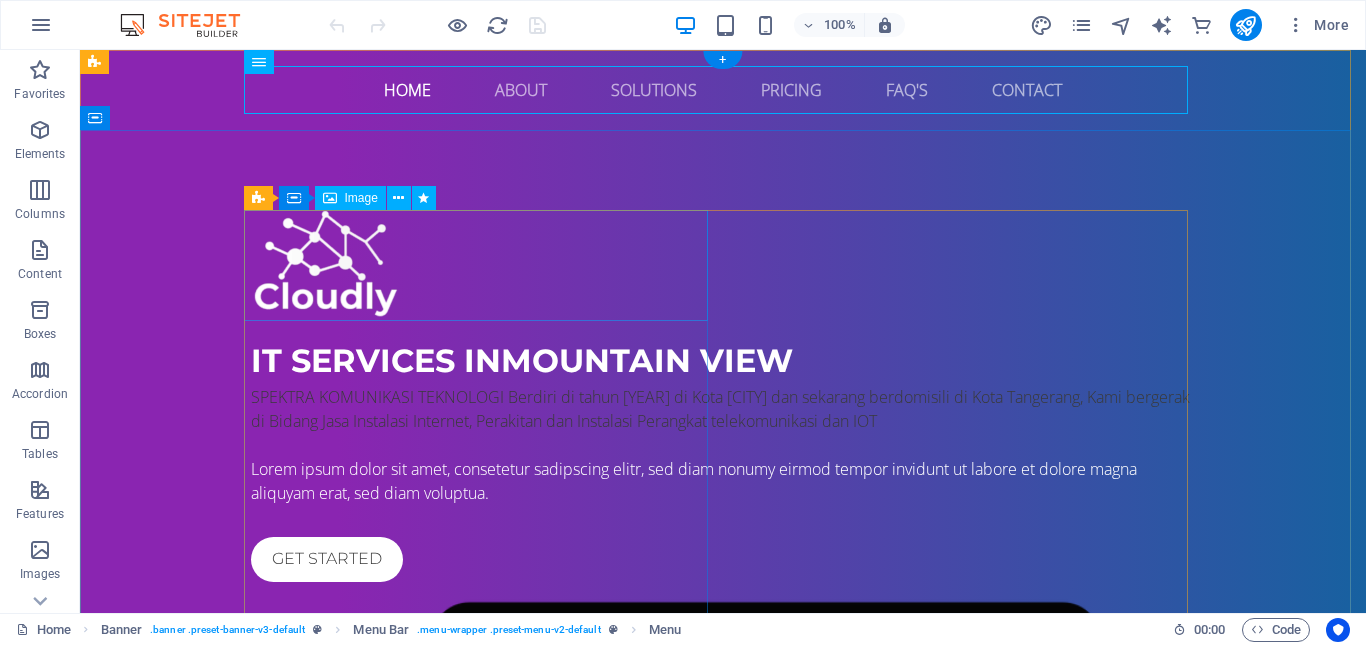 click at bounding box center (723, 265) 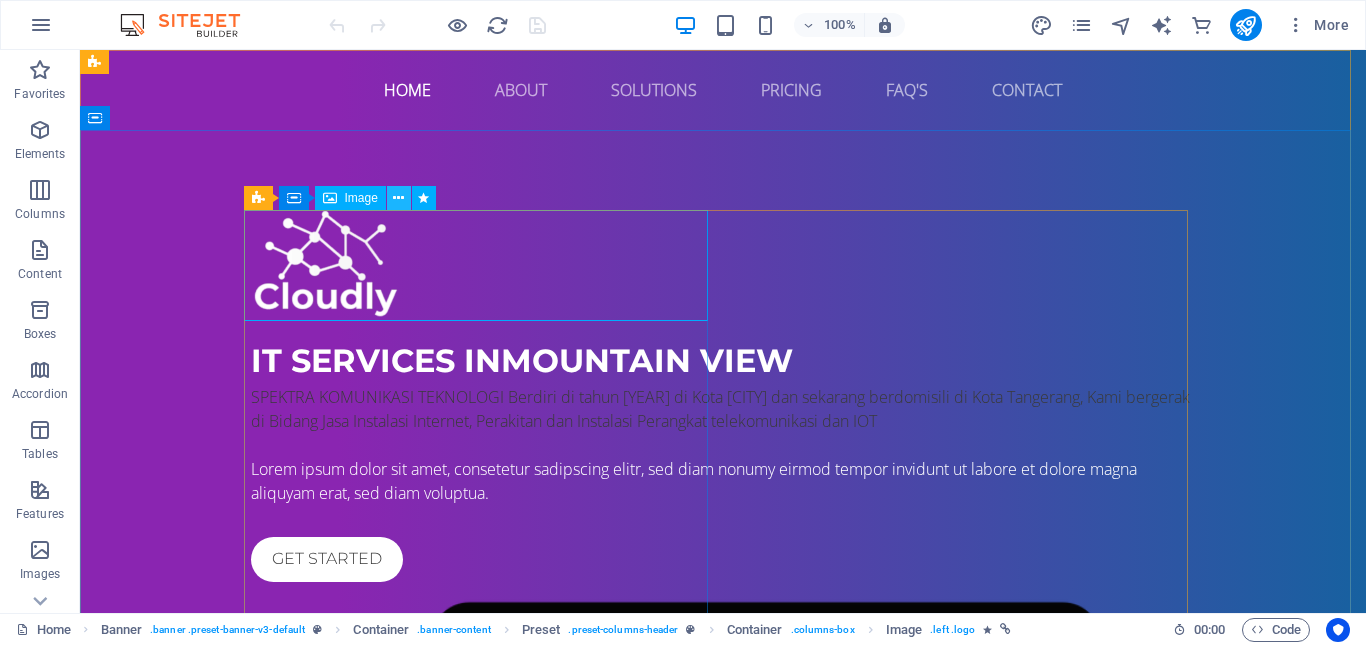 click at bounding box center [398, 198] 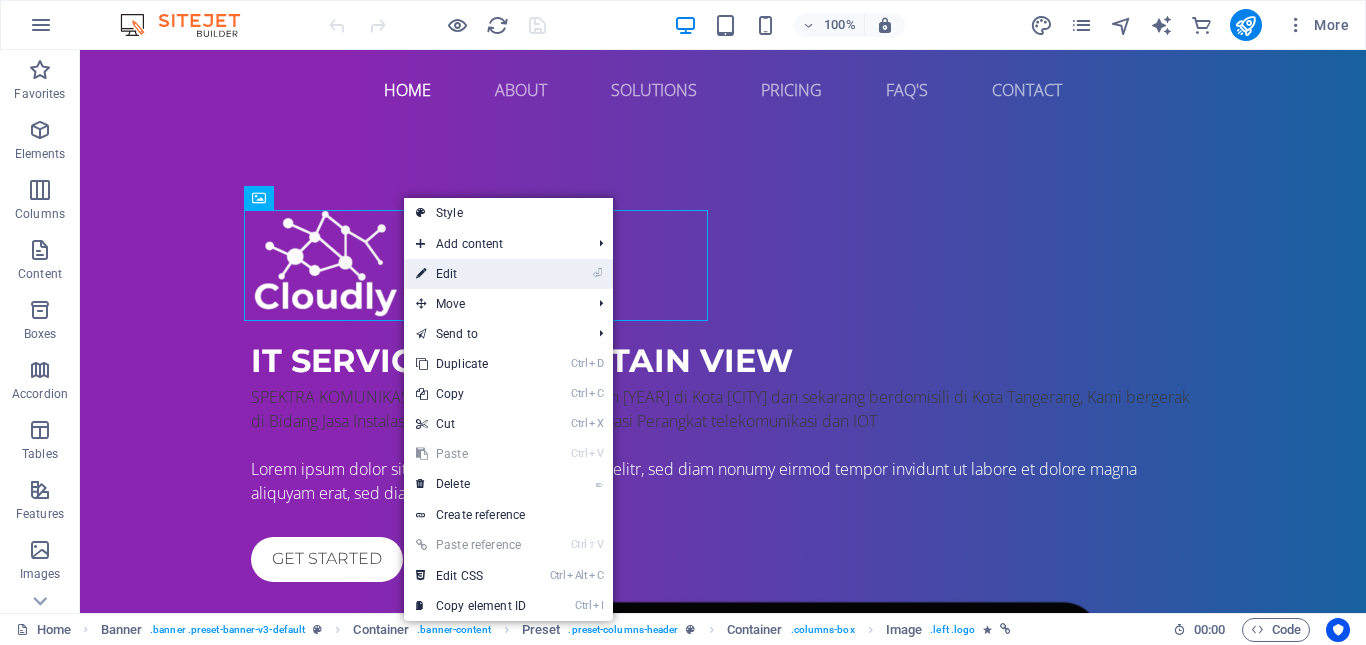 click on "⏎  Edit" at bounding box center (471, 274) 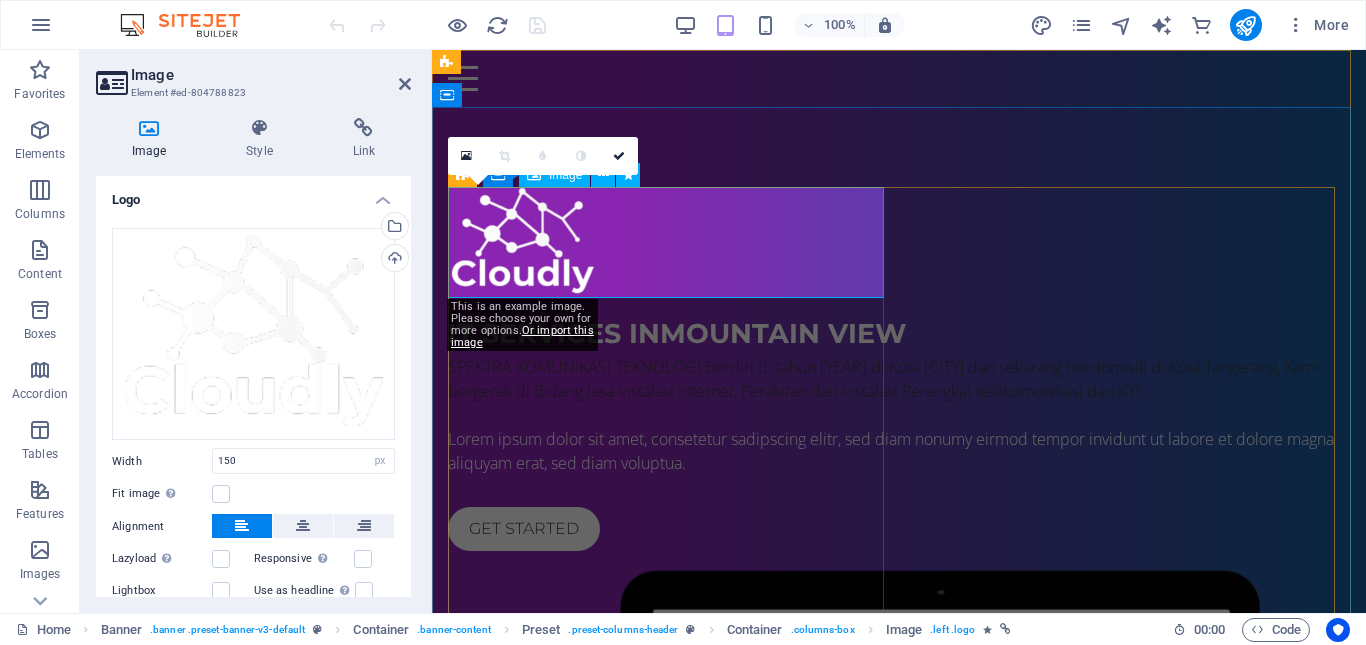 click at bounding box center (899, 242) 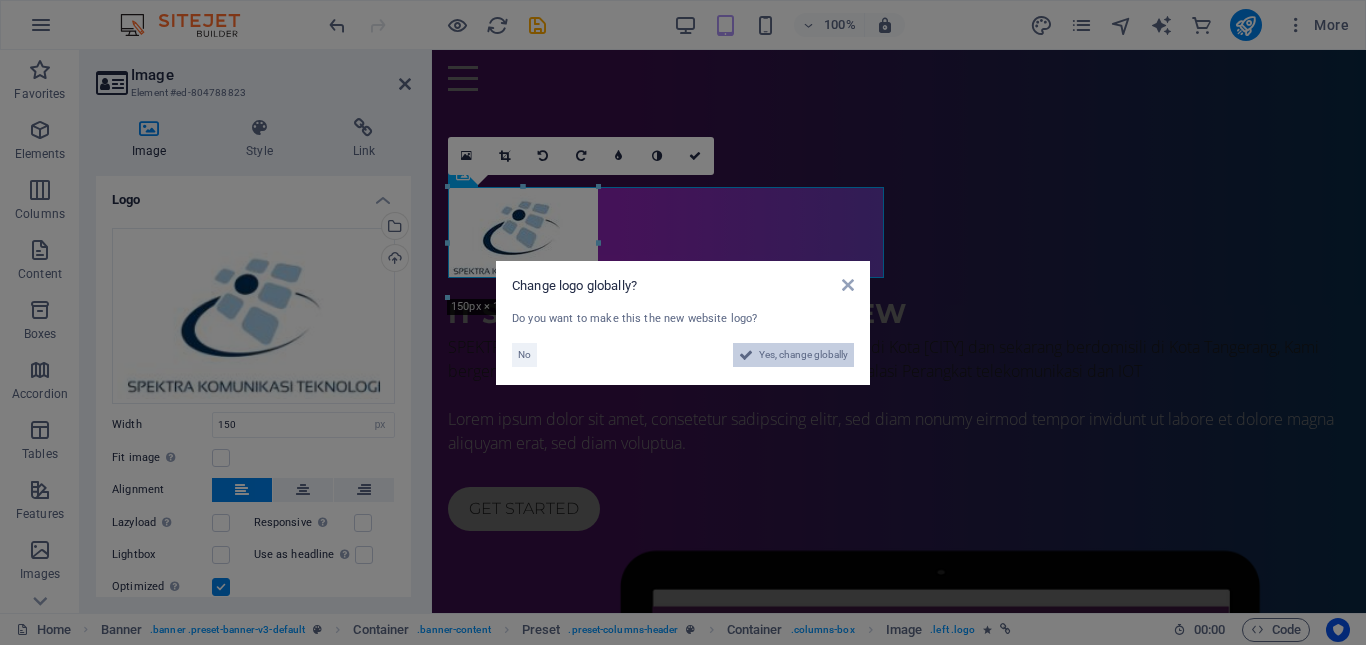 click on "Yes, change globally" at bounding box center [803, 355] 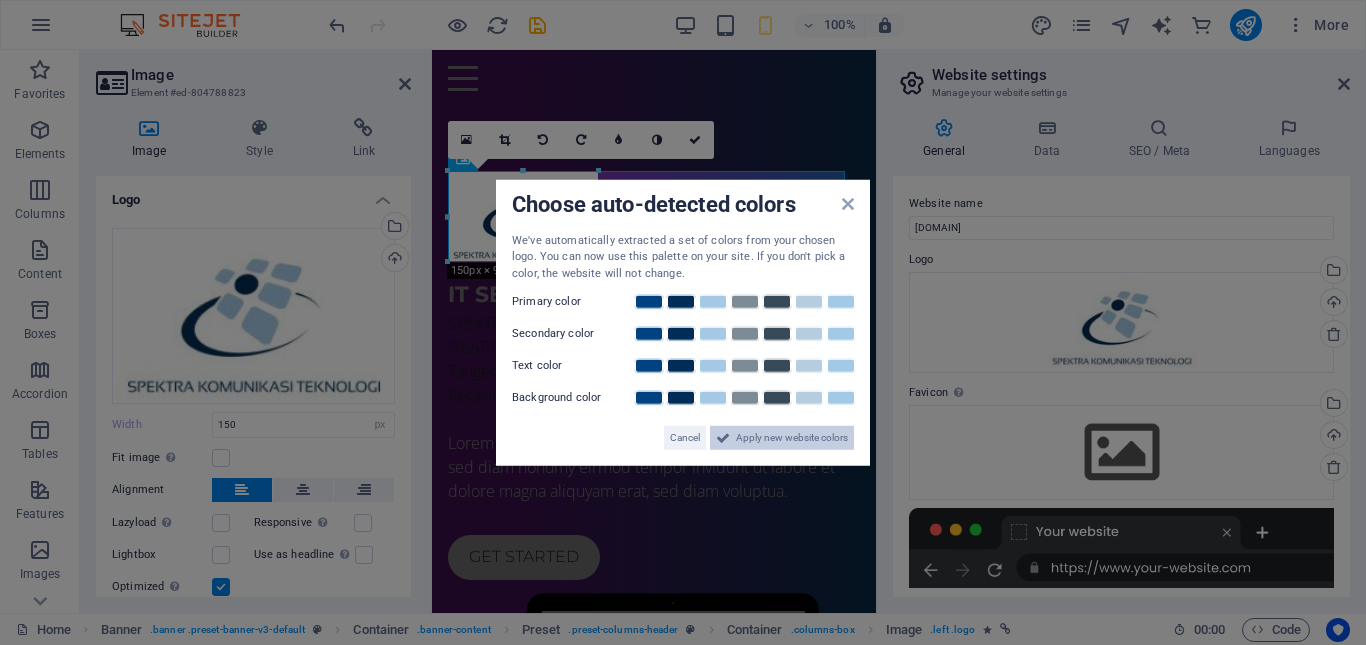 click on "Apply new website colors" at bounding box center (792, 438) 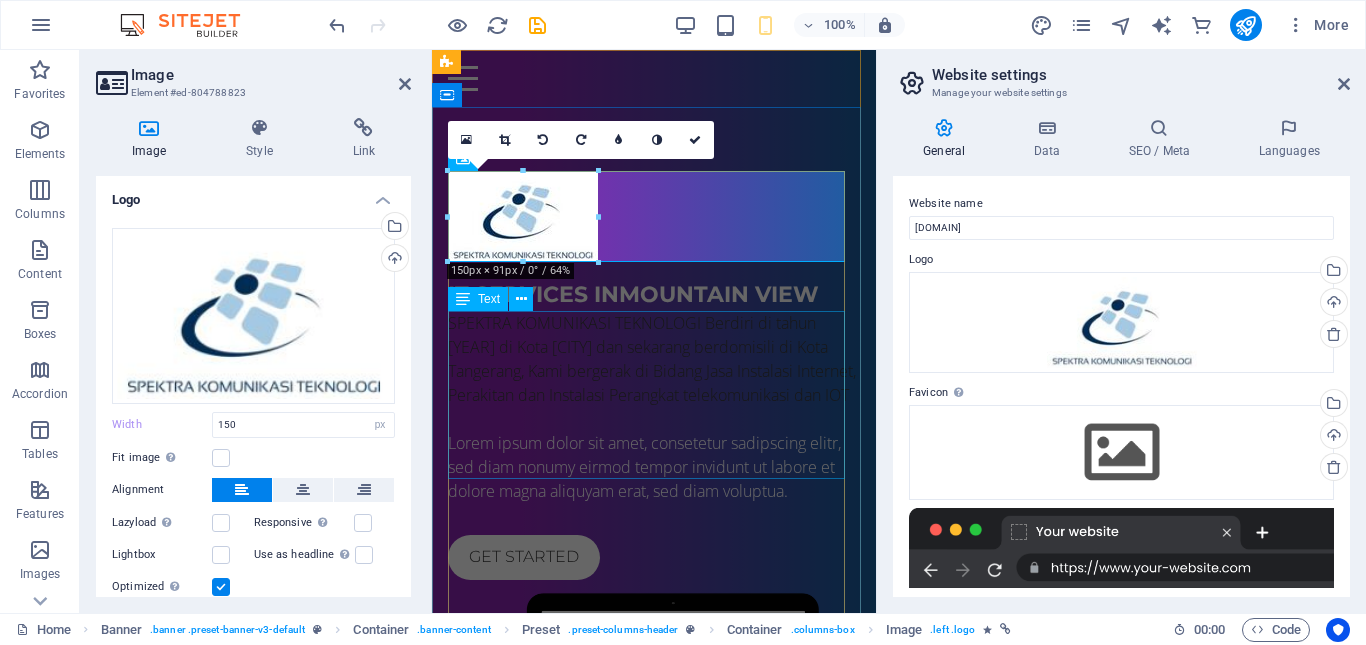 click on "This section of our website is currently under construction. We are diligently working to enhance our content and improve your experience. Please check back soon for updates and new features that will be available shortly. Thank you for your patience during this process!" at bounding box center [654, 371] 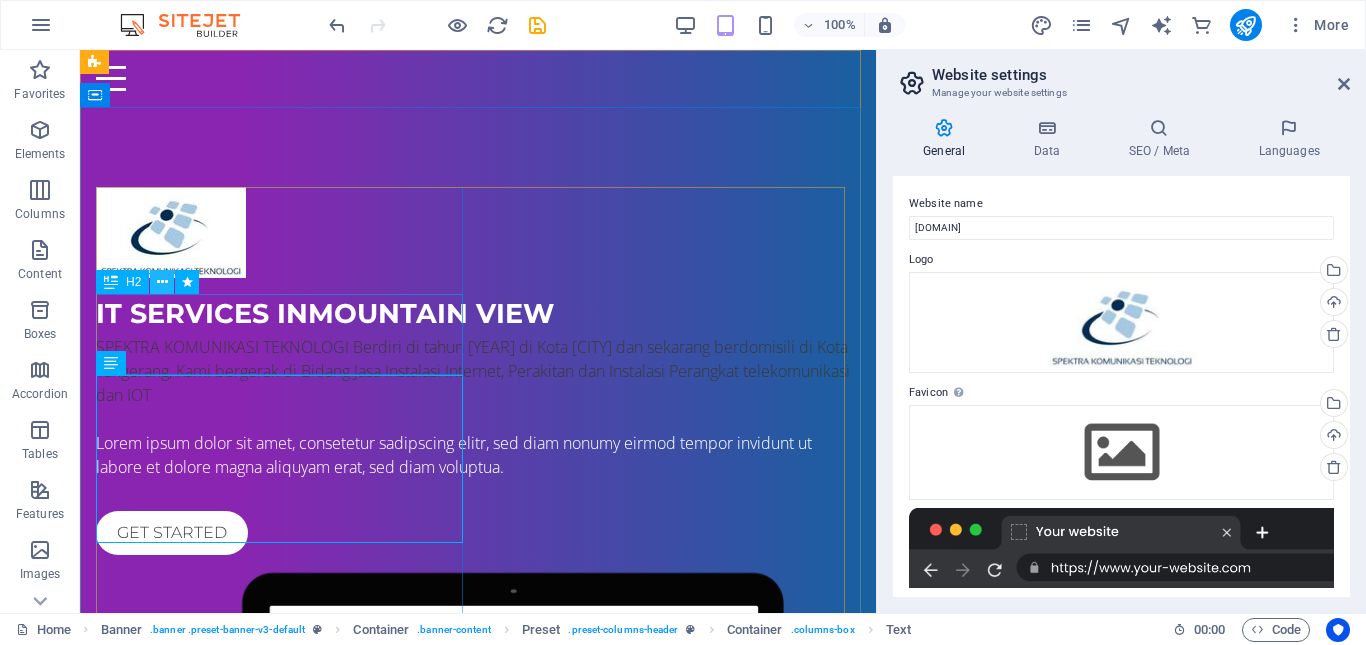 click at bounding box center [162, 282] 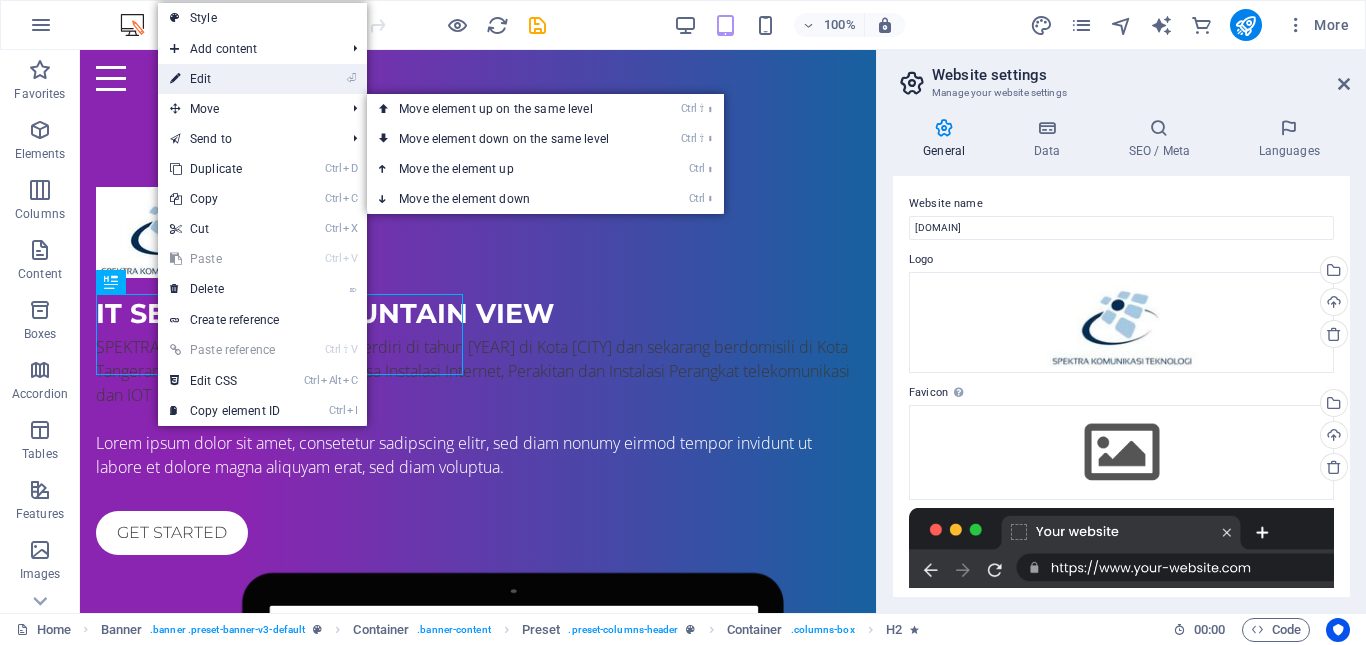 click on "⏎  Edit" at bounding box center [225, 79] 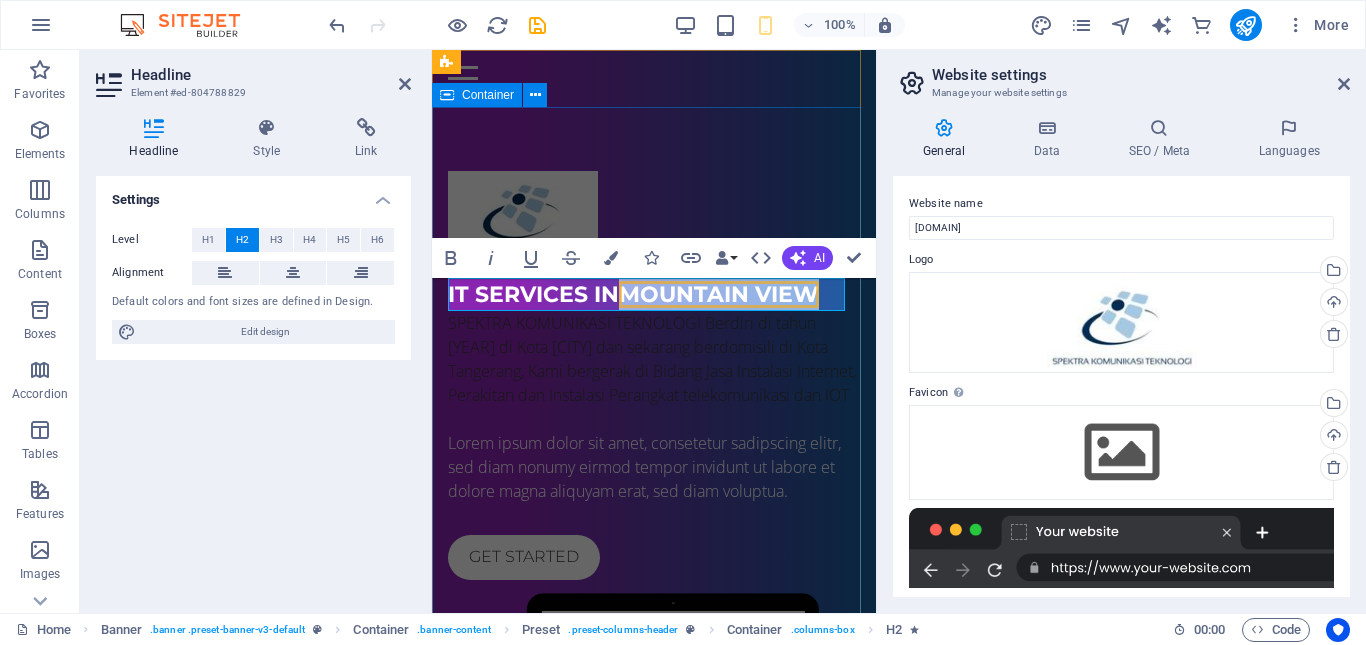 type 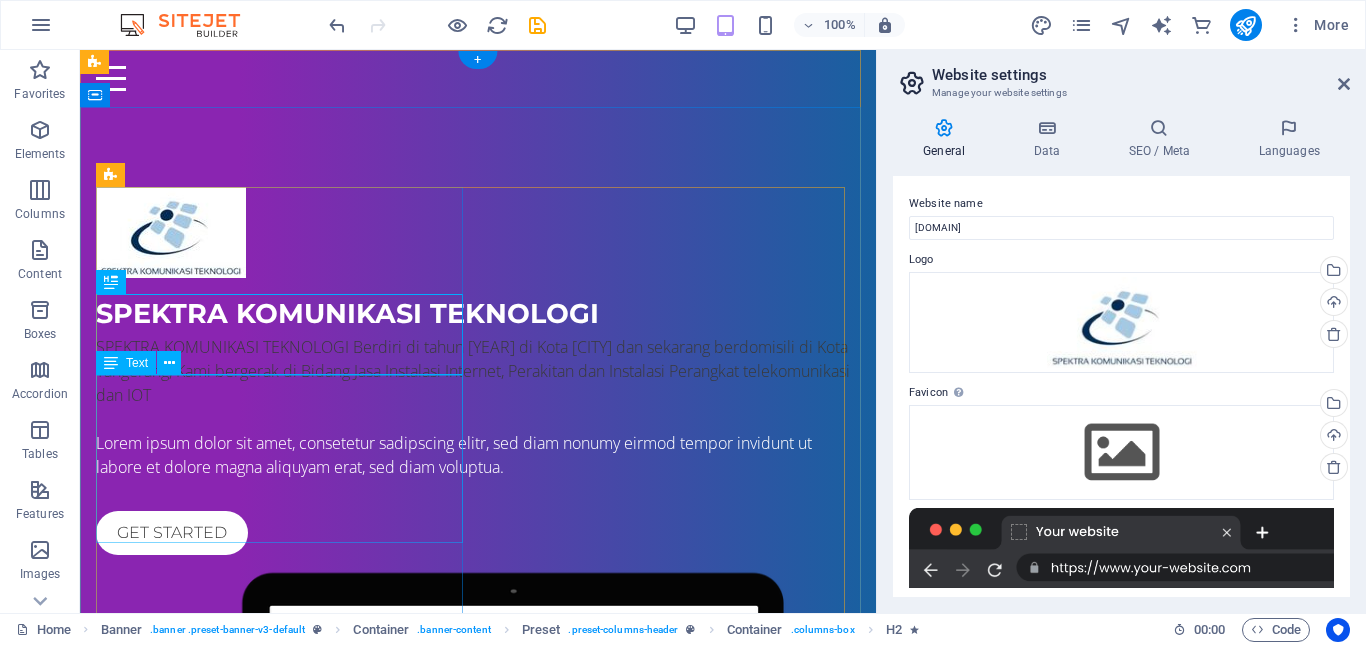 click on "This section of our website is currently under construction. We are diligently working to enhance our content and improve your experience. Please check back soon for updates and new features that will be available shortly. Thank you for your patience during this process!" at bounding box center [478, 383] 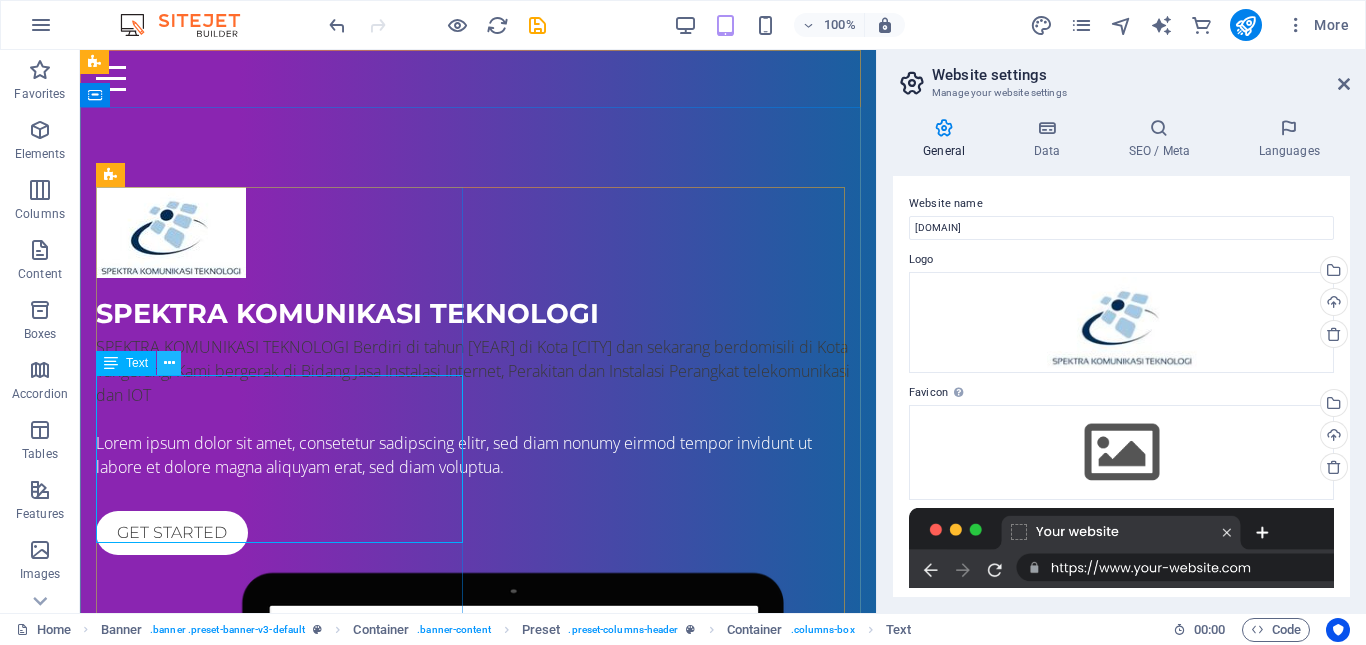 click at bounding box center (169, 363) 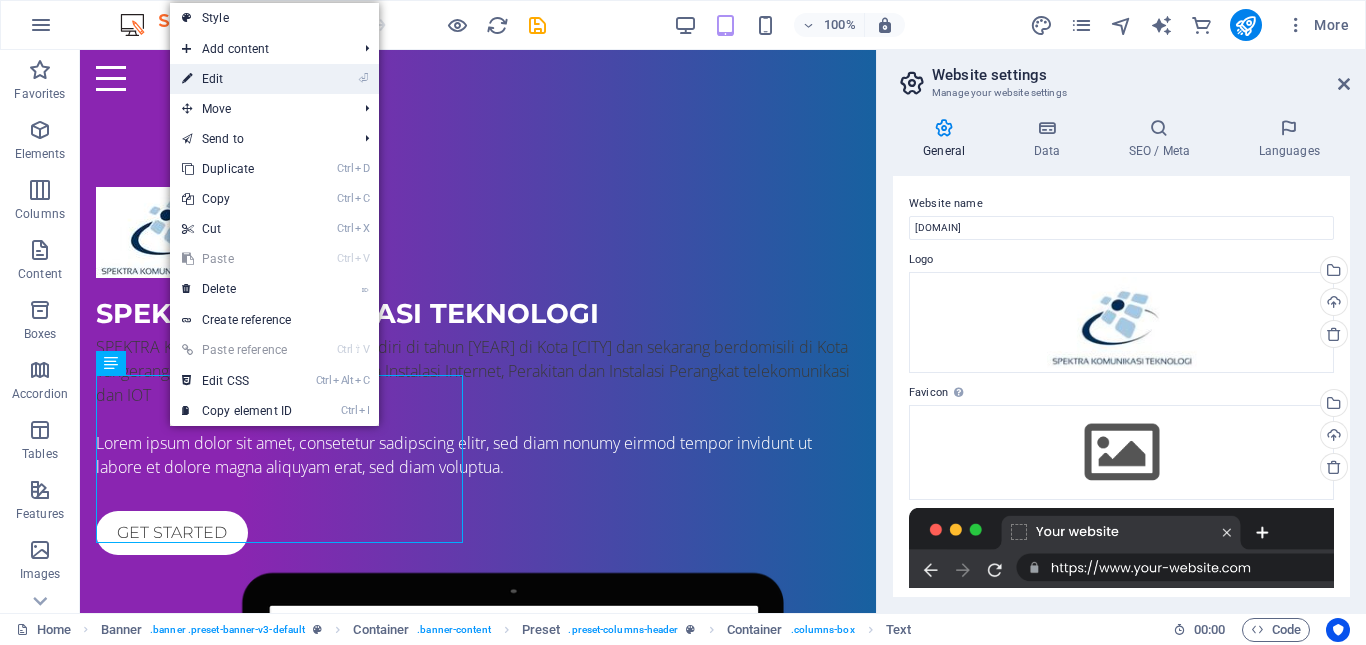 click on "⏎  Edit" at bounding box center (237, 79) 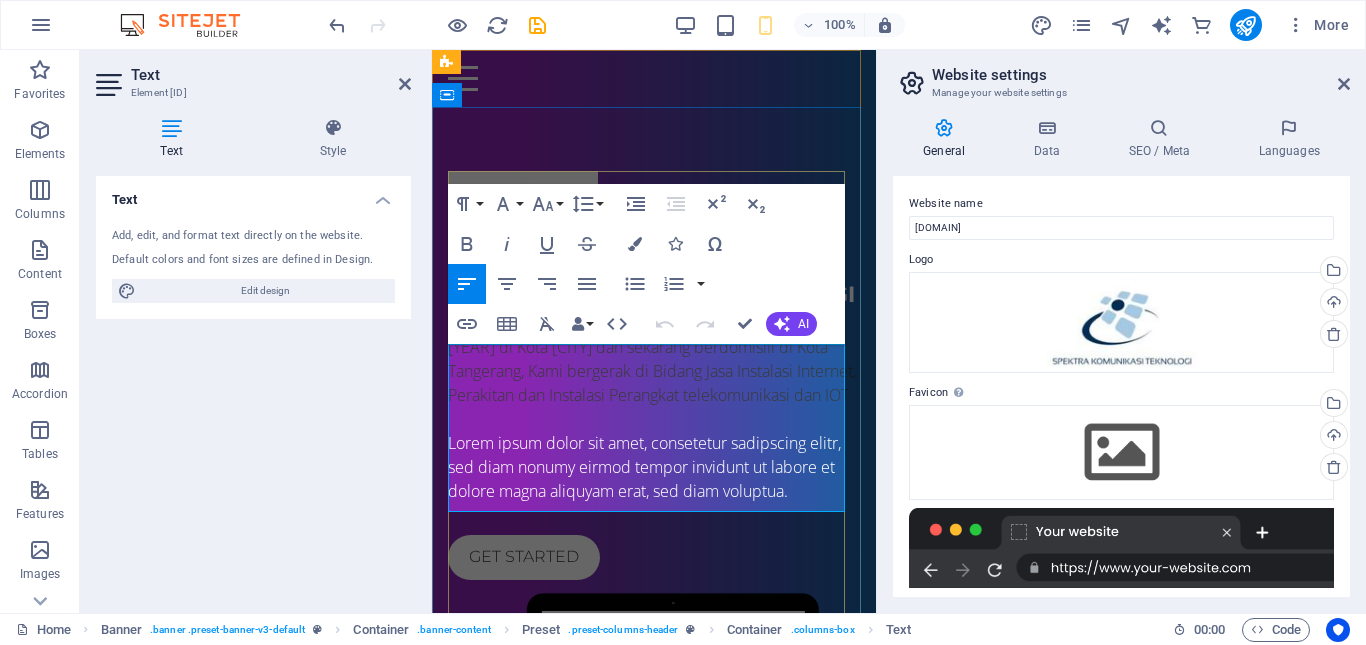 click on "This section of our website is currently under construction. We are diligently working to enhance our content and improve your experience. Please check back soon for updates and new features that will be available shortly. Thank you for your patience during this process!" at bounding box center (654, 359) 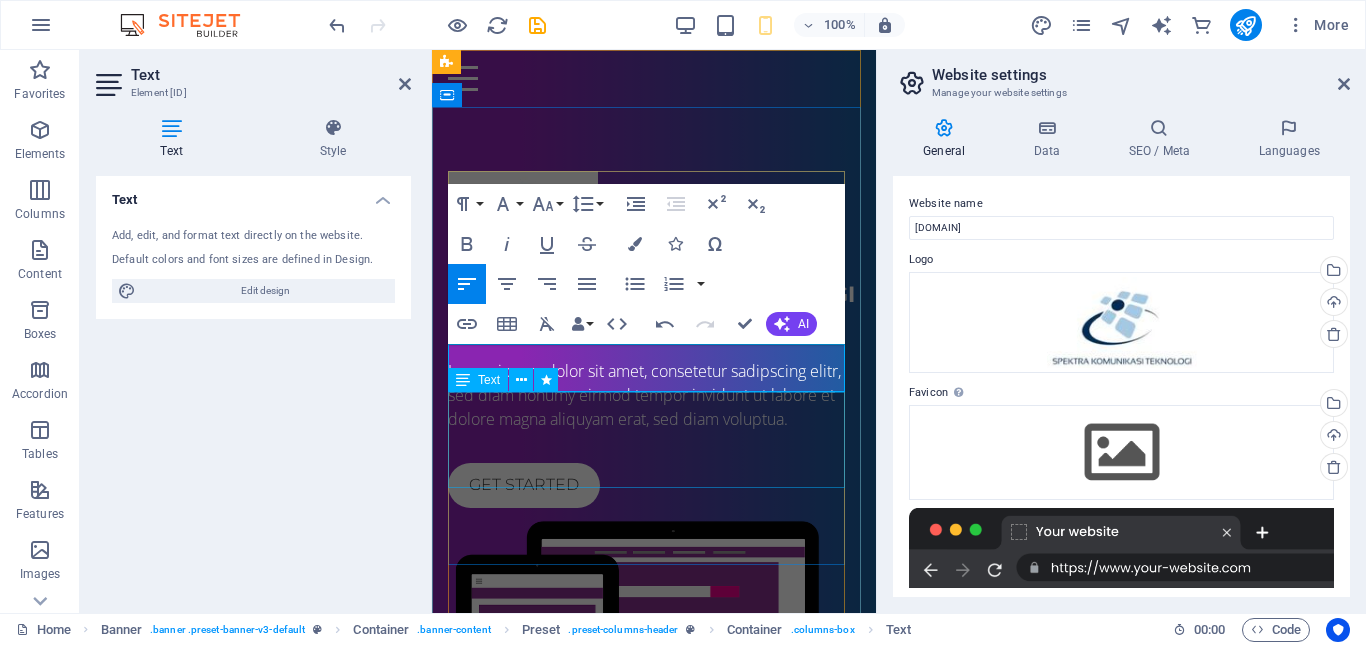 type 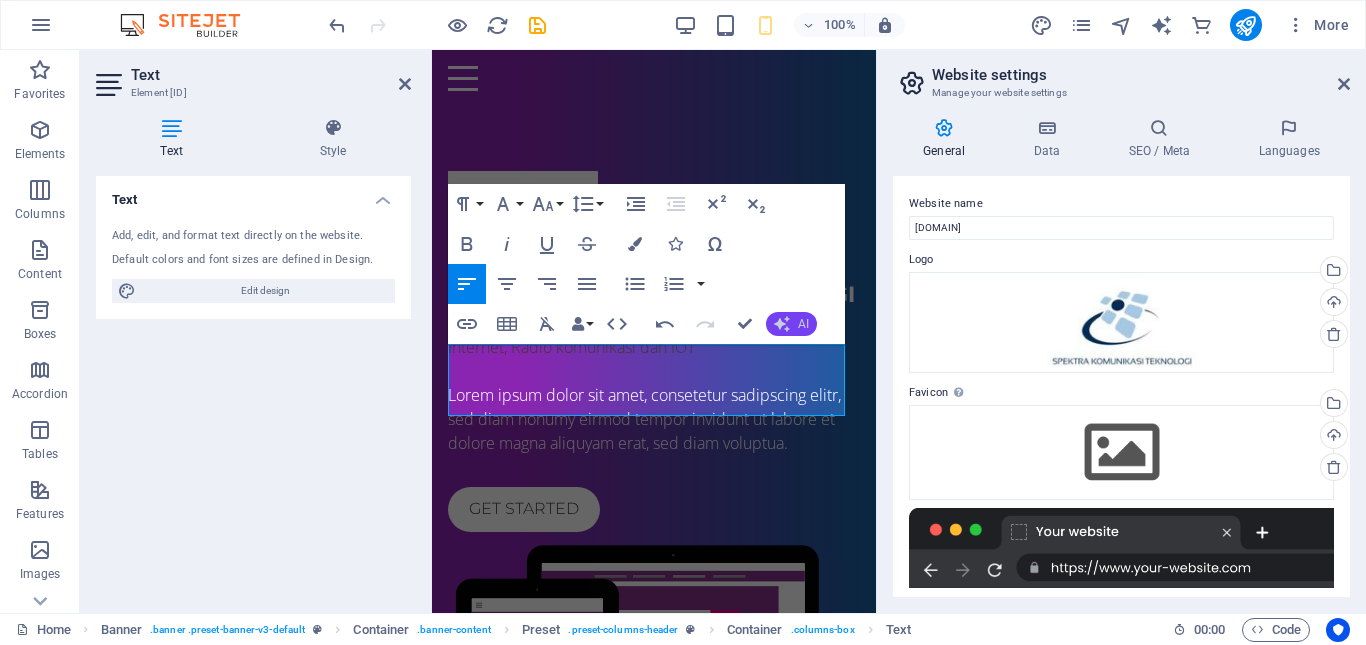 click on "AI" at bounding box center (791, 324) 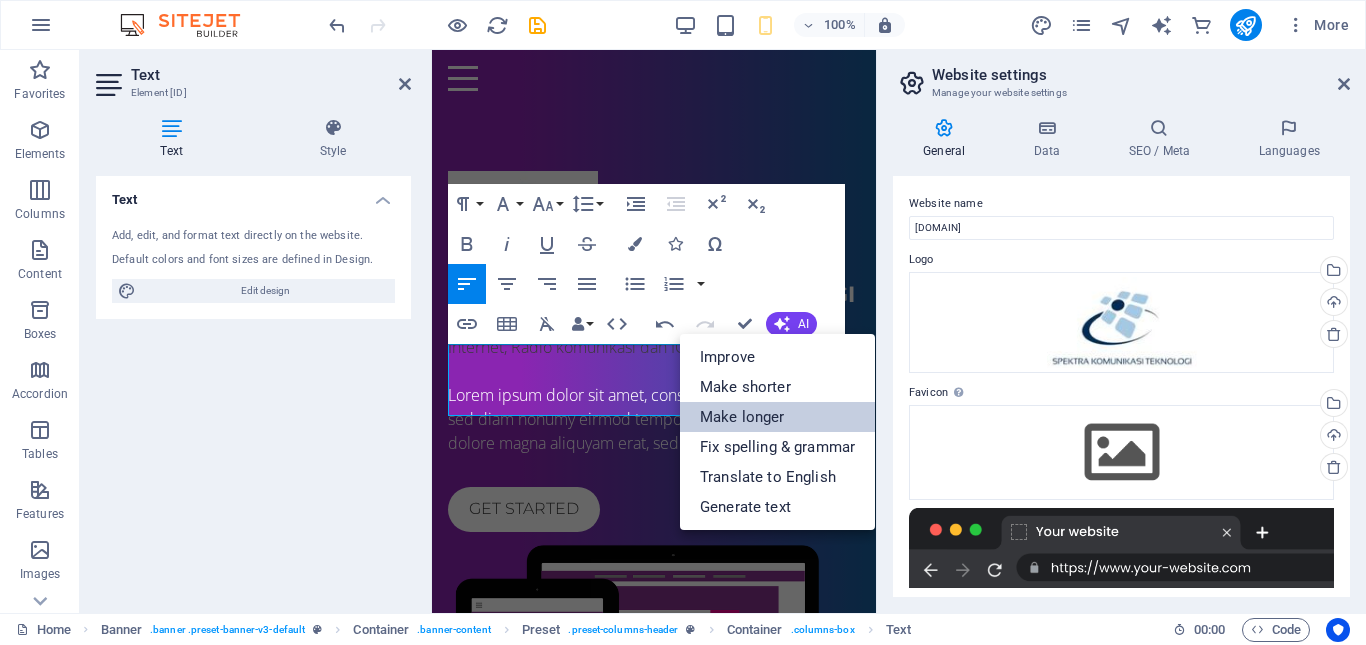 click on "Make longer" at bounding box center [777, 417] 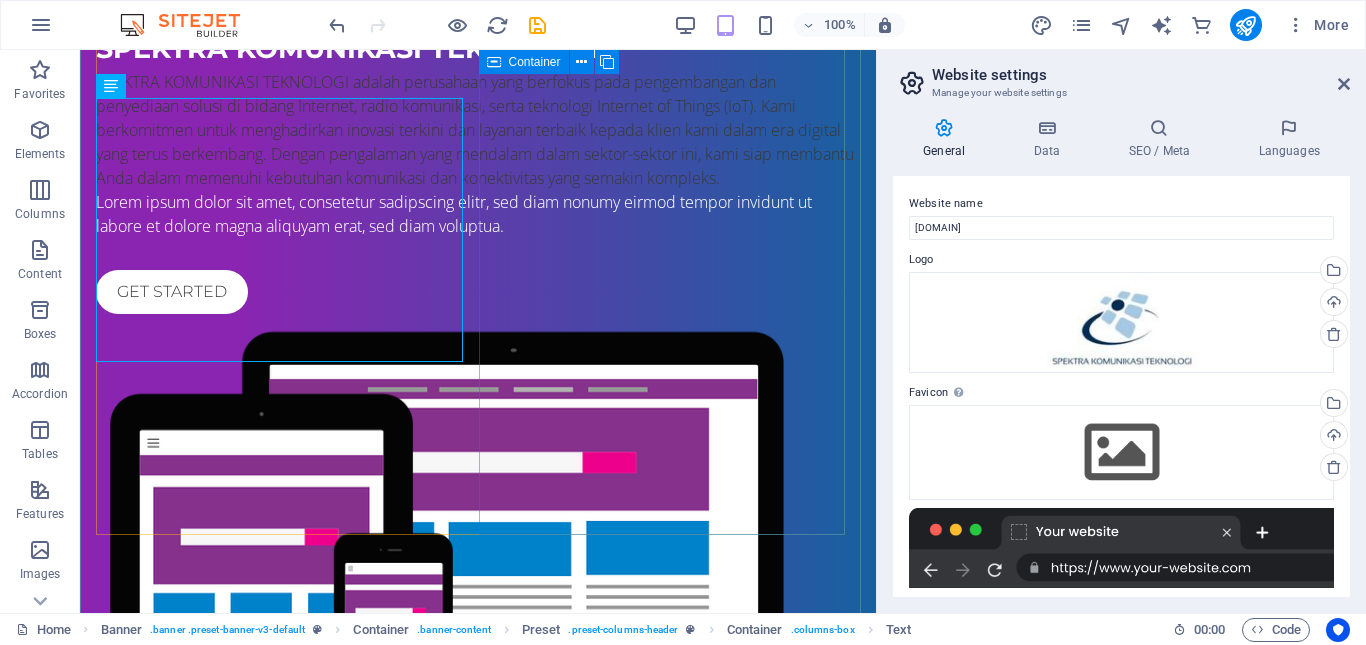 scroll, scrollTop: 300, scrollLeft: 0, axis: vertical 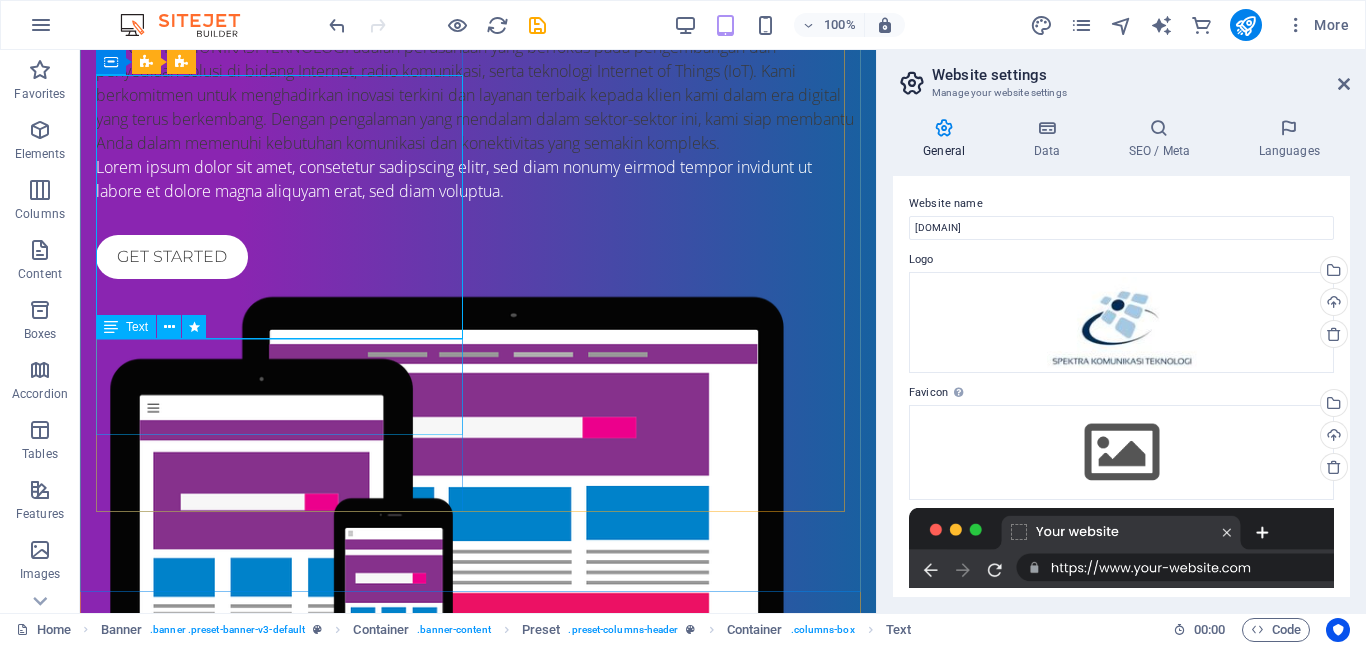 click on "Lorem ipsum dolor sit amet, consetetur sadipscing elitr, sed diam nonumy eirmod tempor invidunt ut labore et dolore magna aliquyam erat, sed diam voluptua." at bounding box center (478, 179) 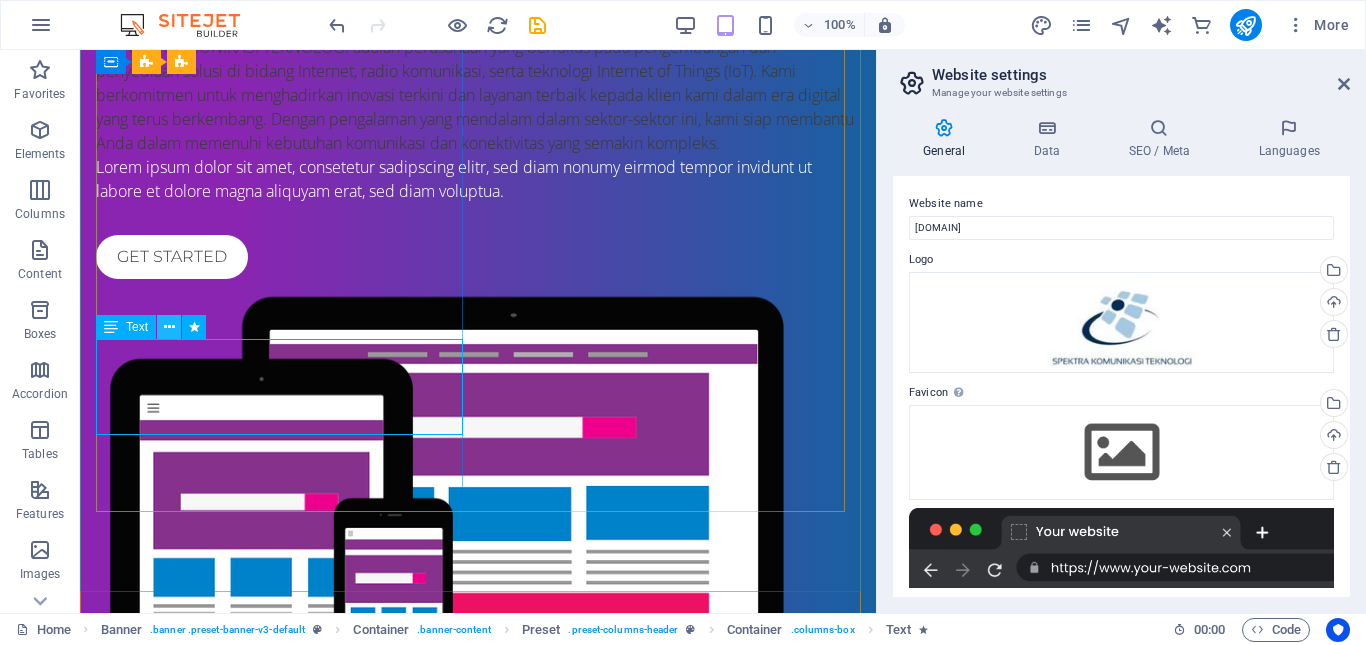 click at bounding box center (169, 327) 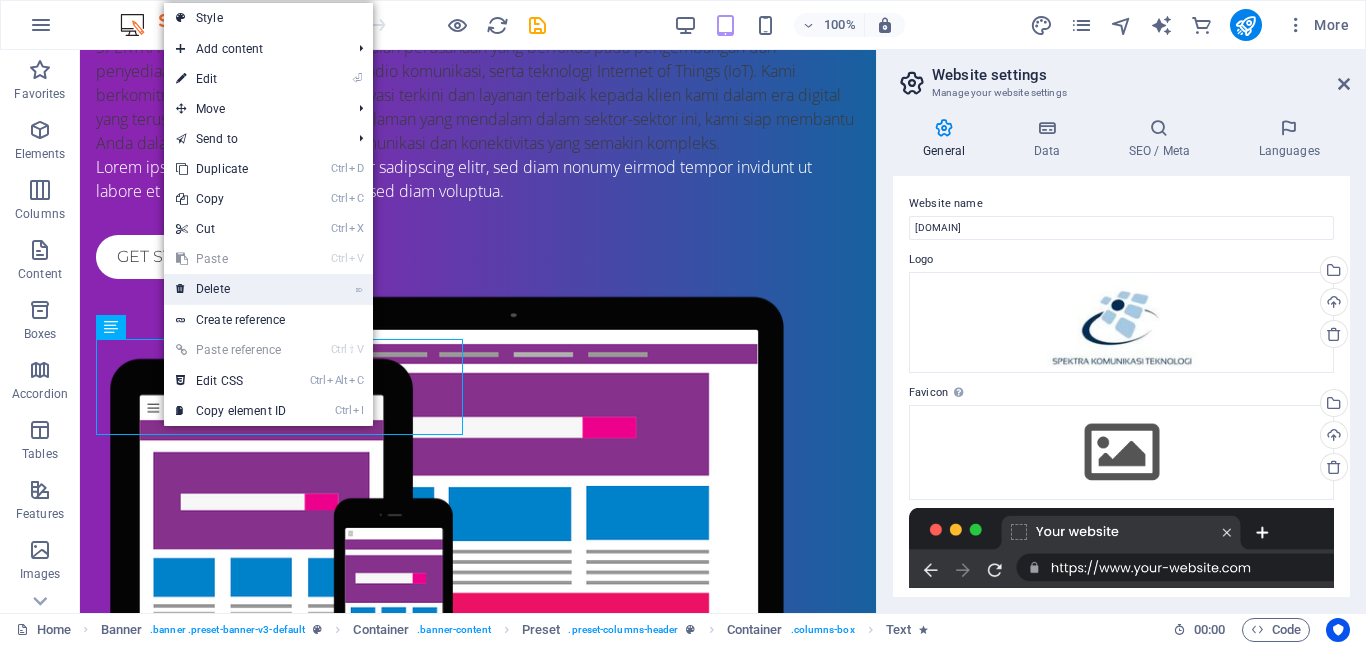 click on "⌦  Delete" at bounding box center [231, 289] 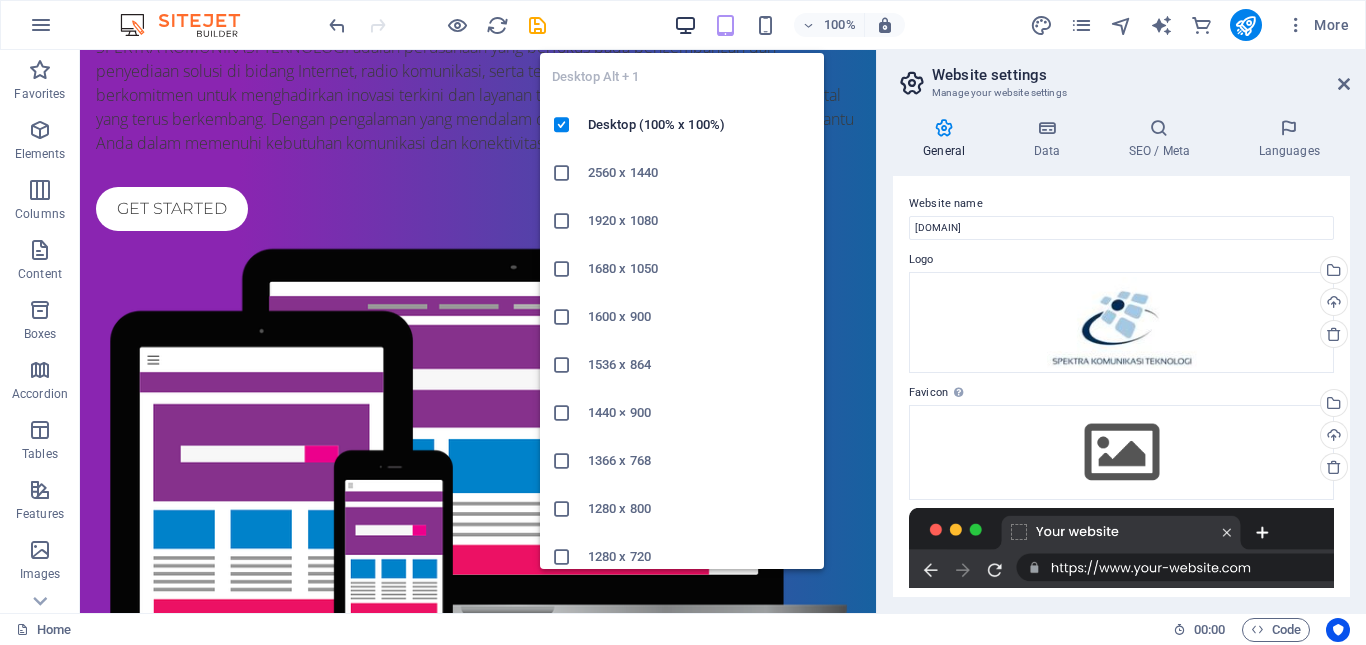 click at bounding box center [685, 25] 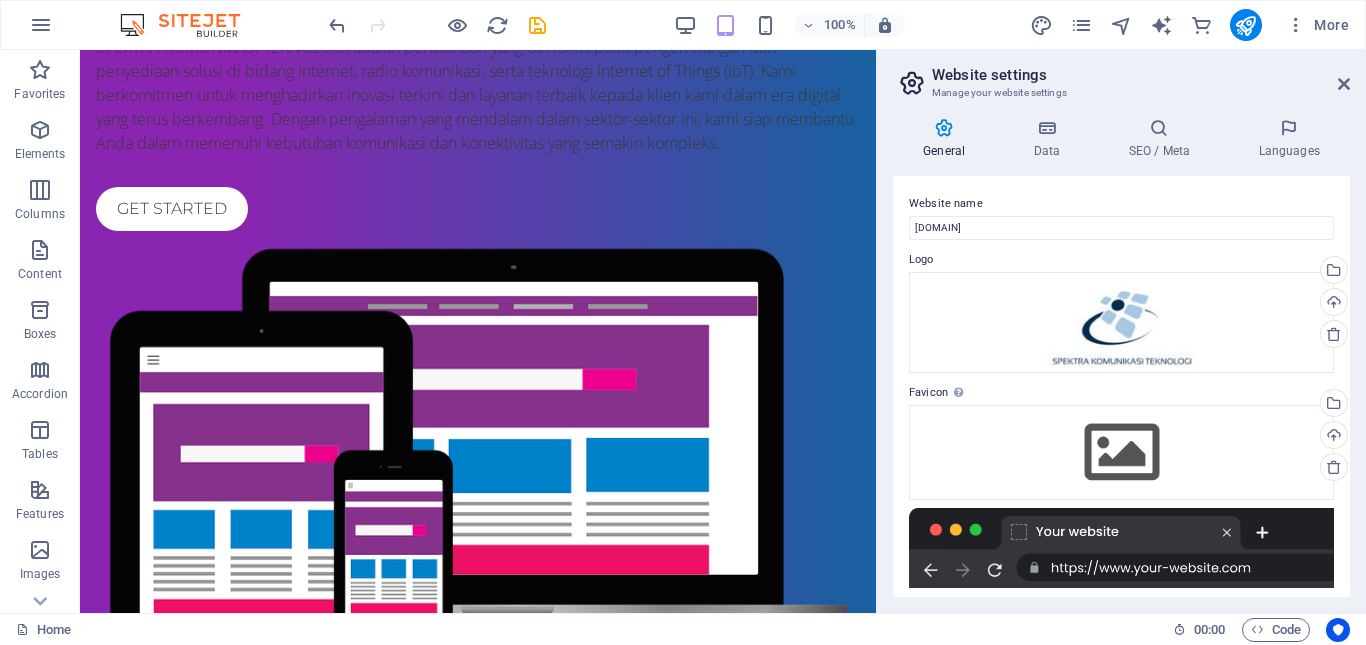 click on "100% More" at bounding box center [841, 25] 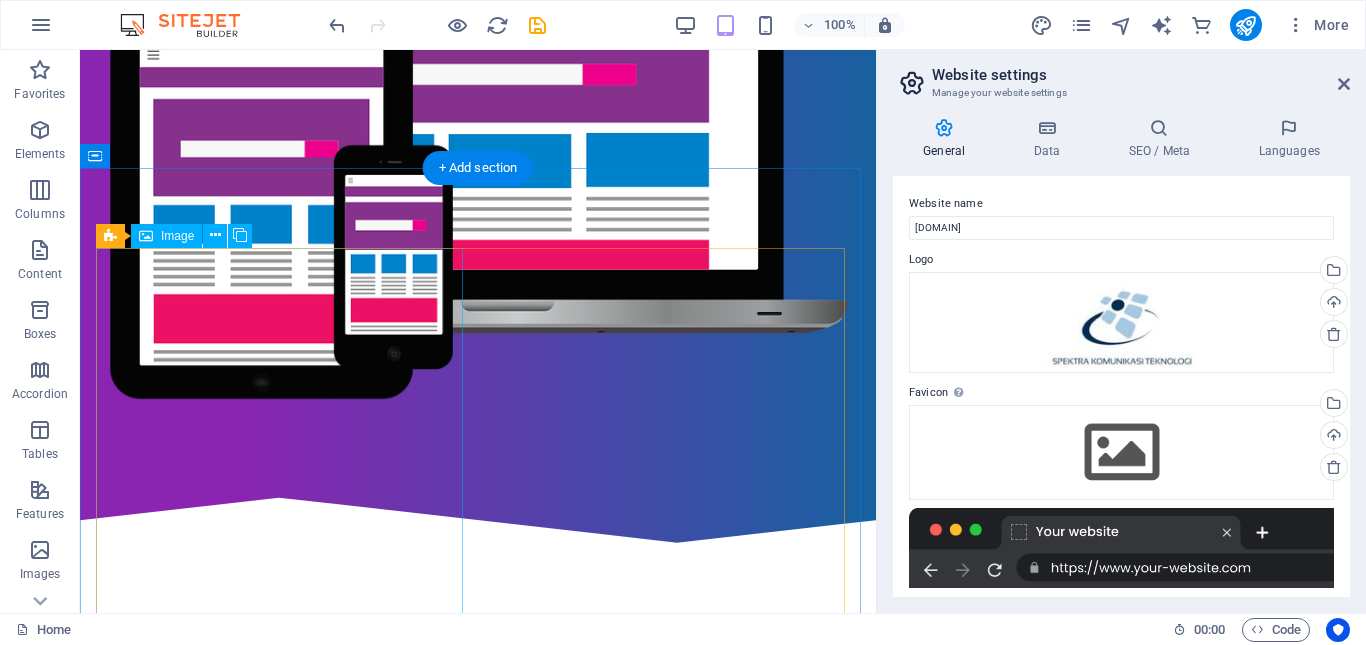 scroll, scrollTop: 700, scrollLeft: 0, axis: vertical 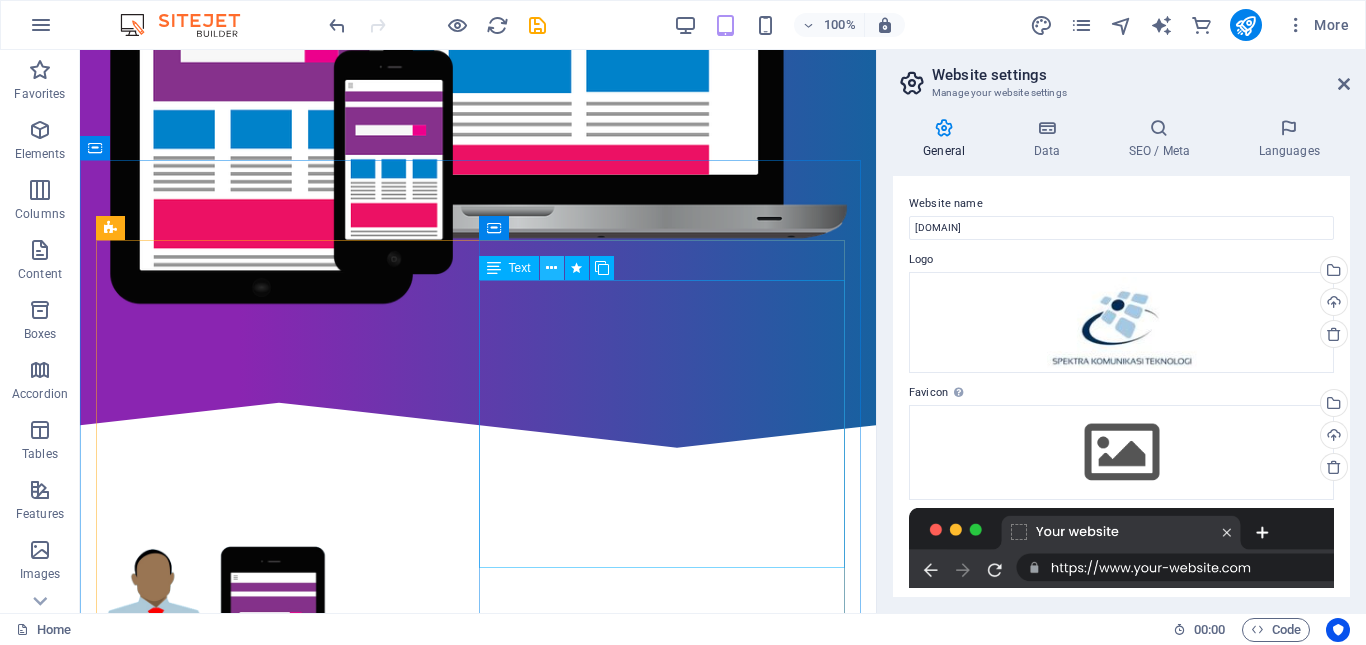 click at bounding box center [551, 268] 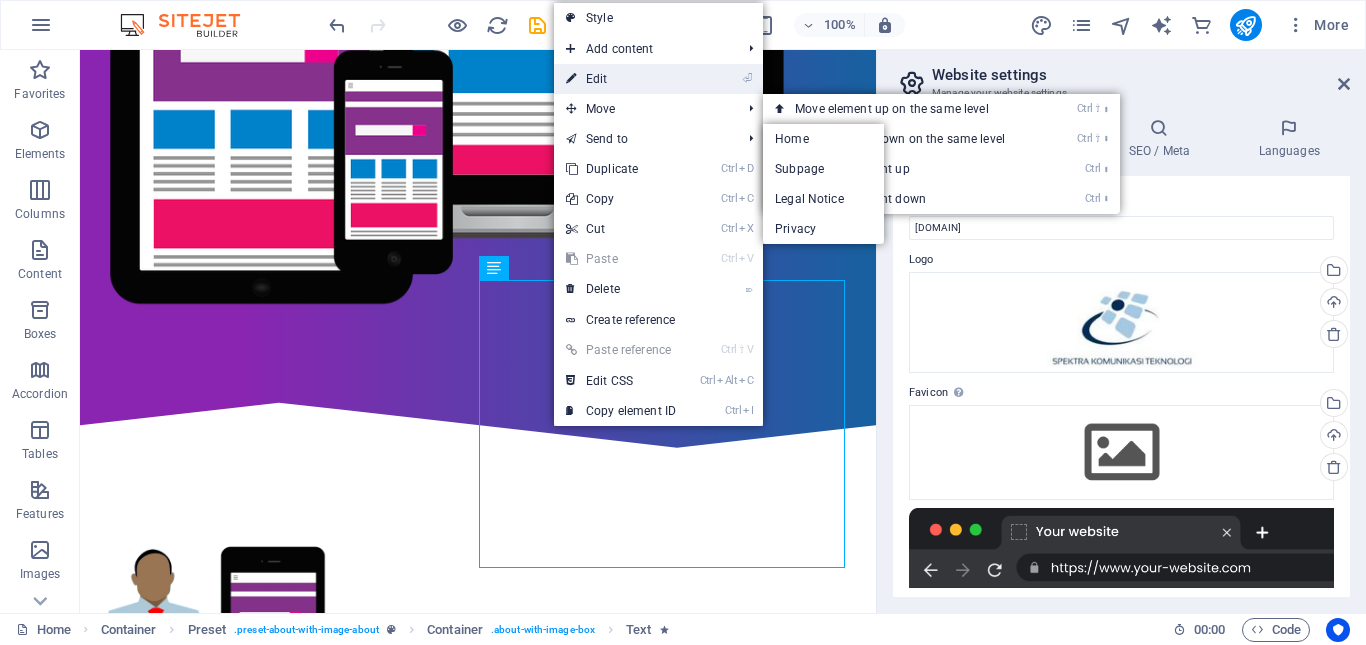 click on "⏎  Edit" at bounding box center [621, 79] 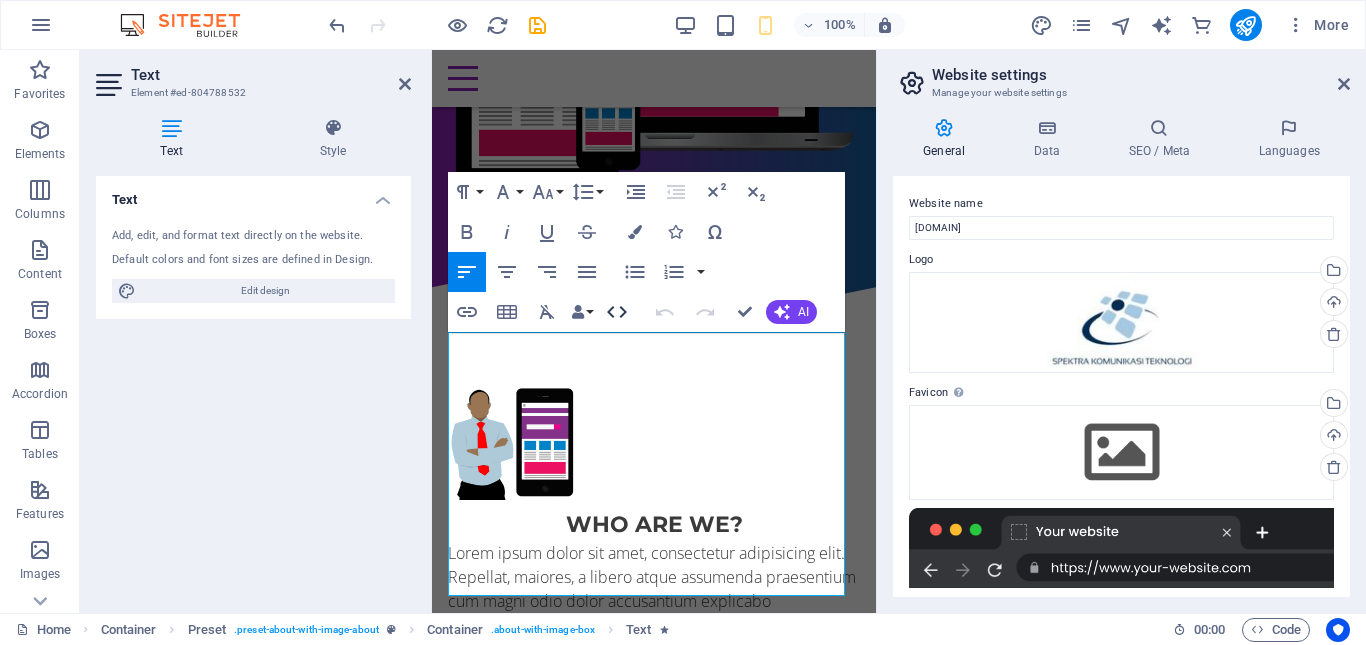 scroll, scrollTop: 1192, scrollLeft: 0, axis: vertical 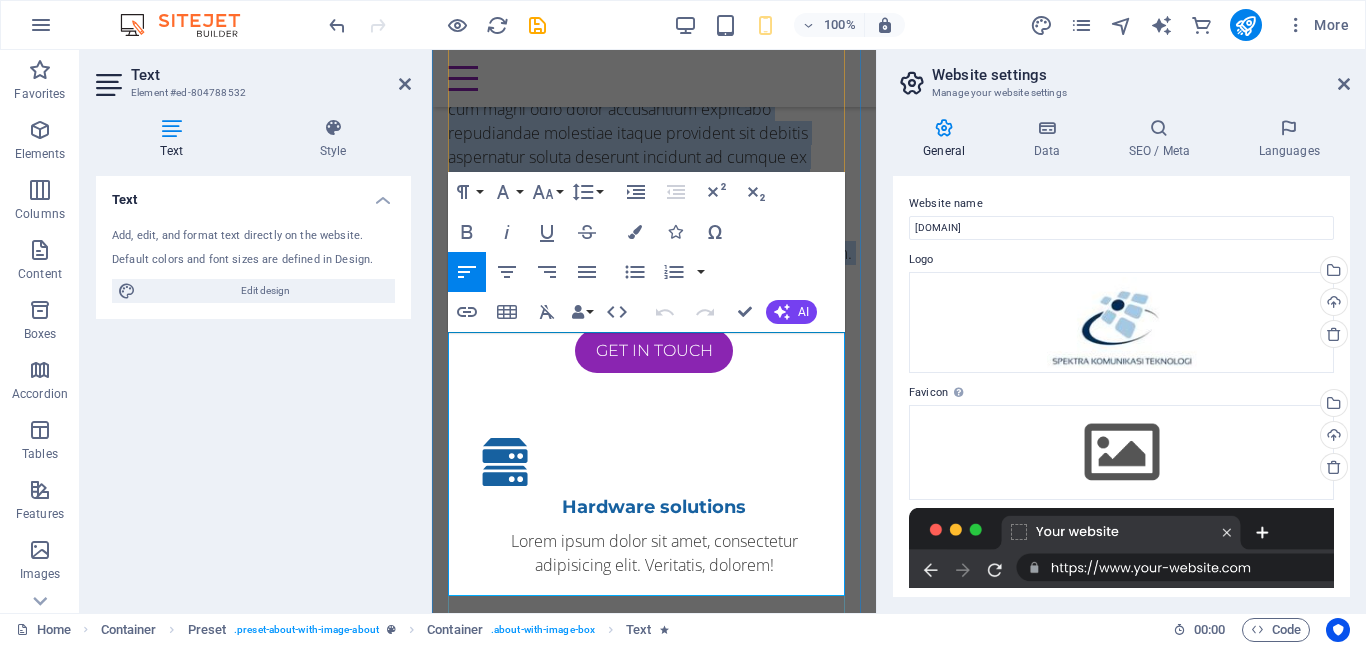 drag, startPoint x: 746, startPoint y: 583, endPoint x: 450, endPoint y: 334, distance: 386.80356 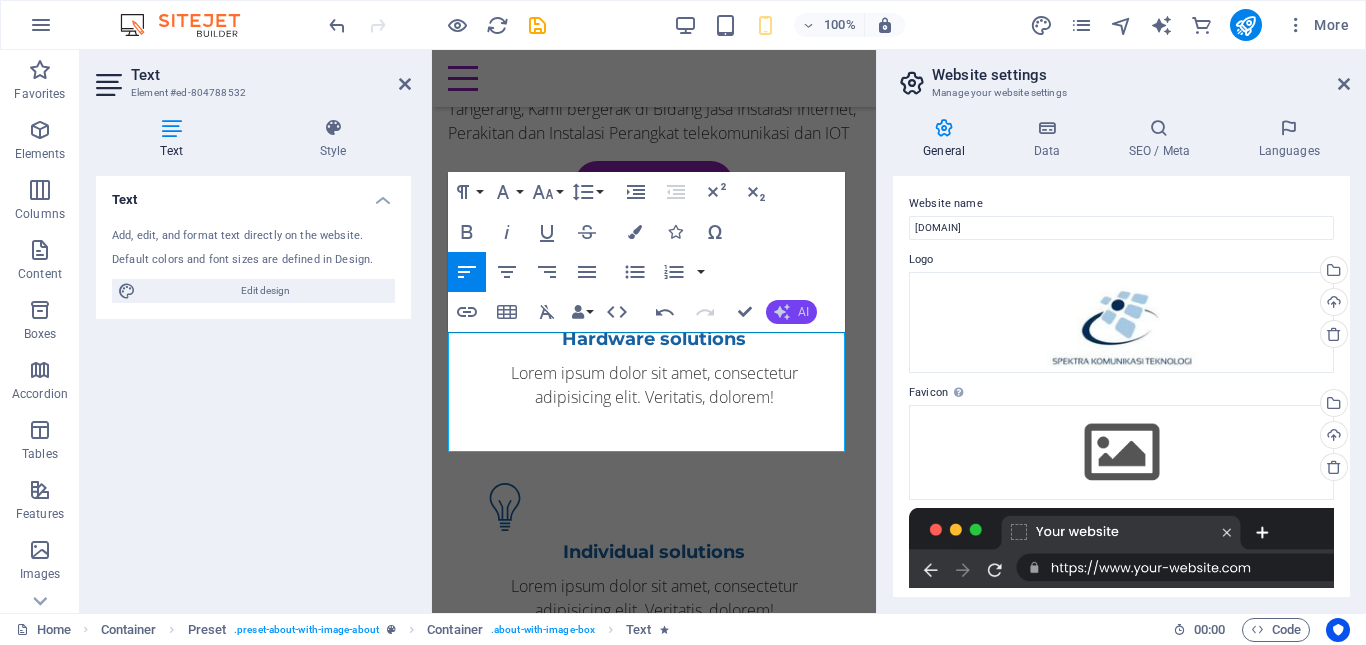 click 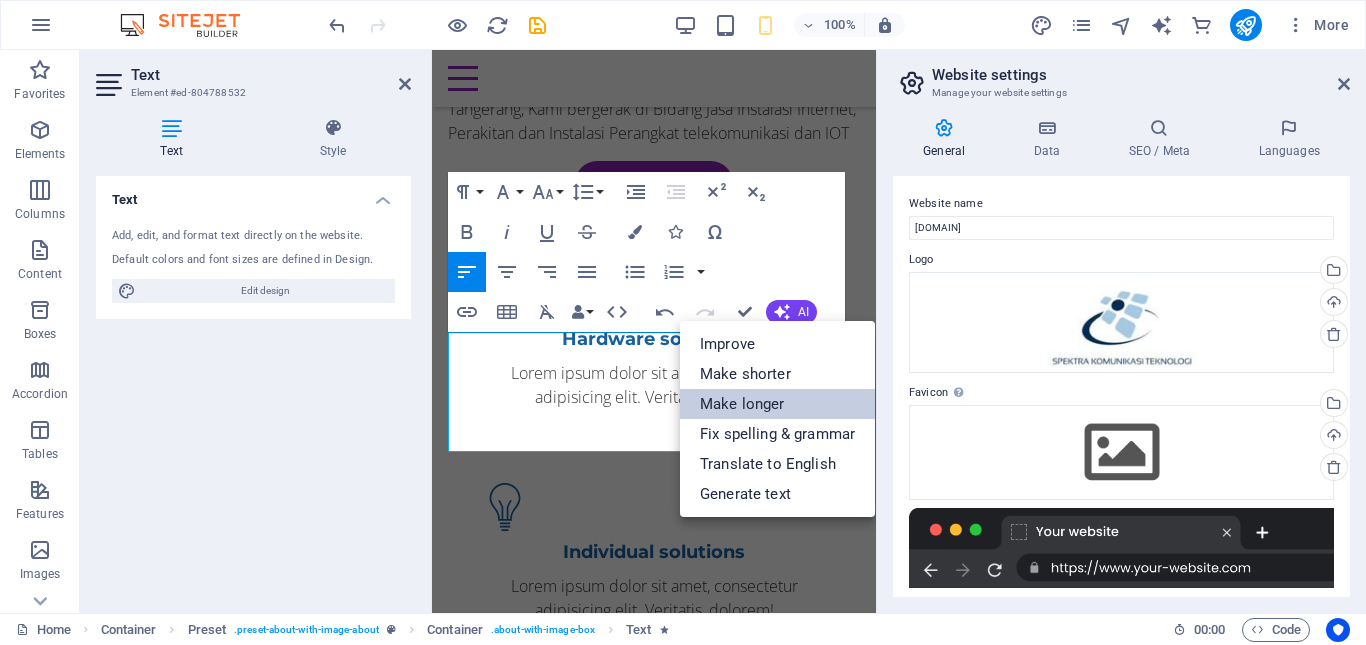 click on "Make longer" at bounding box center (777, 404) 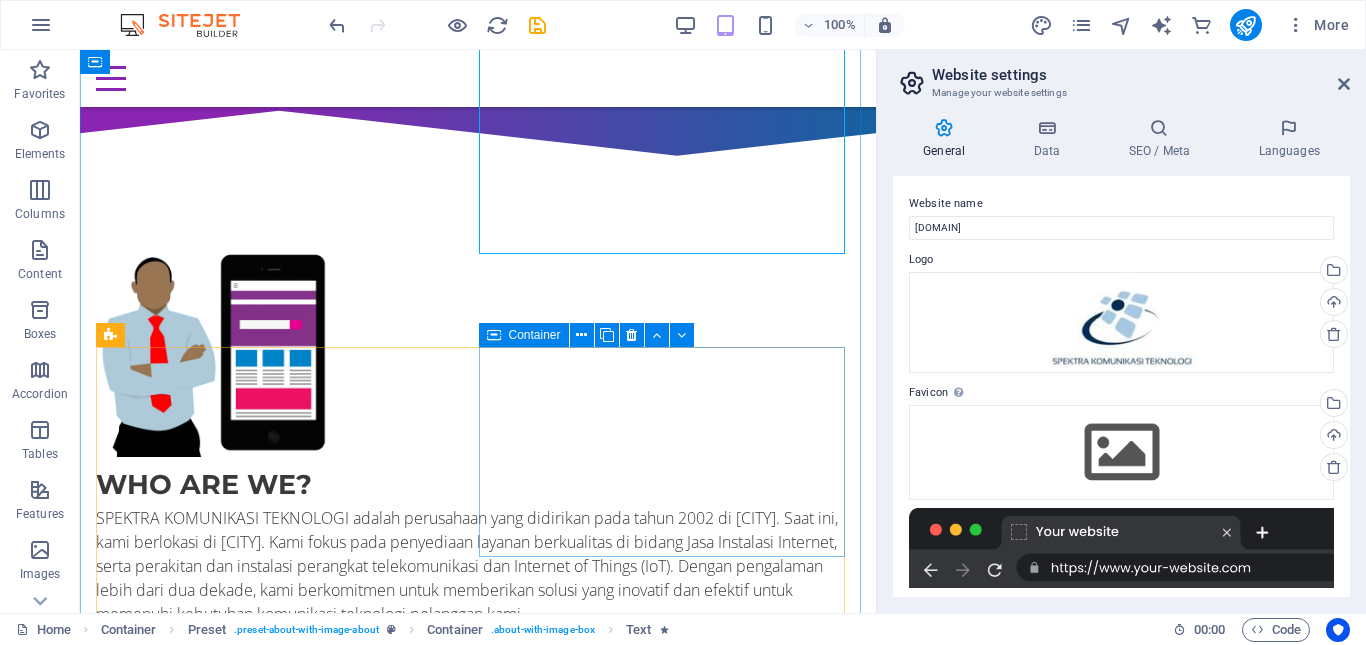 scroll, scrollTop: 792, scrollLeft: 0, axis: vertical 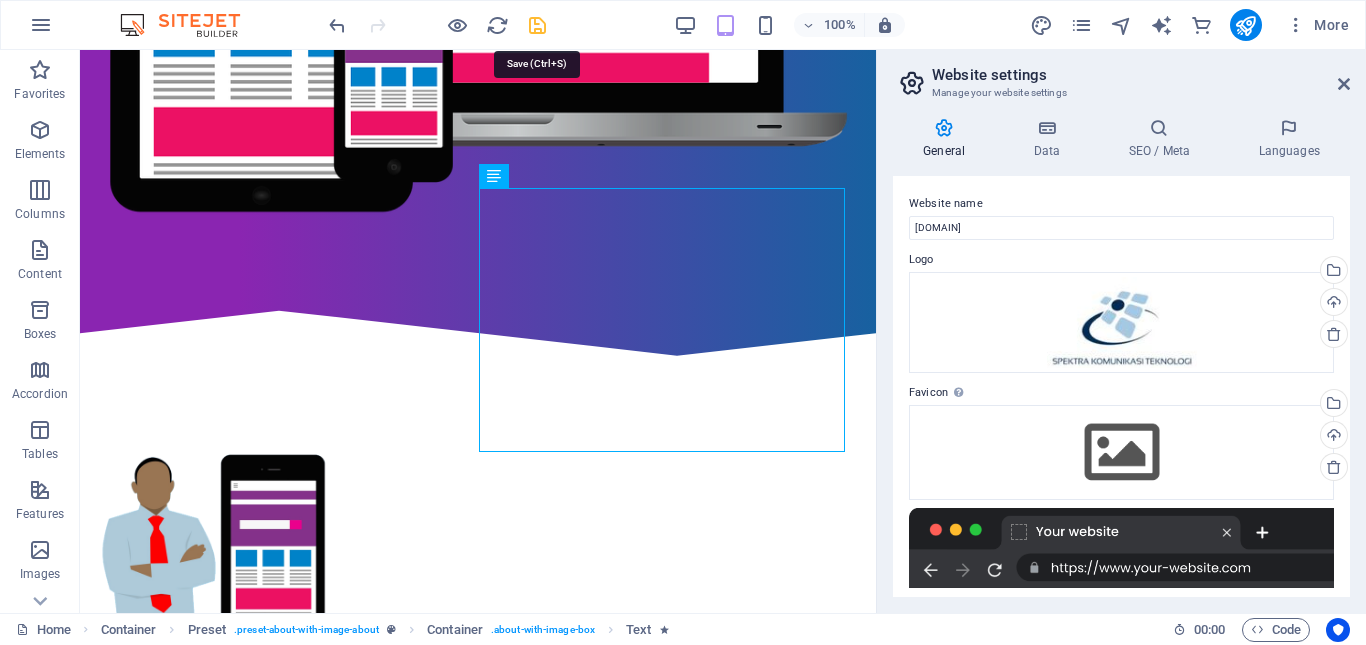 click at bounding box center [537, 25] 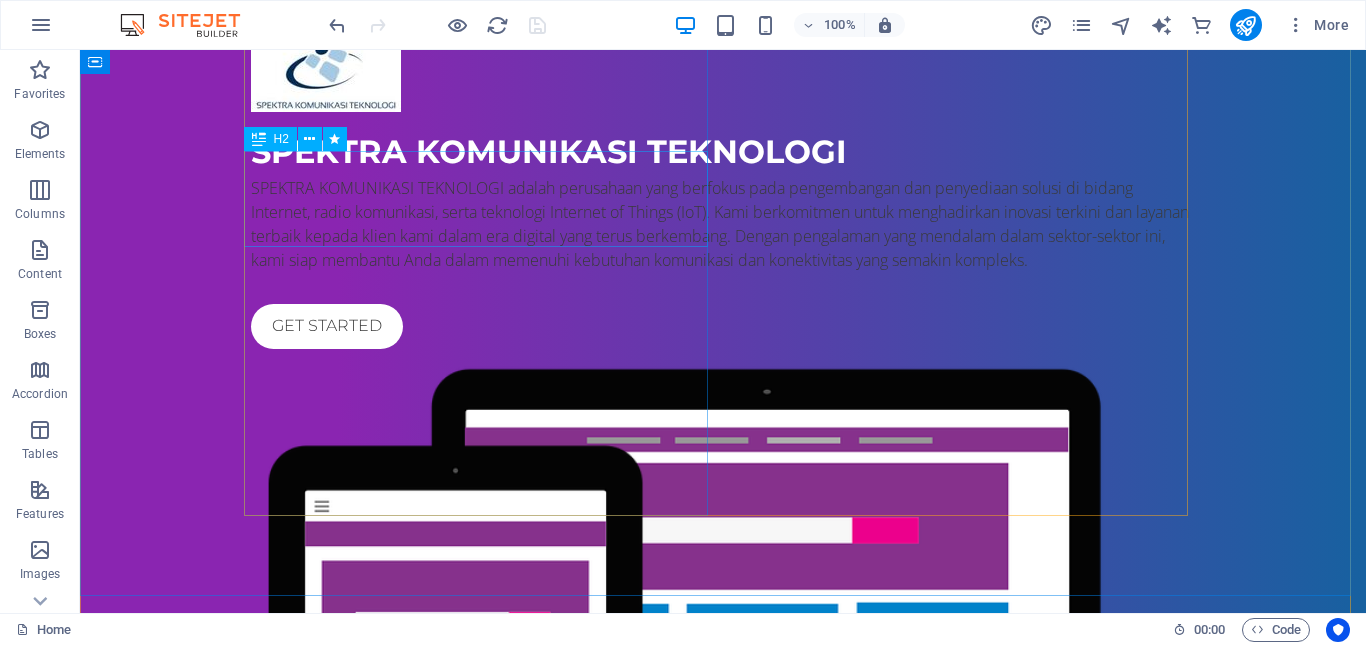 scroll, scrollTop: 200, scrollLeft: 0, axis: vertical 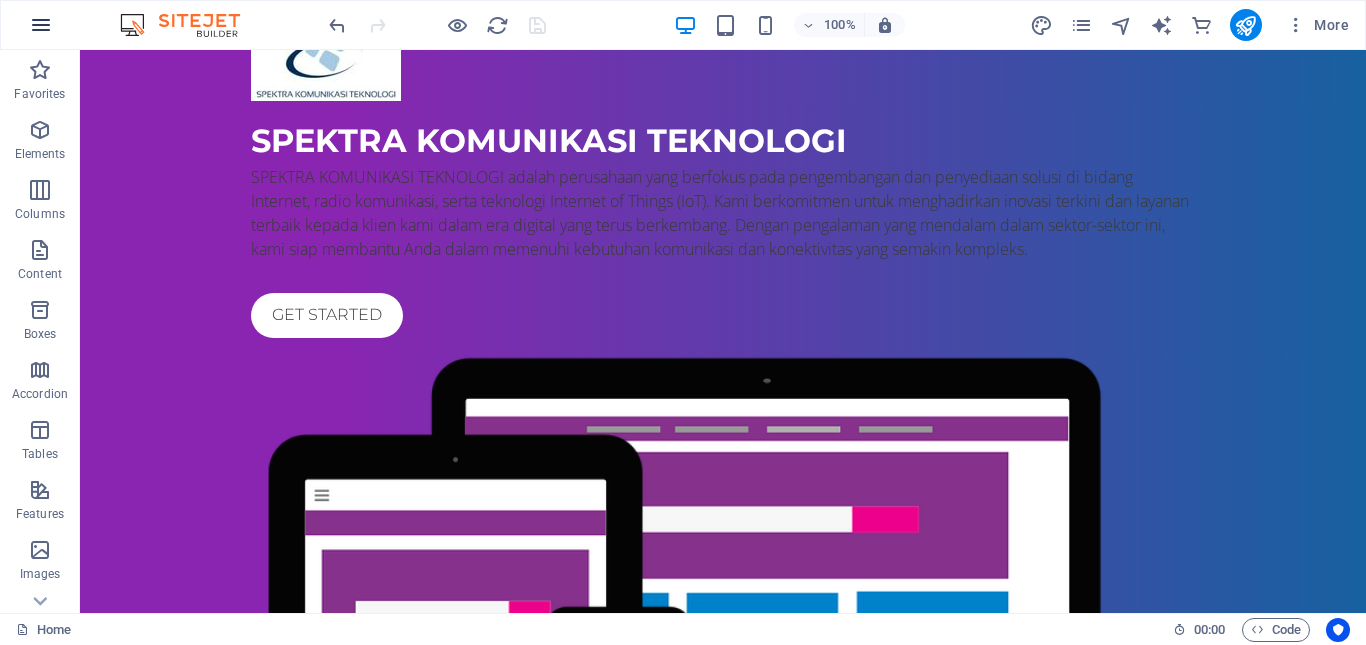 click at bounding box center [41, 25] 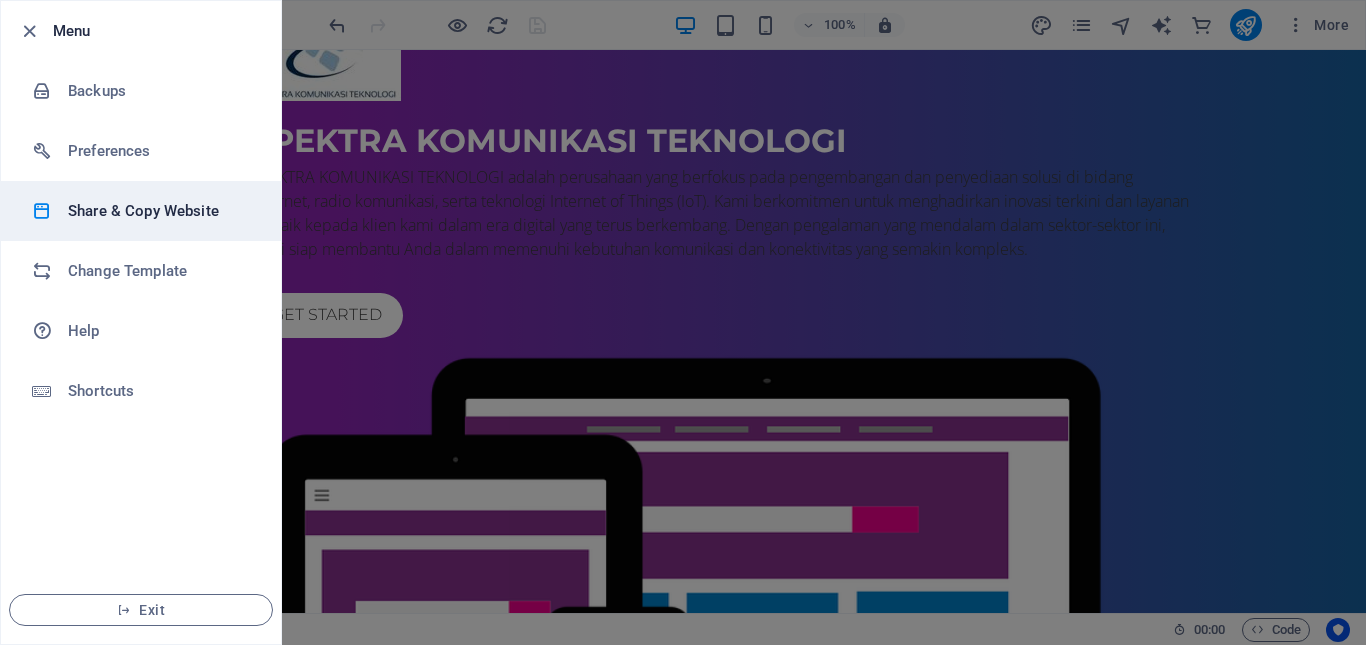 click on "Share & Copy Website" at bounding box center [160, 211] 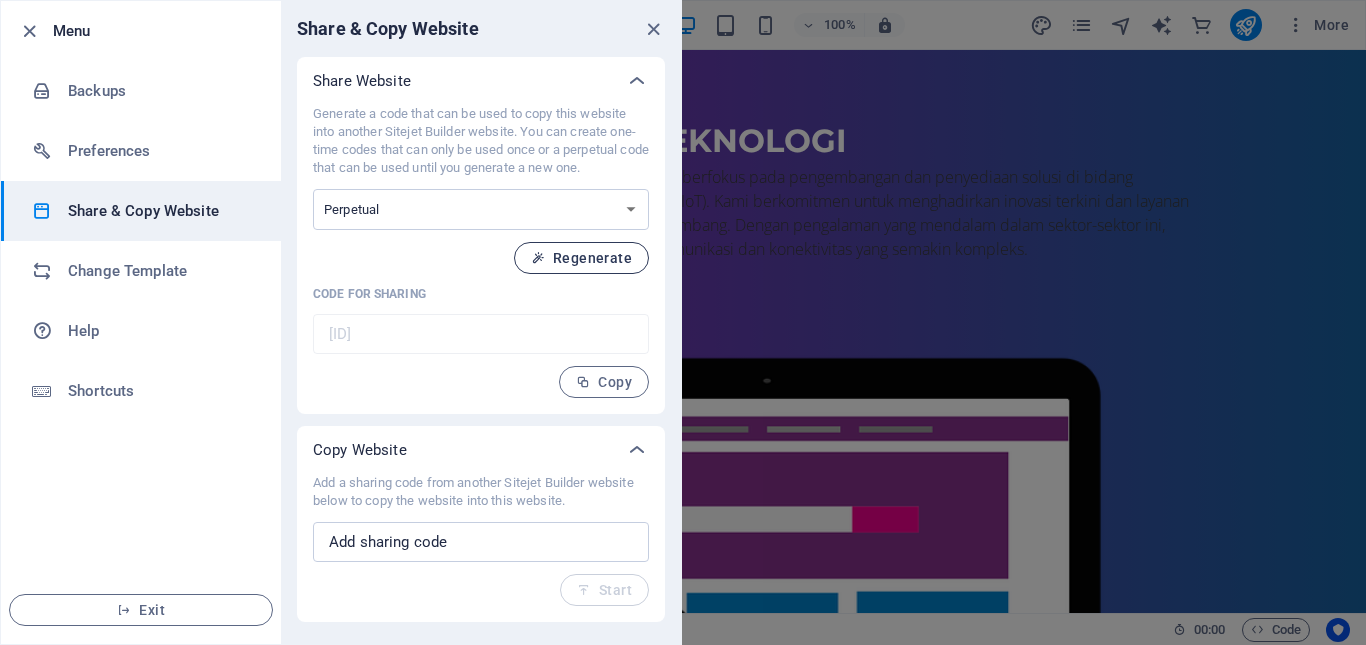 click on "Regenerate" at bounding box center [581, 258] 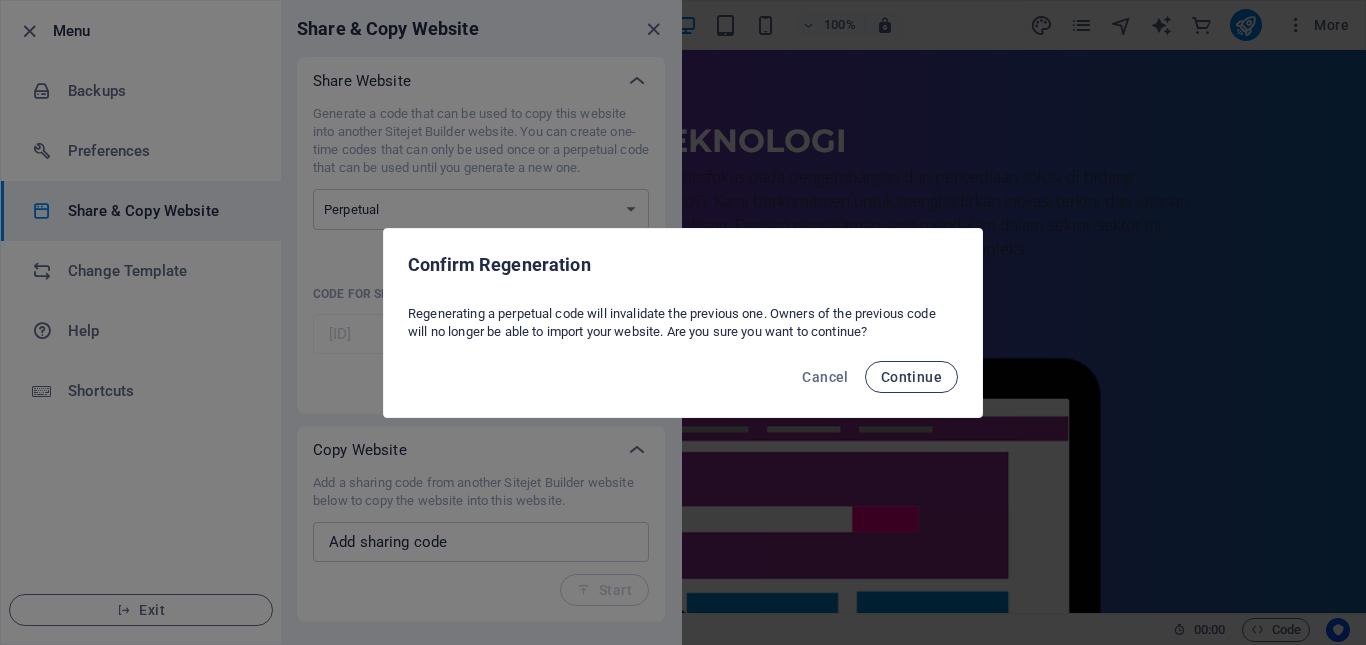 click on "Continue" at bounding box center [911, 377] 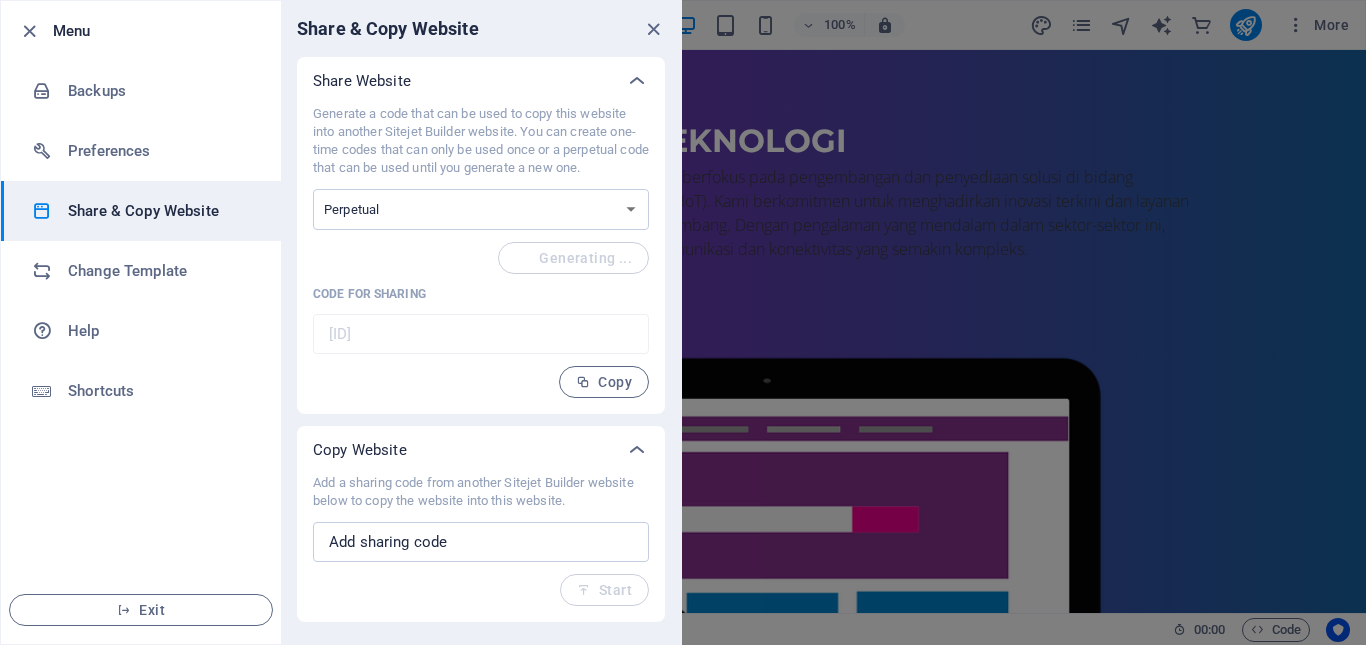 type on "222c6aaf-1976208" 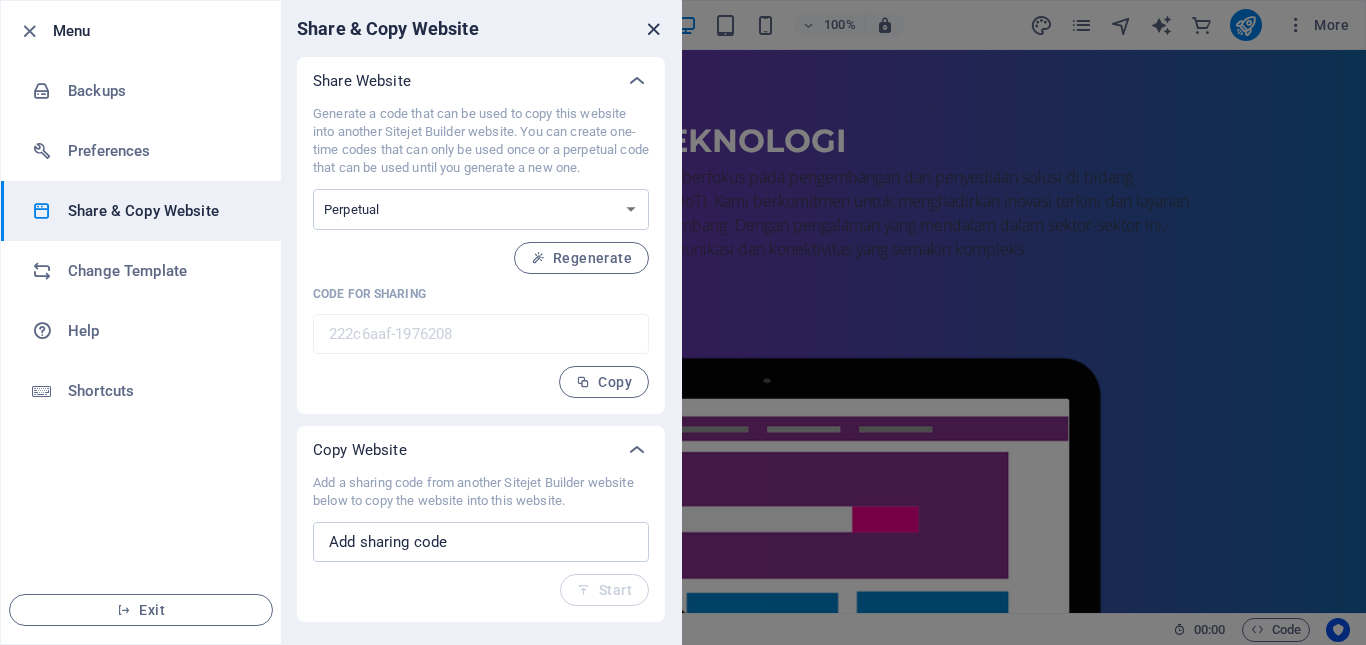 click at bounding box center [653, 29] 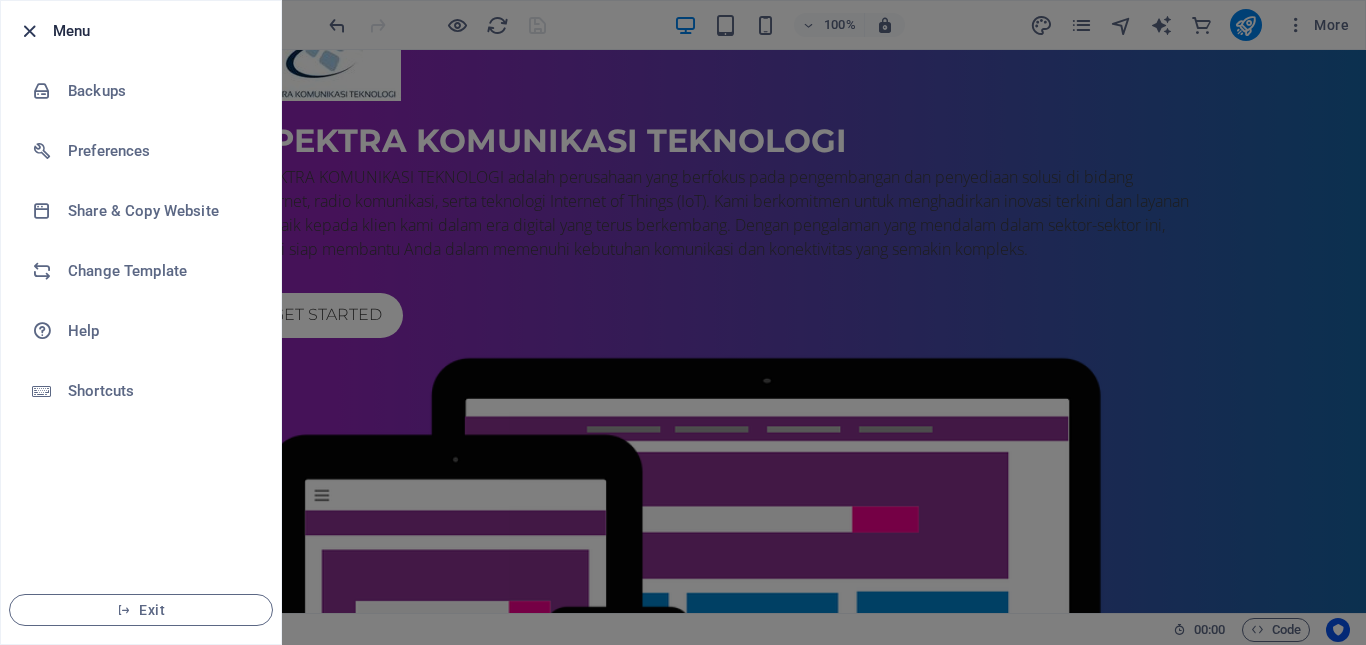 click at bounding box center [29, 31] 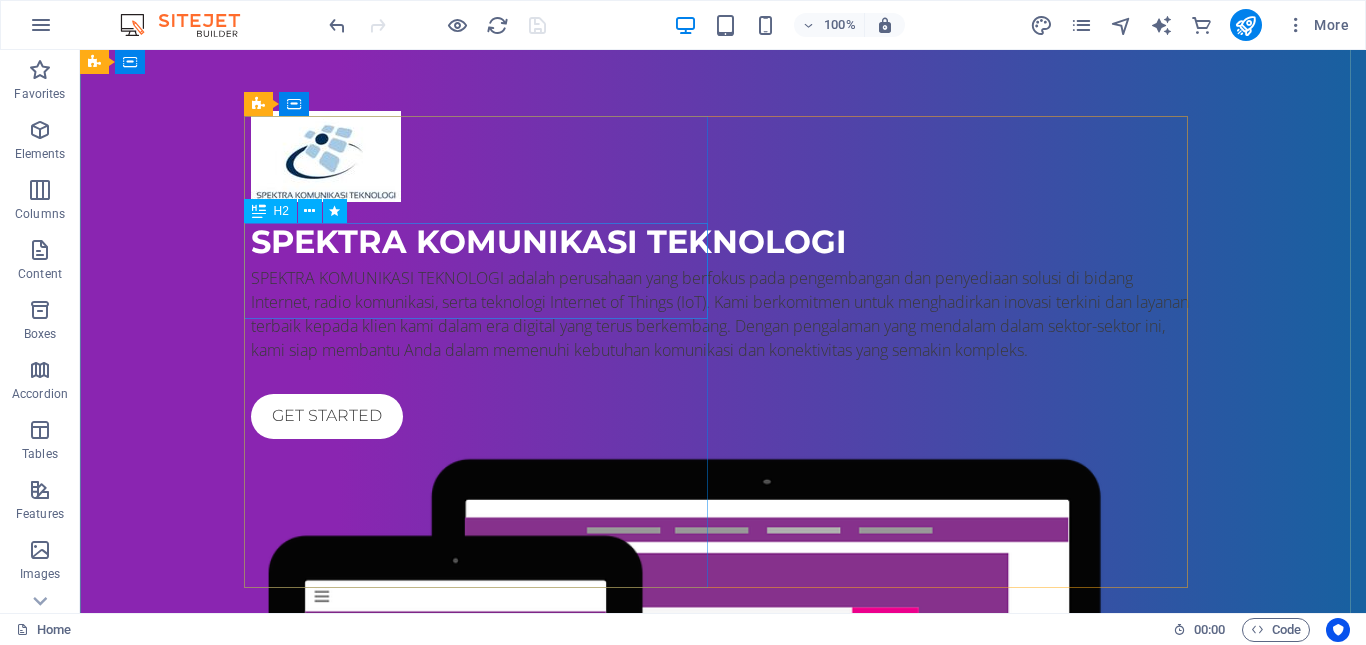 scroll, scrollTop: 0, scrollLeft: 0, axis: both 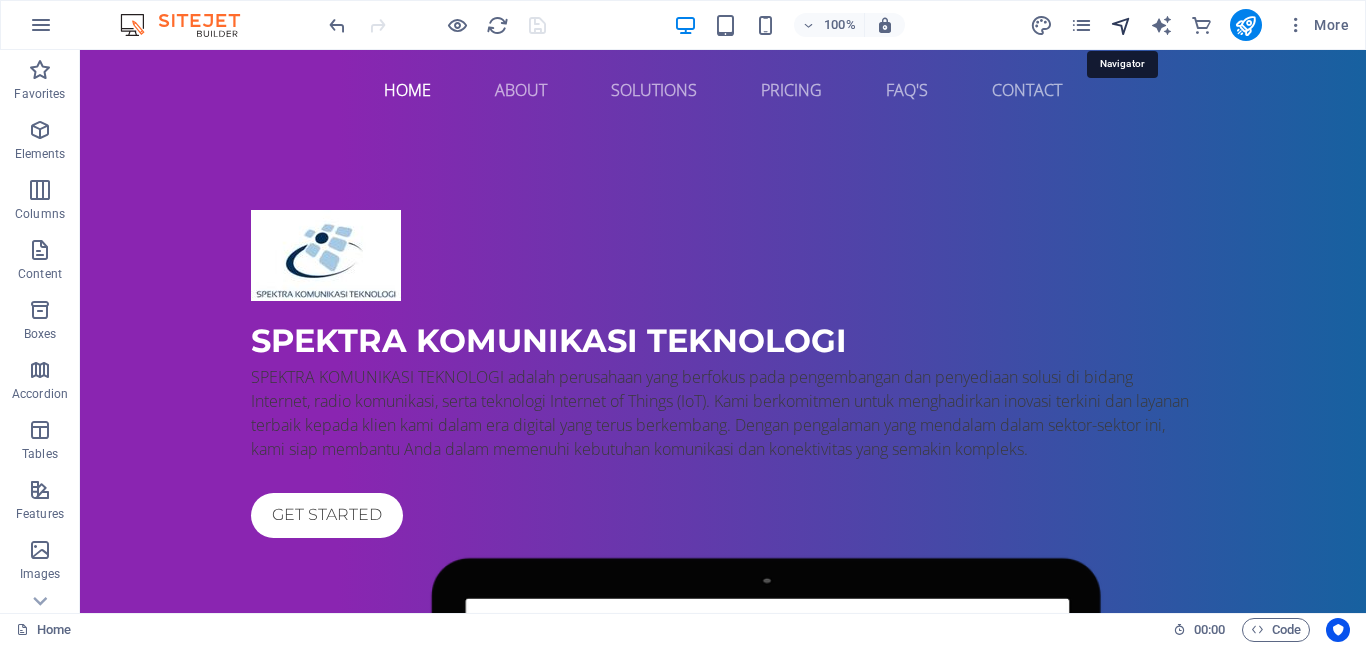 click at bounding box center [1121, 25] 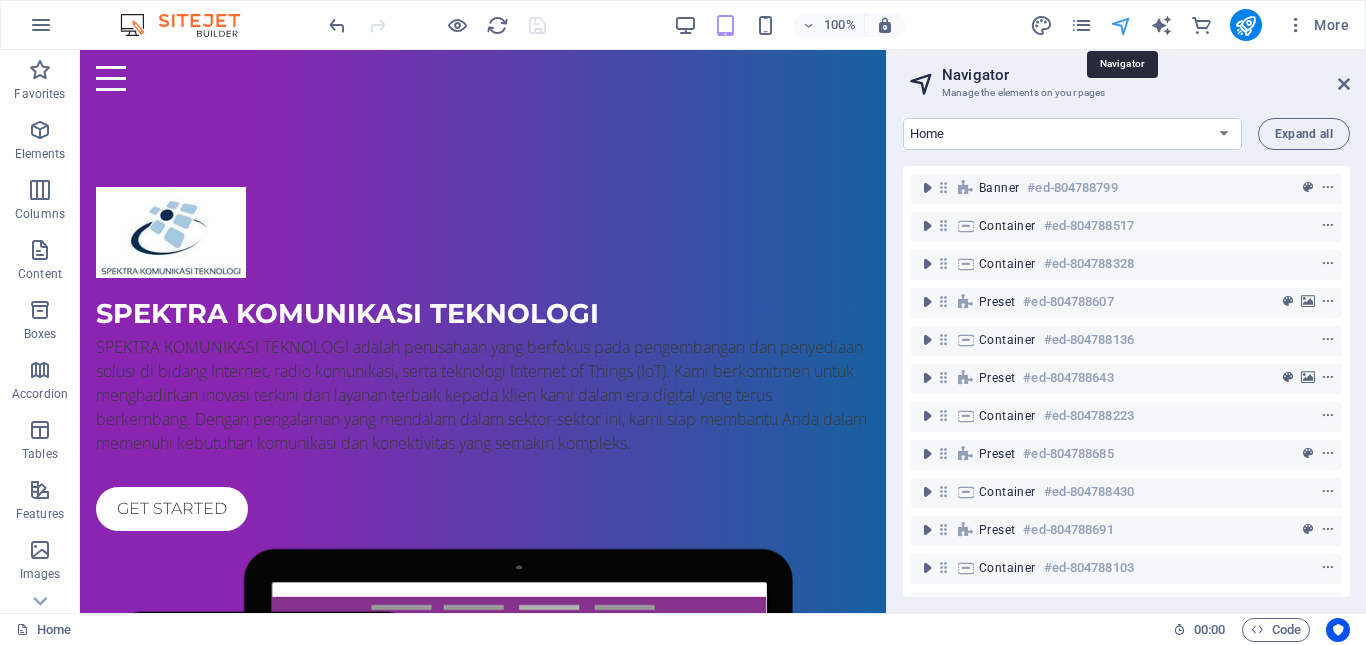click at bounding box center (1121, 25) 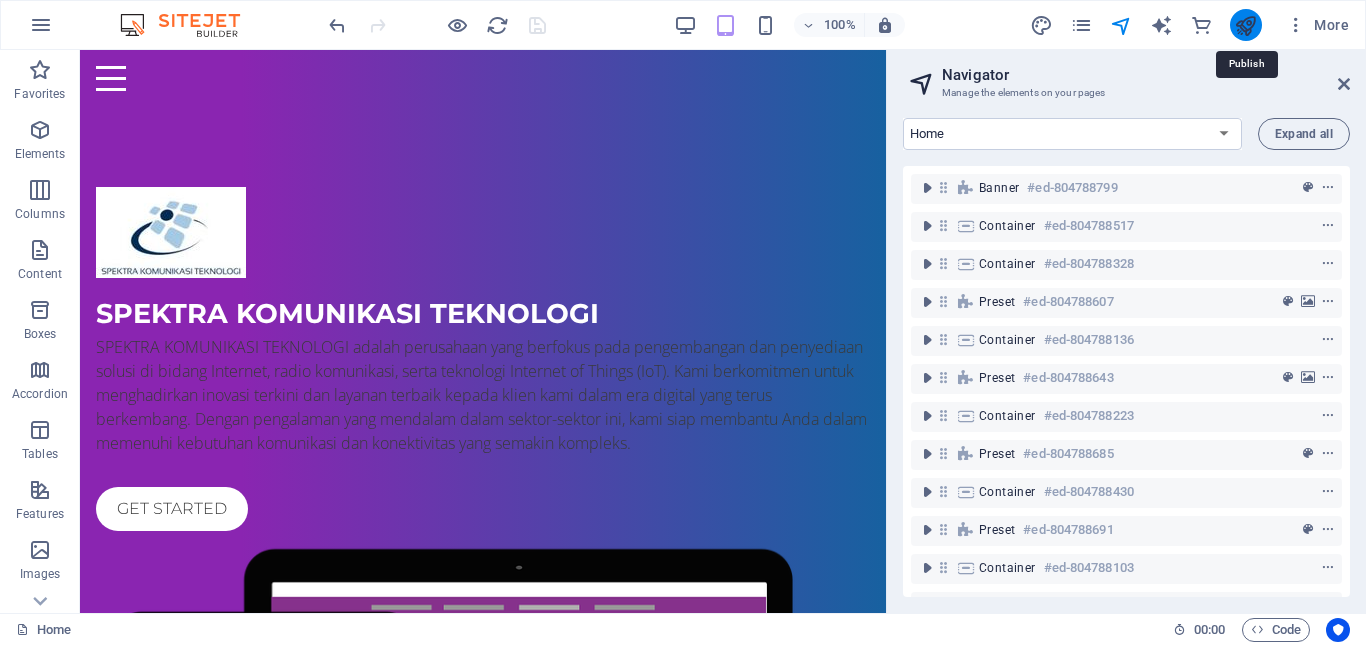 click at bounding box center [1245, 25] 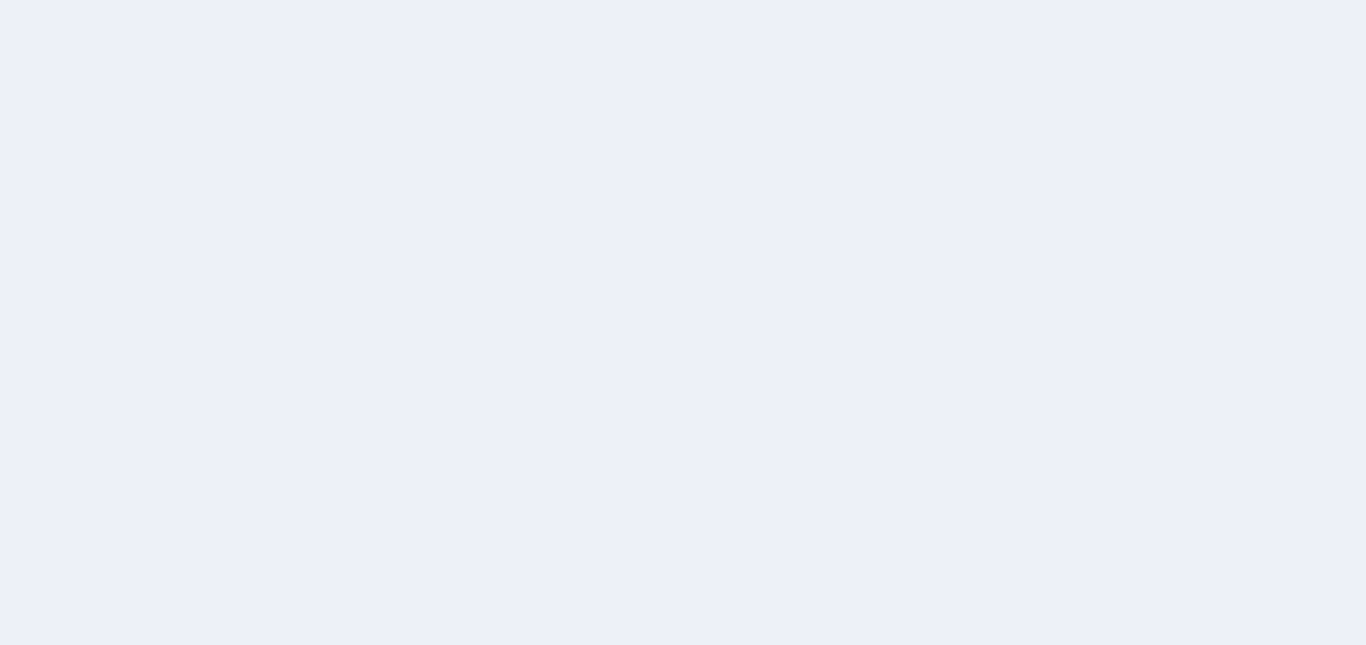 scroll, scrollTop: 0, scrollLeft: 0, axis: both 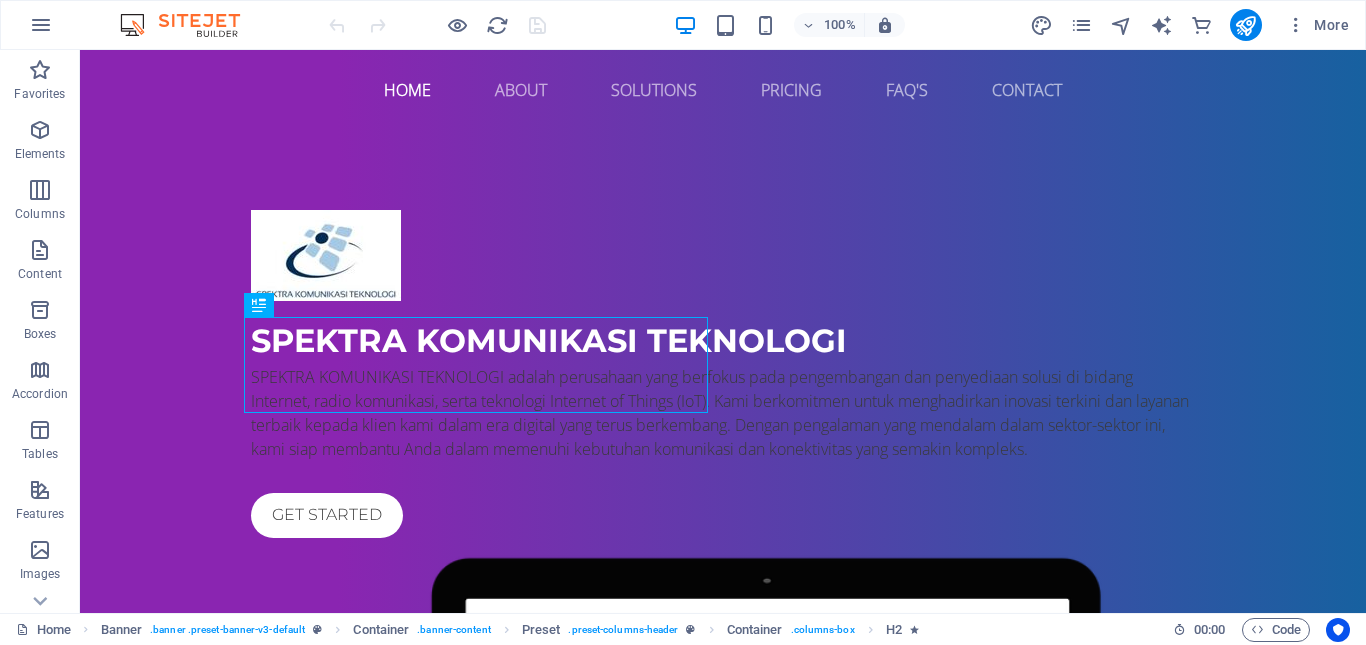 click on "SPEKTRA KOMUNIKASI TEKNOLOGI SPEKTRA KOMUNIKASI TEKNOLOGI adalah perusahaan yang berfokus pada pengembangan dan penyediaan solusi di bidang Internet, radio komunikasi, serta teknologi Internet of Things (IoT). Kami berkomitmen untuk menghadirkan inovasi terkini dan layanan terbaik kepada klien kami dalam era digital yang terus berkembang. Dengan pengalaman yang mendalam dalam sektor-sektor ini, kami siap membantu Anda dalam memenuhi kebutuhan komunikasi dan konektivitas yang semakin kompleks. Get started" at bounding box center [723, 670] 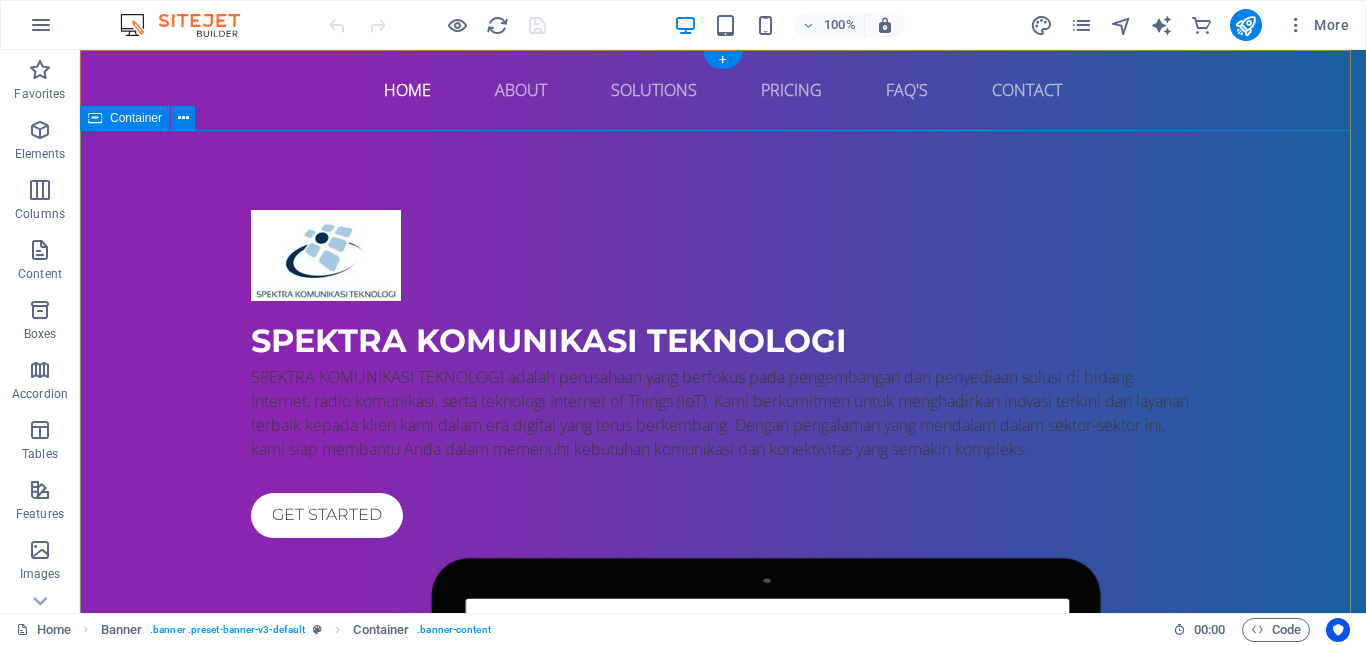 click on "SPEKTRA KOMUNIKASI TEKNOLOGI SPEKTRA KOMUNIKASI TEKNOLOGI adalah perusahaan yang berfokus pada pengembangan dan penyediaan solusi di bidang Internet, radio komunikasi, serta teknologi Internet of Things (IoT). Kami berkomitmen untuk menghadirkan inovasi terkini dan layanan terbaik kepada klien kami dalam era digital yang terus berkembang. Dengan pengalaman yang mendalam dalam sektor-sektor ini, kami siap membantu Anda dalam memenuhi kebutuhan komunikasi dan konektivitas yang semakin kompleks. Get started" at bounding box center [723, 670] 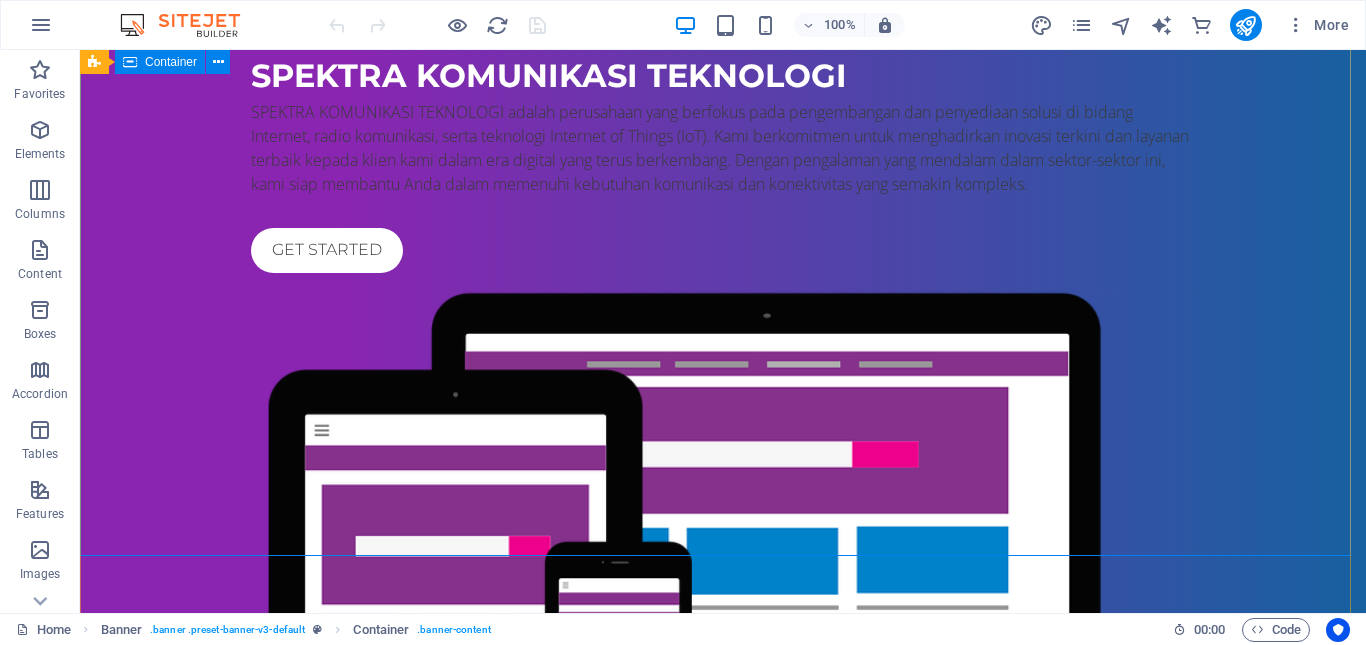 scroll, scrollTop: 300, scrollLeft: 0, axis: vertical 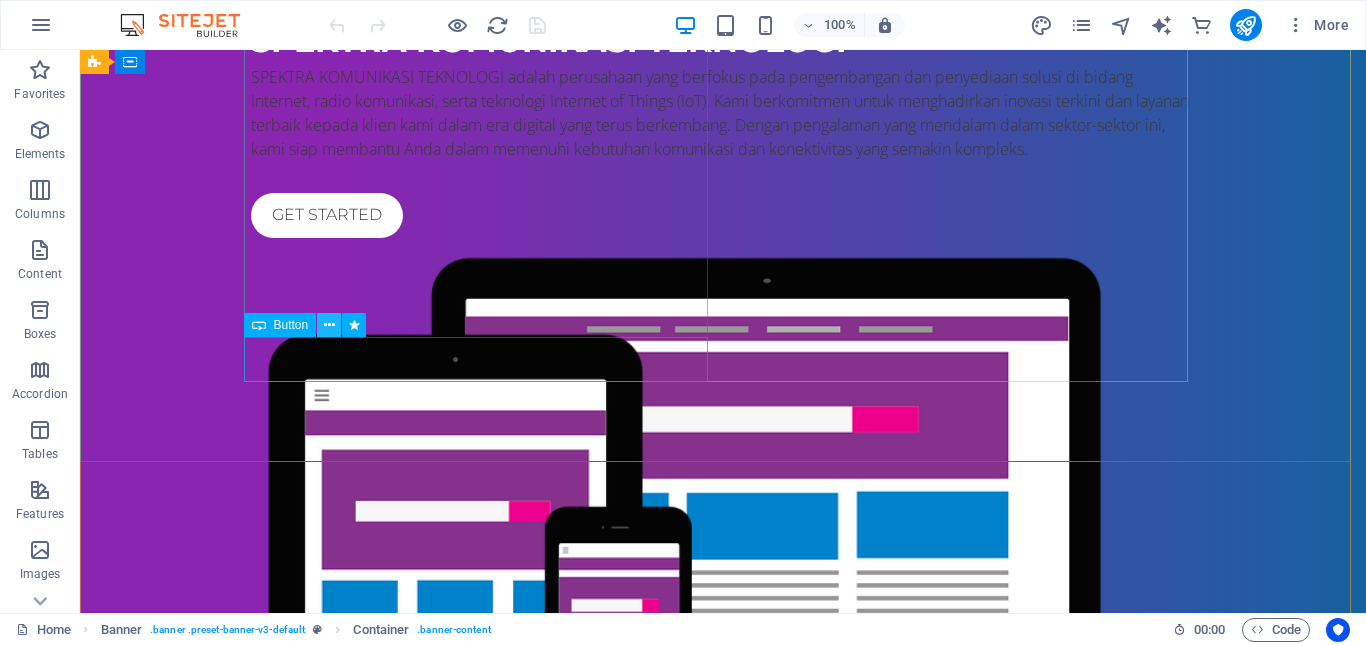 click at bounding box center (329, 325) 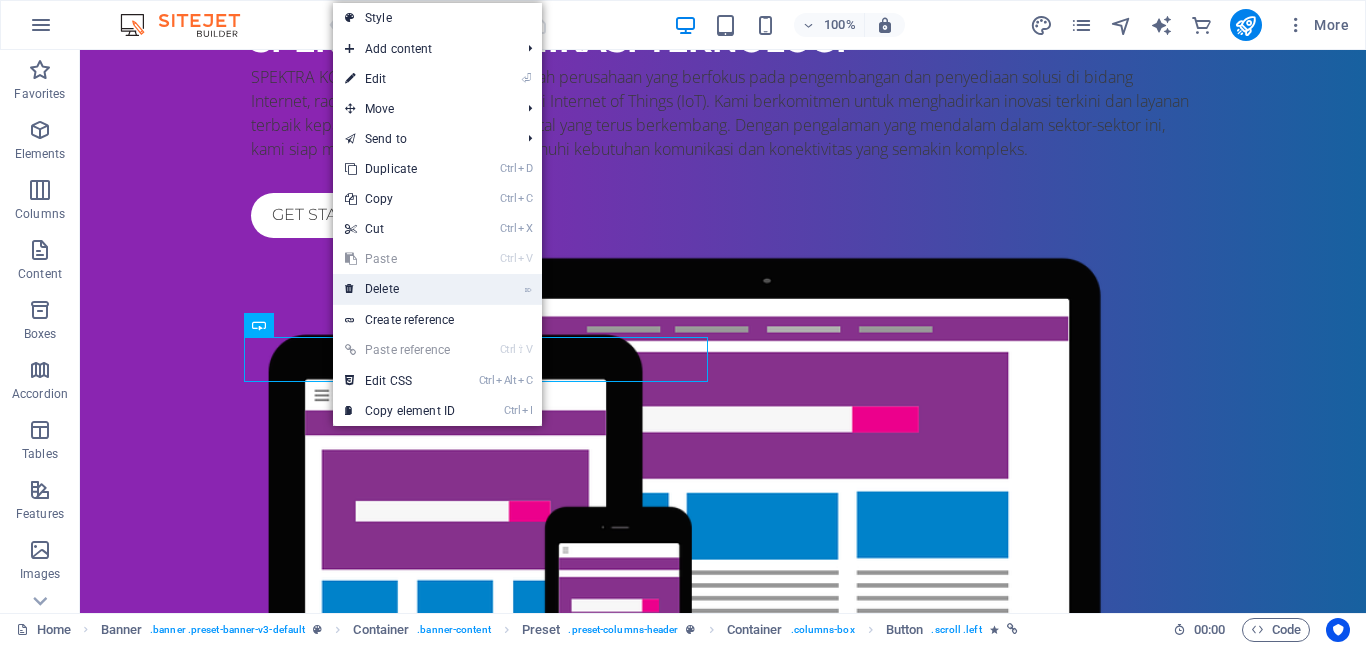 click on "⌦  Delete" at bounding box center (400, 289) 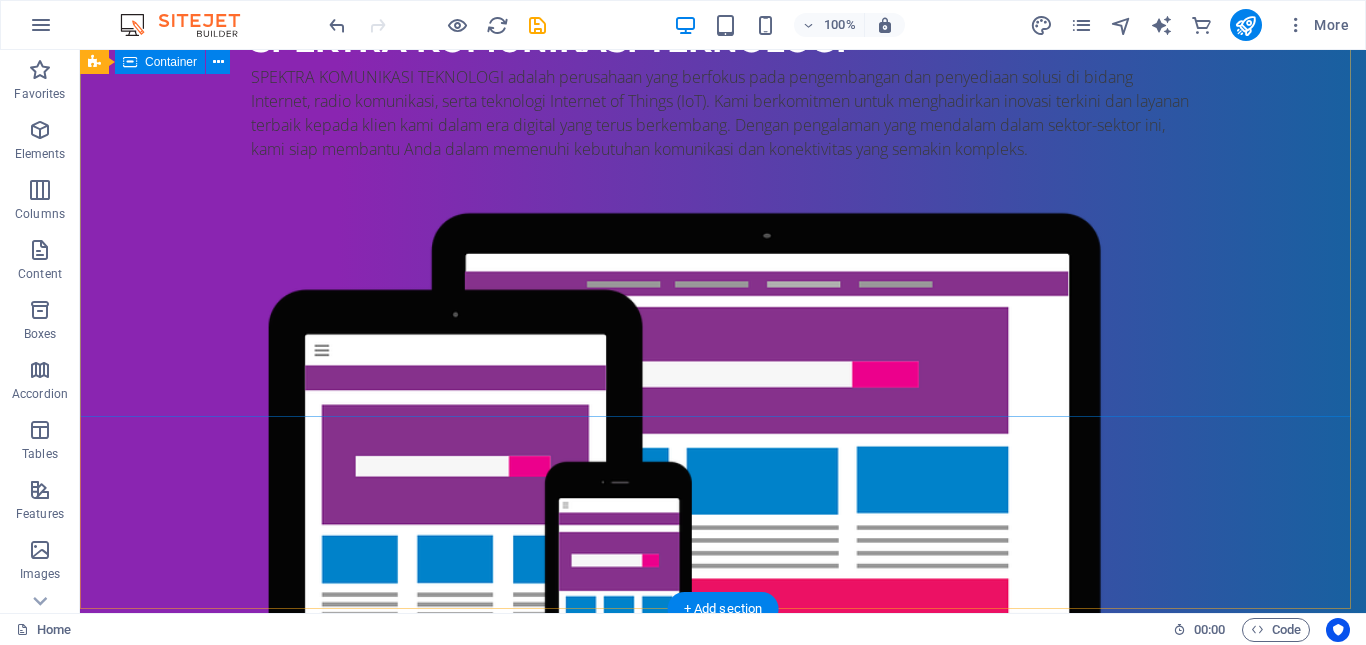 click on "SPEKTRA KOMUNIKASI TEKNOLOGI SPEKTRA KOMUNIKASI TEKNOLOGI adalah perusahaan yang berfokus pada pengembangan dan penyediaan solusi di bidang Internet, radio komunikasi, serta teknologi Internet of Things (IoT). Kami berkomitmen untuk menghadirkan inovasi terkini dan layanan terbaik kepada klien kami dalam era digital yang terus berkembang. Dengan pengalaman yang mendalam dalam sektor-sektor ini, kami siap membantu Anda dalam memenuhi kebutuhan komunikasi dan konektivitas yang semakin kompleks." at bounding box center [723, 348] 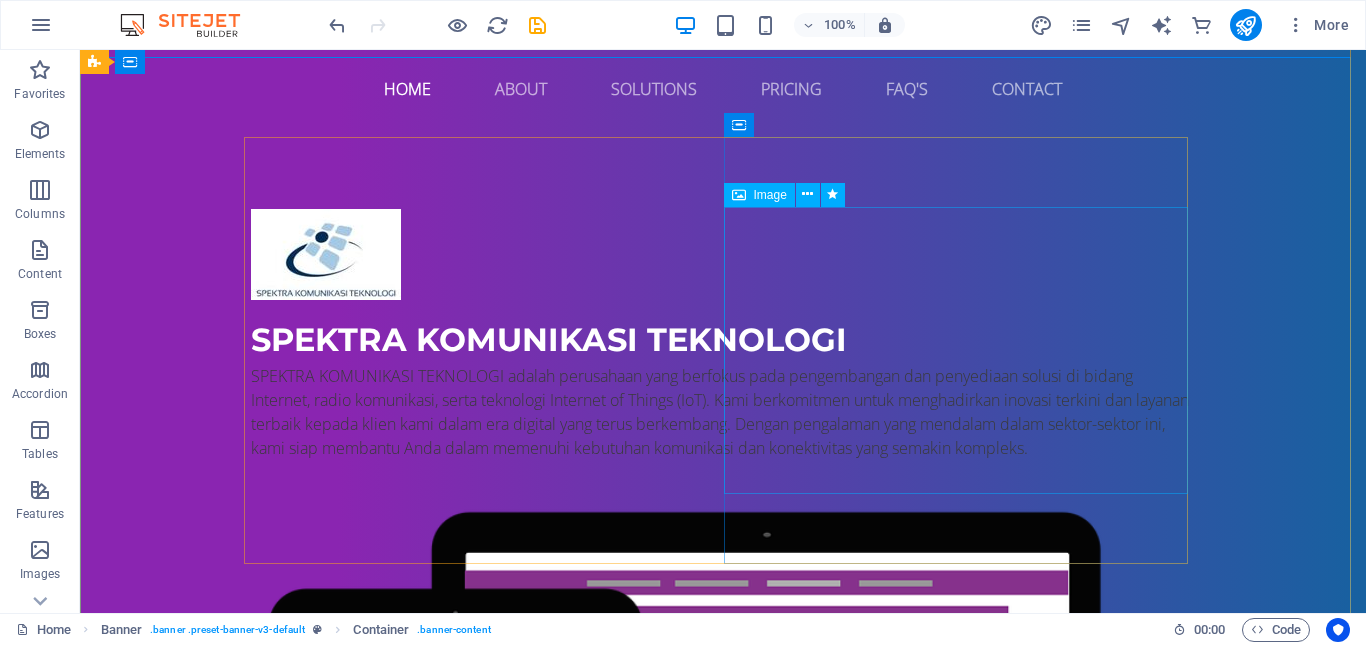 scroll, scrollTop: 0, scrollLeft: 0, axis: both 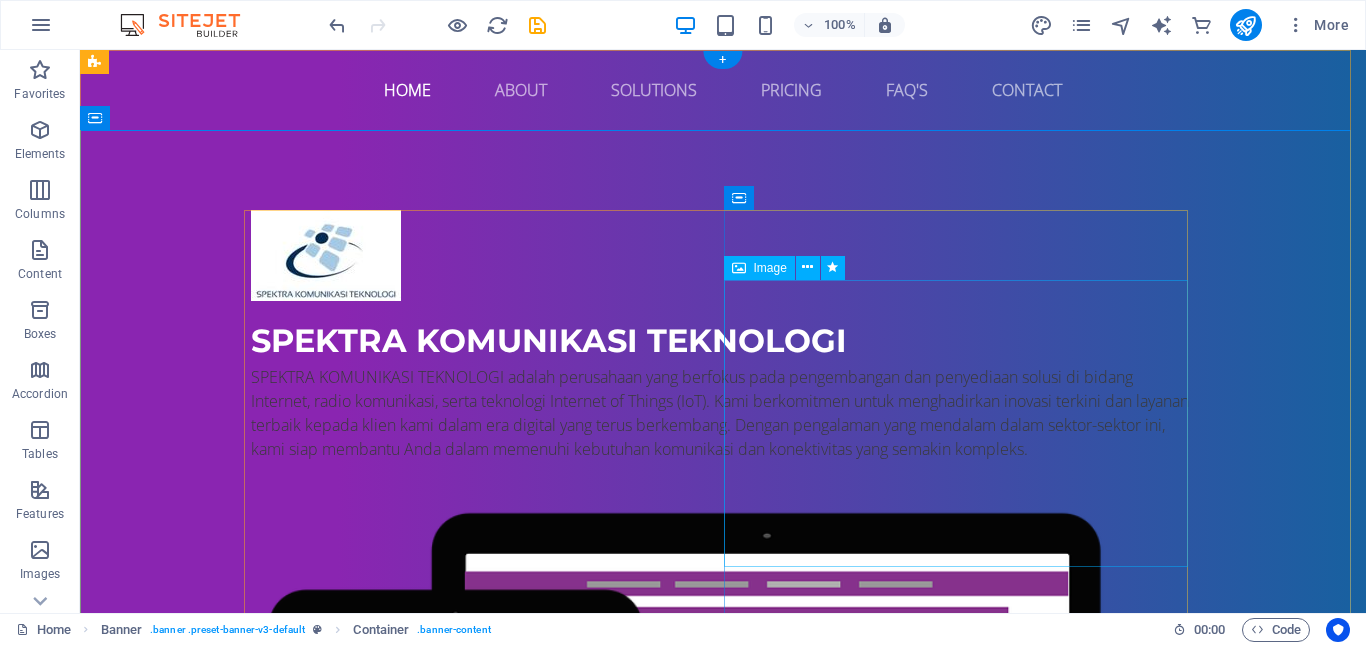 click at bounding box center (723, 793) 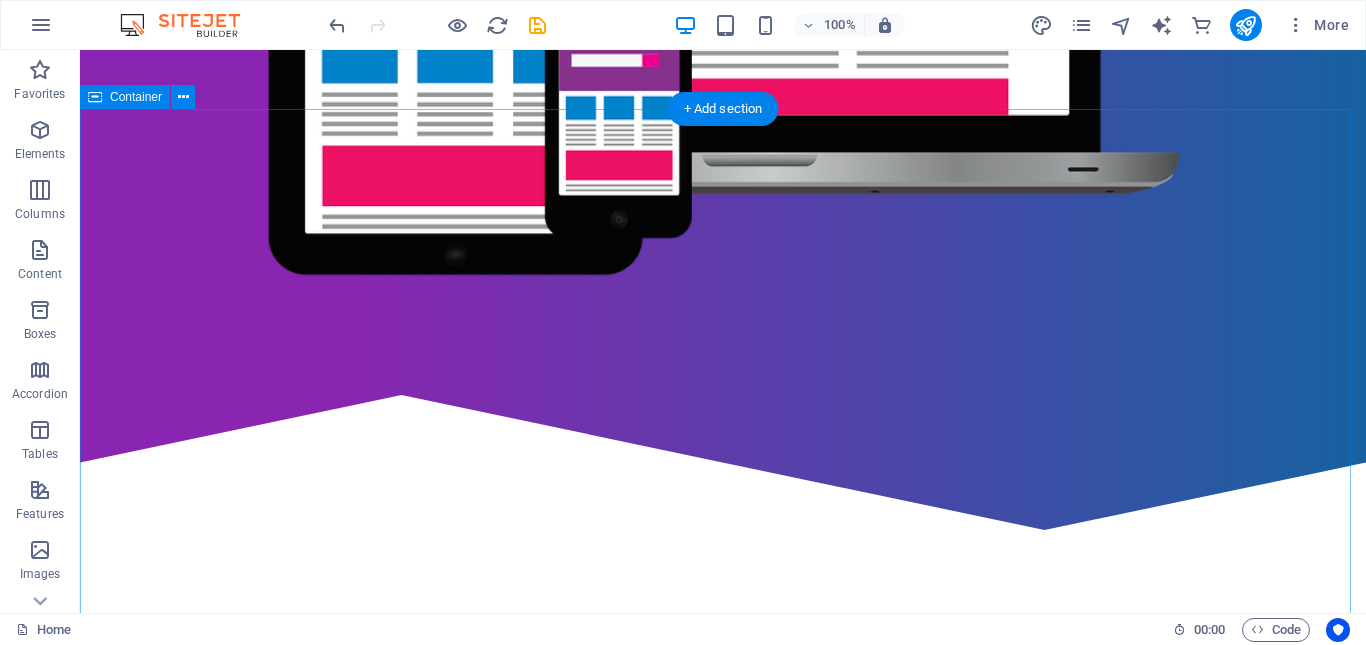 scroll, scrollTop: 900, scrollLeft: 0, axis: vertical 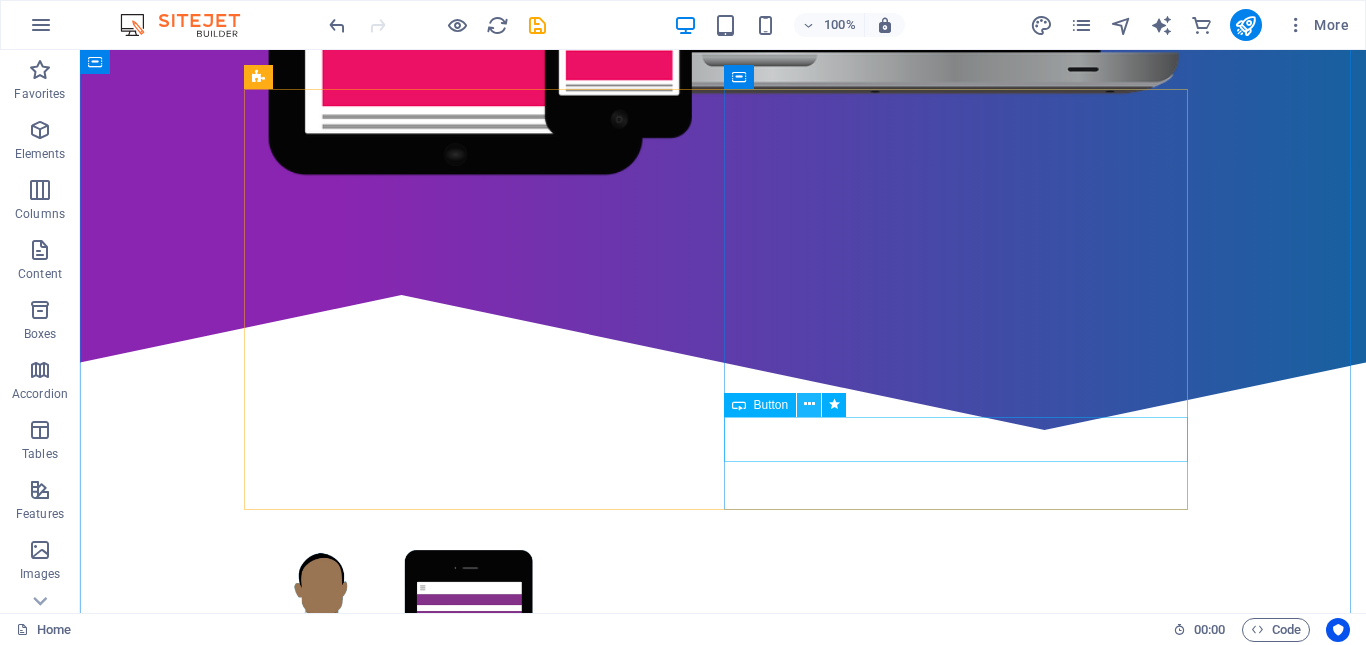click at bounding box center (809, 404) 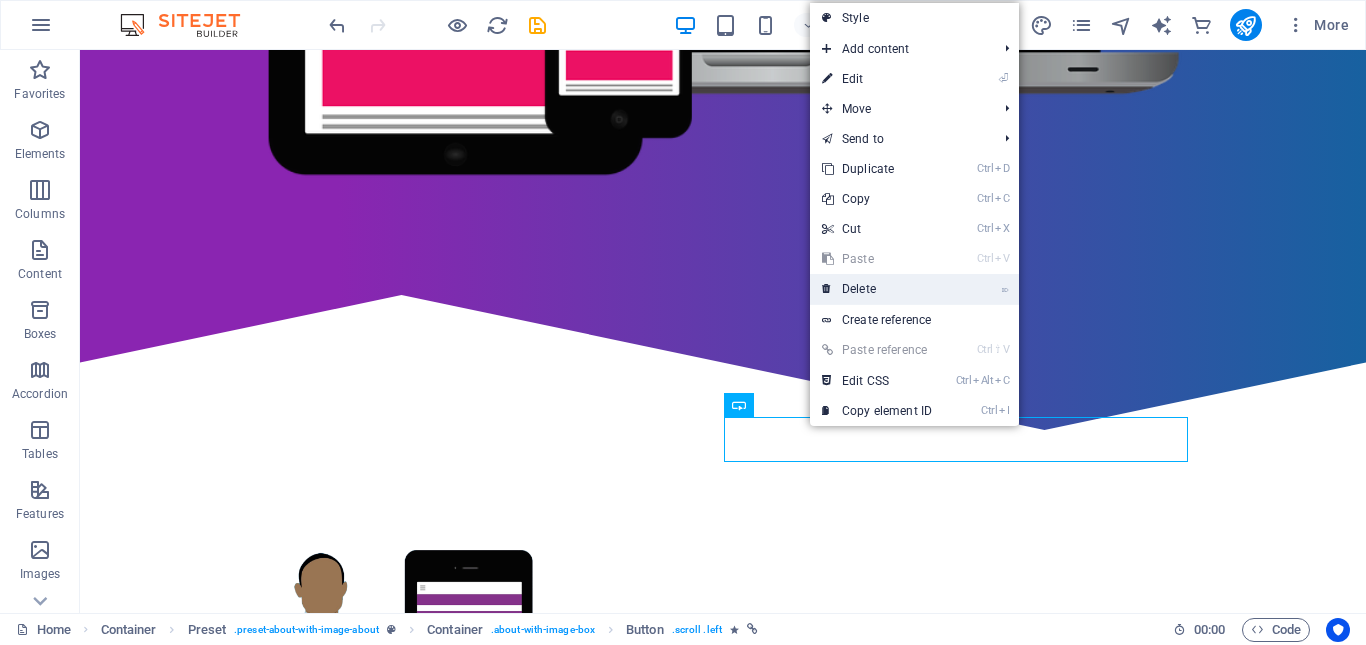 click on "⌦  Delete" at bounding box center (877, 289) 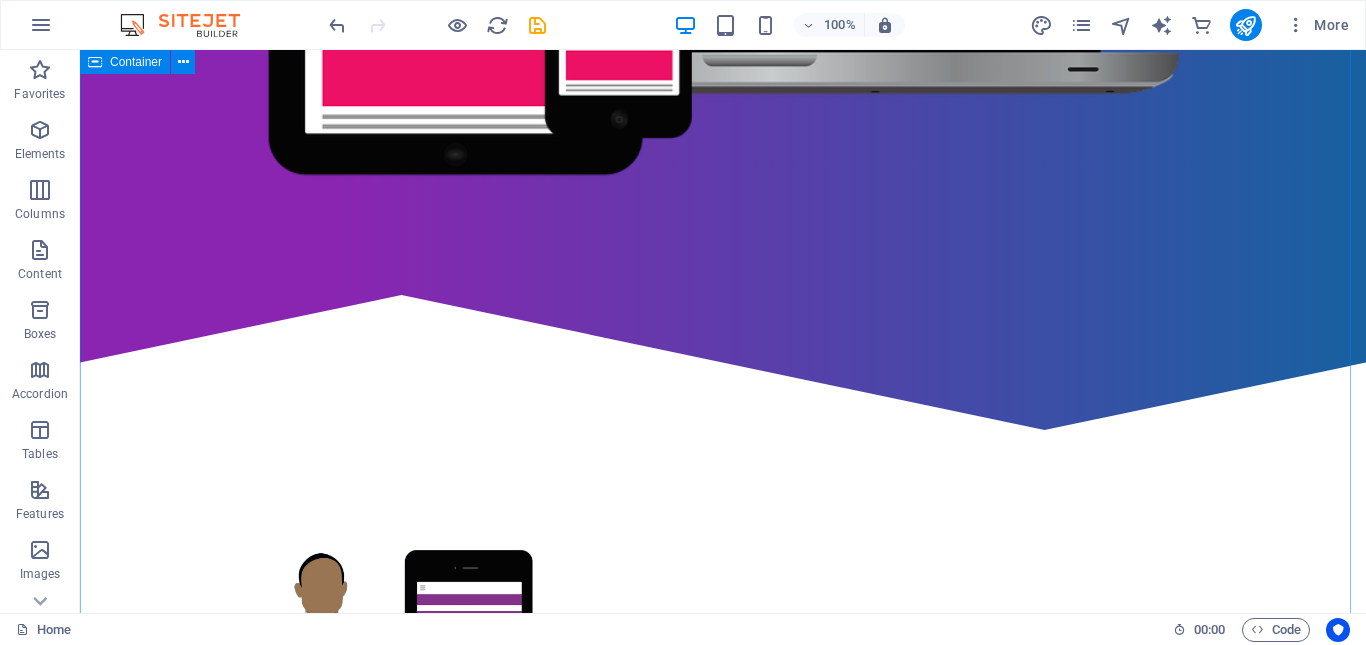 click on "Who are we? SPEKTRA KOMUNIKASI TEKNOLOGI adalah perusahaan yang didirikan pada tahun 2002 di Kota Yogyakarta. Saat ini, kami berlokasi di Kota Tangerang. Kami fokus pada penyediaan layanan berkualitas di bidang Jasa Instalasi Internet, serta perakitan dan instalasi perangkat telekomunikasi dan Internet of Things (IoT). Dengan pengalaman lebih dari dua dekade, kami berkomitmen untuk memberikan solusi yang inovatif dan efektif untuk memenuhi kebutuhan komunikasi teknologi pelanggan kami. Hardware solutions Lorem ipsum dolor sit amet, consectetur adipisicing elit. Veritatis, dolorem! Individual solutions Lorem ipsum dolor sit amet, consectetur adipisicing elit. Veritatis, dolorem! Web solutions Lorem ipsum dolor sit amet, consectetur adipisicing elit. Veritatis, dolorem! Installation solutions Lorem ipsum dolor sit amet, consectetur adipisicing elit. Veritatis, dolorem!" at bounding box center [723, 1160] 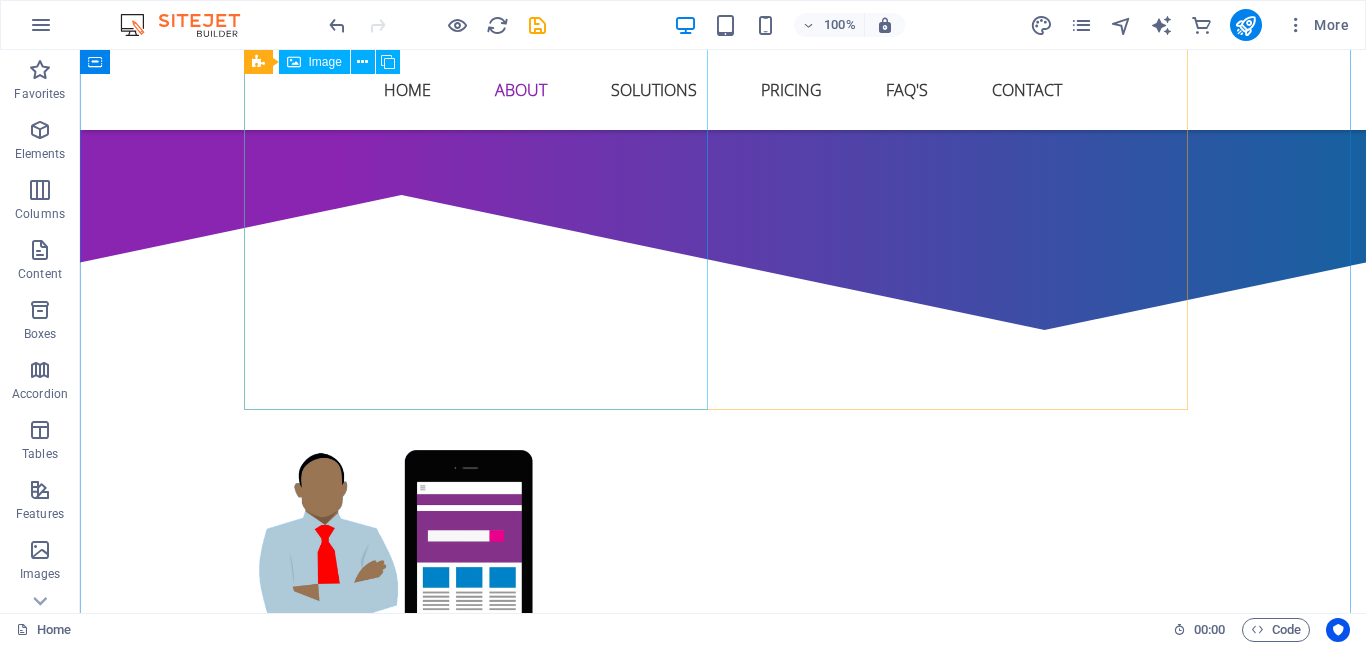 scroll, scrollTop: 800, scrollLeft: 0, axis: vertical 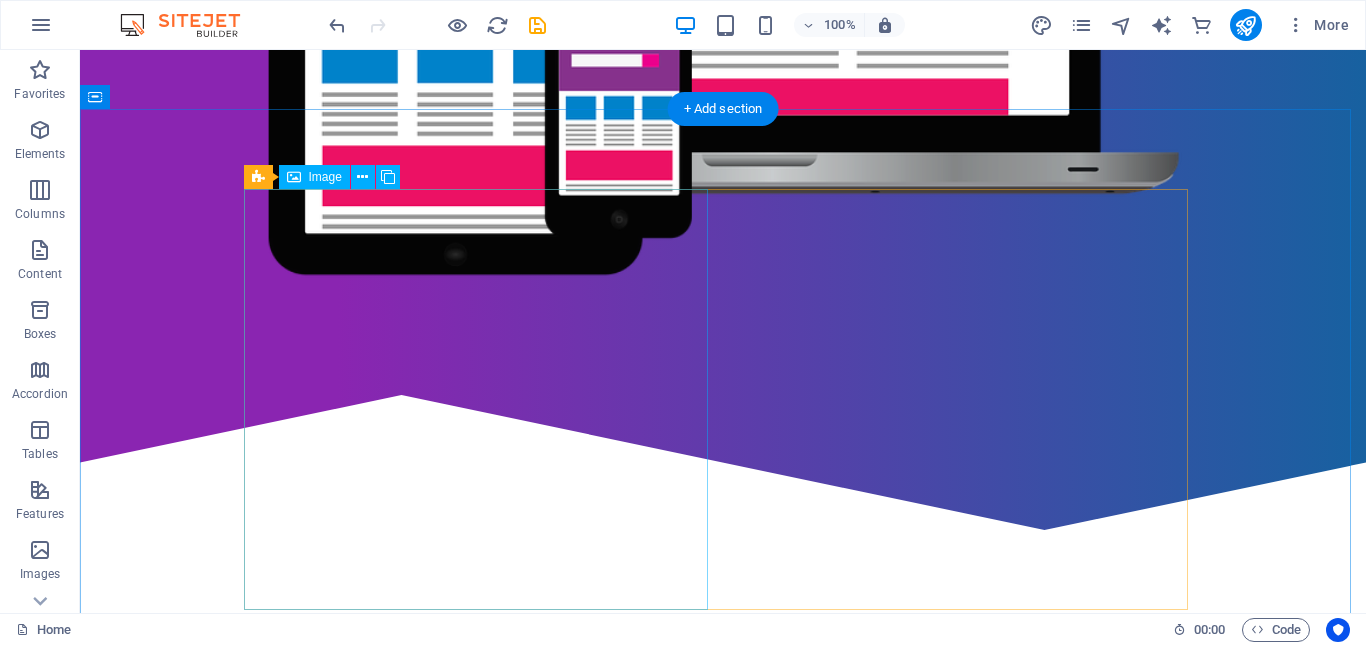 click at bounding box center [395, 768] 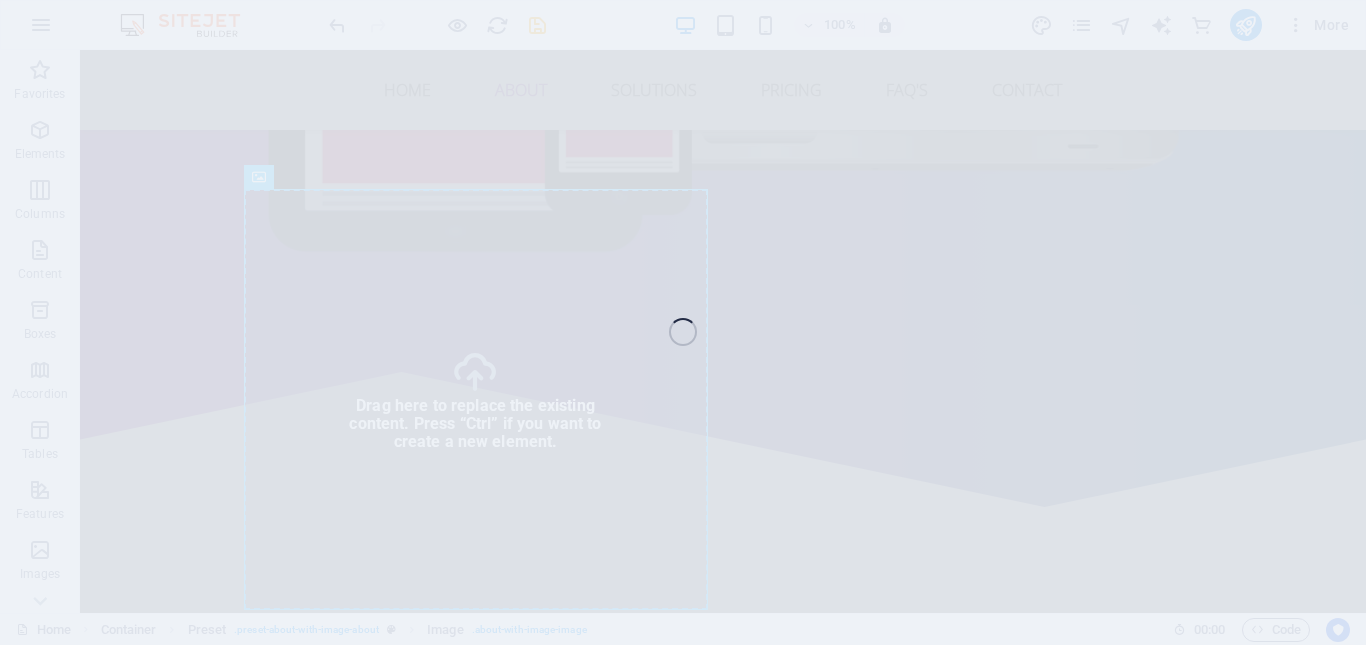 select on "%" 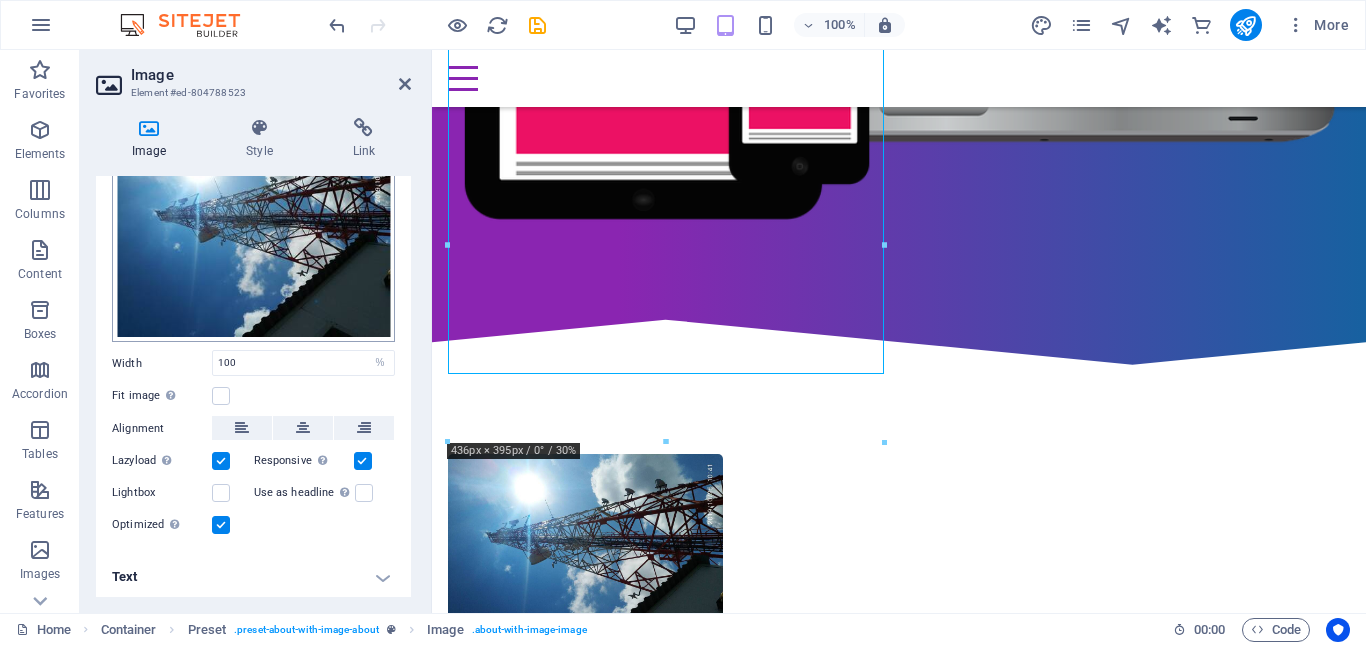 scroll, scrollTop: 101, scrollLeft: 0, axis: vertical 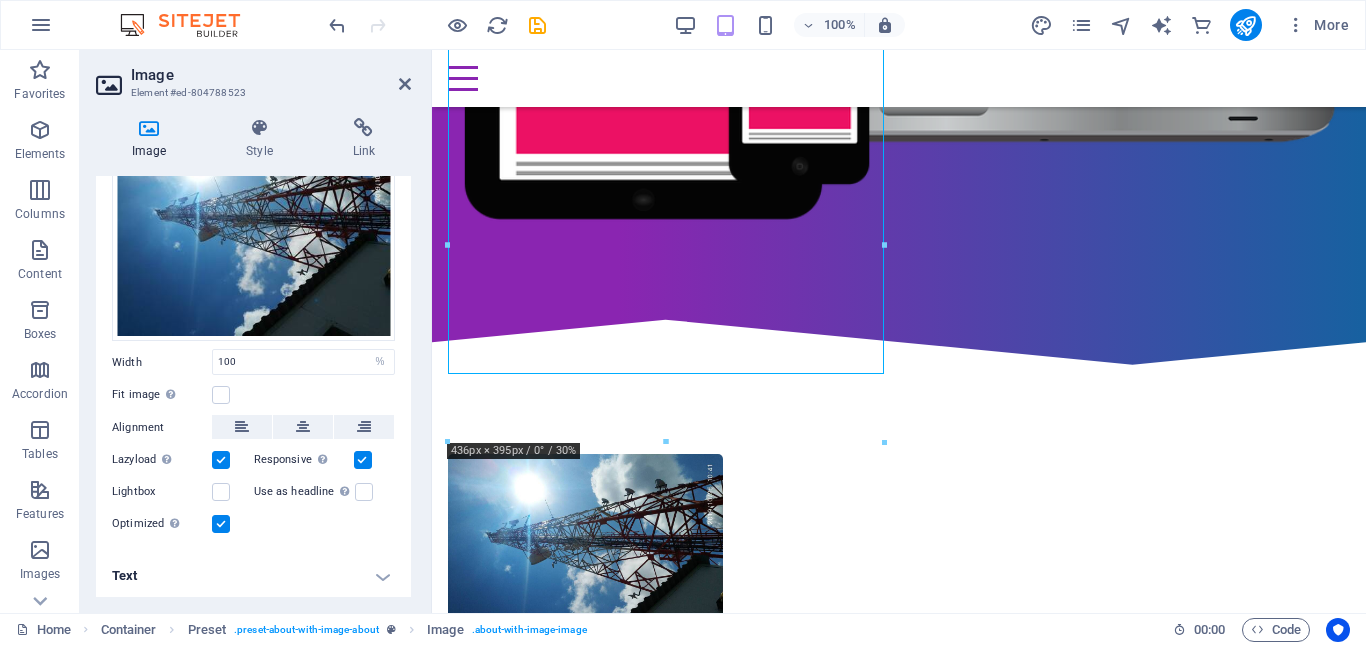 click on "Text" at bounding box center [253, 576] 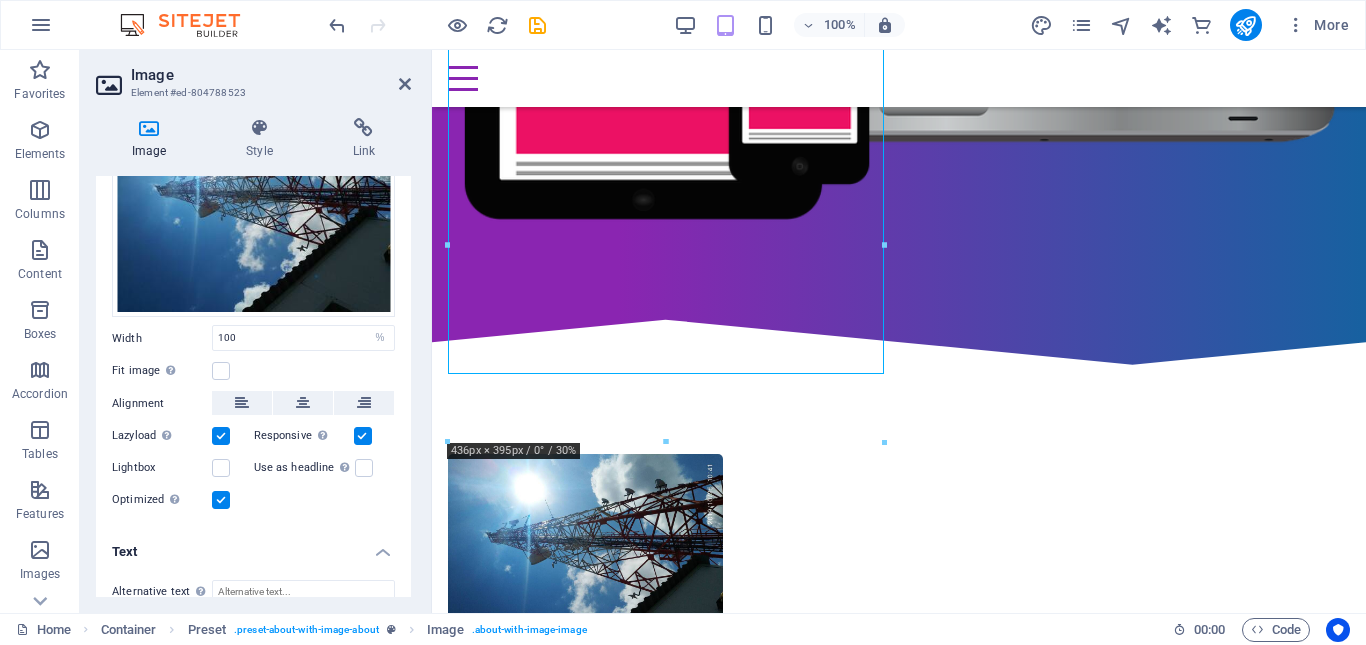 scroll, scrollTop: 89, scrollLeft: 0, axis: vertical 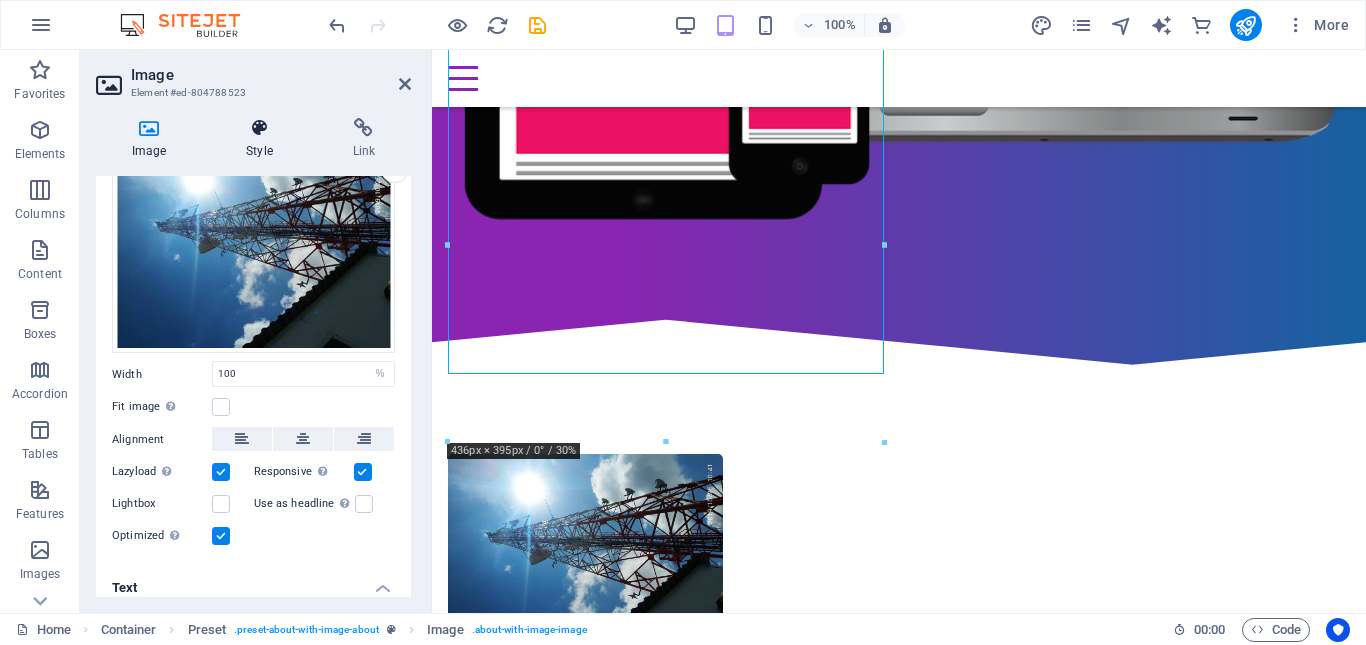click at bounding box center (259, 128) 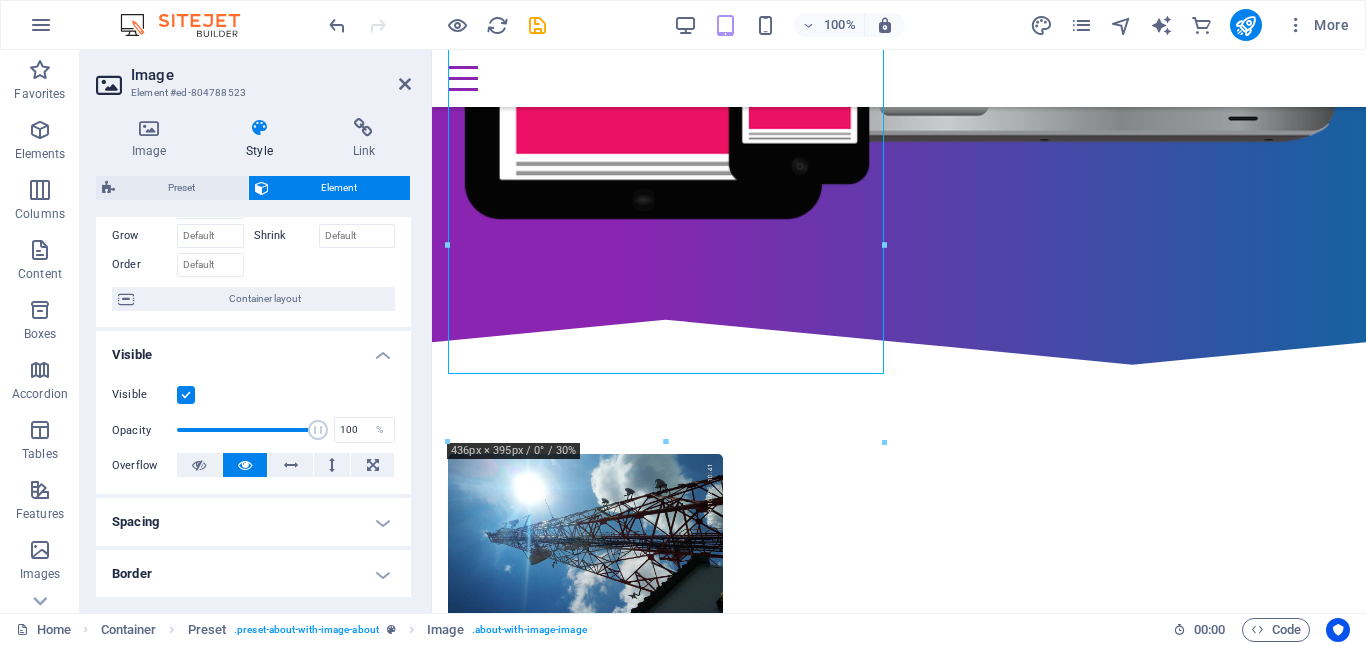 scroll, scrollTop: 300, scrollLeft: 0, axis: vertical 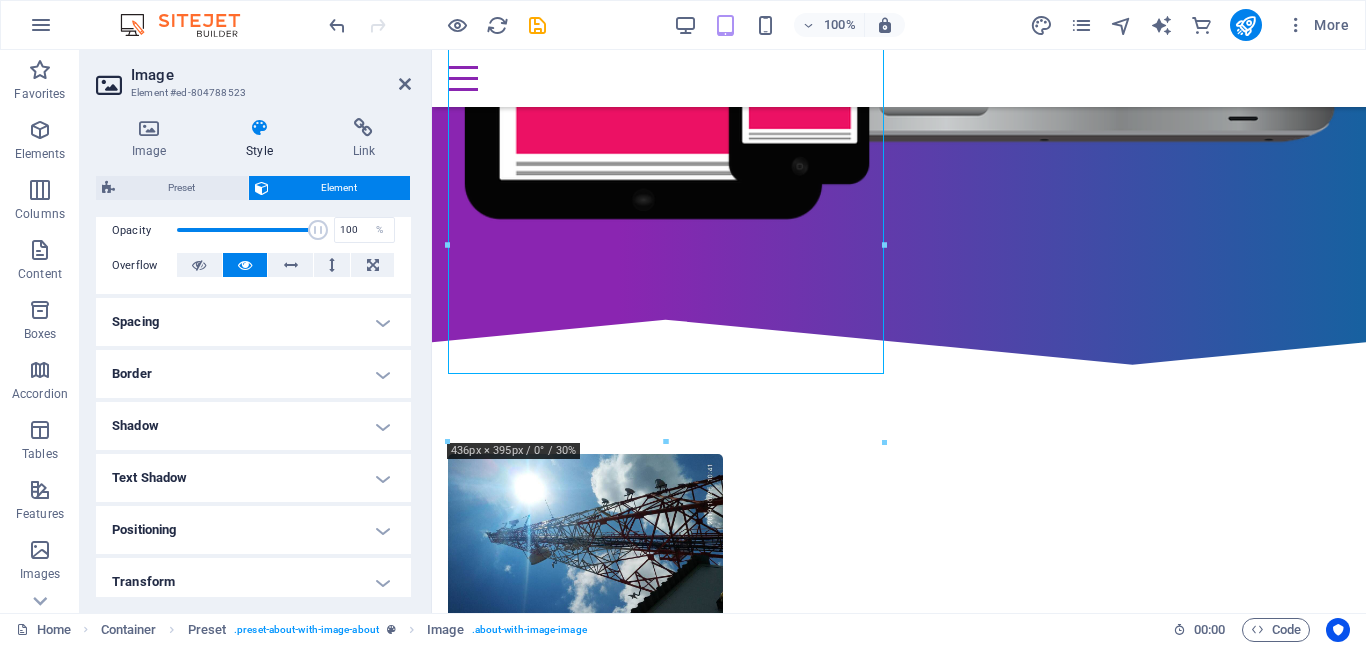 click on "Positioning" at bounding box center [253, 530] 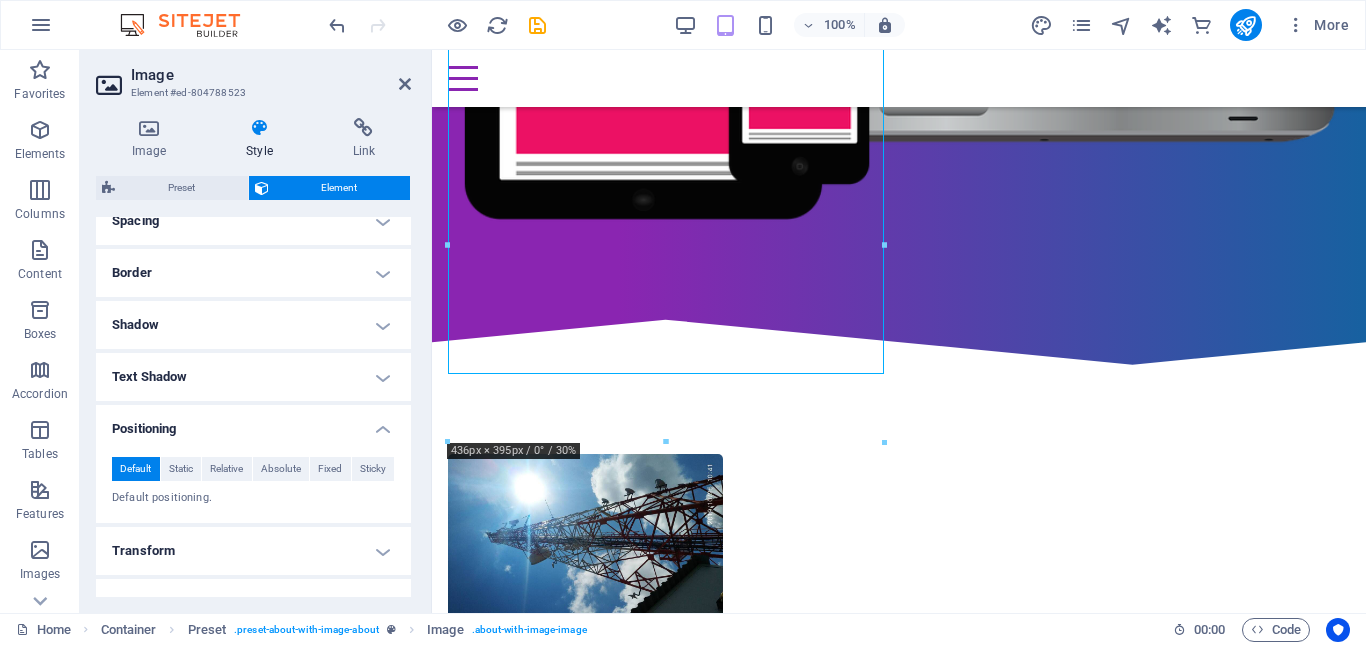 scroll, scrollTop: 500, scrollLeft: 0, axis: vertical 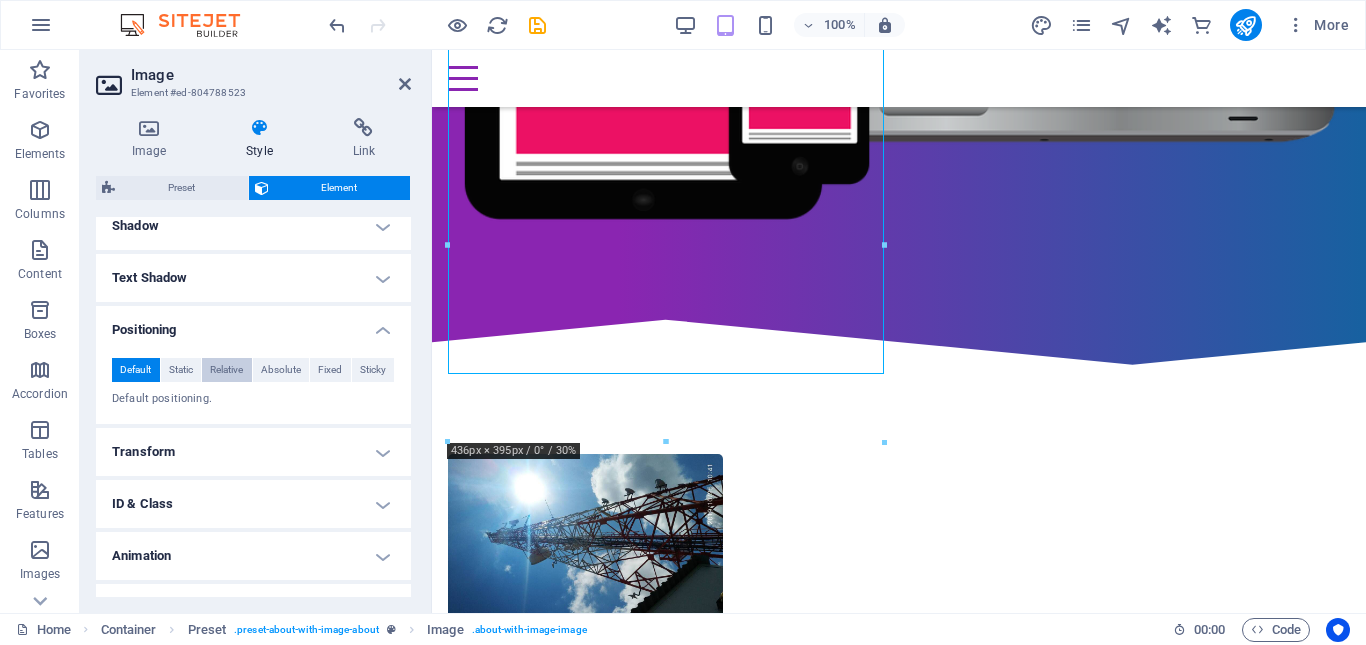 click on "Relative" at bounding box center [226, 370] 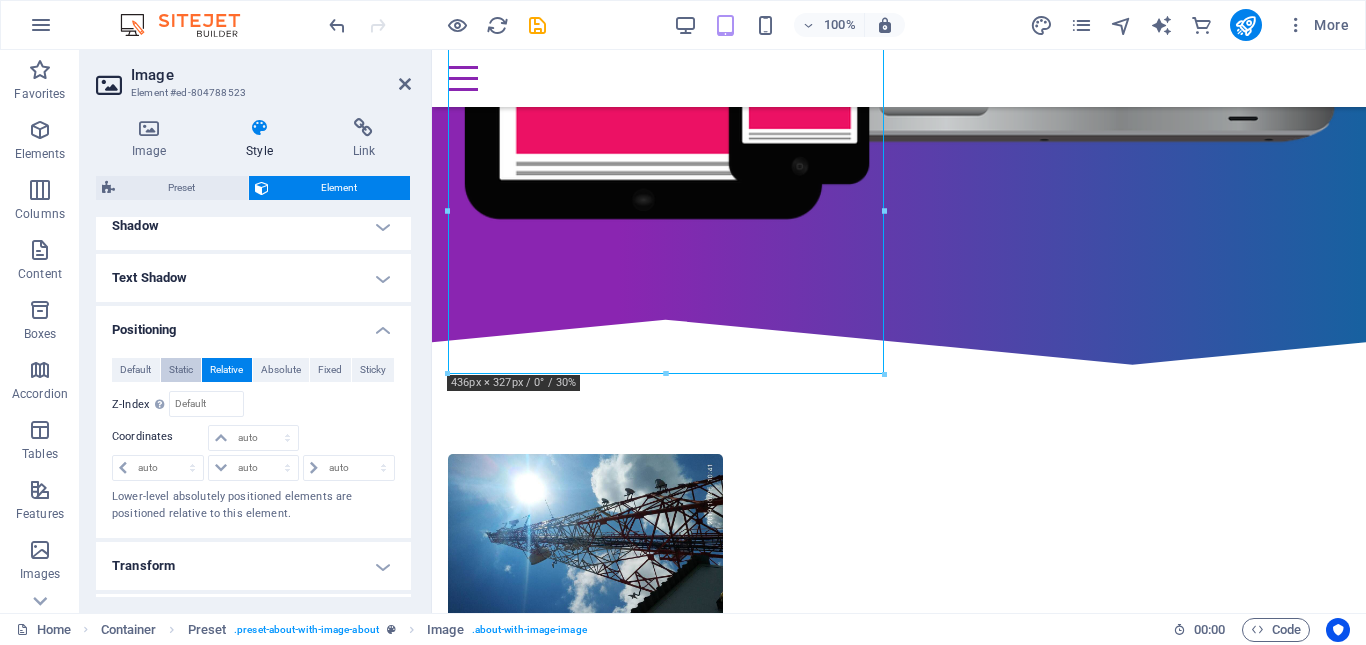 click on "Static" at bounding box center (181, 370) 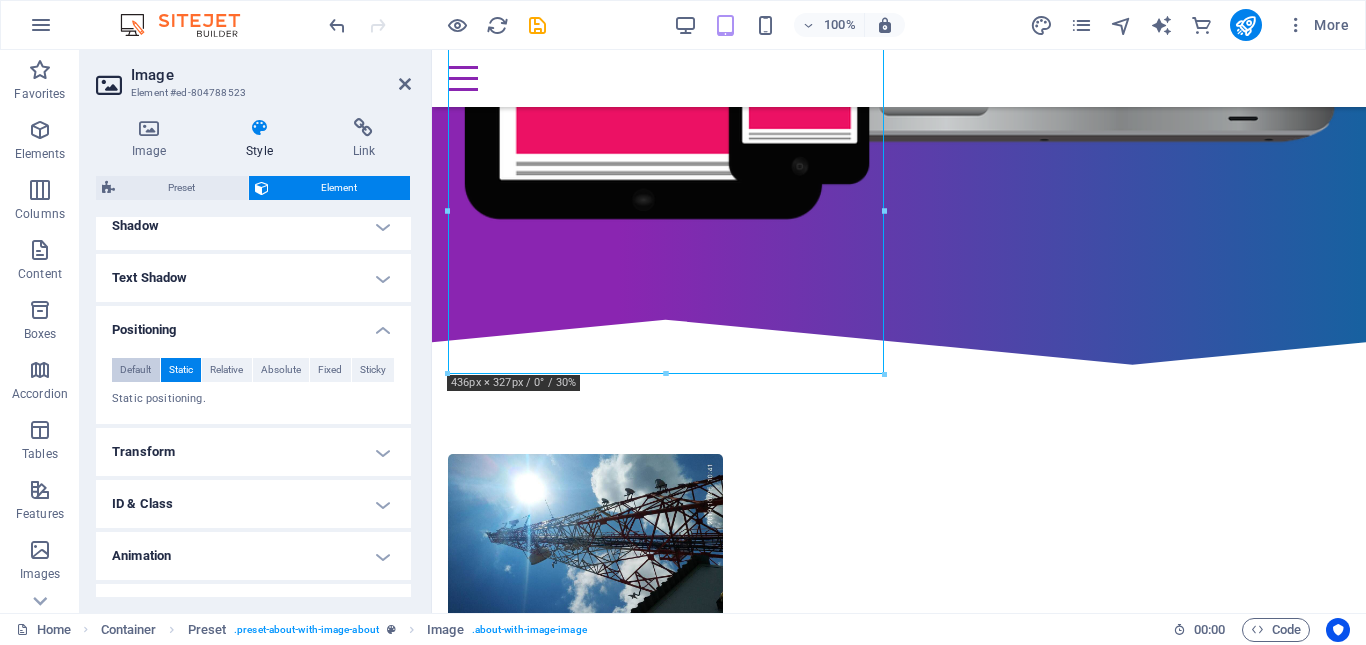 click on "Default" at bounding box center (136, 370) 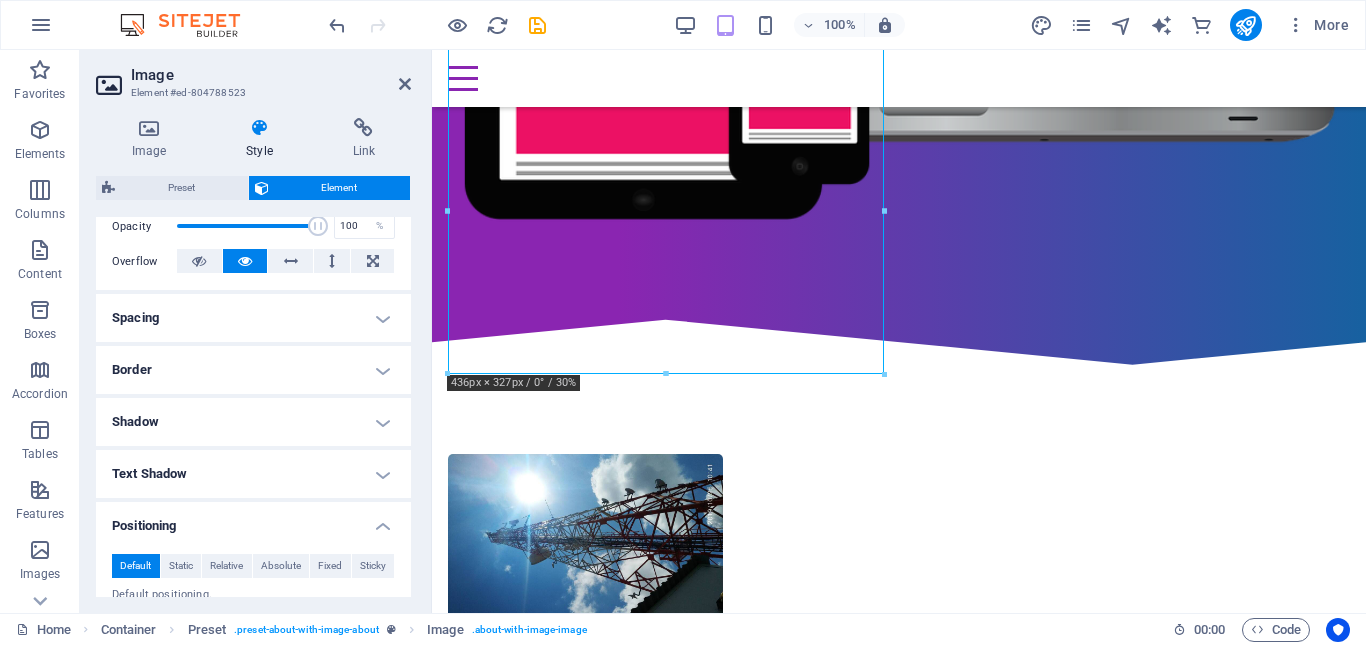 scroll, scrollTop: 335, scrollLeft: 0, axis: vertical 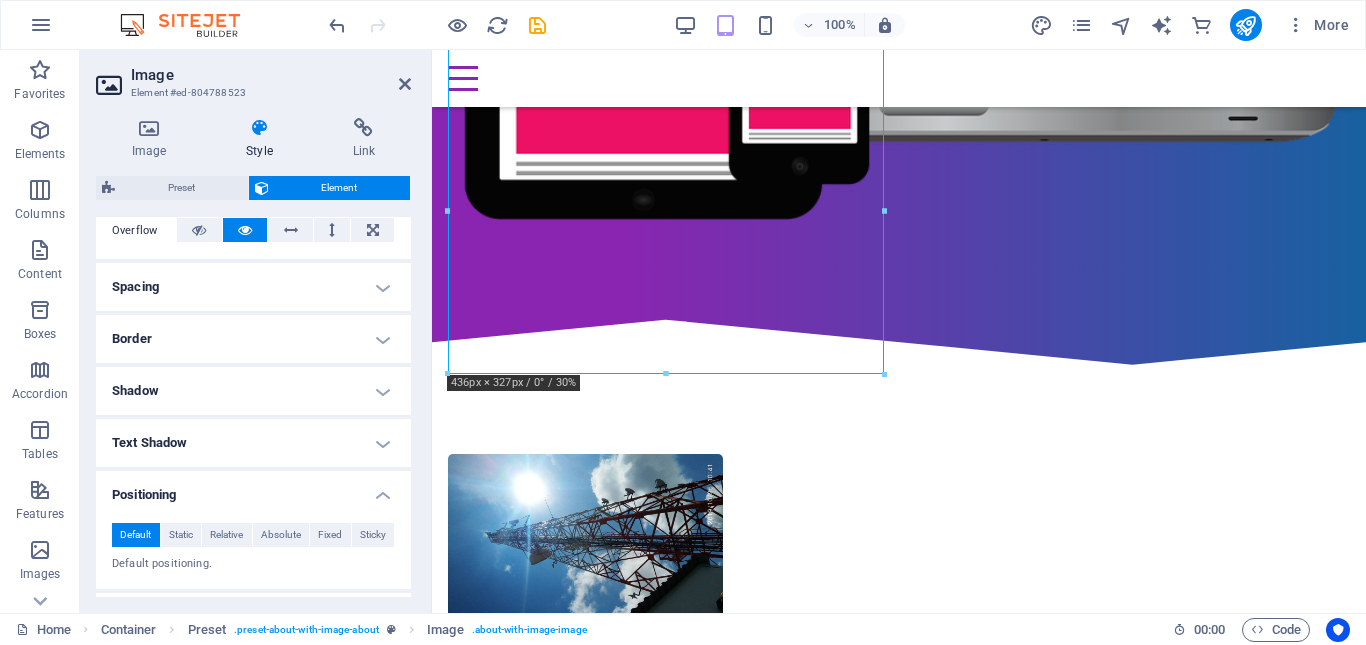 click on "Spacing" at bounding box center (253, 287) 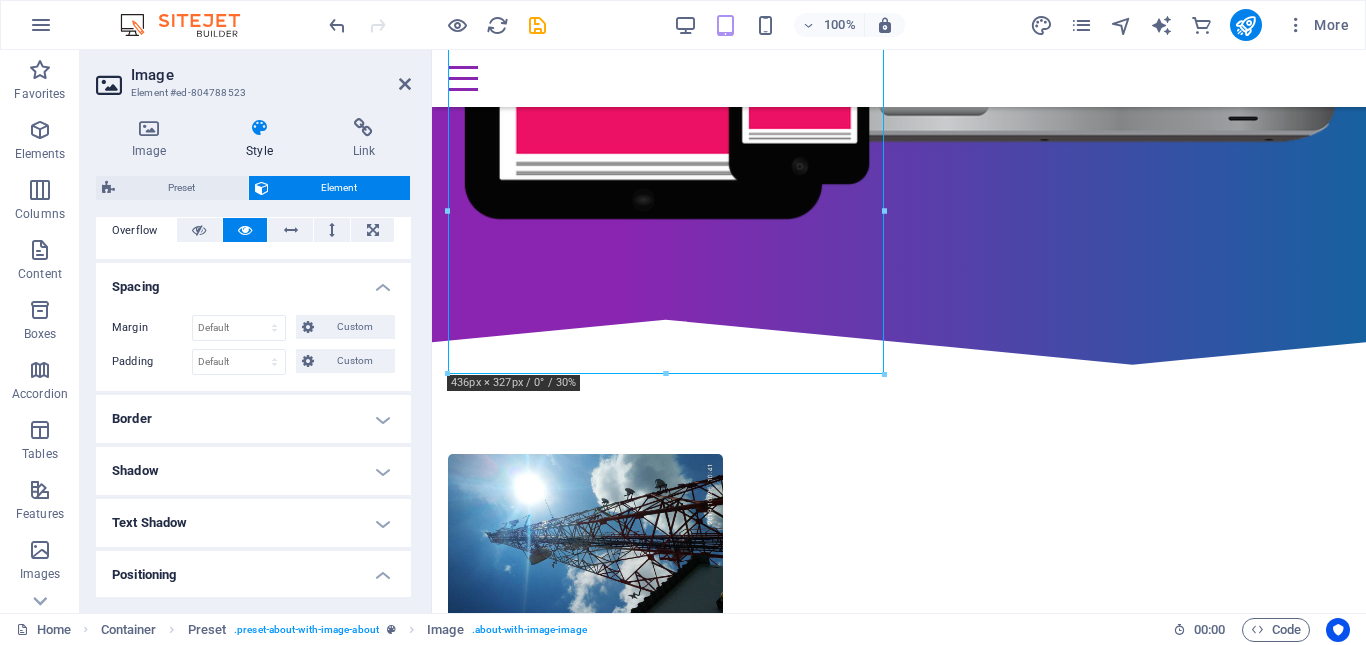 scroll, scrollTop: 435, scrollLeft: 0, axis: vertical 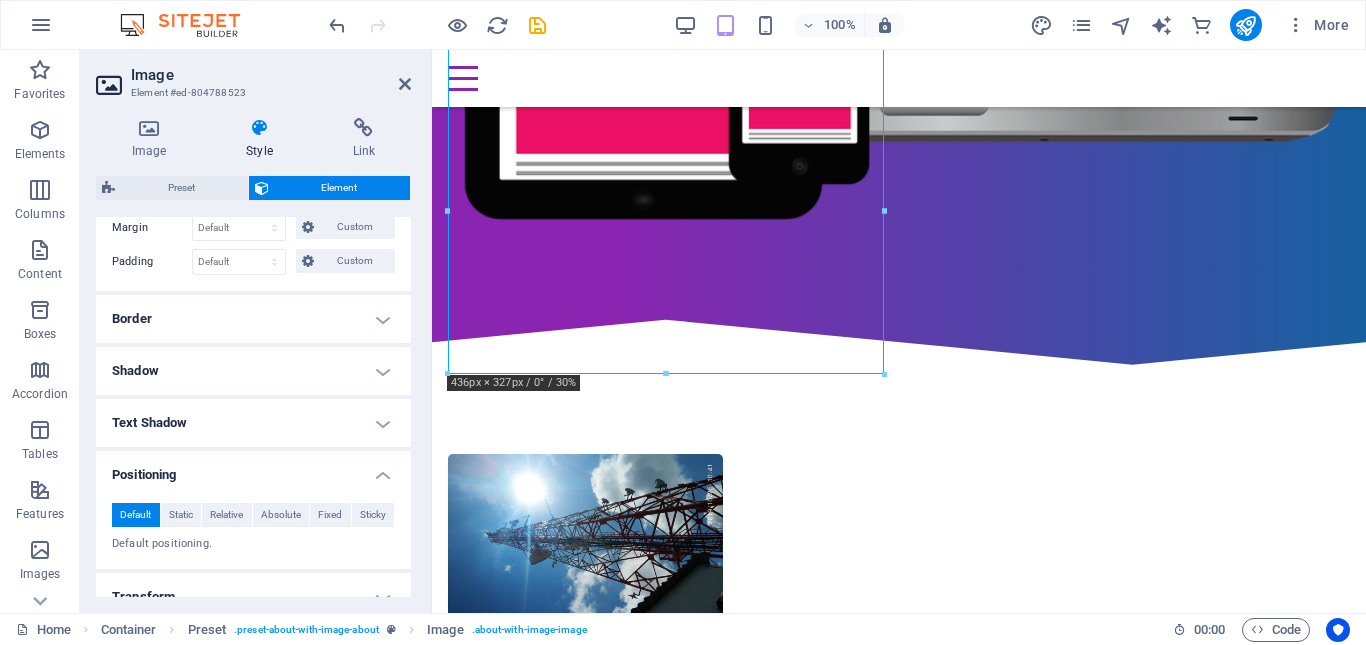 click on "Shadow" at bounding box center (253, 371) 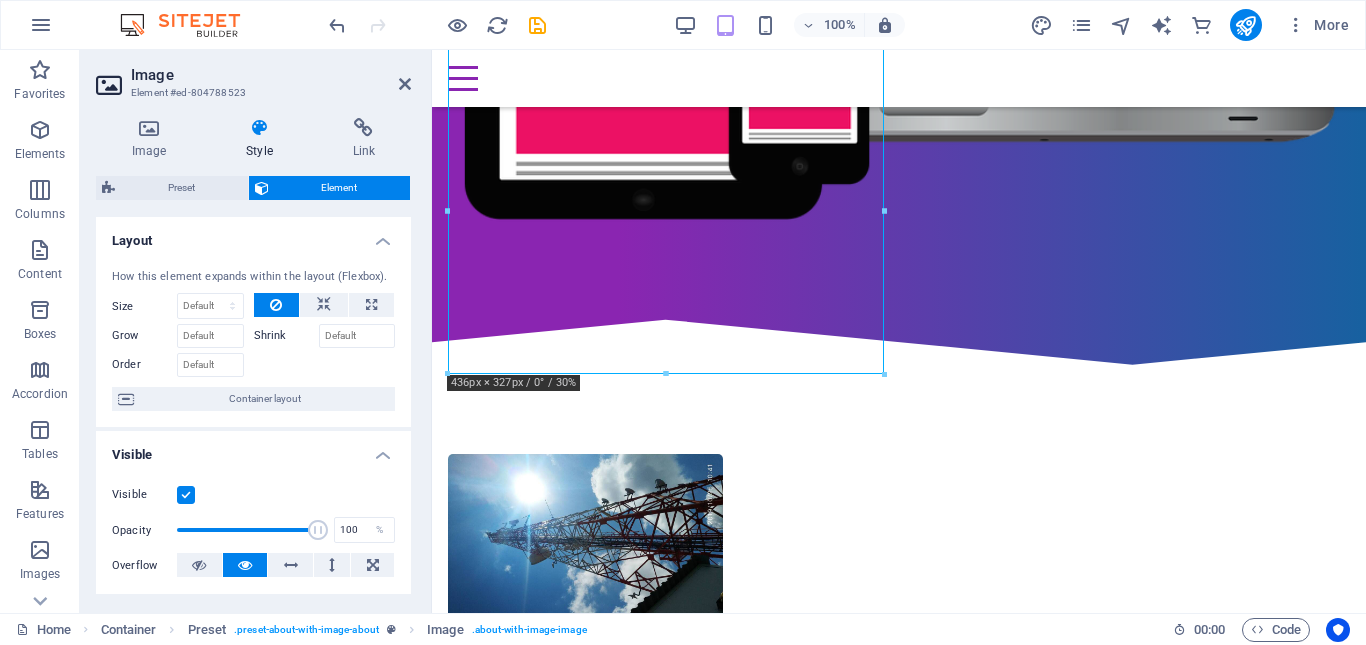 scroll, scrollTop: 100, scrollLeft: 0, axis: vertical 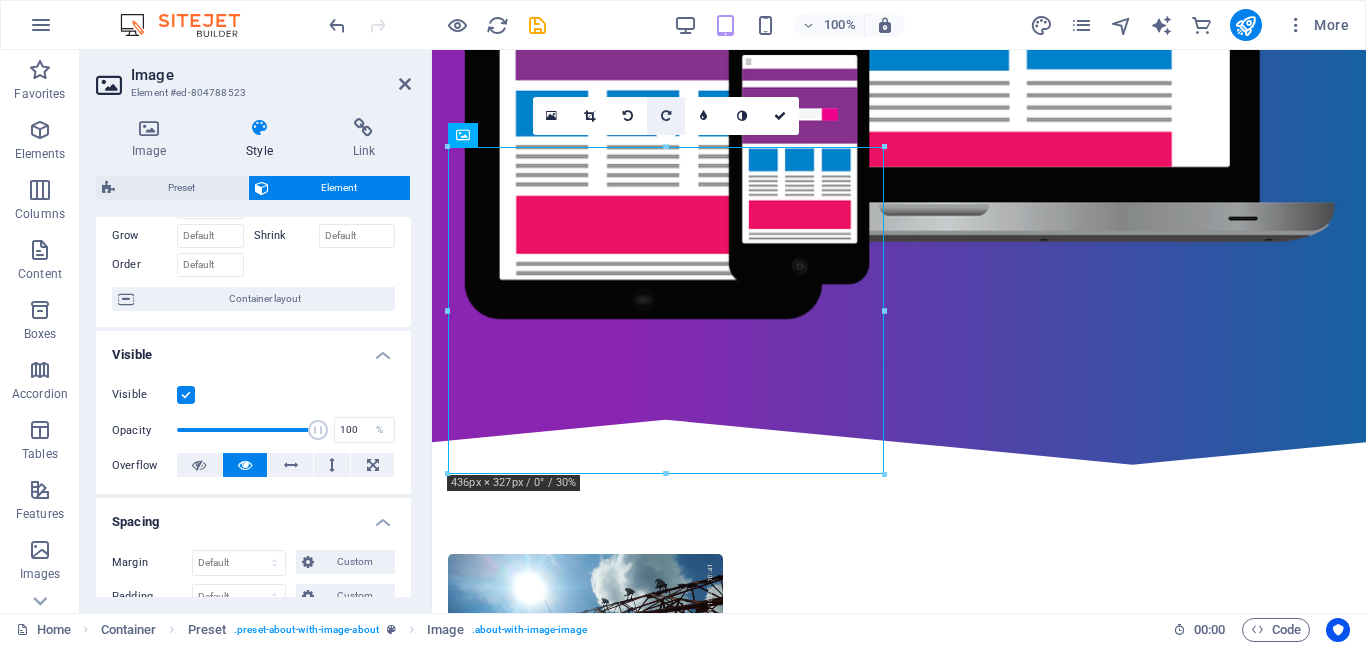 click at bounding box center [666, 116] 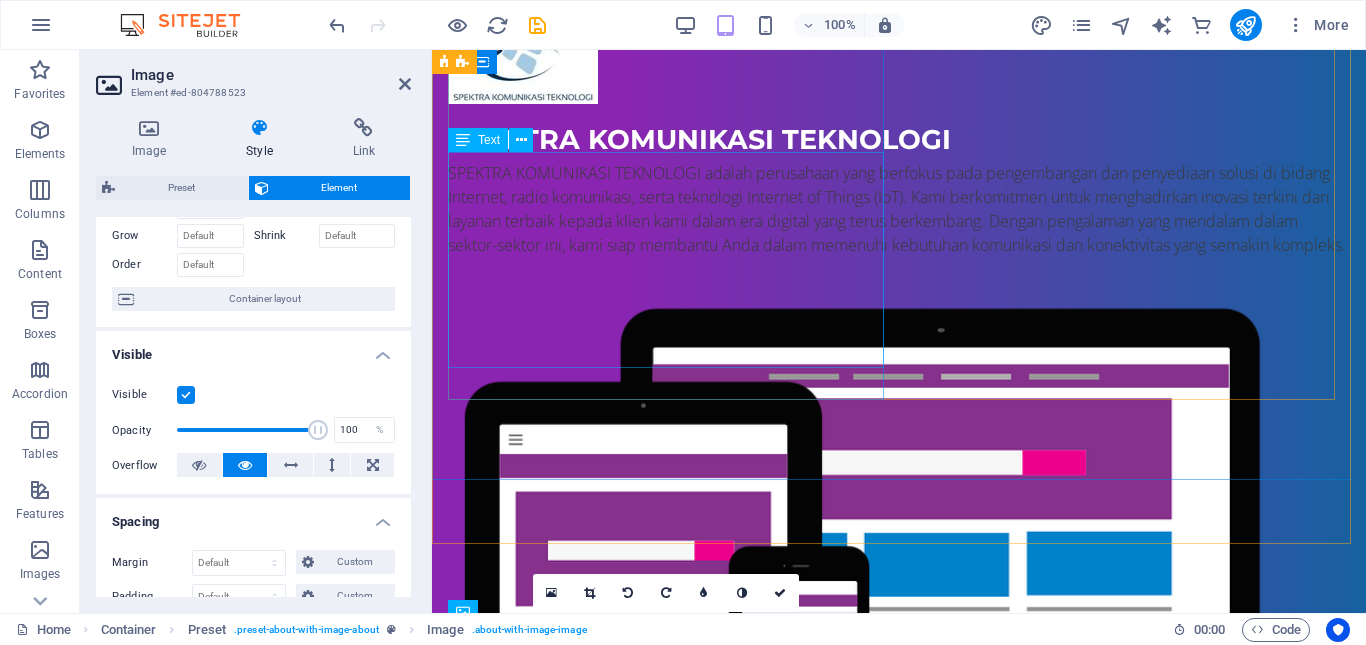 scroll, scrollTop: 100, scrollLeft: 0, axis: vertical 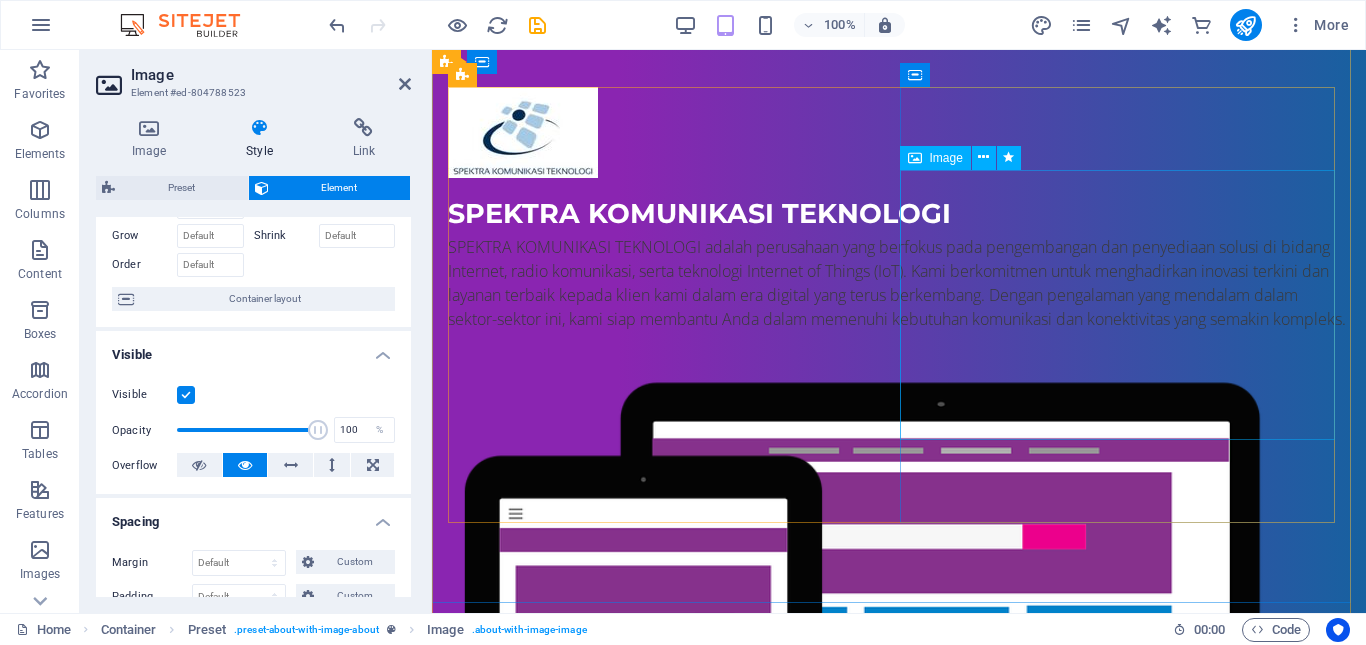 click at bounding box center [899, 650] 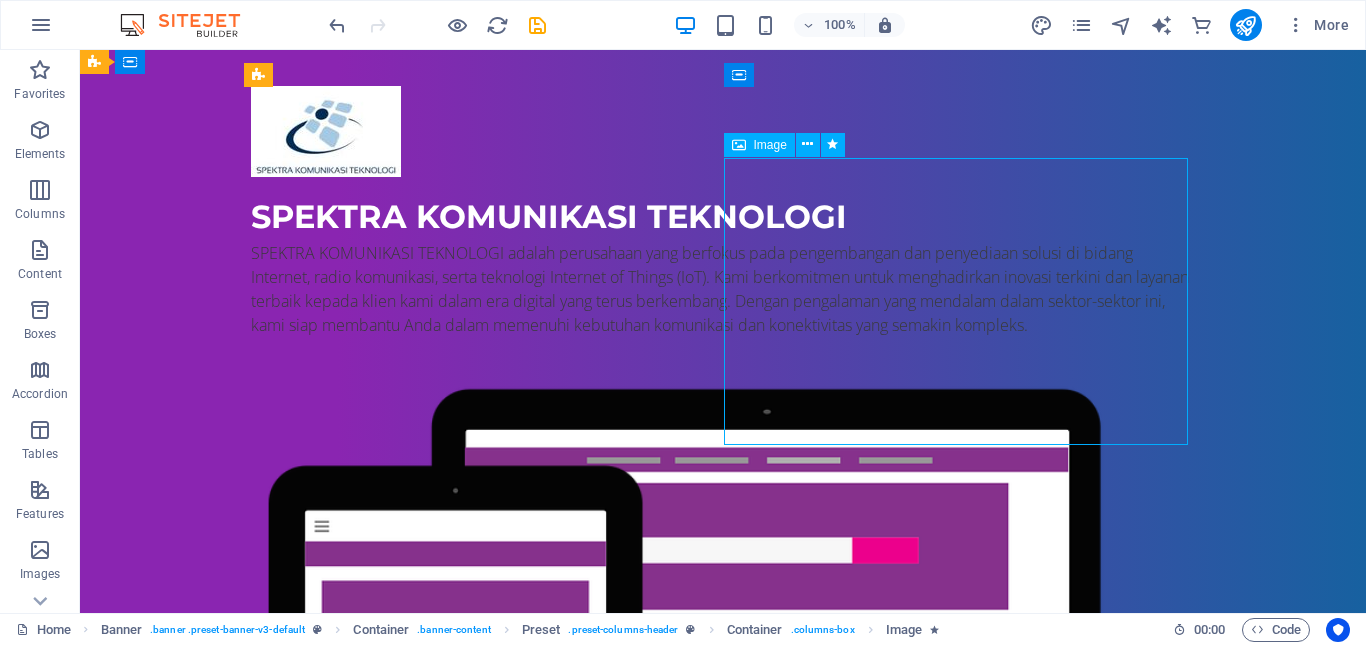 scroll, scrollTop: 123, scrollLeft: 0, axis: vertical 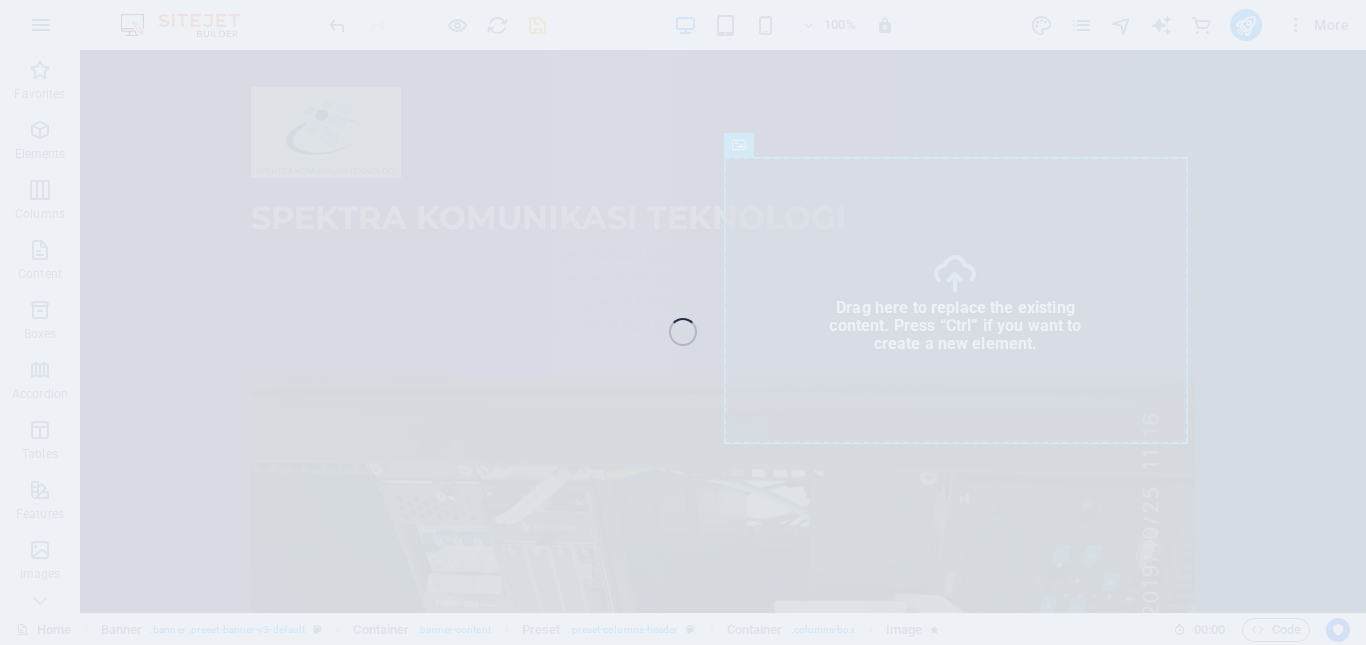 select on "%" 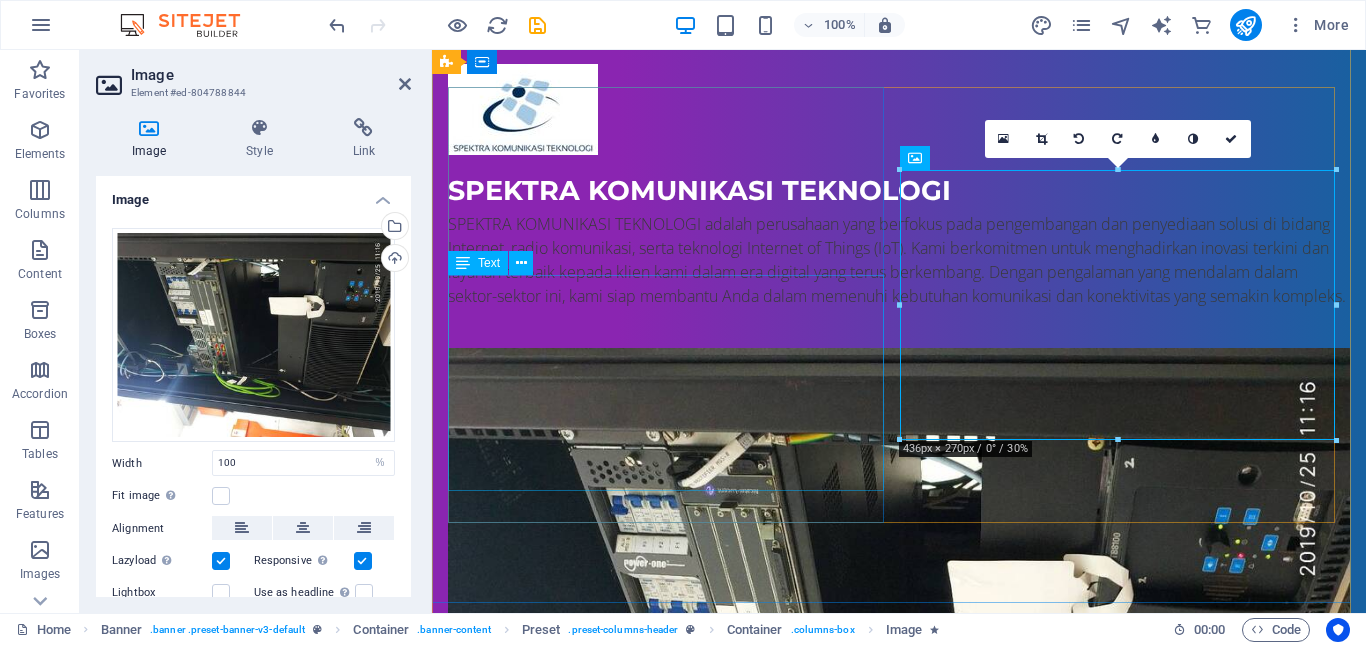 scroll, scrollTop: 100, scrollLeft: 0, axis: vertical 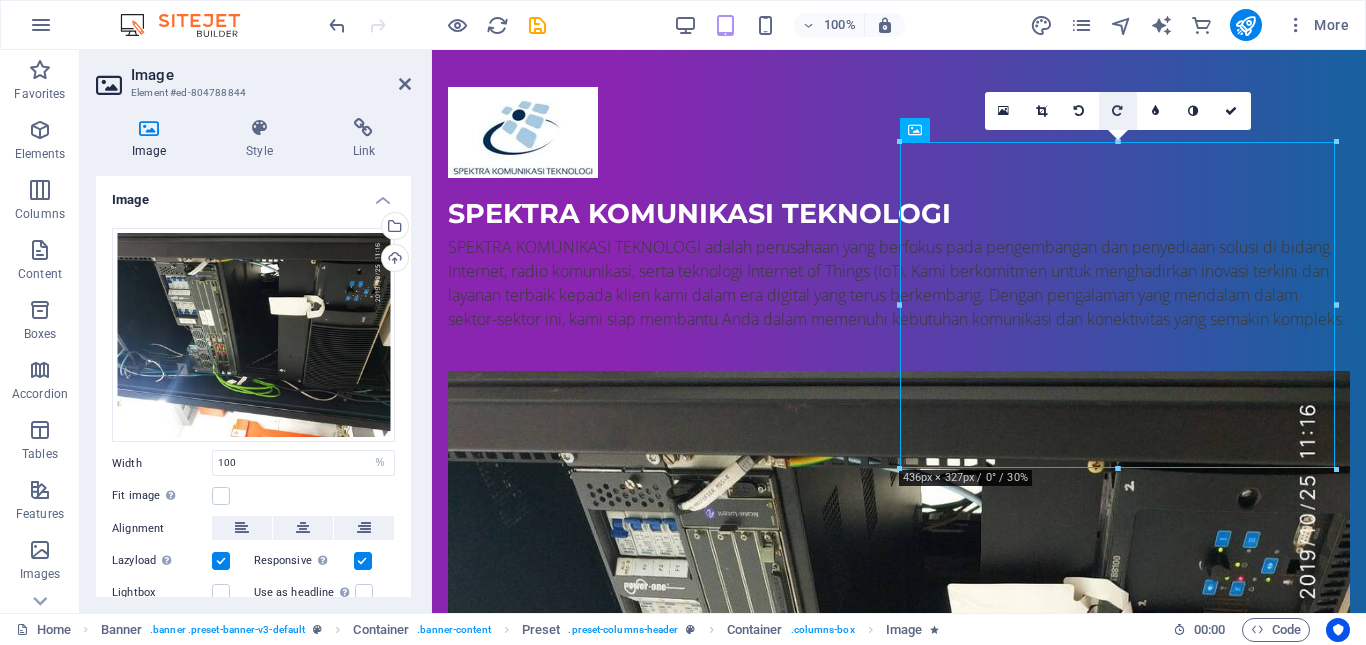 click at bounding box center [1118, 111] 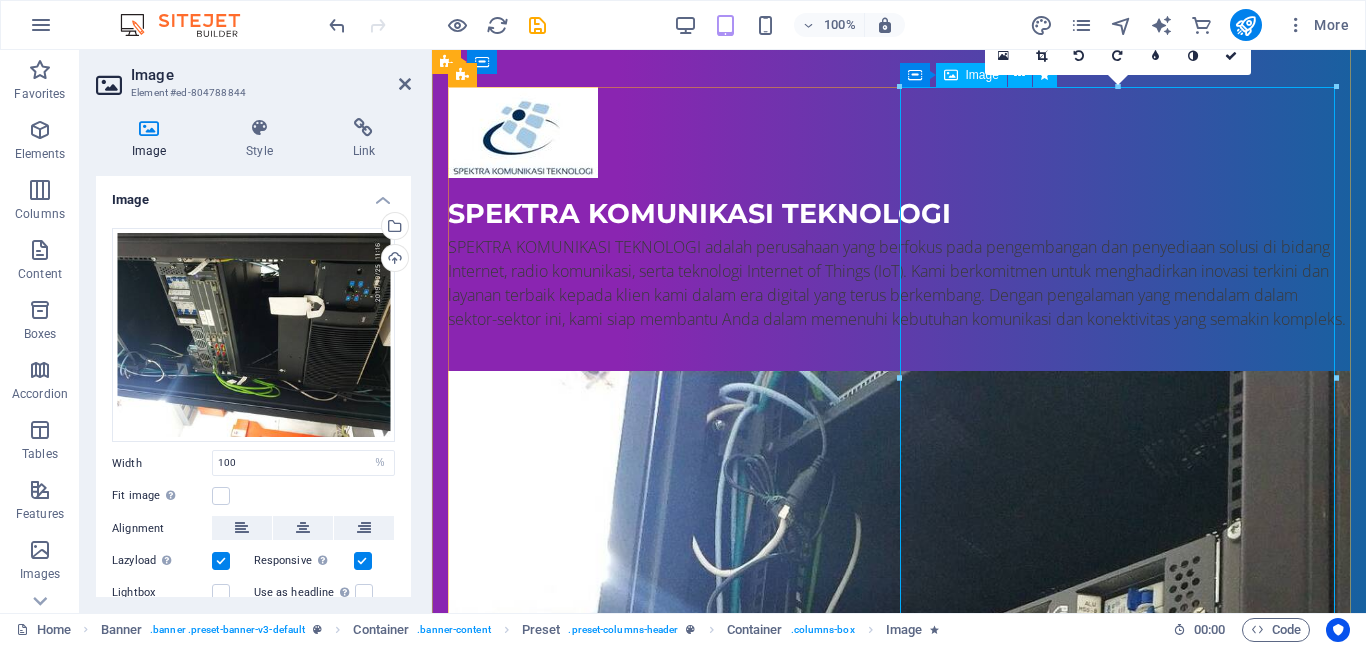scroll, scrollTop: 300, scrollLeft: 0, axis: vertical 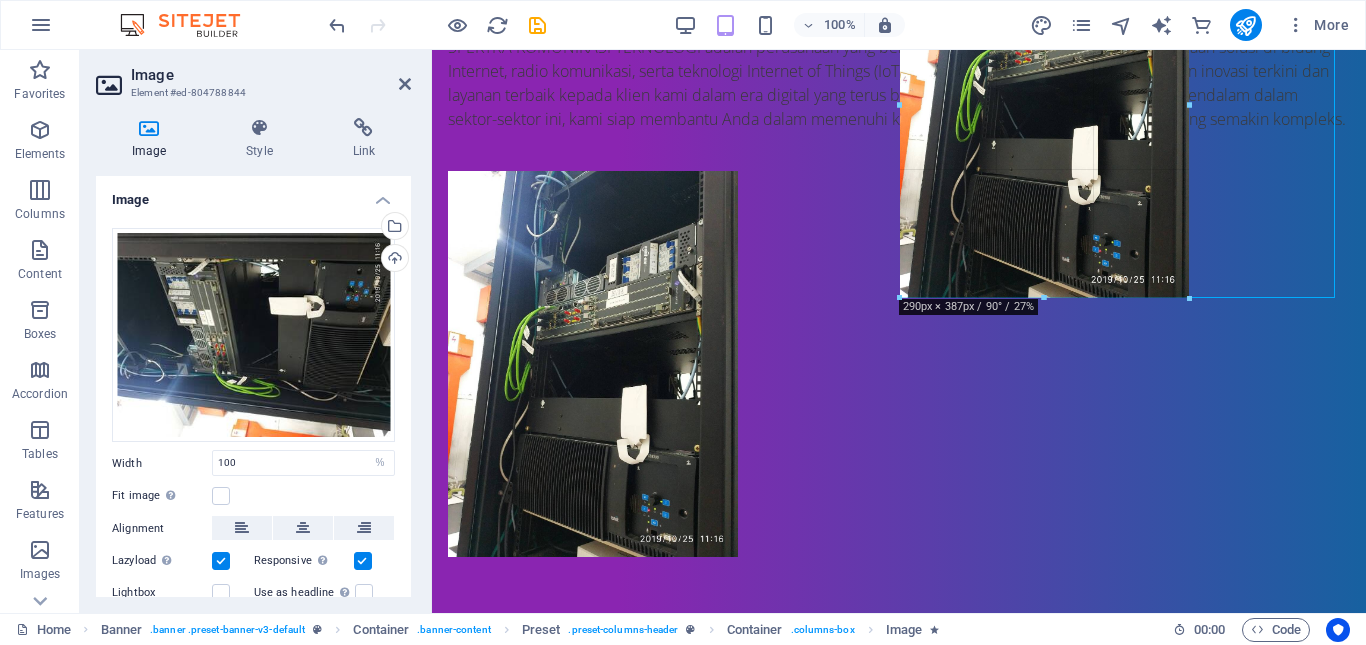 drag, startPoint x: 1334, startPoint y: 465, endPoint x: 718, endPoint y: 218, distance: 663.67535 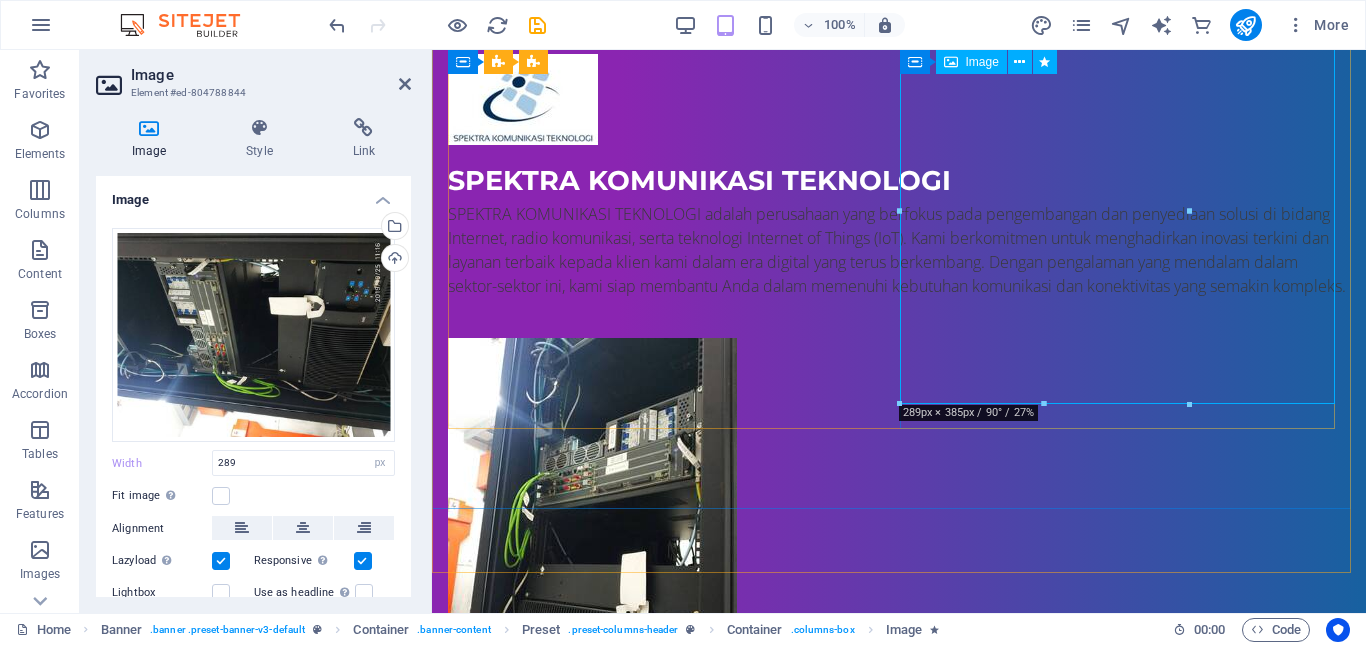scroll, scrollTop: 100, scrollLeft: 0, axis: vertical 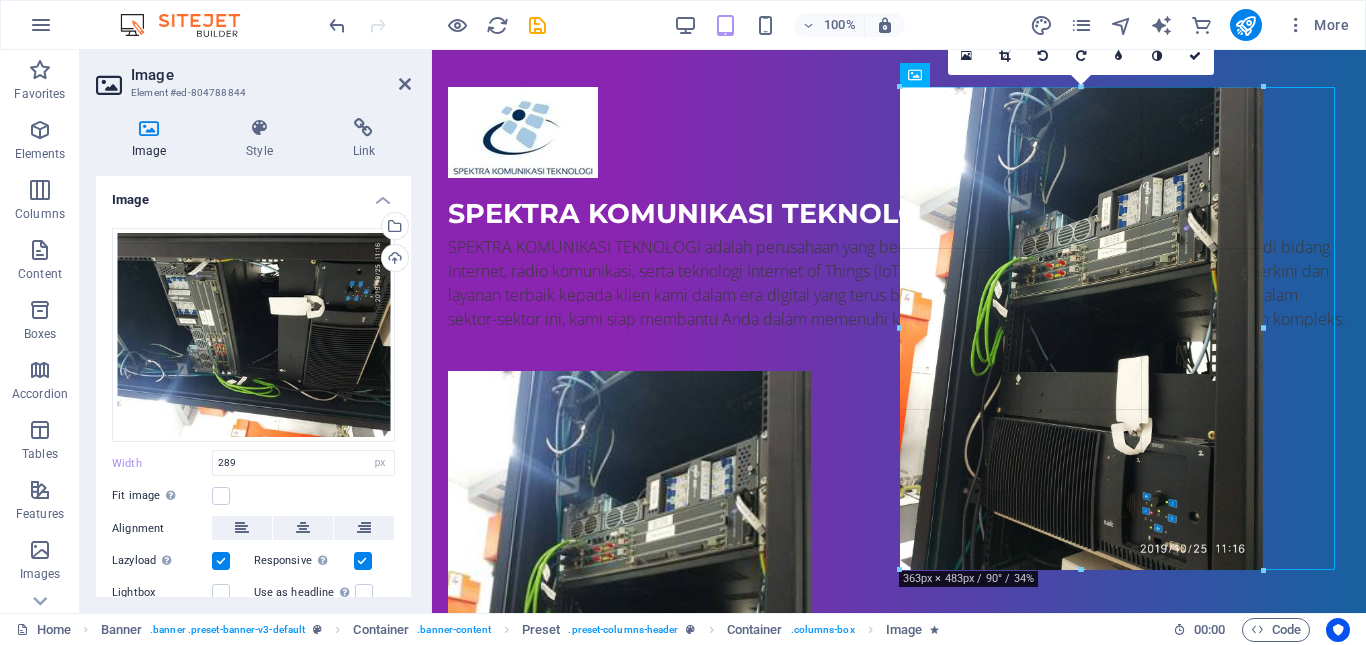drag, startPoint x: 1190, startPoint y: 500, endPoint x: 1264, endPoint y: 557, distance: 93.40771 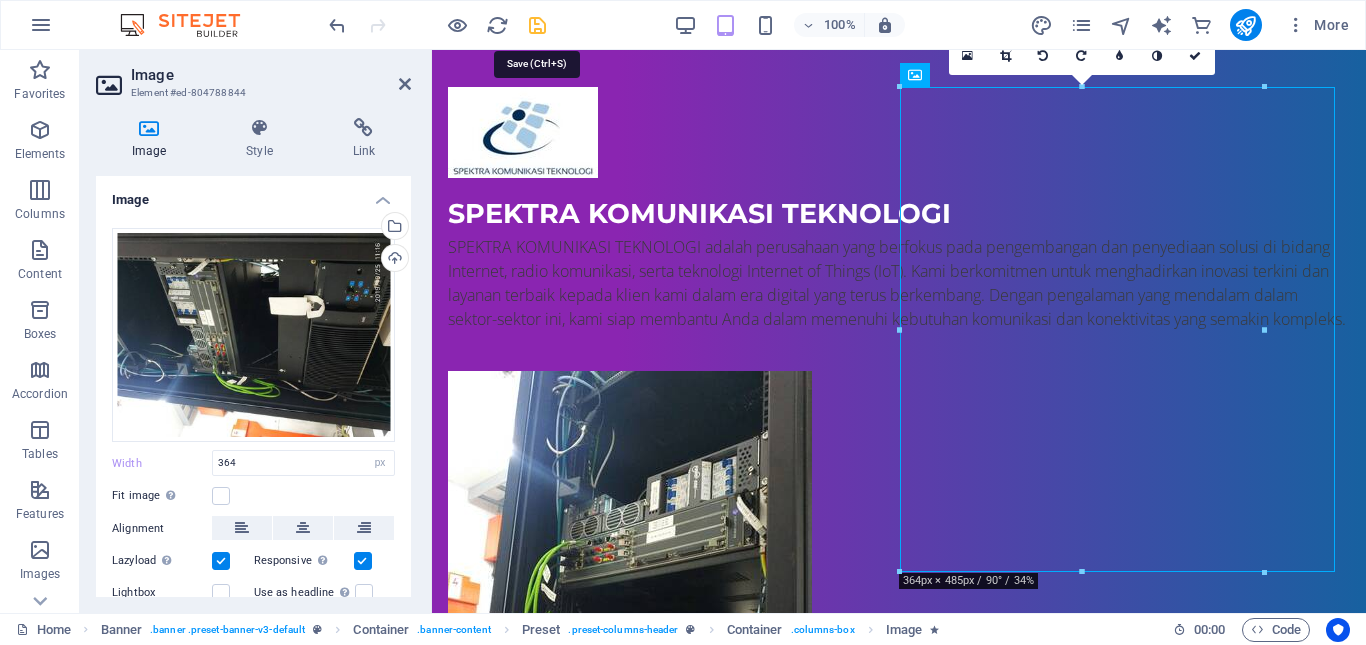 click at bounding box center [537, 25] 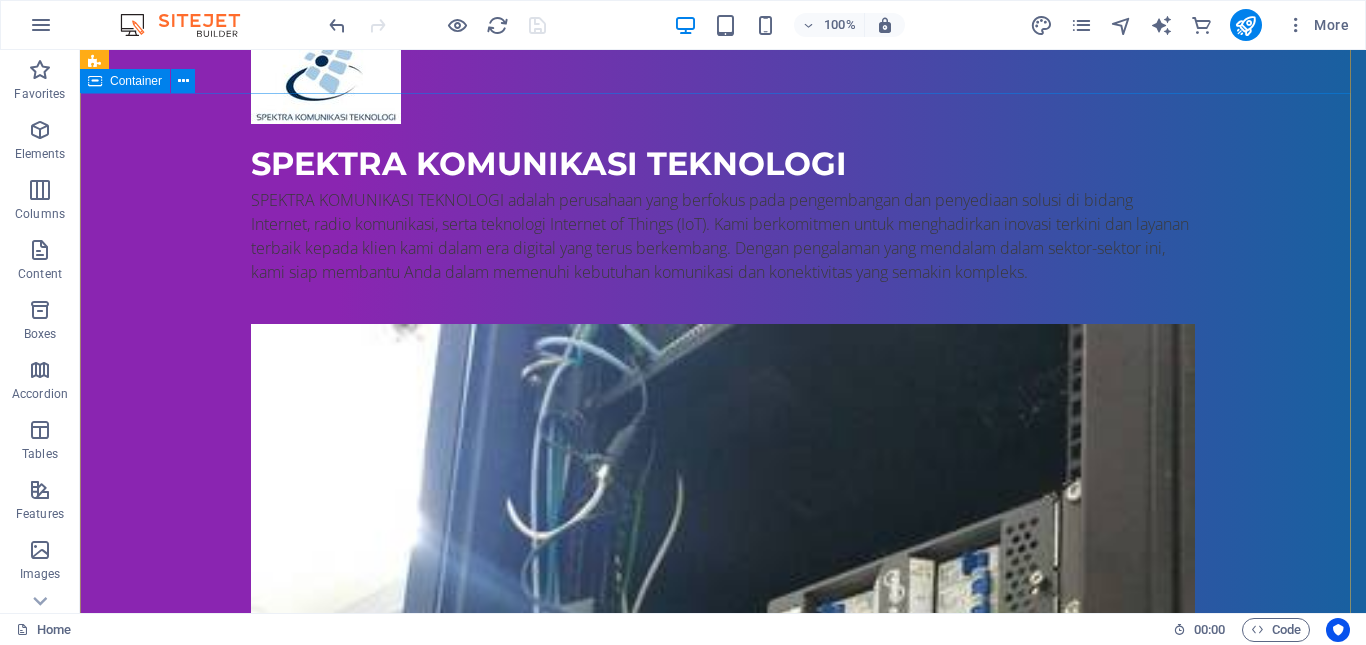 scroll, scrollTop: 200, scrollLeft: 0, axis: vertical 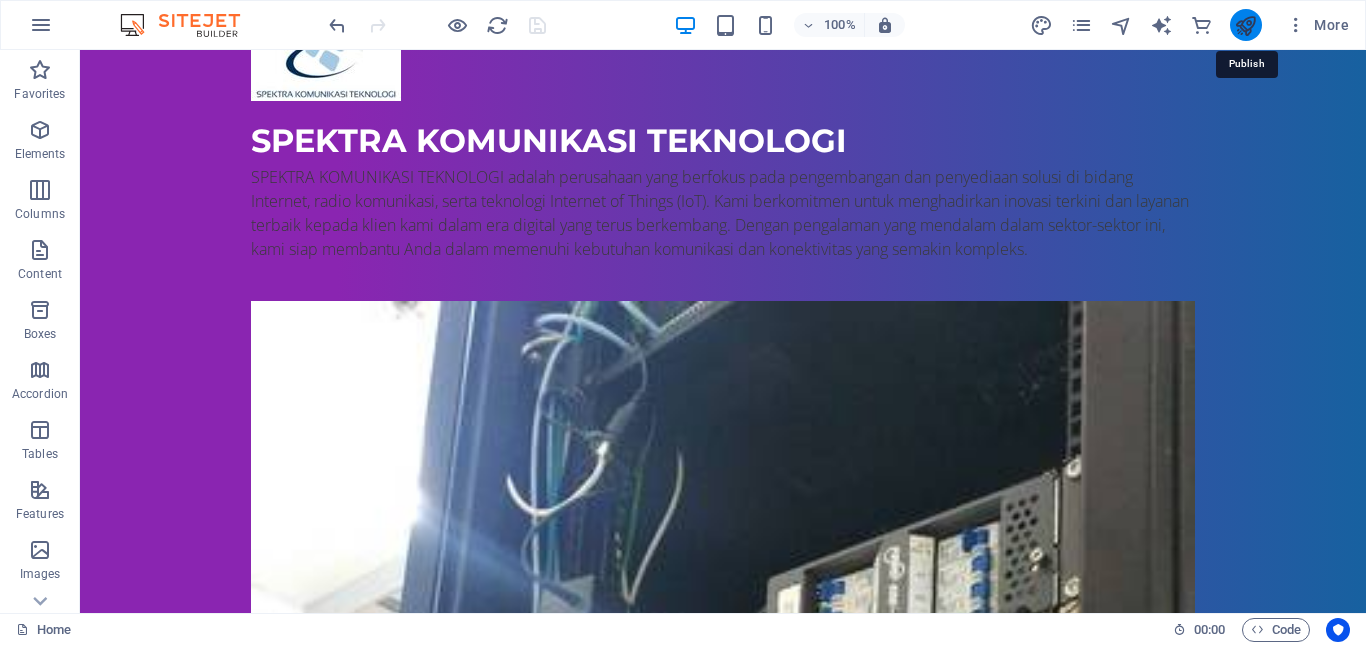 click at bounding box center (1245, 25) 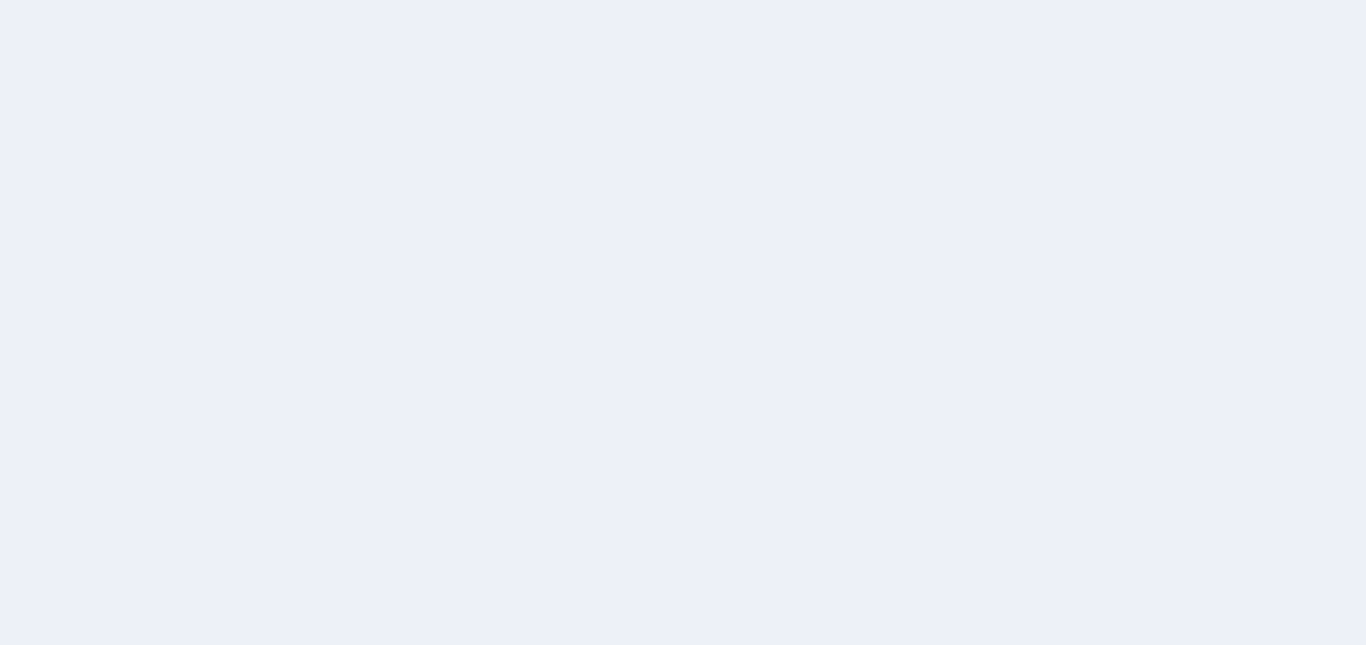 scroll, scrollTop: 0, scrollLeft: 0, axis: both 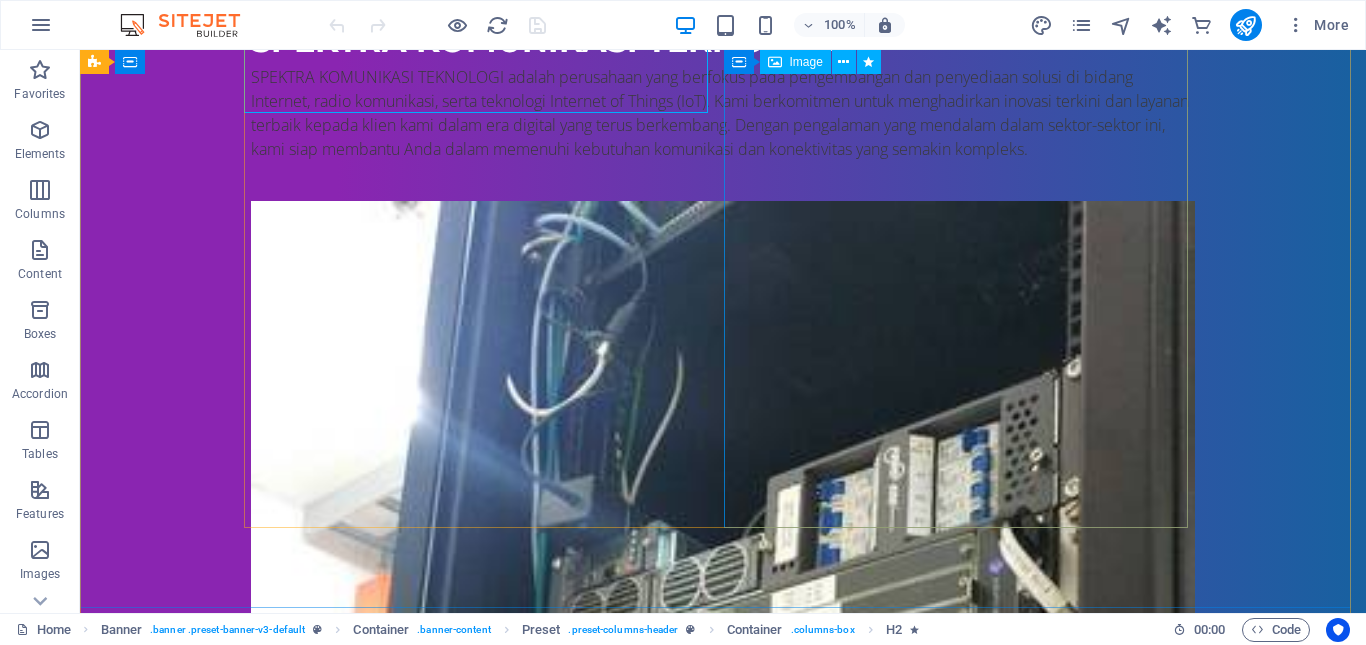 click at bounding box center [723, 830] 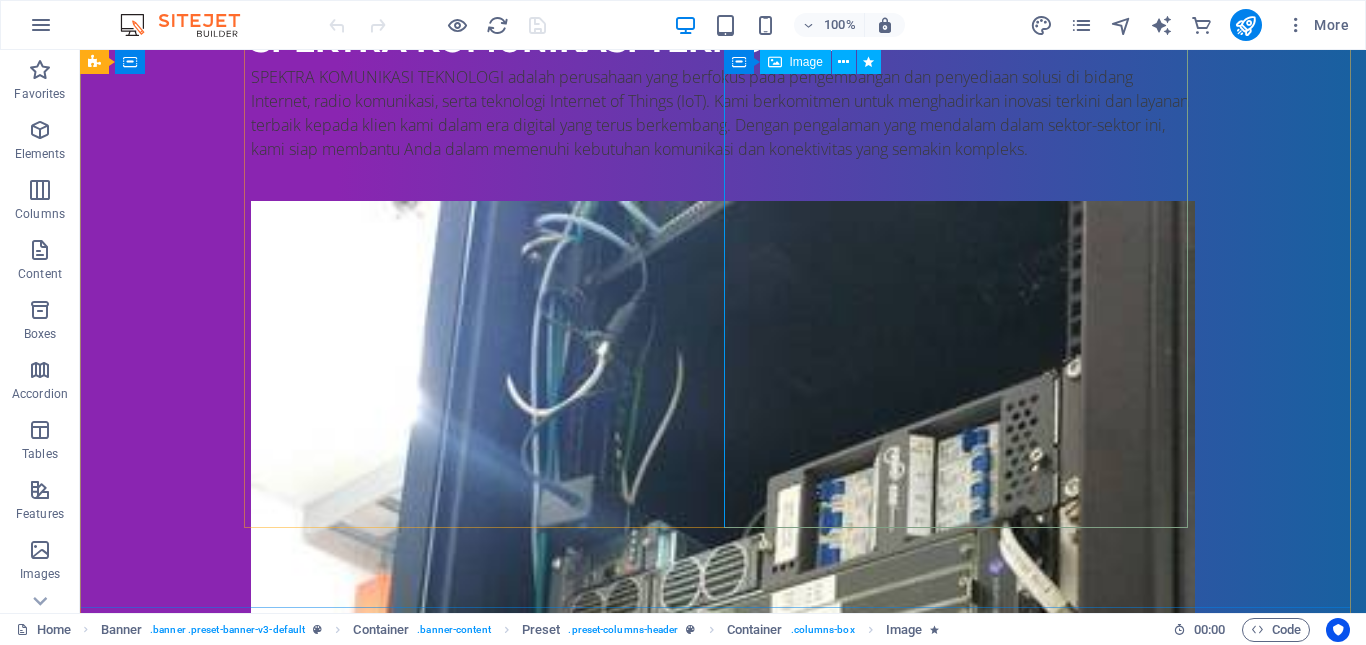 click on "Image" at bounding box center (806, 62) 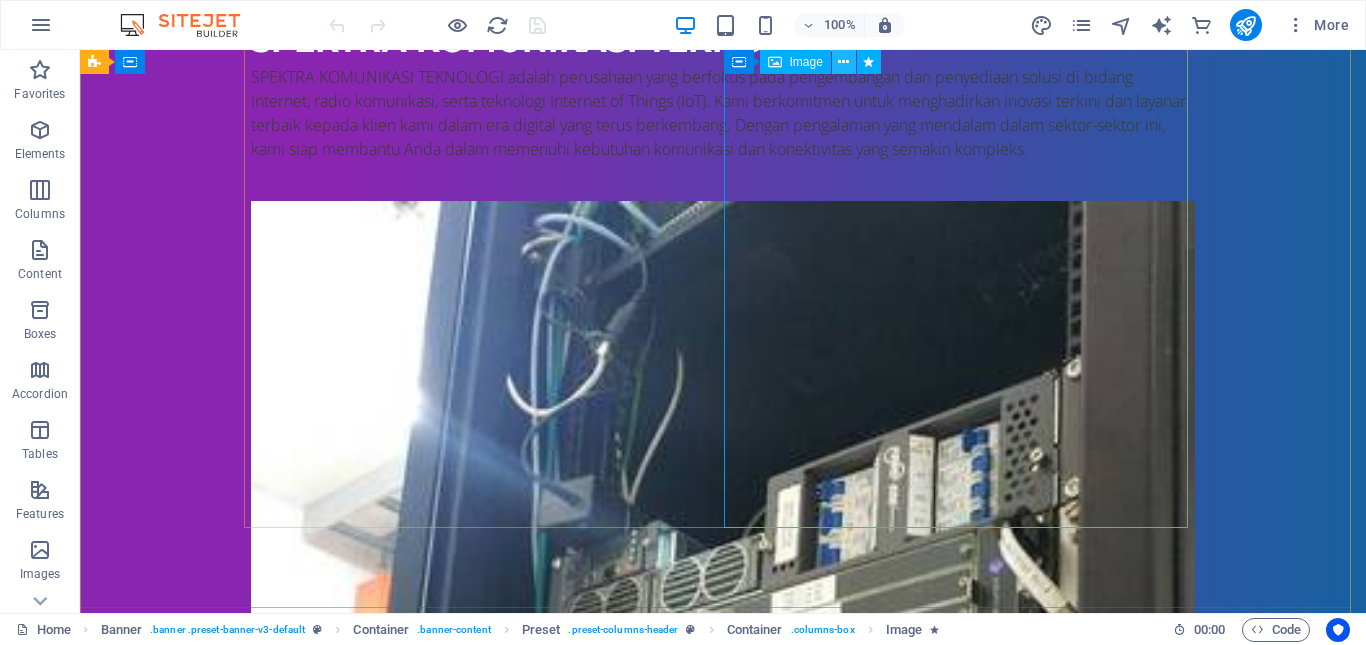 click at bounding box center [843, 62] 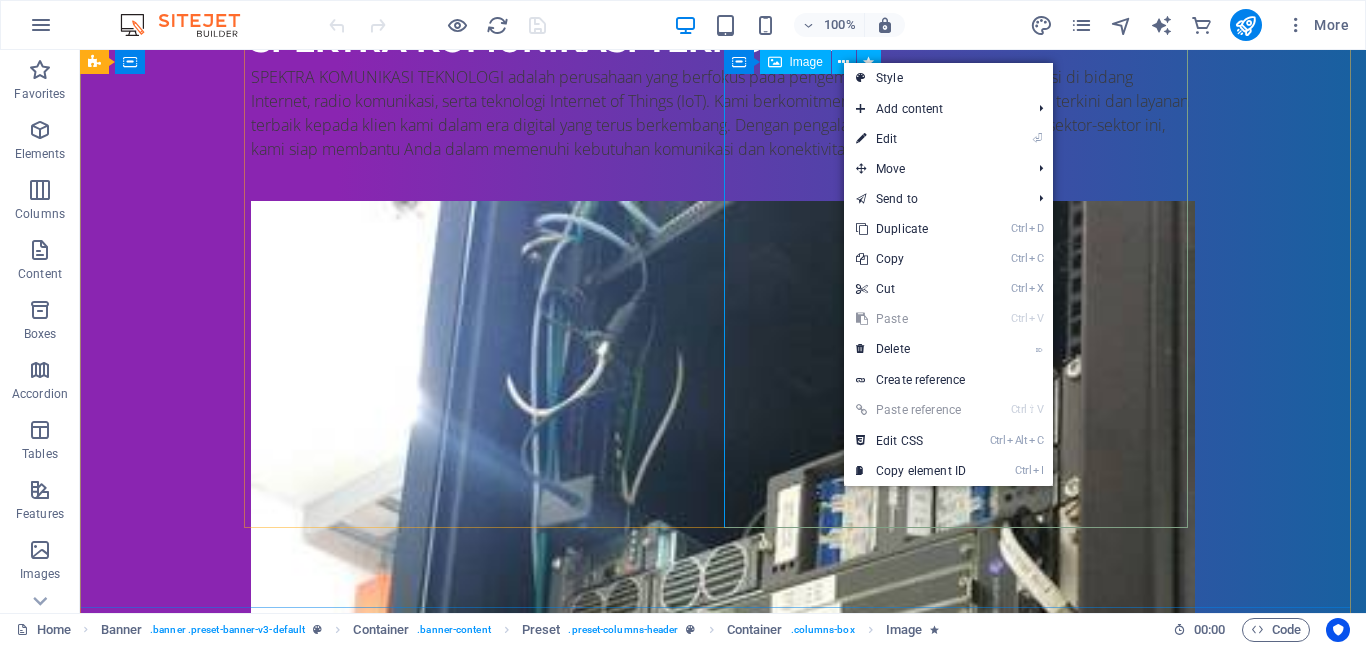 click at bounding box center [723, 830] 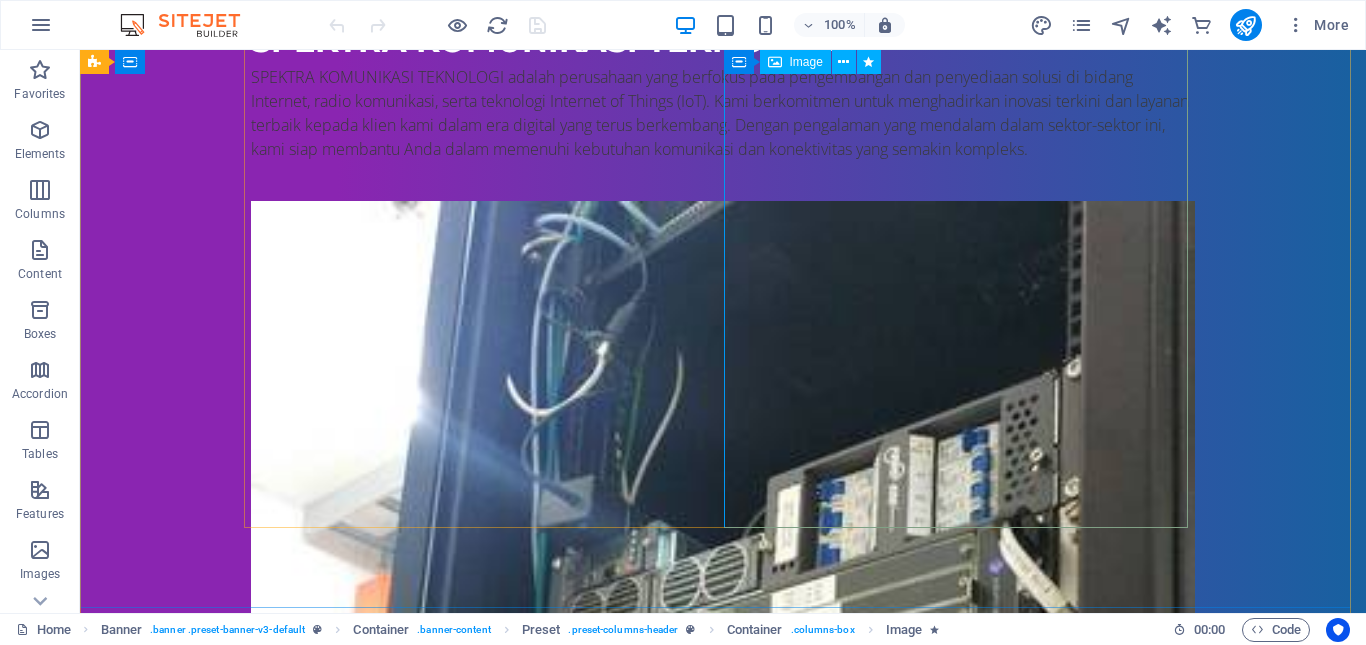 click at bounding box center [723, 830] 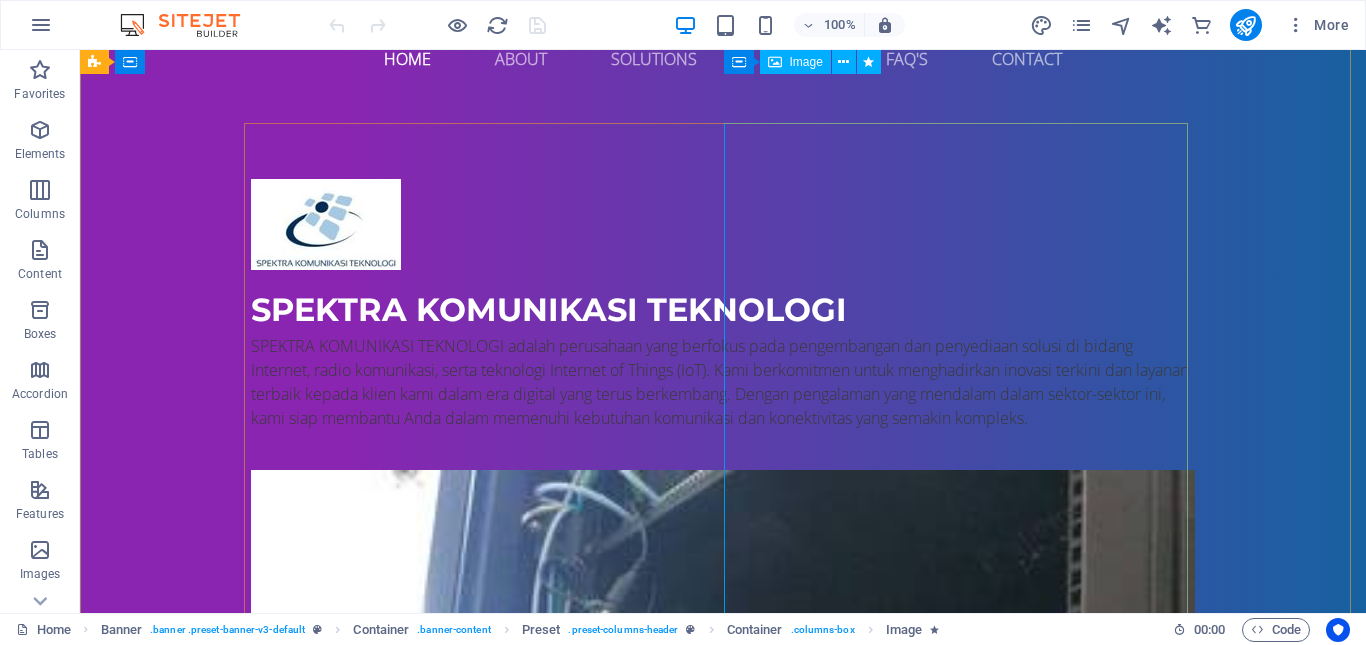 scroll, scrollTop: 0, scrollLeft: 0, axis: both 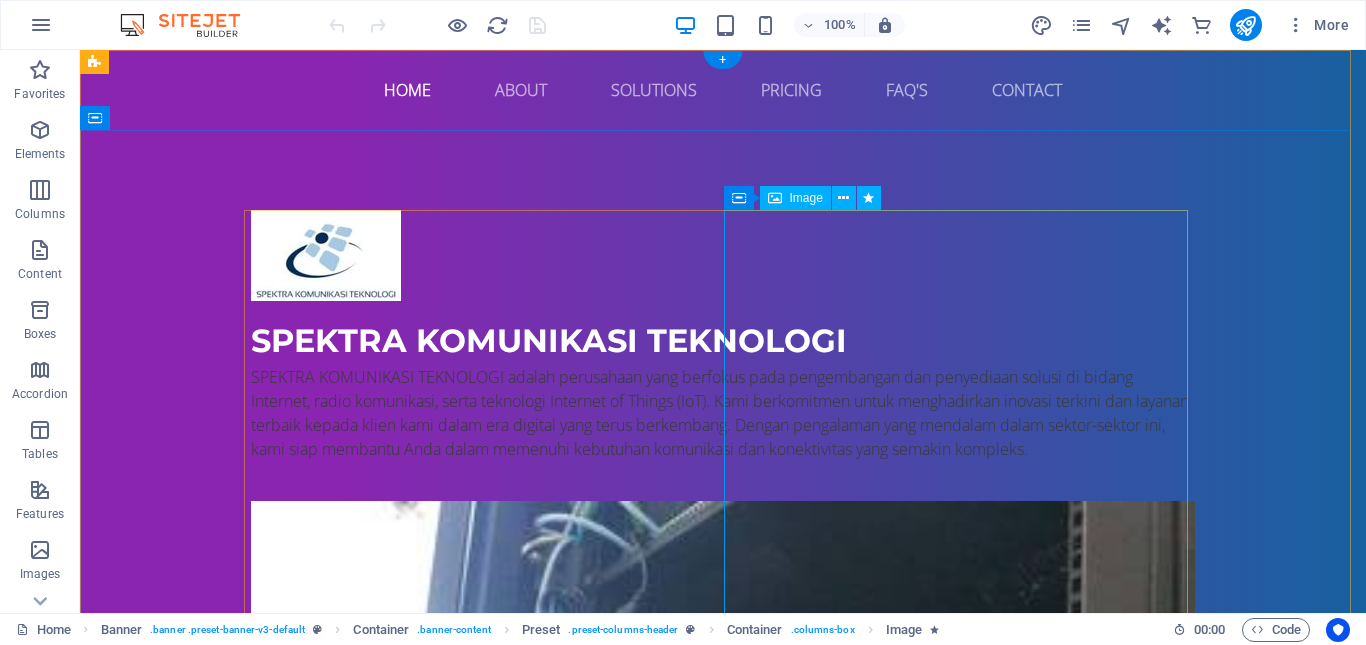 click at bounding box center [723, 1130] 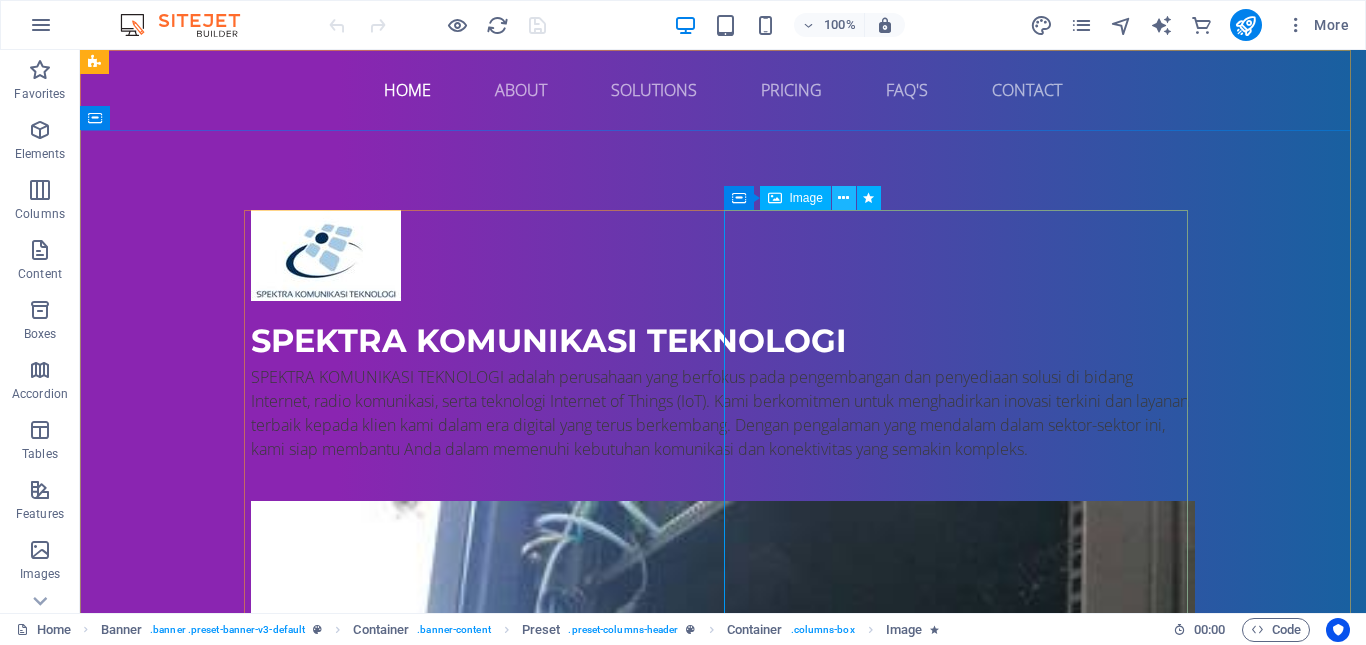 click at bounding box center [843, 198] 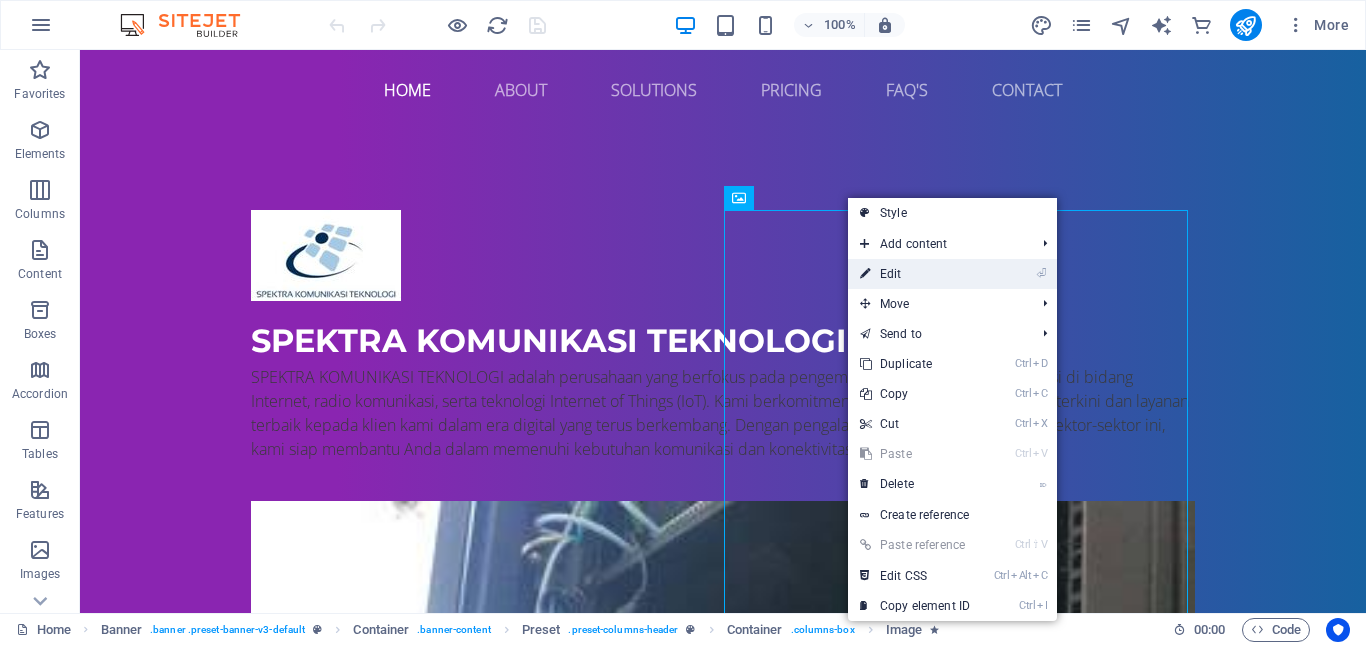 click on "⏎  Edit" at bounding box center [915, 274] 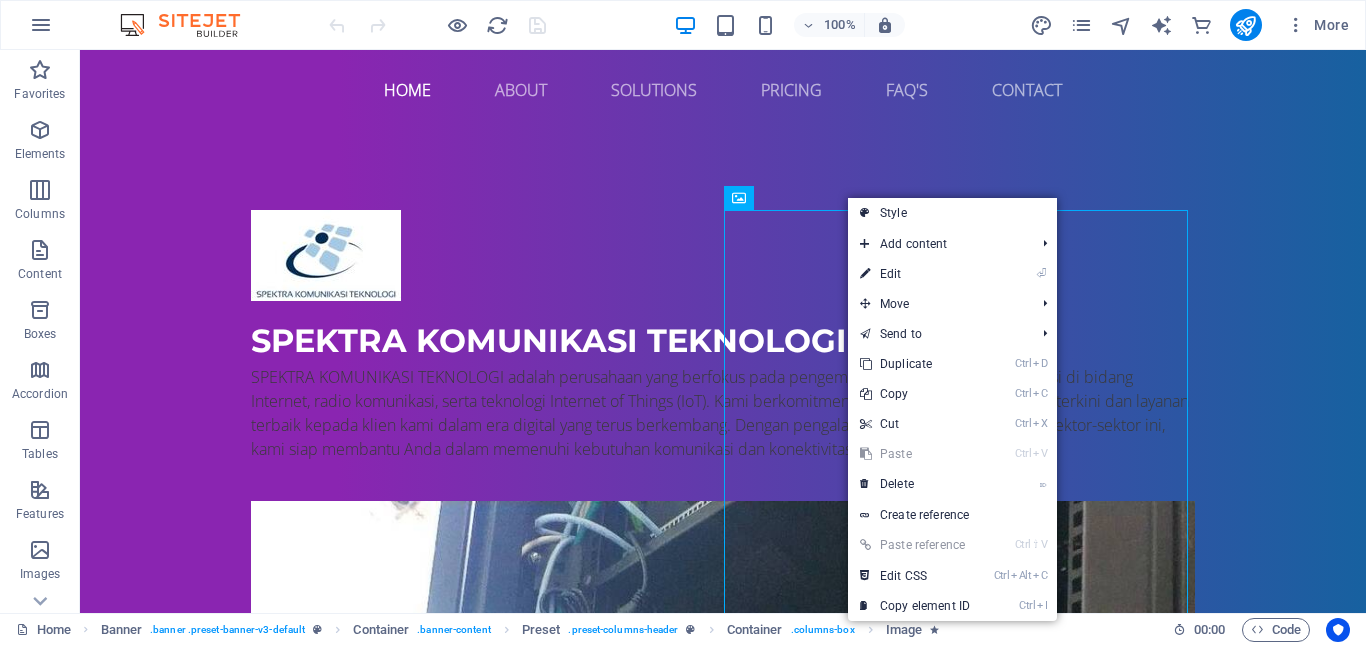 select on "px" 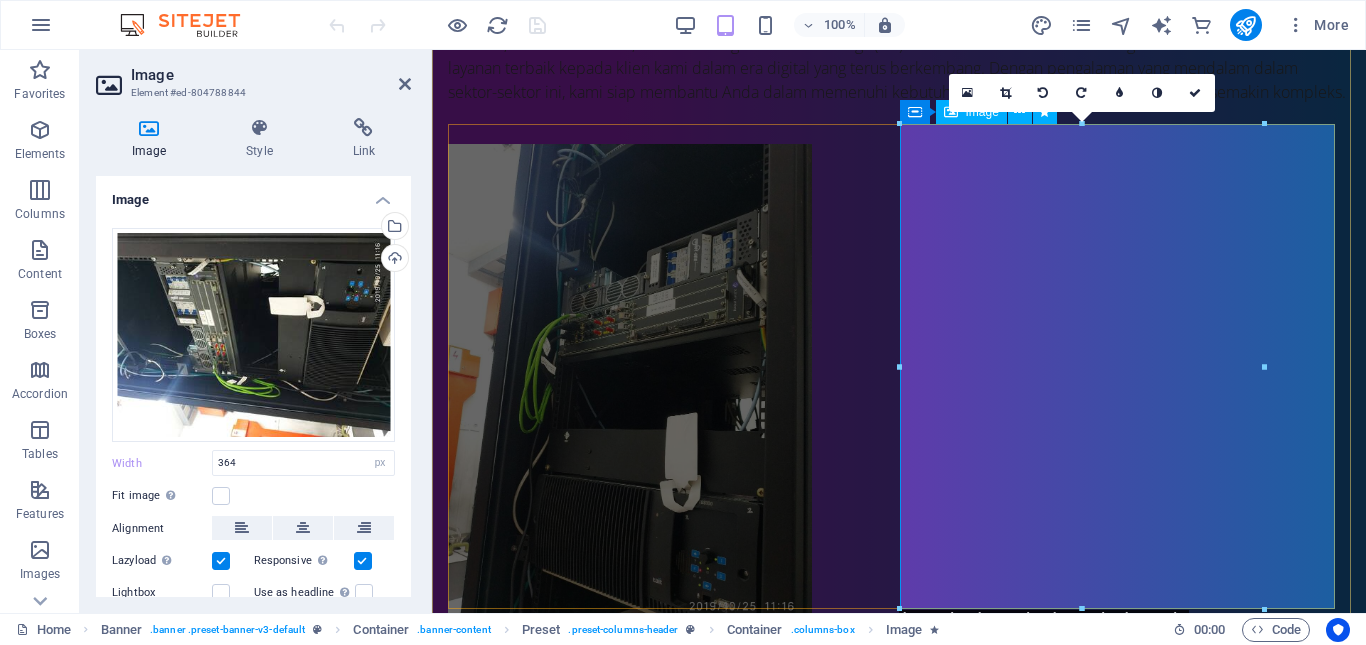 scroll, scrollTop: 600, scrollLeft: 0, axis: vertical 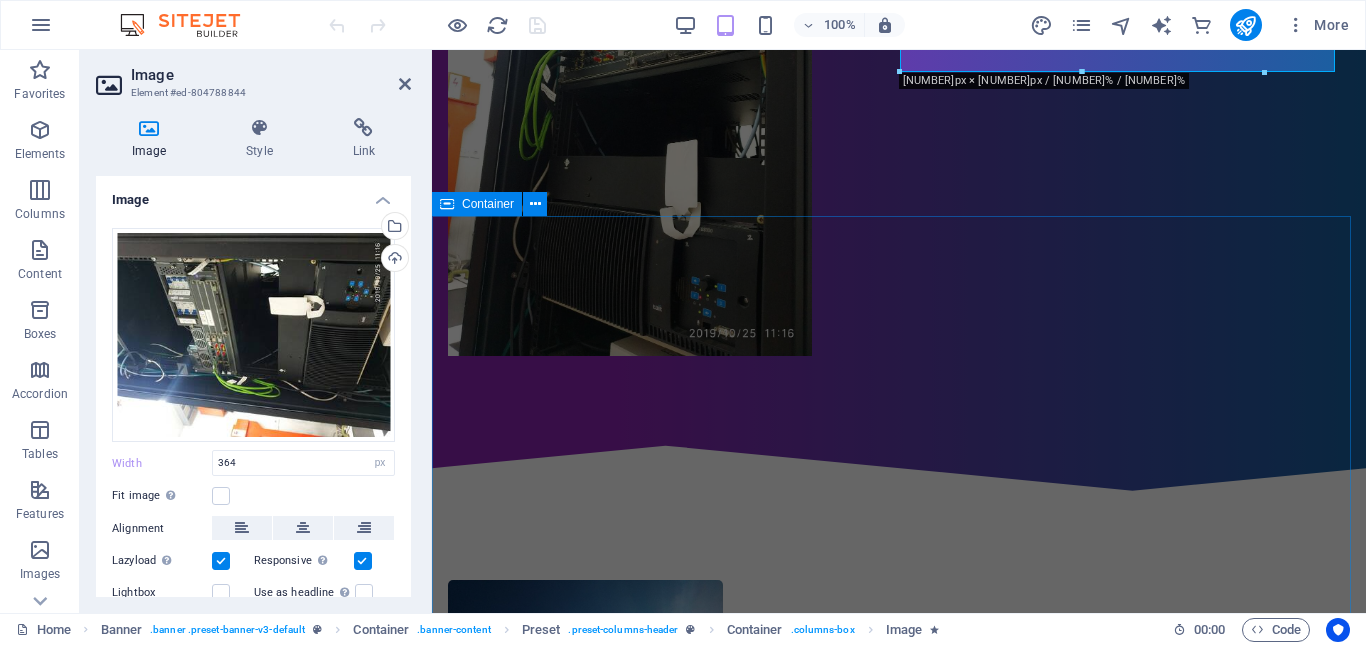 click on "Who are we? SPEKTRA KOMUNIKASI TEKNOLOGI adalah perusahaan yang didirikan pada tahun 2002 di Kota Yogyakarta. Saat ini, kami berlokasi di Kota Tangerang. Kami fokus pada penyediaan layanan berkualitas di bidang Jasa Instalasi Internet, serta perakitan dan instalasi perangkat telekomunikasi dan Internet of Things (IoT). Dengan pengalaman lebih dari dua dekade, kami berkomitmen untuk memberikan solusi yang inovatif dan efektif untuk memenuhi kebutuhan komunikasi teknologi pelanggan kami. Hardware solutions Lorem ipsum dolor sit amet, consectetur adipisicing elit. Veritatis, dolorem! Individual solutions Lorem ipsum dolor sit amet, consectetur adipisicing elit. Veritatis, dolorem! Web solutions Lorem ipsum dolor sit amet, consectetur adipisicing elit. Veritatis, dolorem! Installation solutions Lorem ipsum dolor sit amet, consectetur adipisicing elit. Veritatis, dolorem!" at bounding box center [899, 1255] 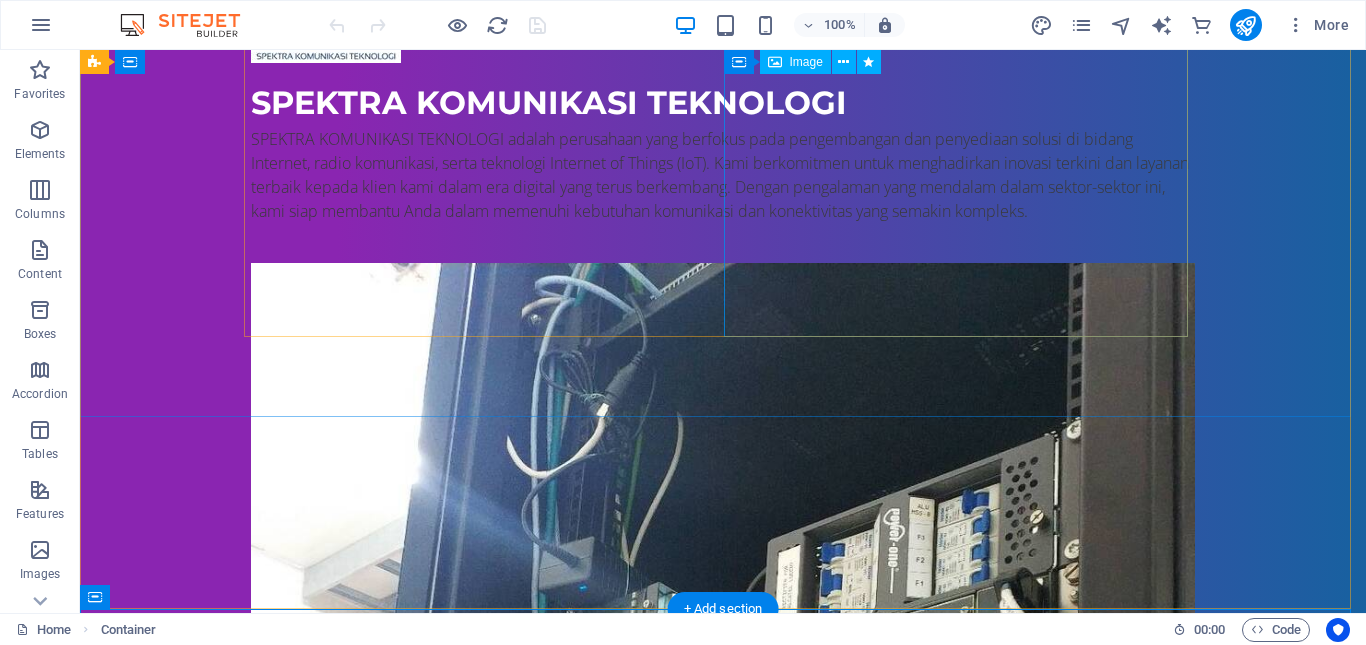 scroll, scrollTop: 223, scrollLeft: 0, axis: vertical 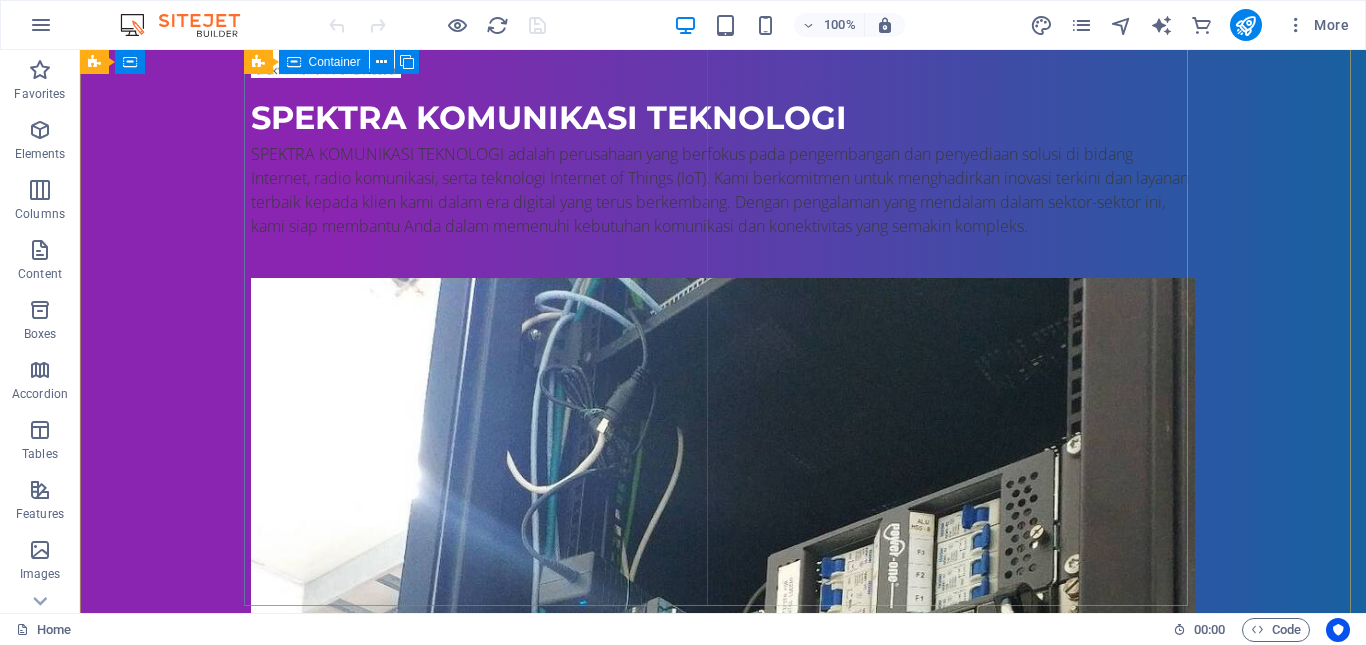 click on "SPEKTRA KOMUNIKASI TEKNOLOGI adalah perusahaan yang berfokus pada pengembangan dan penyediaan solusi di bidang Internet, radio komunikasi, serta teknologi Internet of Things (IoT). Kami berkomitmen untuk menghadirkan inovasi terkini dan layanan terbaik kepada klien kami dalam era digital yang terus berkembang. Dengan pengalaman yang mendalam dalam sektor-sektor ini, kami siap membantu Anda dalam memenuhi kebutuhan komunikasi dan konektivitas yang semakin kompleks." at bounding box center [723, 128] 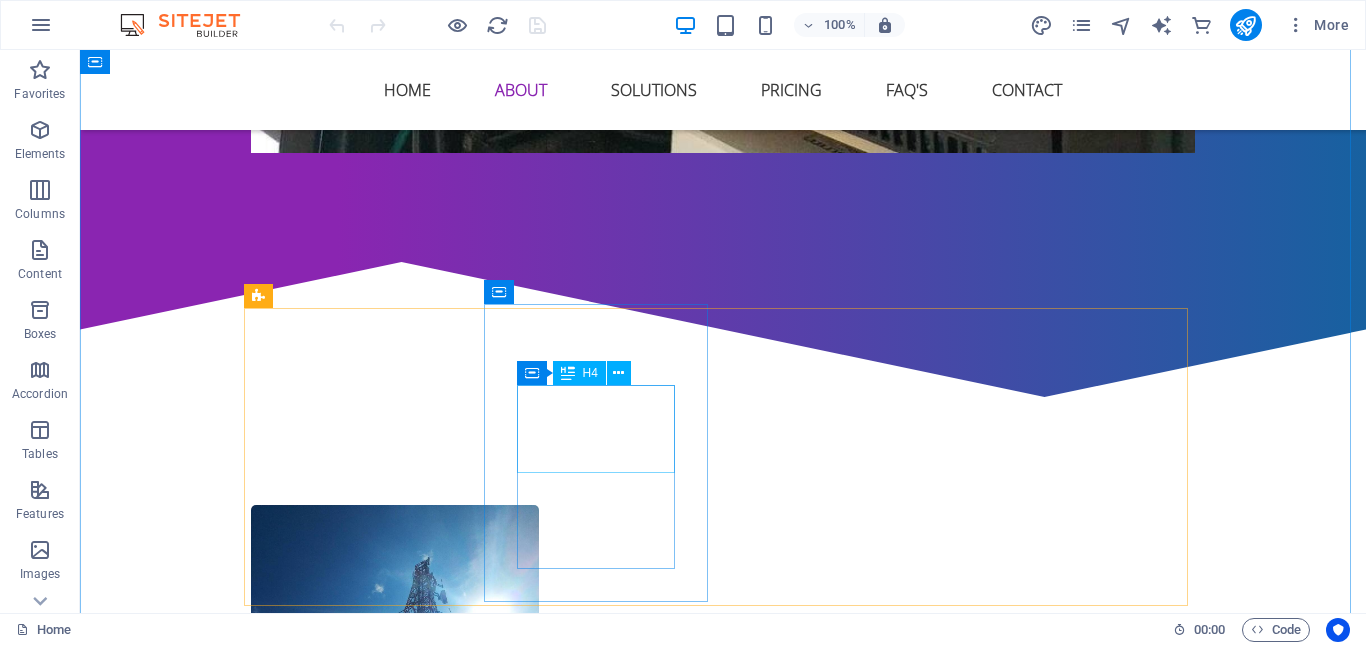 scroll, scrollTop: 1623, scrollLeft: 0, axis: vertical 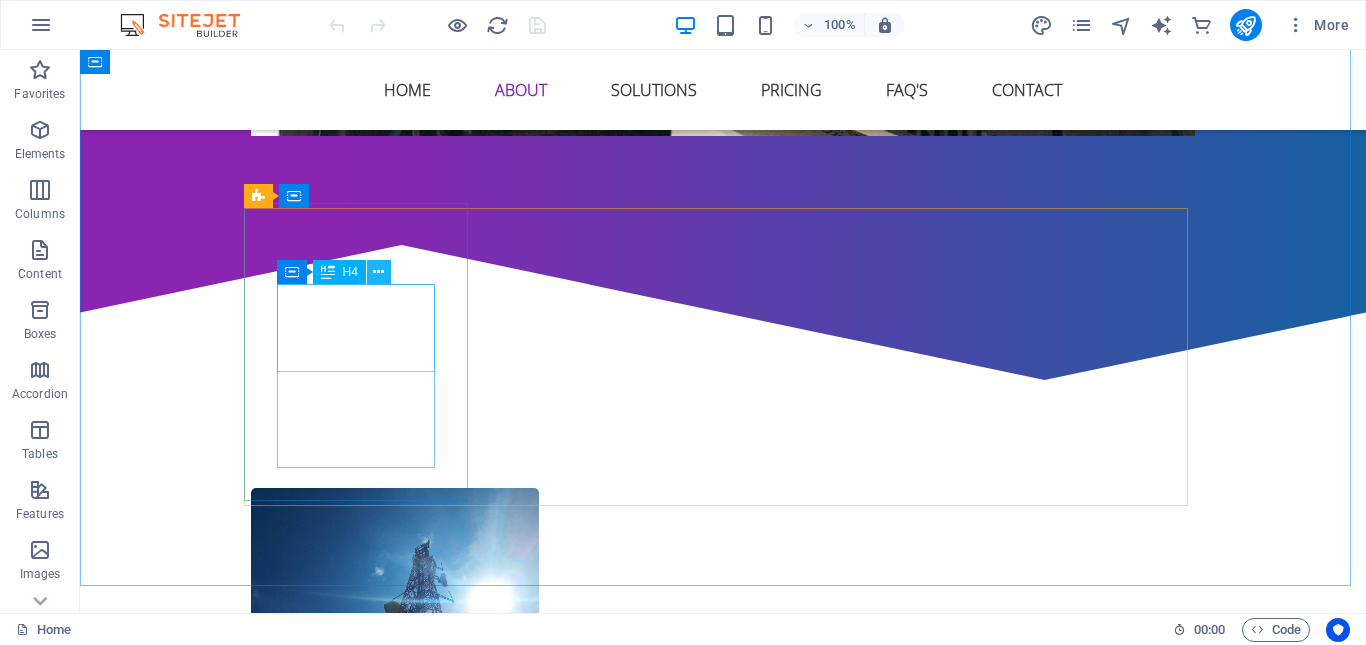 click at bounding box center (378, 272) 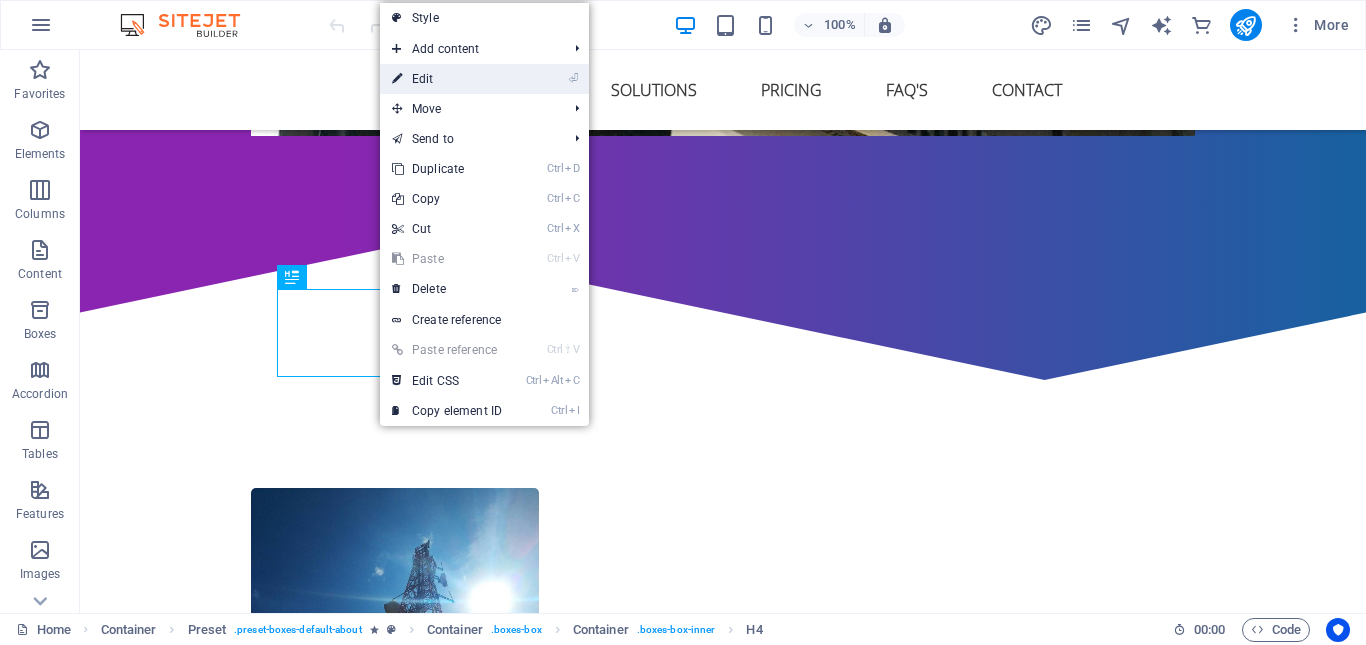 click on "⏎  Edit" at bounding box center (447, 79) 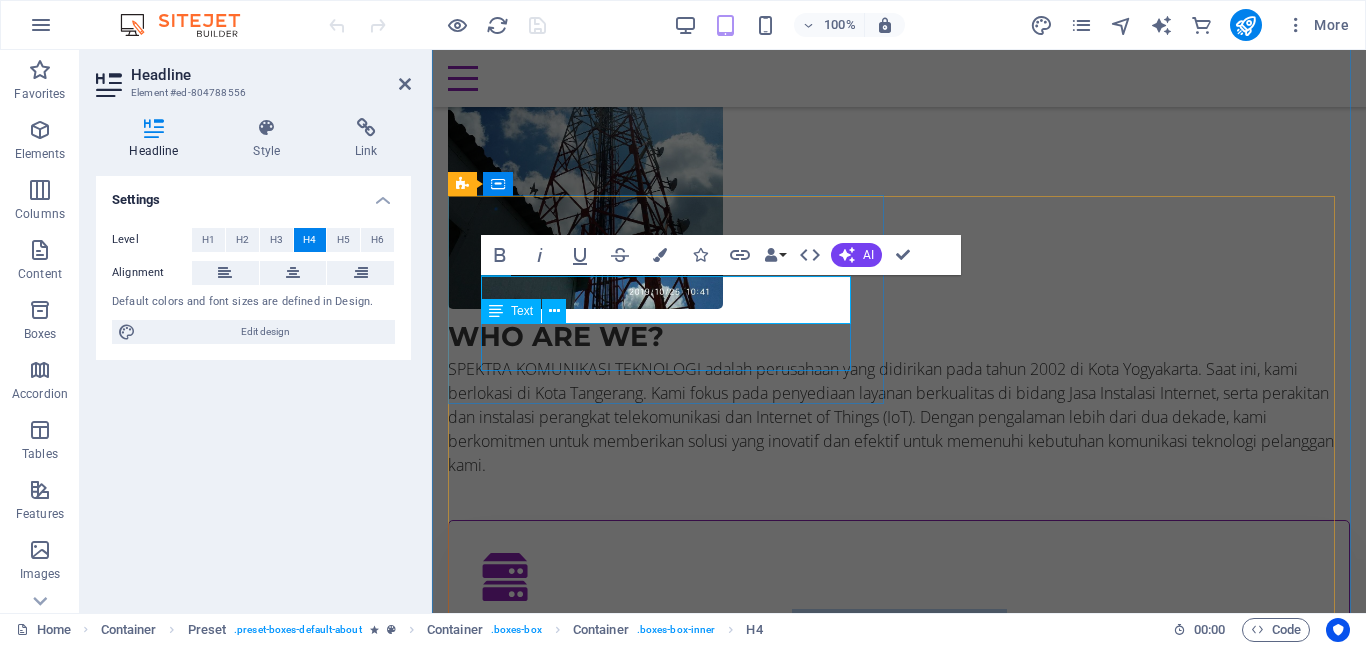 scroll, scrollTop: 1338, scrollLeft: 0, axis: vertical 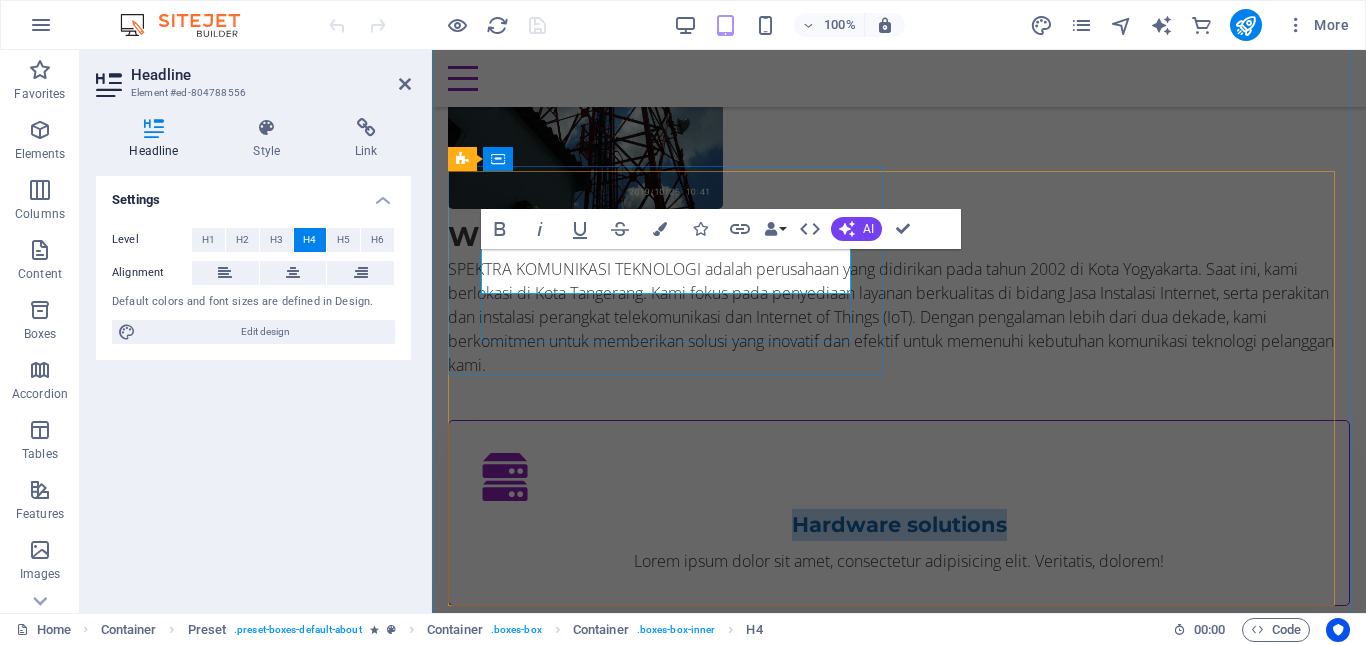 click on "Hardware solutions" at bounding box center (899, 525) 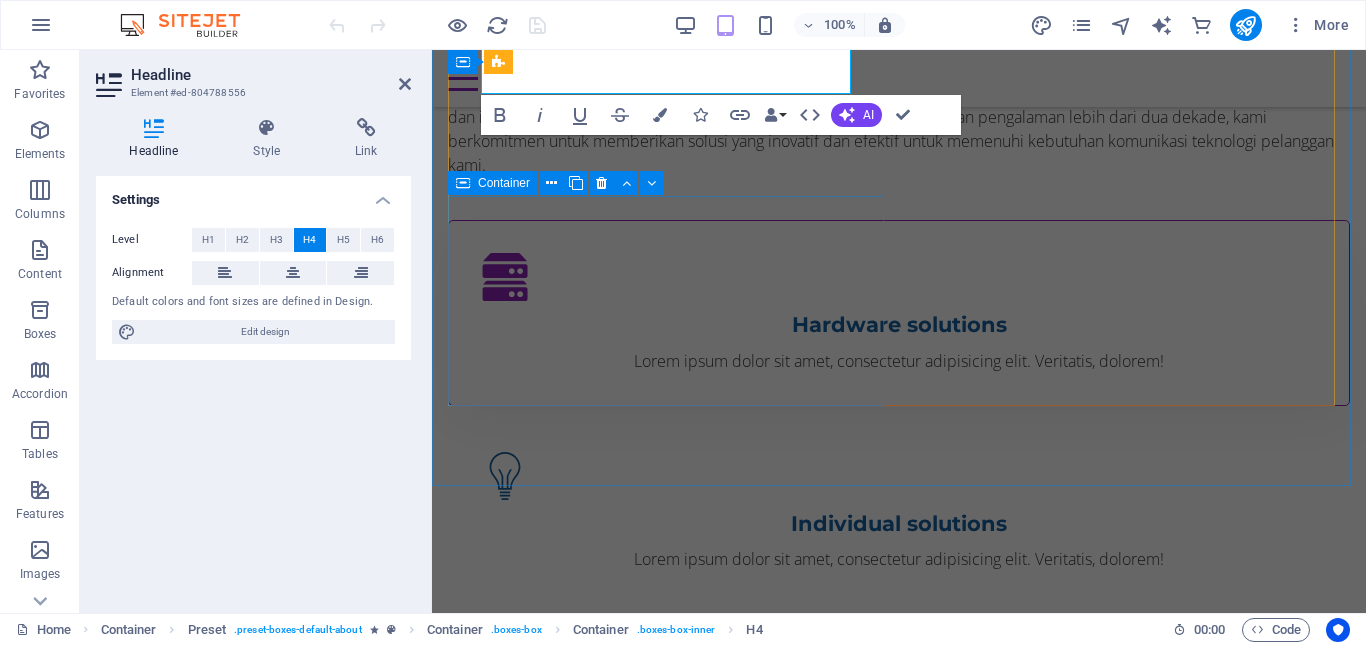 scroll, scrollTop: 1338, scrollLeft: 0, axis: vertical 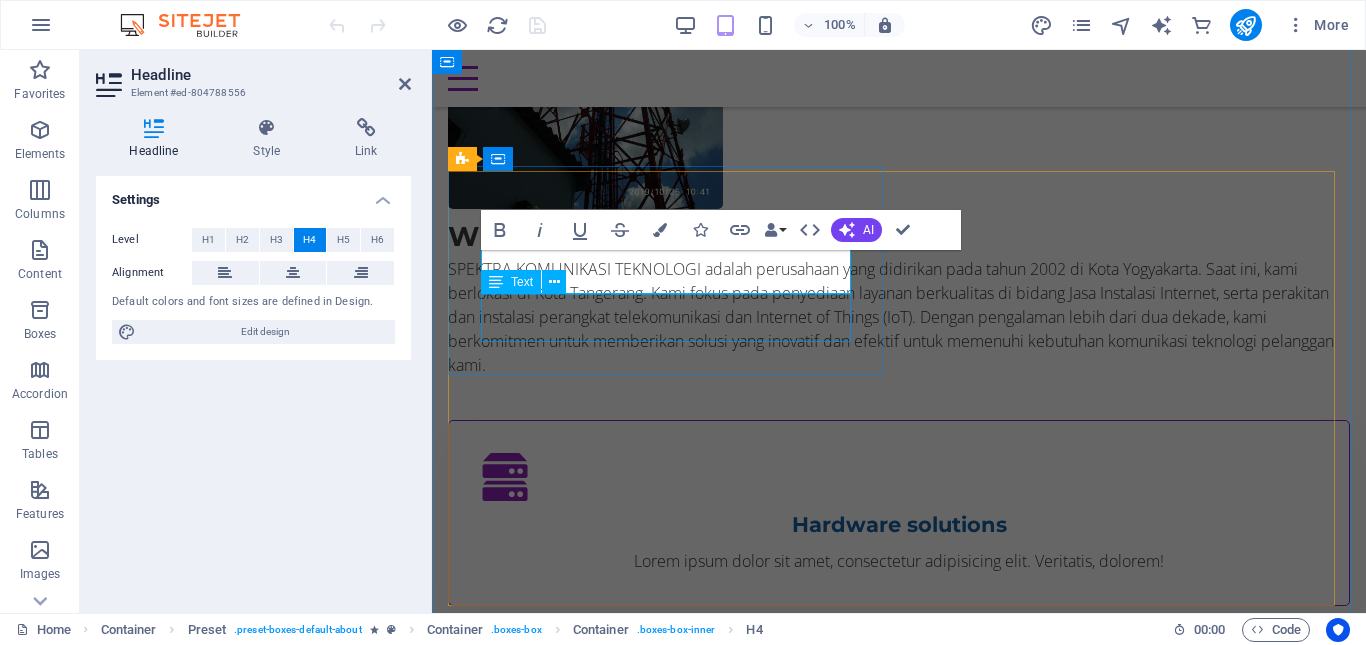 click on "Lorem ipsum dolor sit amet, consectetur adipisicing elit. Veritatis, dolorem!" at bounding box center (899, 561) 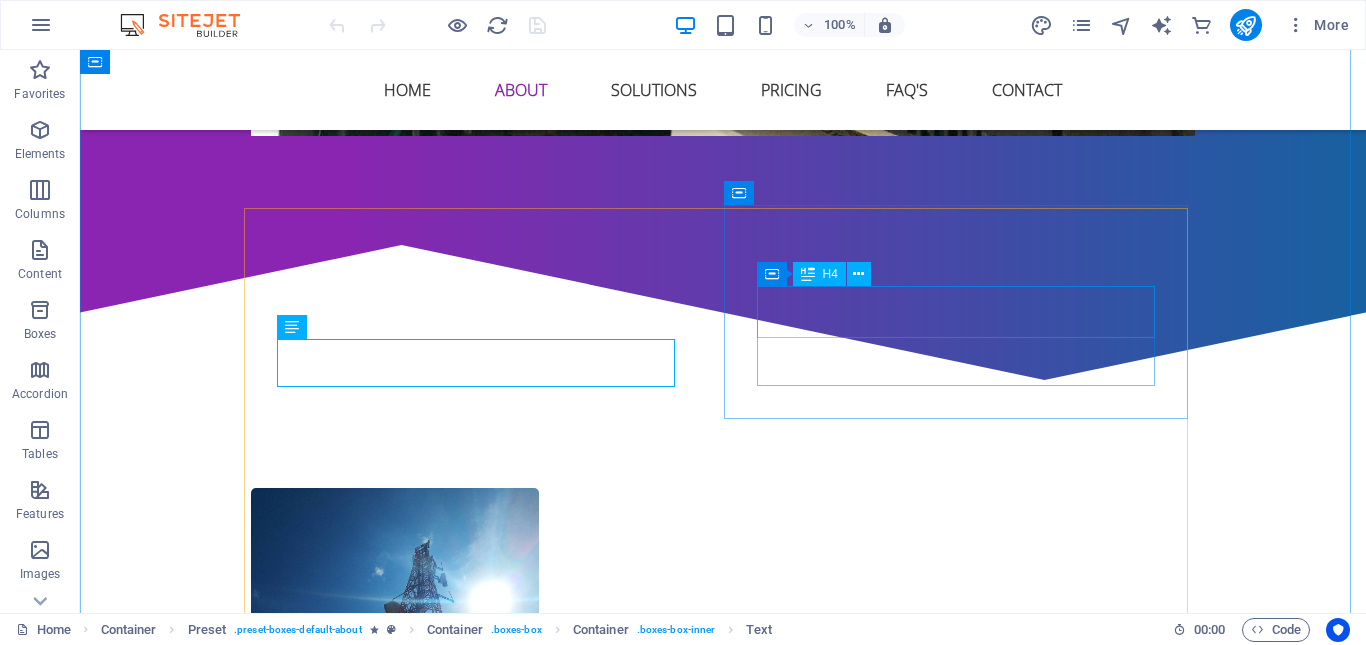 scroll, scrollTop: 1623, scrollLeft: 0, axis: vertical 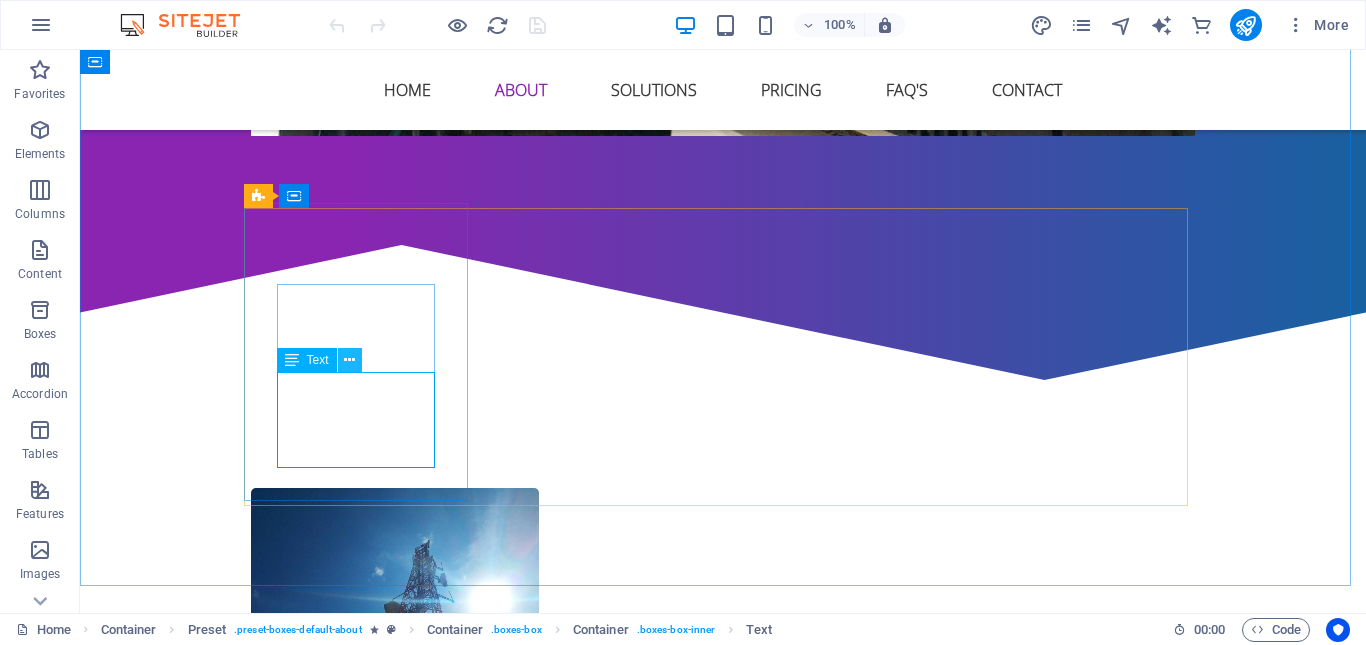 click at bounding box center (349, 360) 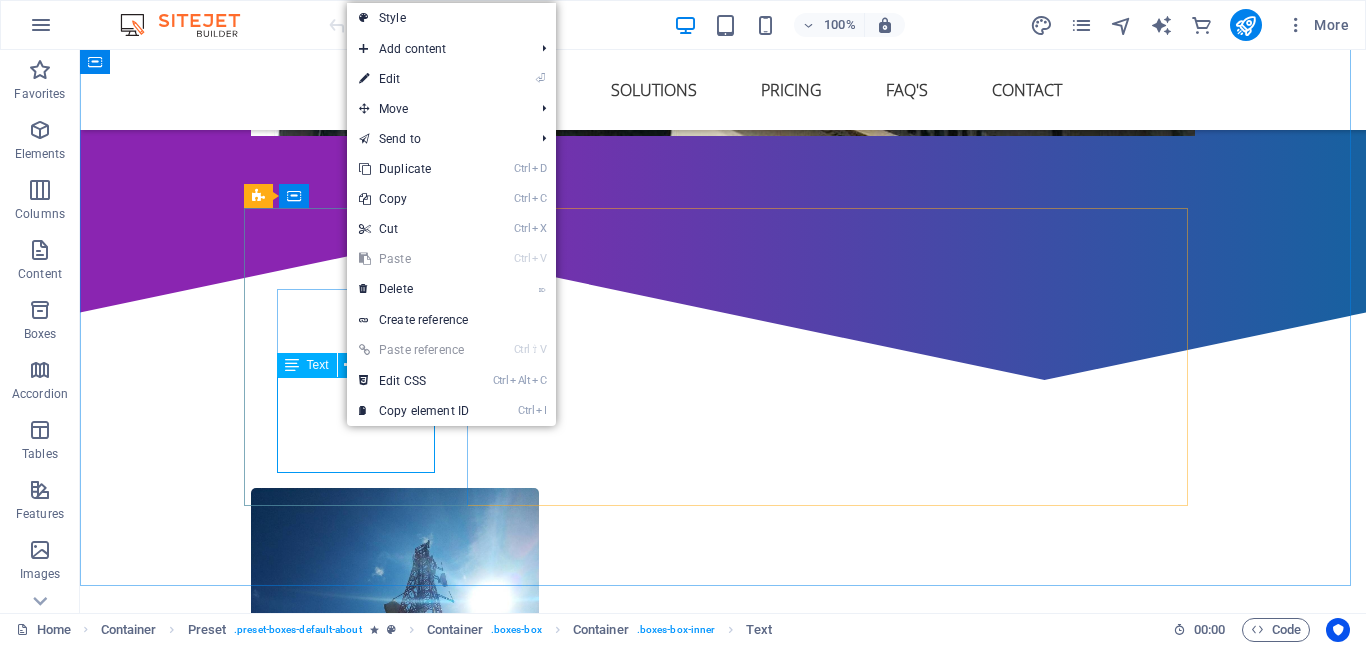 click on "Text" at bounding box center (318, 365) 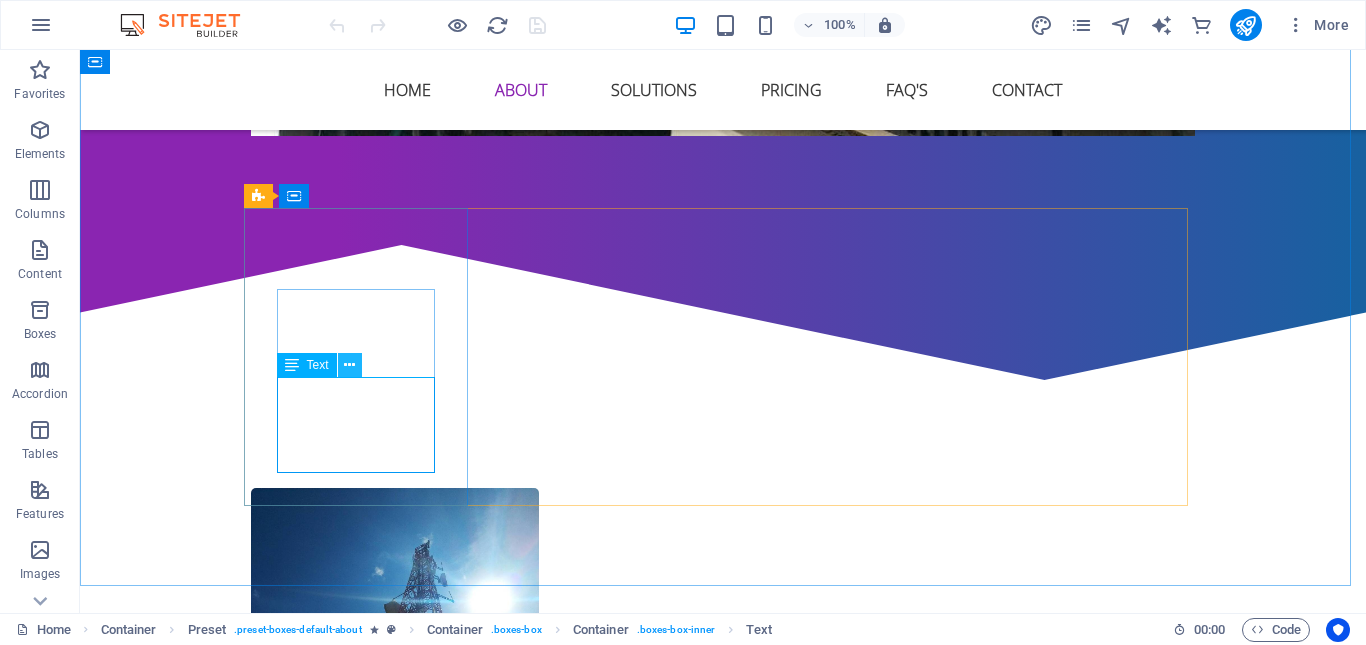 click at bounding box center [349, 365] 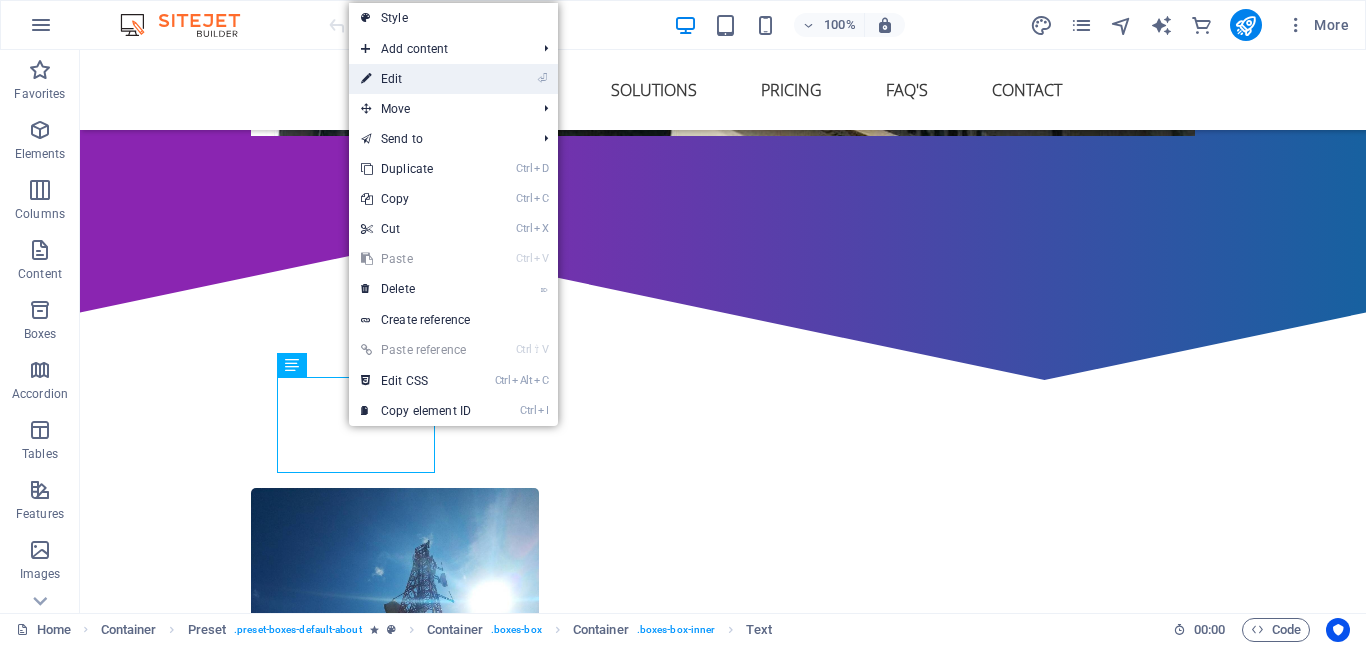 click on "⏎  Edit" at bounding box center (416, 79) 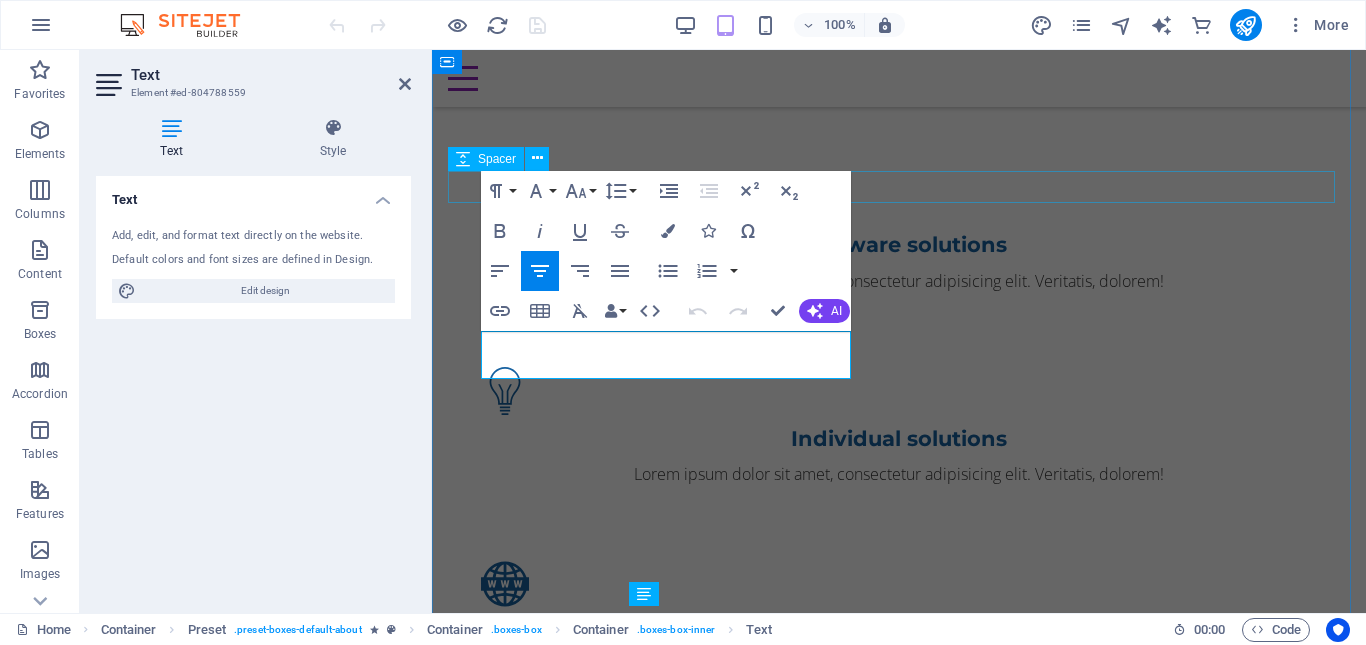 scroll, scrollTop: 1306, scrollLeft: 0, axis: vertical 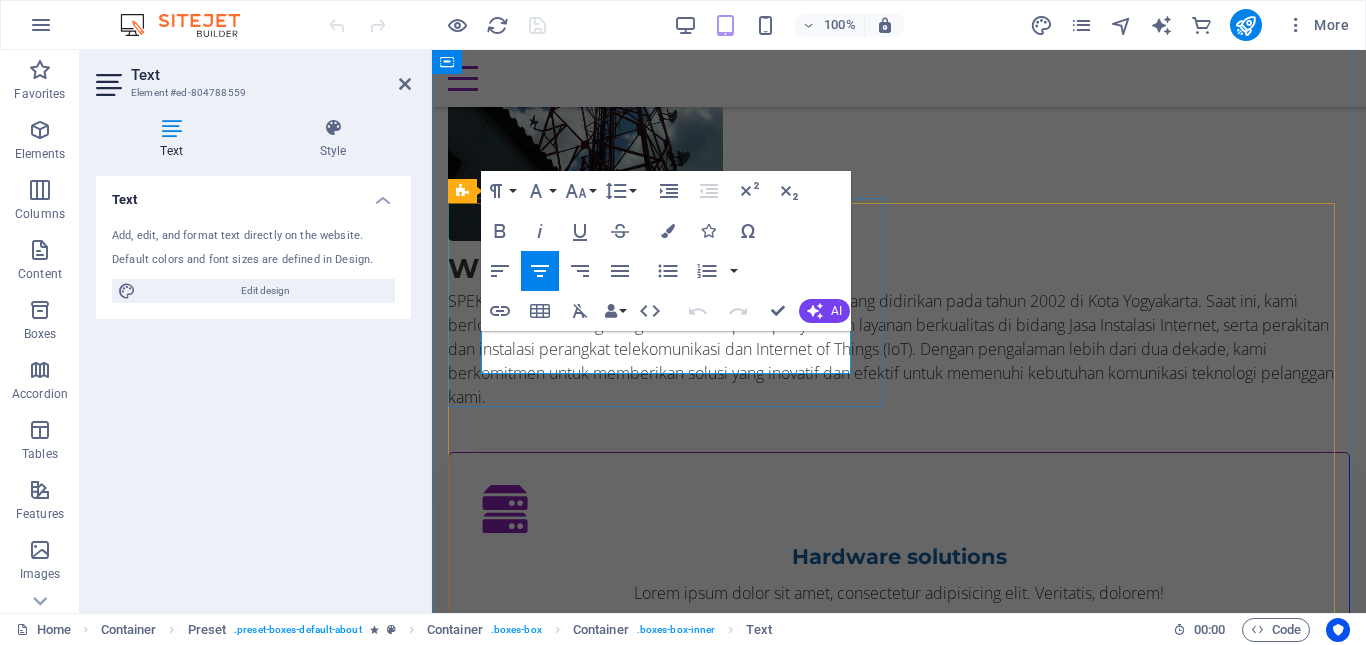 click on "Lorem ipsum dolor sit amet, consectetur adipisicing elit. Veritatis, dolorem!" at bounding box center [899, 593] 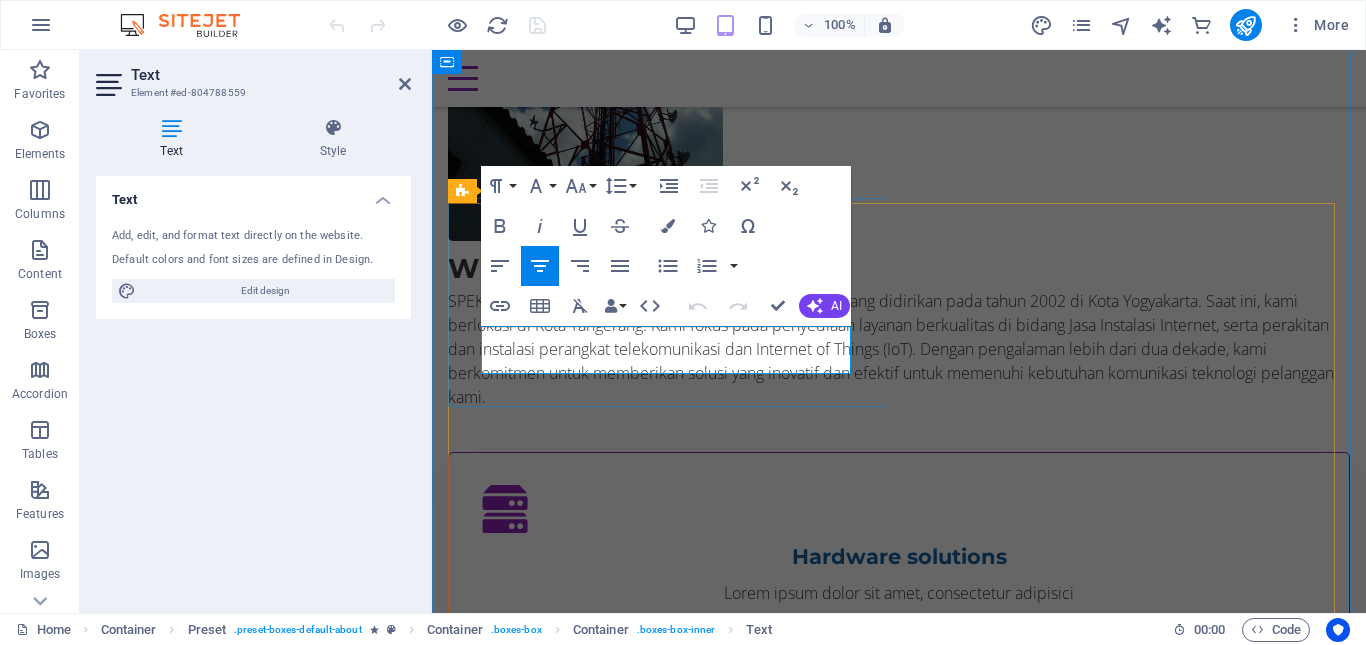 scroll, scrollTop: 1318, scrollLeft: 0, axis: vertical 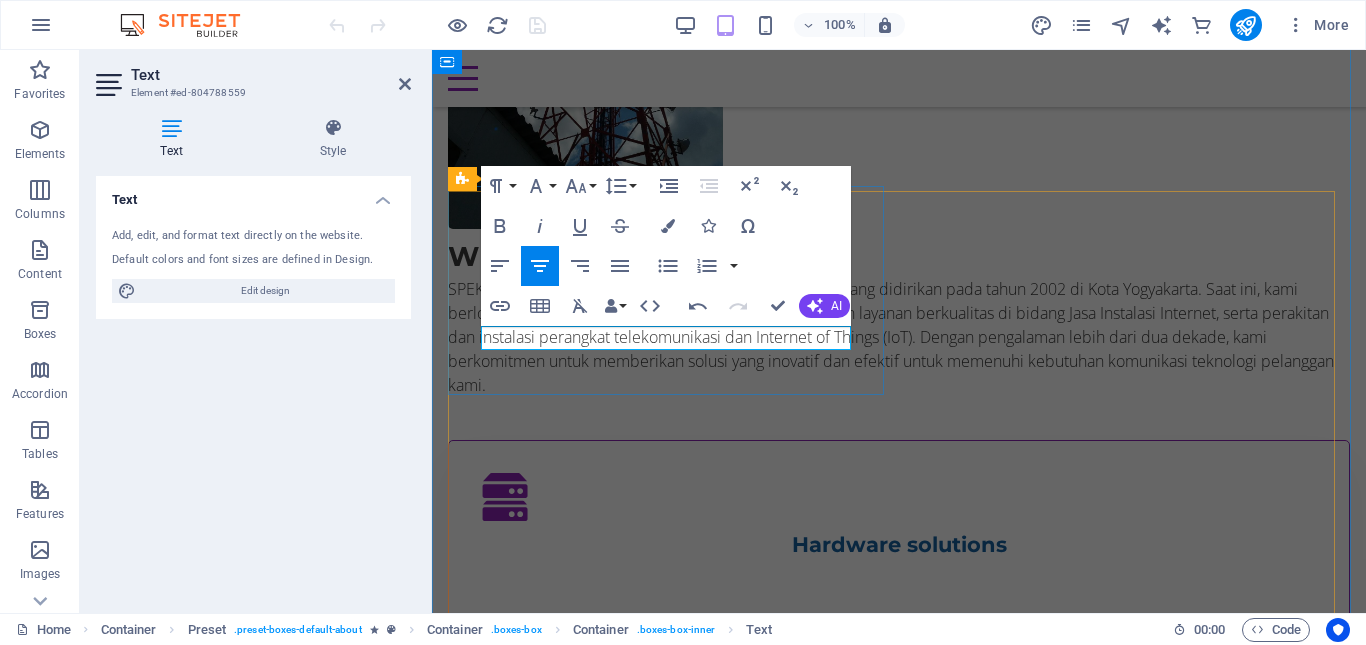 type 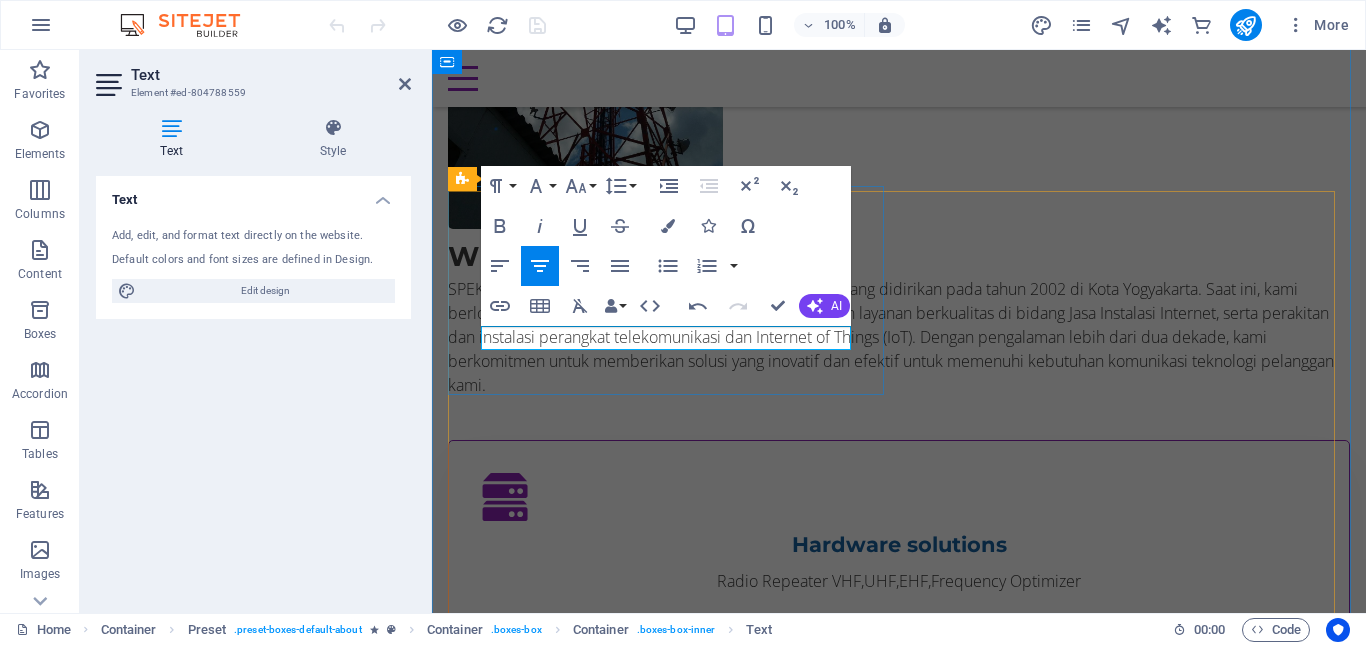 scroll, scrollTop: 1306, scrollLeft: 0, axis: vertical 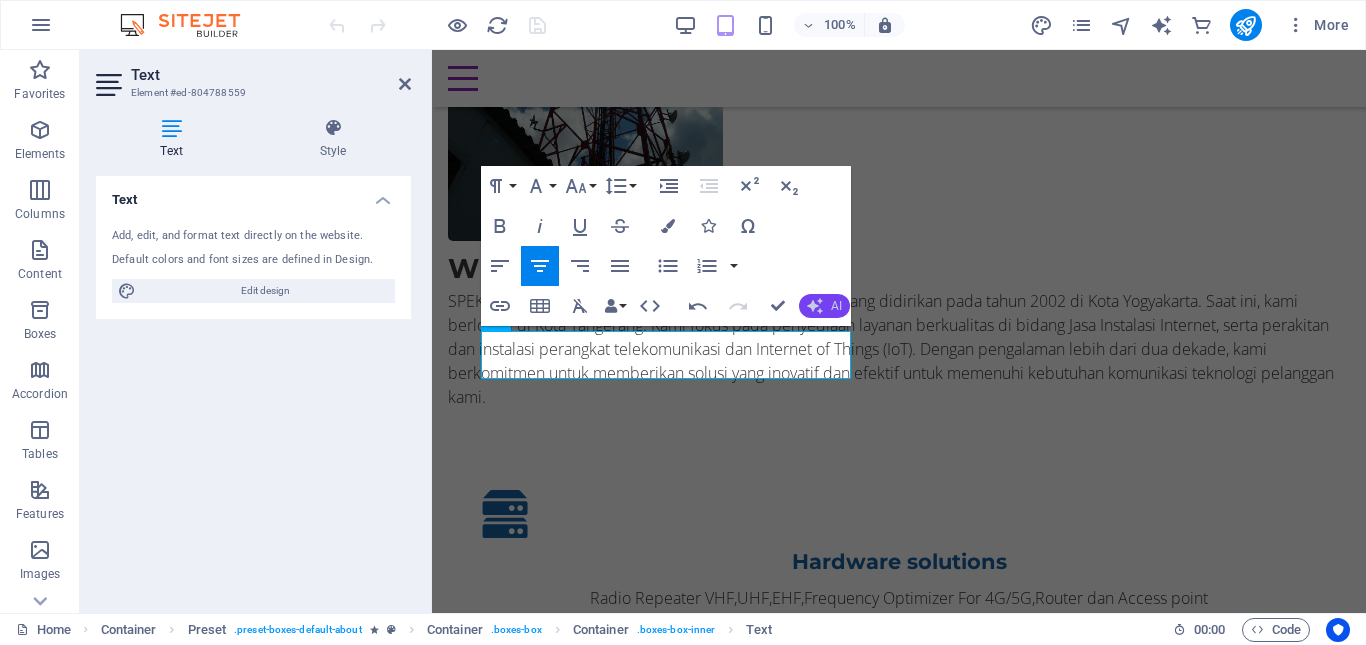 click on "AI" at bounding box center (836, 306) 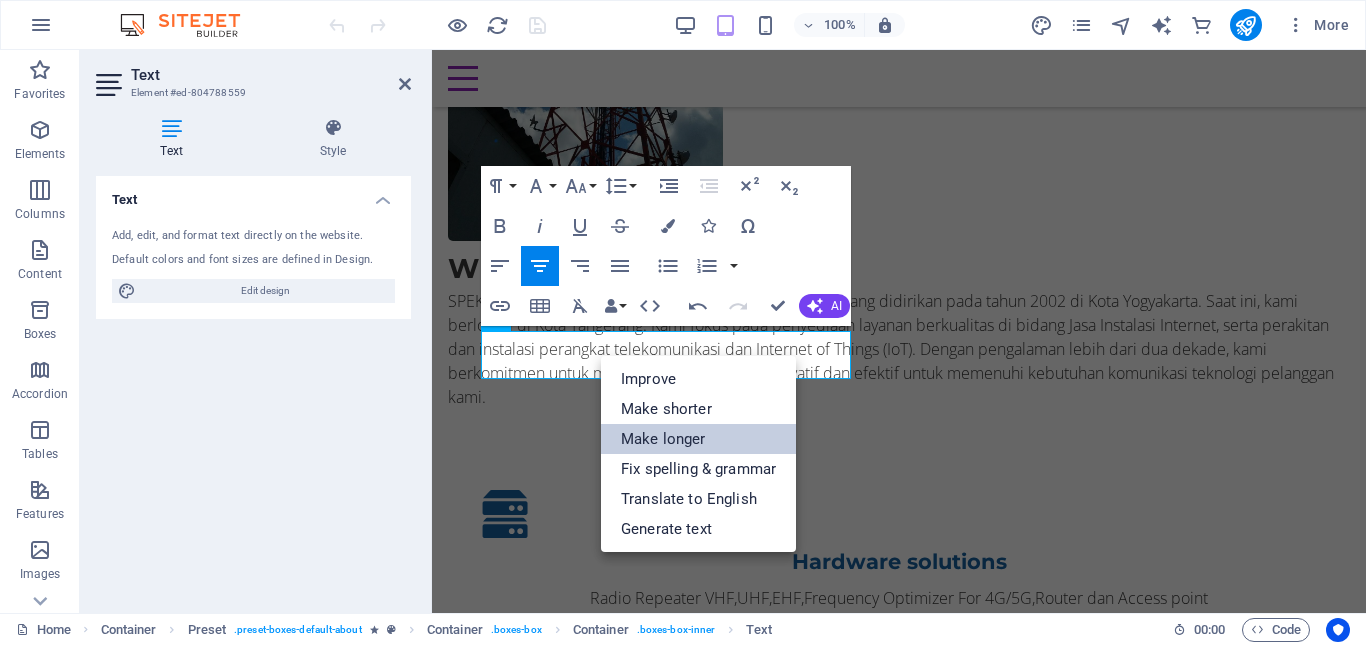 click on "Make longer" at bounding box center (698, 439) 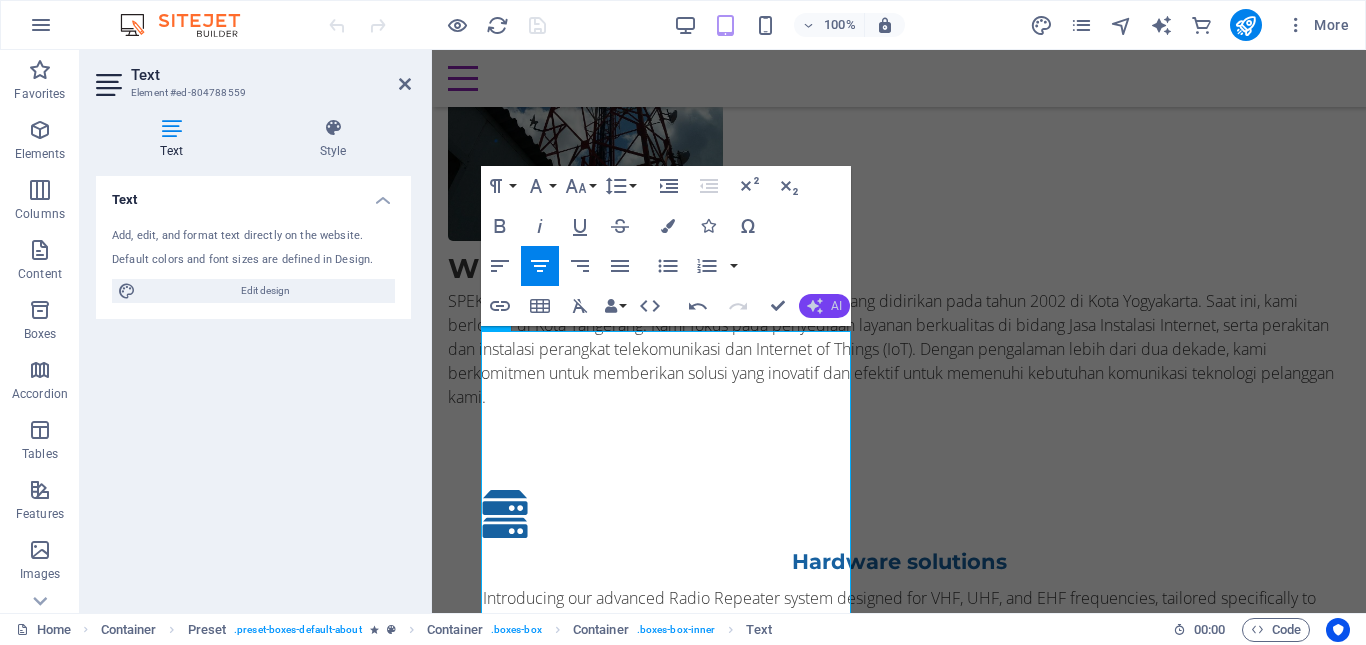 click on "AI" at bounding box center (824, 306) 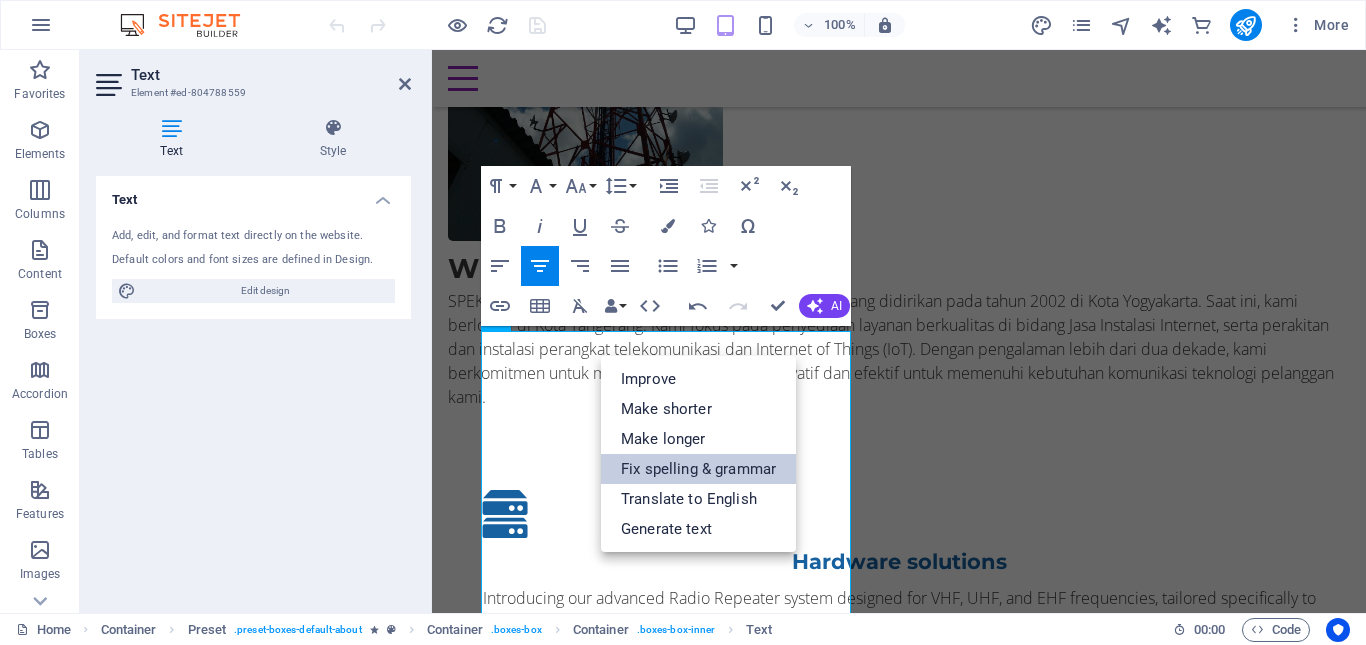click on "Fix spelling & grammar" at bounding box center [698, 469] 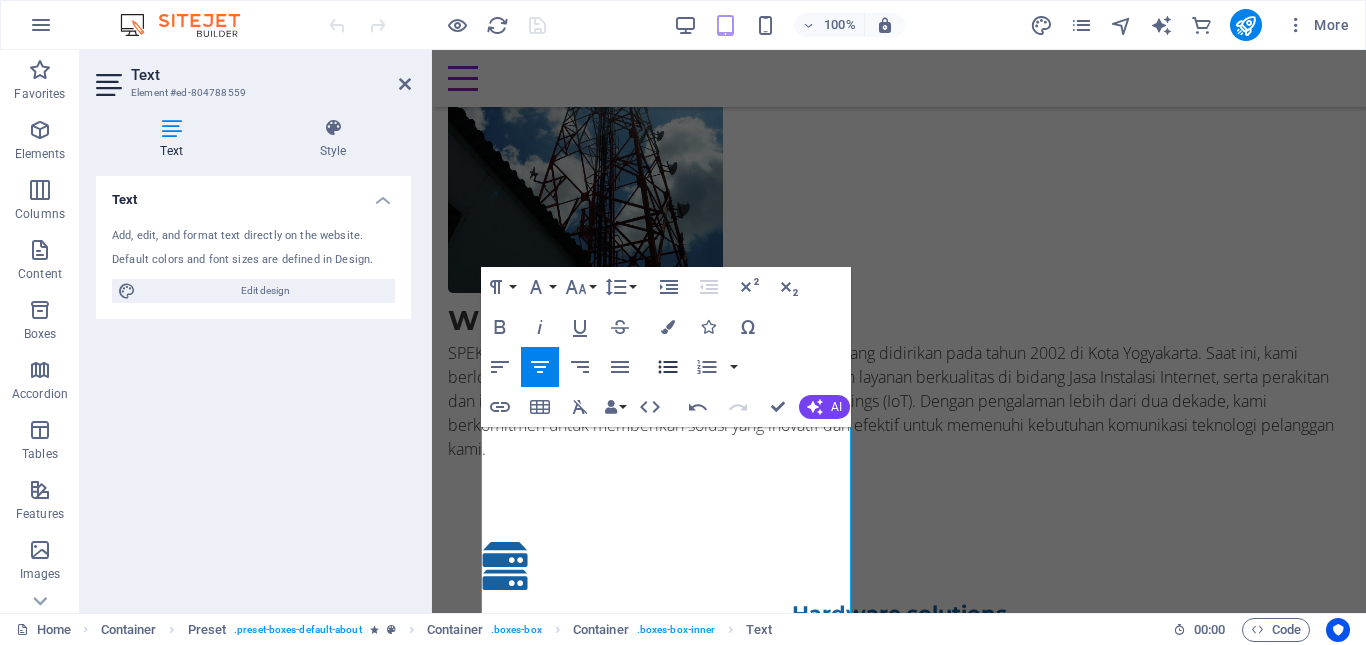 scroll, scrollTop: 1206, scrollLeft: 0, axis: vertical 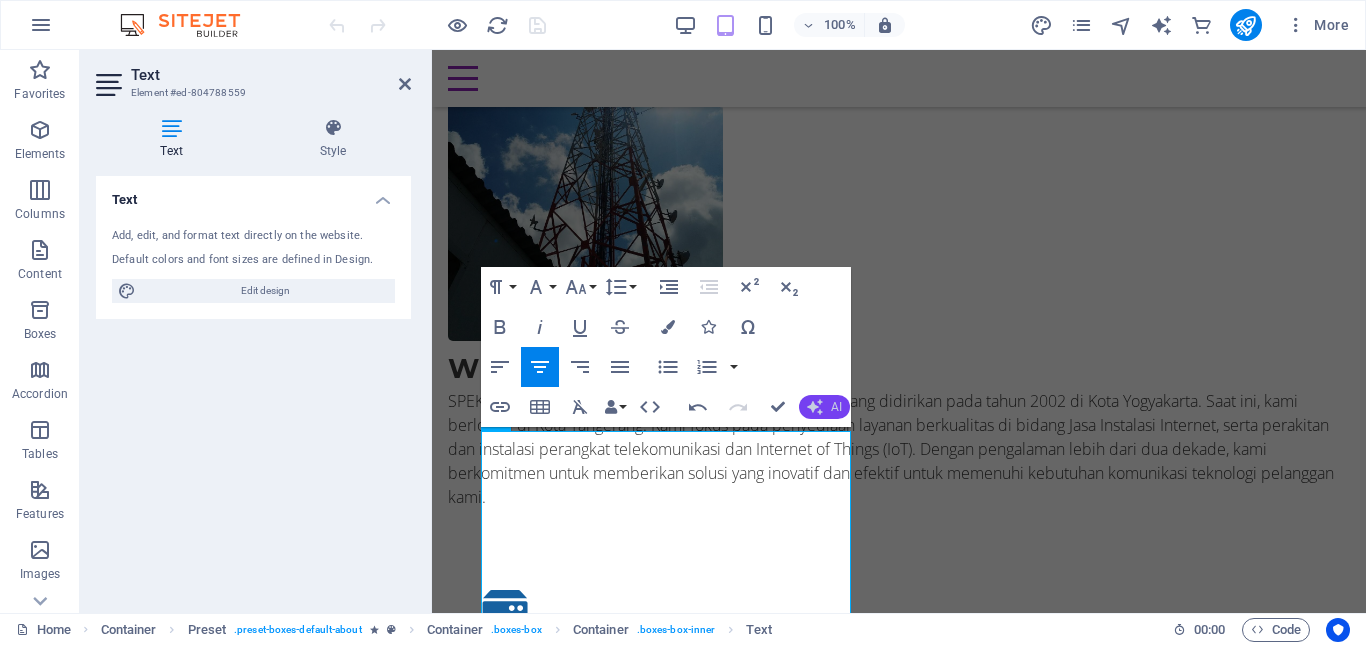 click on "AI" at bounding box center [824, 407] 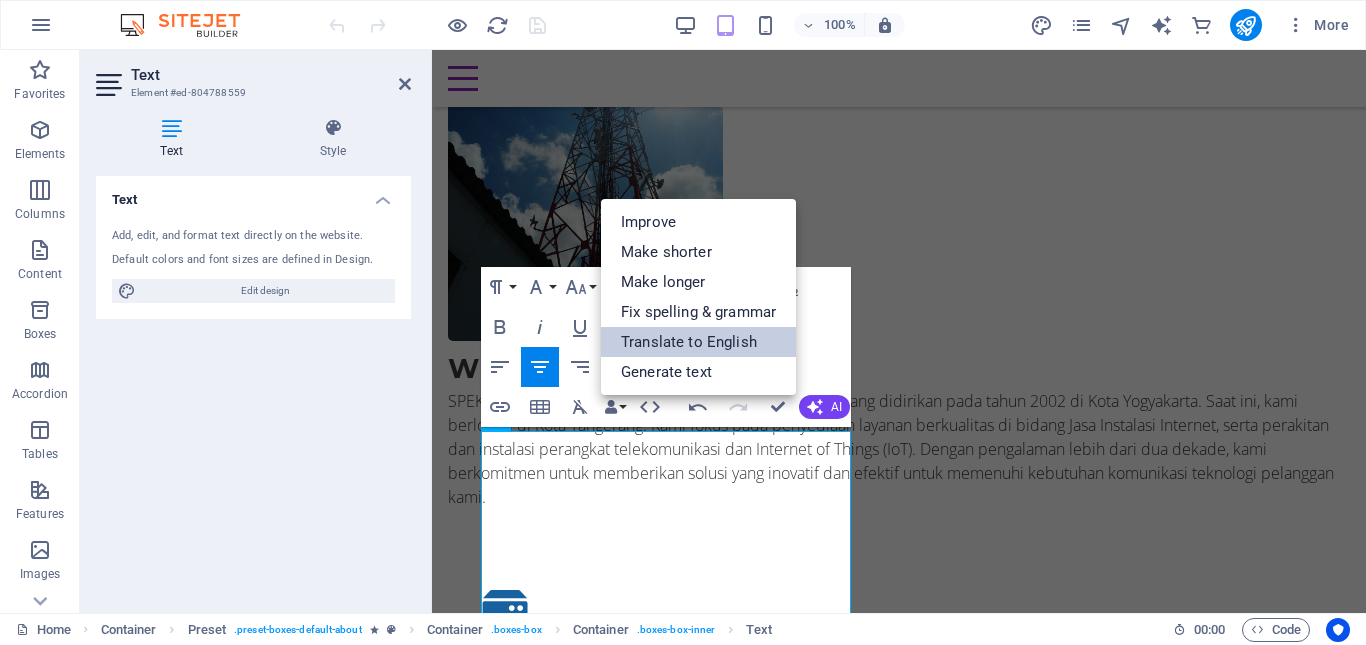 click on "Translate to English" at bounding box center (698, 342) 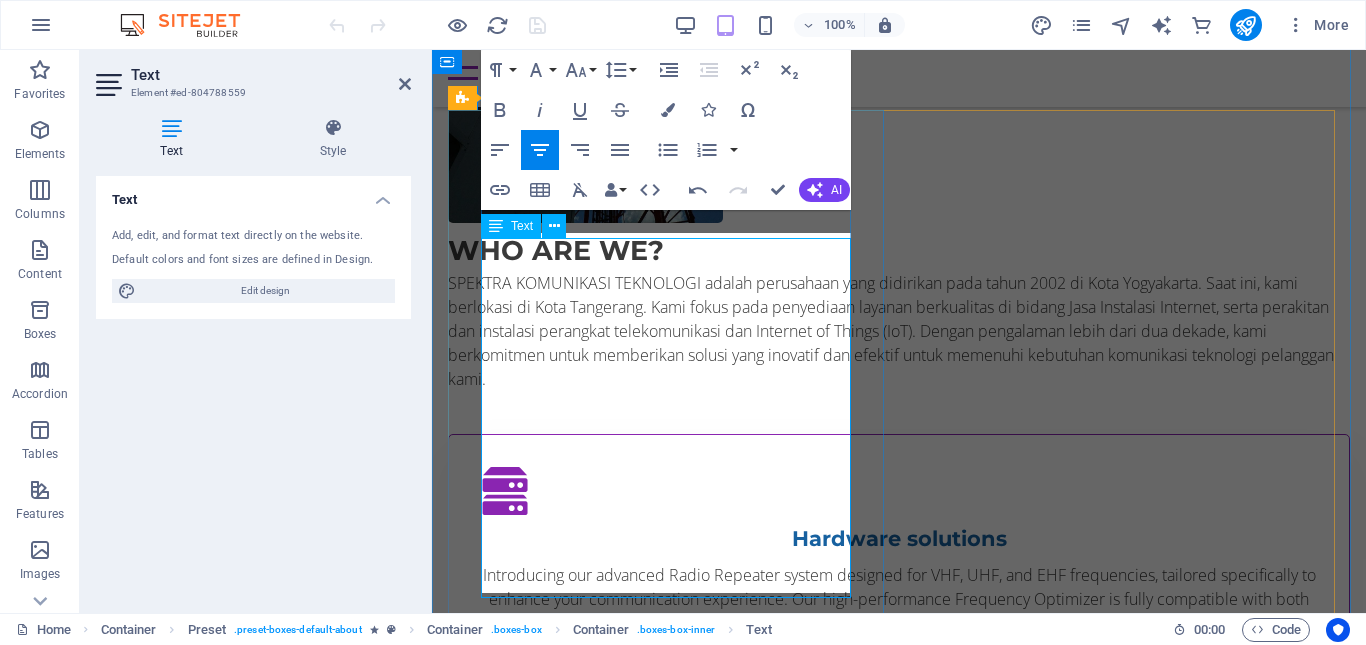 scroll, scrollTop: 1406, scrollLeft: 0, axis: vertical 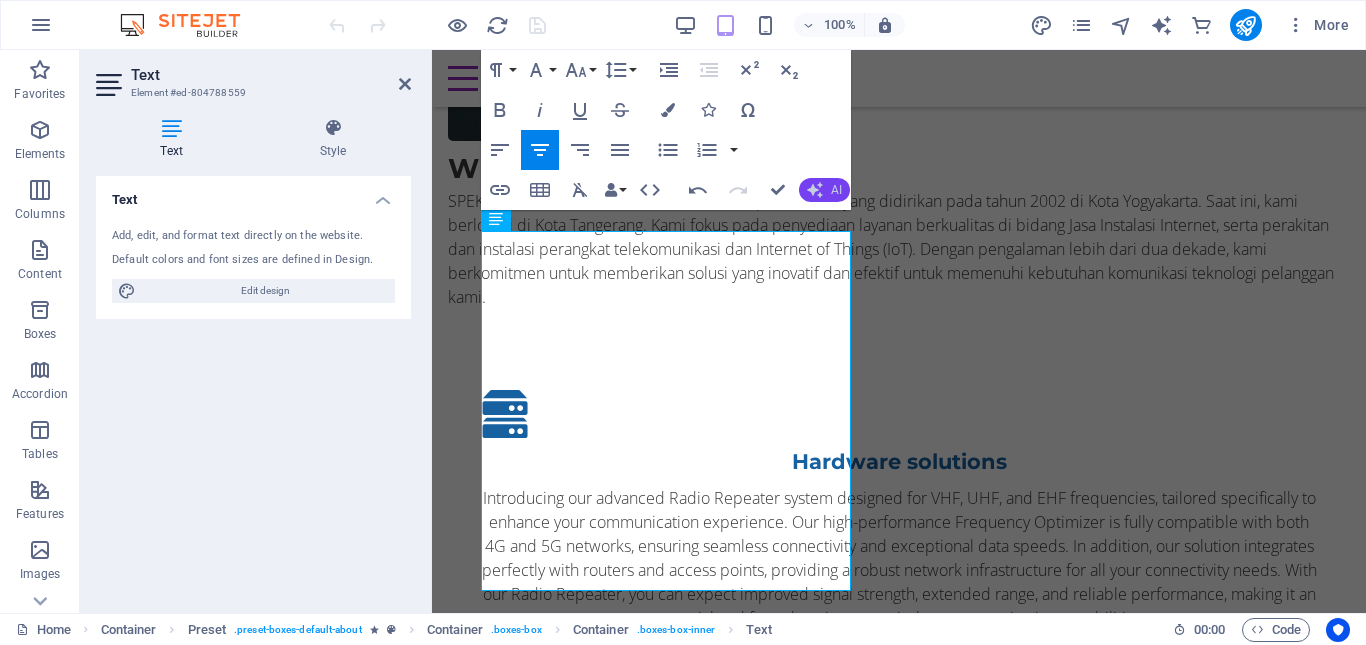 click on "AI" at bounding box center (836, 190) 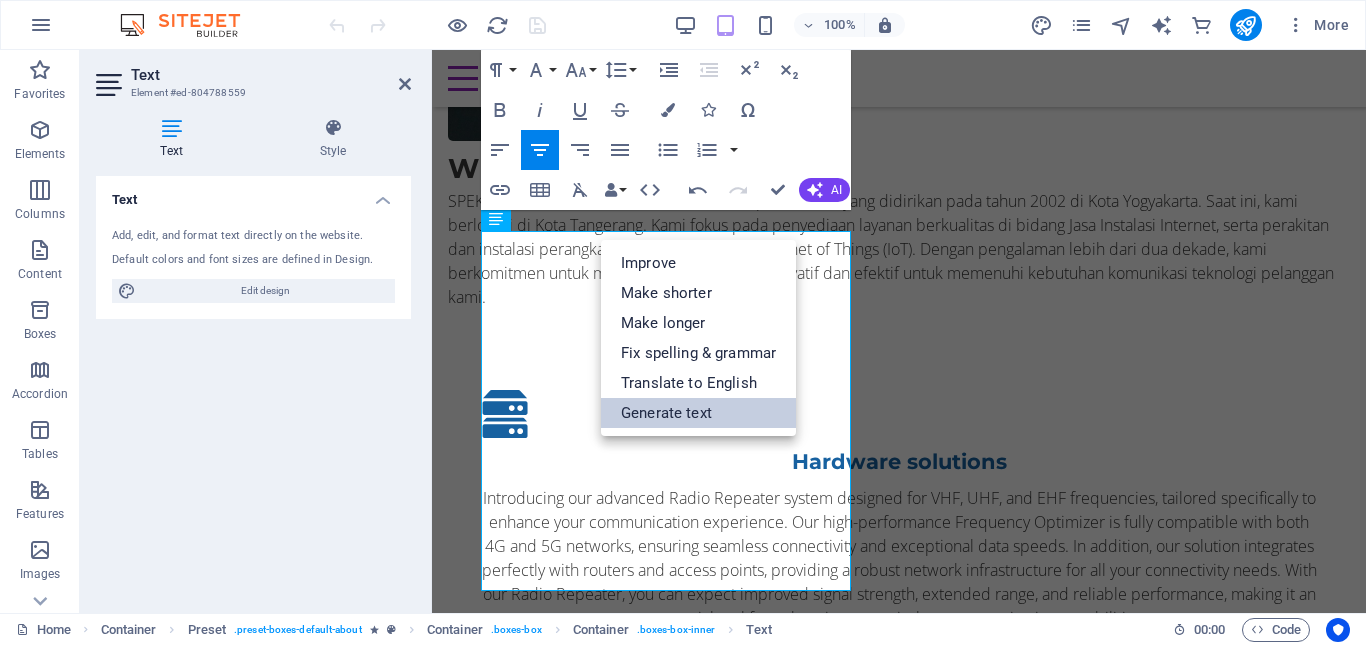 click on "Generate text" at bounding box center [698, 413] 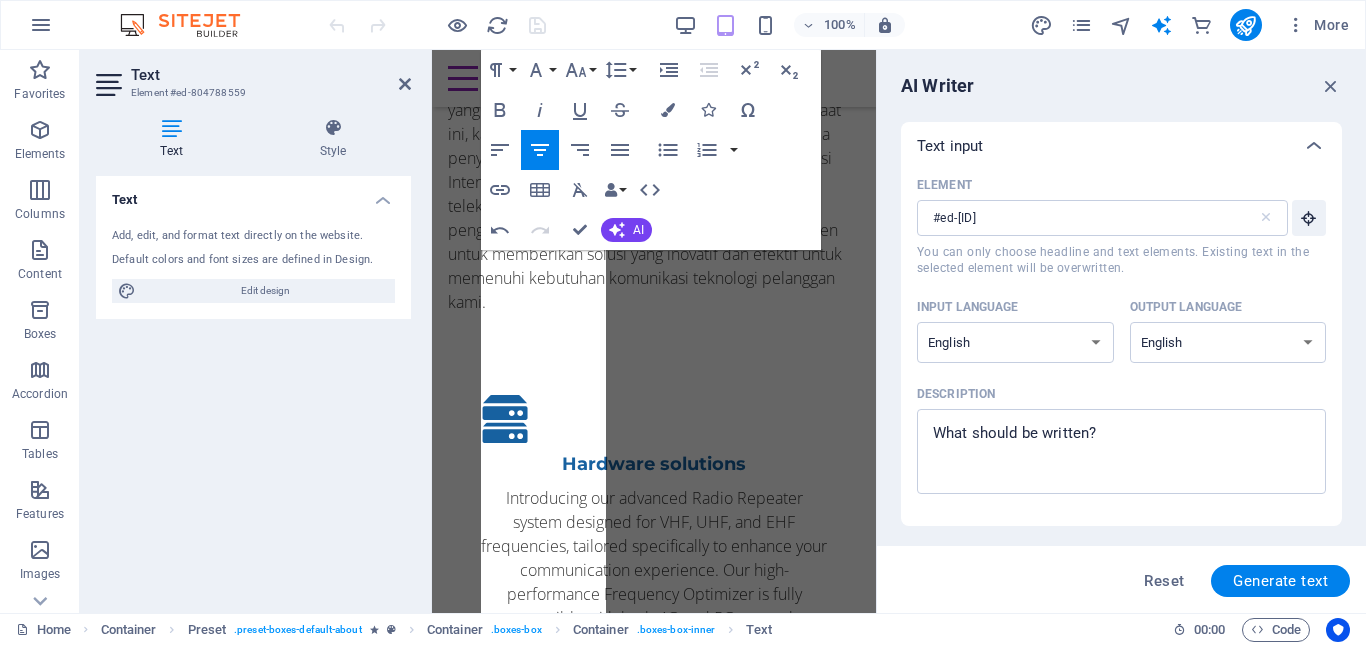 scroll, scrollTop: 2544, scrollLeft: 0, axis: vertical 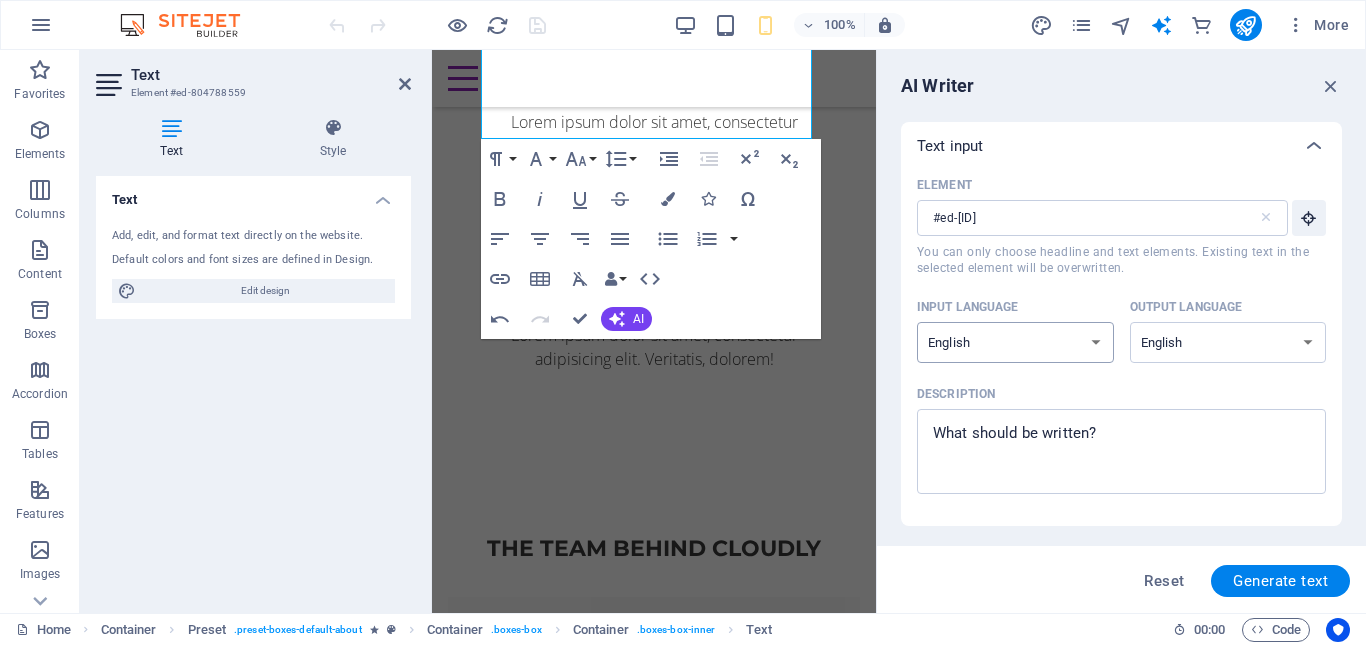 click on "Albanian Arabic Armenian Awadhi Azerbaijani Bashkir Basque Belarusian Bengali Bhojpuri Bosnian Brazilian Portuguese Bulgarian Cantonese (Yue) Catalan Chhattisgarhi Chinese Croatian Czech Danish Dogri Dutch English Estonian Faroese Finnish French Galician Georgian German Greek Gujarati Haryanvi Hindi Hungarian Indonesian Irish Italian Japanese Javanese Kannada Kashmiri Kazakh Konkani Korean Kyrgyz Latvian Lithuanian Macedonian Maithili Malay Maltese Mandarin Mandarin Chinese Marathi Marwari Min Nan Moldovan Mongolian Montenegrin Nepali Norwegian Oriya Pashto Persian (Farsi) Polish Portuguese Punjabi Rajasthani Romanian Russian Sanskrit Santali Serbian Sindhi Sinhala Slovak Slovene Slovenian Spanish Ukrainian Urdu Uzbek Vietnamese Welsh Wu" at bounding box center [1015, 342] 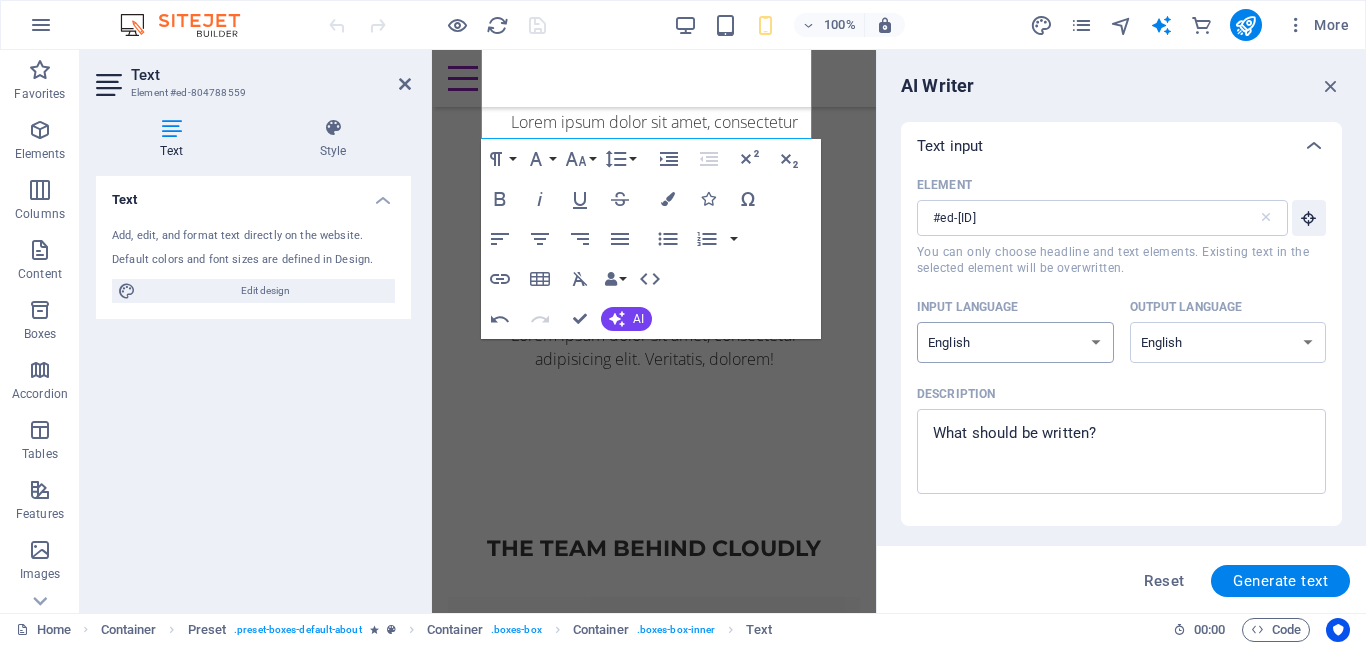 select on "Indonesian" 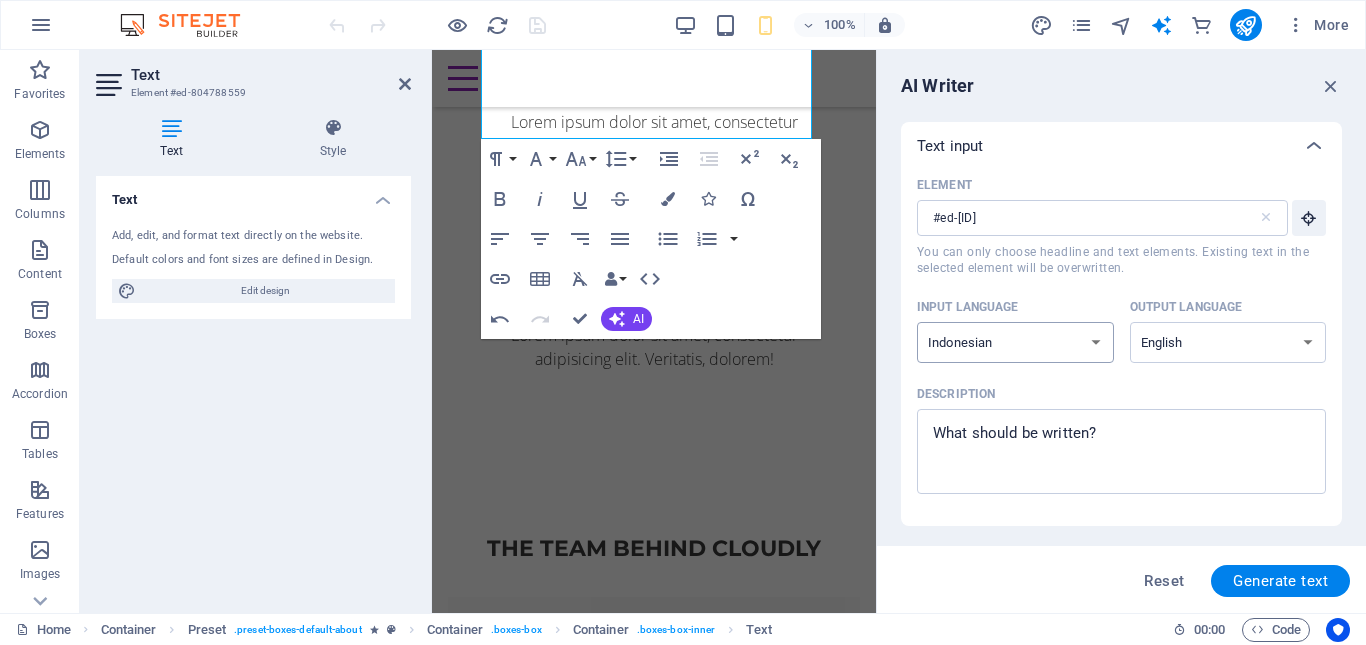 click on "Albanian Arabic Armenian Awadhi Azerbaijani Bashkir Basque Belarusian Bengali Bhojpuri Bosnian Brazilian Portuguese Bulgarian Cantonese (Yue) Catalan Chhattisgarhi Chinese Croatian Czech Danish Dogri Dutch English Estonian Faroese Finnish French Galician Georgian German Greek Gujarati Haryanvi Hindi Hungarian Indonesian Irish Italian Japanese Javanese Kannada Kashmiri Kazakh Konkani Korean Kyrgyz Latvian Lithuanian Macedonian Maithili Malay Maltese Mandarin Mandarin Chinese Marathi Marwari Min Nan Moldovan Mongolian Montenegrin Nepali Norwegian Oriya Pashto Persian (Farsi) Polish Portuguese Punjabi Rajasthani Romanian Russian Sanskrit Santali Serbian Sindhi Sinhala Slovak Slovene Slovenian Spanish Ukrainian Urdu Uzbek Vietnamese Welsh Wu" at bounding box center (1015, 342) 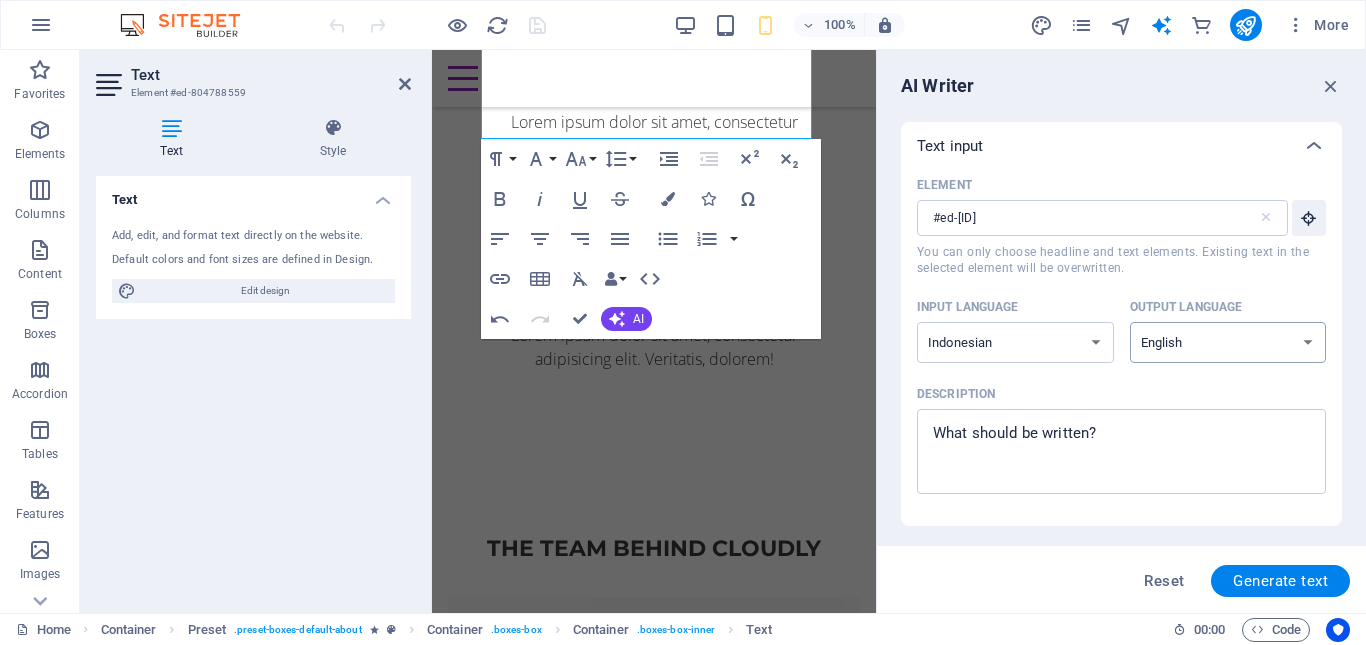 click on "Albanian Arabic Armenian Awadhi Azerbaijani Bashkir Basque Belarusian Bengali Bhojpuri Bosnian Brazilian Portuguese Bulgarian Cantonese (Yue) Catalan Chhattisgarhi Chinese Croatian Czech Danish Dogri Dutch English Estonian Faroese Finnish French Galician Georgian German Greek Gujarati Haryanvi Hindi Hungarian Indonesian Irish Italian Japanese Javanese Kannada Kashmiri Kazakh Konkani Korean Kyrgyz Latvian Lithuanian Macedonian Maithili Malay Maltese Mandarin Mandarin Chinese Marathi Marwari Min Nan Moldovan Mongolian Montenegrin Nepali Norwegian Oriya Pashto Persian (Farsi) Polish Portuguese Punjabi Rajasthani Romanian Russian Sanskrit Santali Serbian Sindhi Sinhala Slovak Slovene Slovenian Spanish Ukrainian Urdu Uzbek Vietnamese Welsh Wu" at bounding box center [1228, 342] 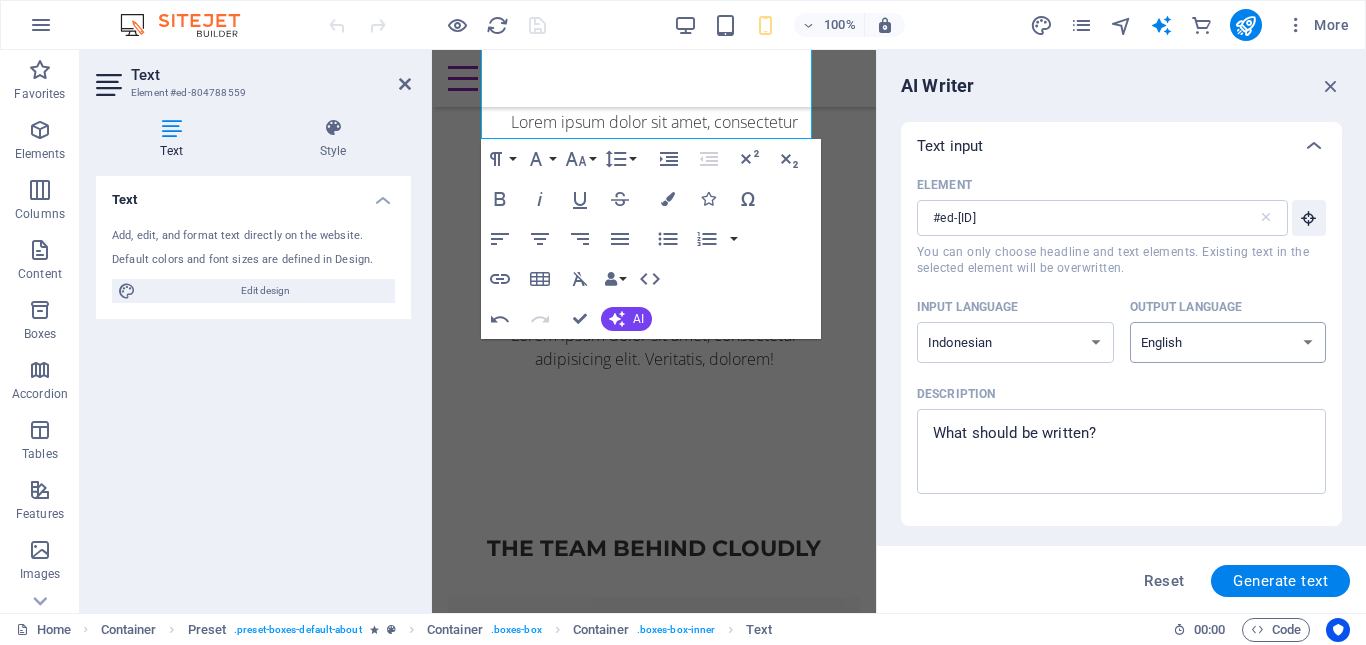 select on "Indonesian" 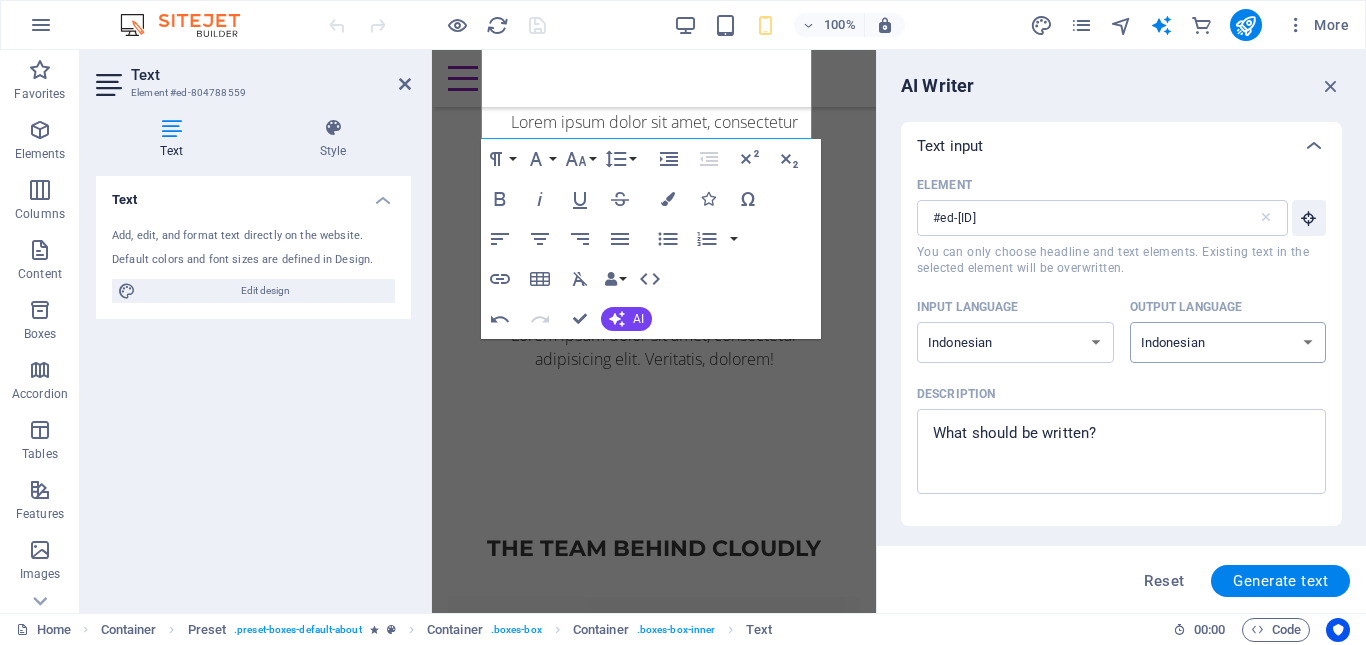 click on "Albanian Arabic Armenian Awadhi Azerbaijani Bashkir Basque Belarusian Bengali Bhojpuri Bosnian Brazilian Portuguese Bulgarian Cantonese (Yue) Catalan Chhattisgarhi Chinese Croatian Czech Danish Dogri Dutch English Estonian Faroese Finnish French Galician Georgian German Greek Gujarati Haryanvi Hindi Hungarian Indonesian Irish Italian Japanese Javanese Kannada Kashmiri Kazakh Konkani Korean Kyrgyz Latvian Lithuanian Macedonian Maithili Malay Maltese Mandarin Mandarin Chinese Marathi Marwari Min Nan Moldovan Mongolian Montenegrin Nepali Norwegian Oriya Pashto Persian (Farsi) Polish Portuguese Punjabi Rajasthani Romanian Russian Sanskrit Santali Serbian Sindhi Sinhala Slovak Slovene Slovenian Spanish Ukrainian Urdu Uzbek Vietnamese Welsh Wu" at bounding box center (1228, 342) 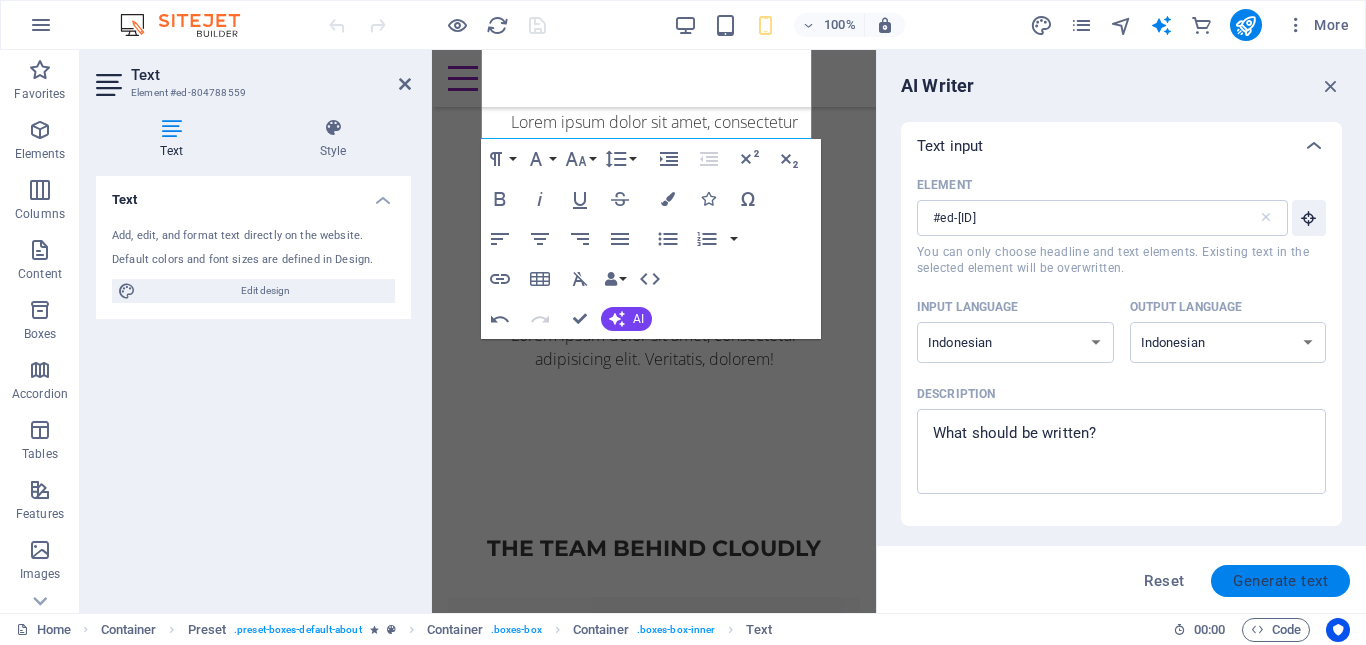 click on "Generate text" at bounding box center (1280, 581) 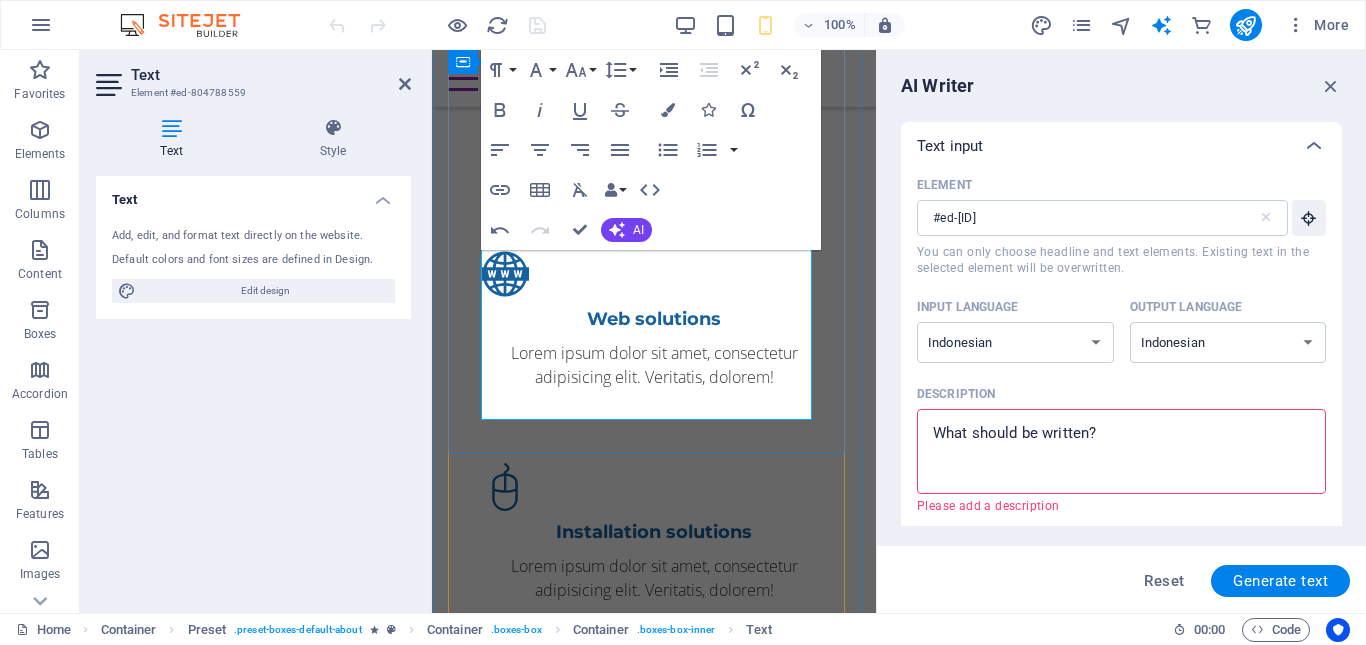scroll, scrollTop: 2344, scrollLeft: 0, axis: vertical 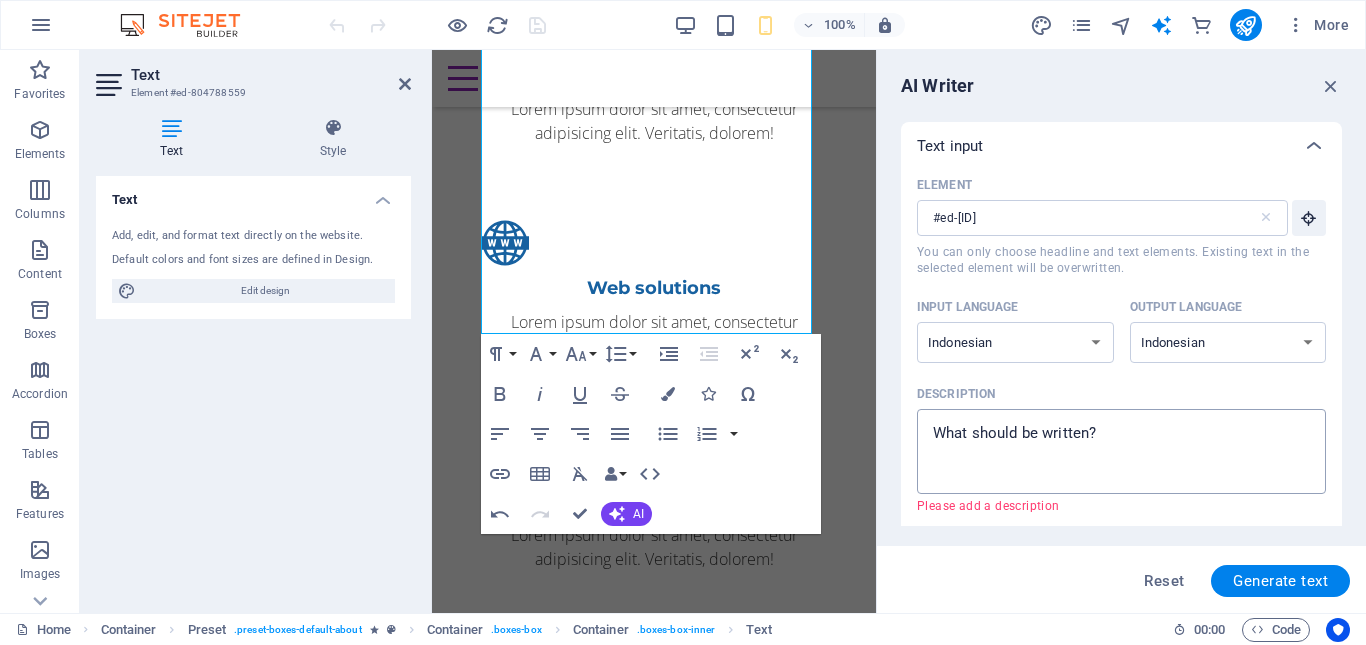 type on "x" 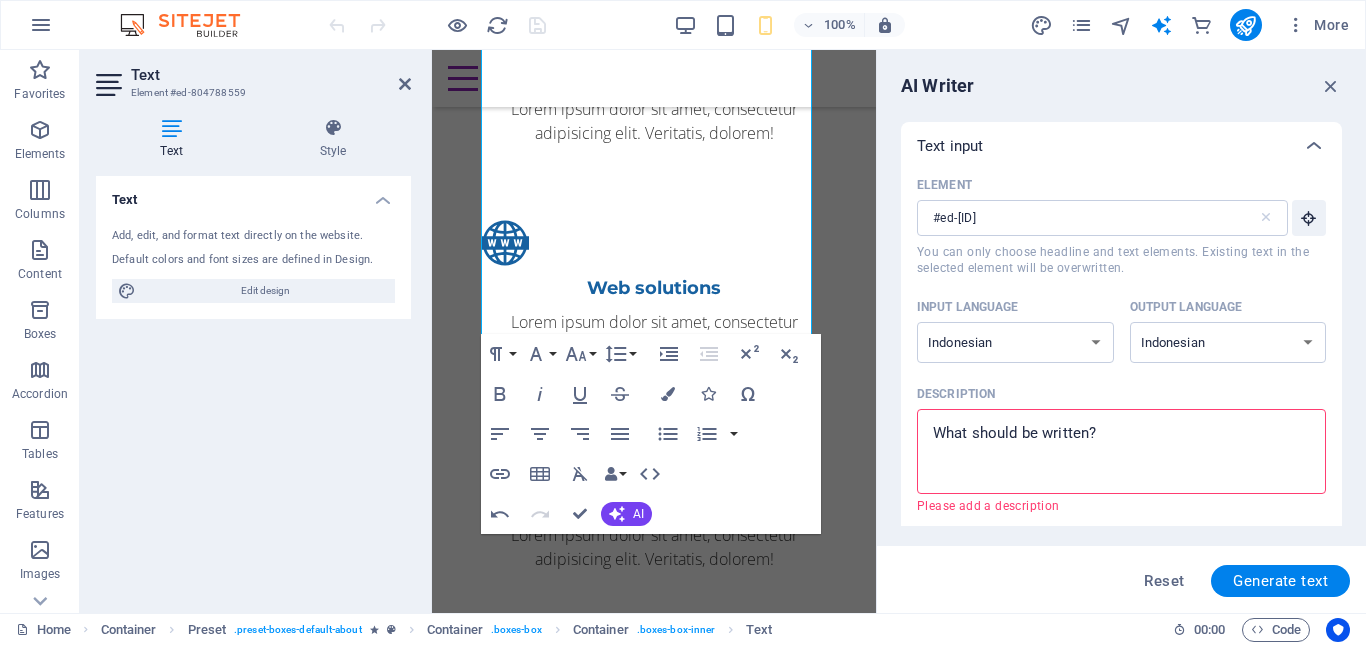 drag, startPoint x: 1123, startPoint y: 436, endPoint x: 939, endPoint y: 434, distance: 184.01086 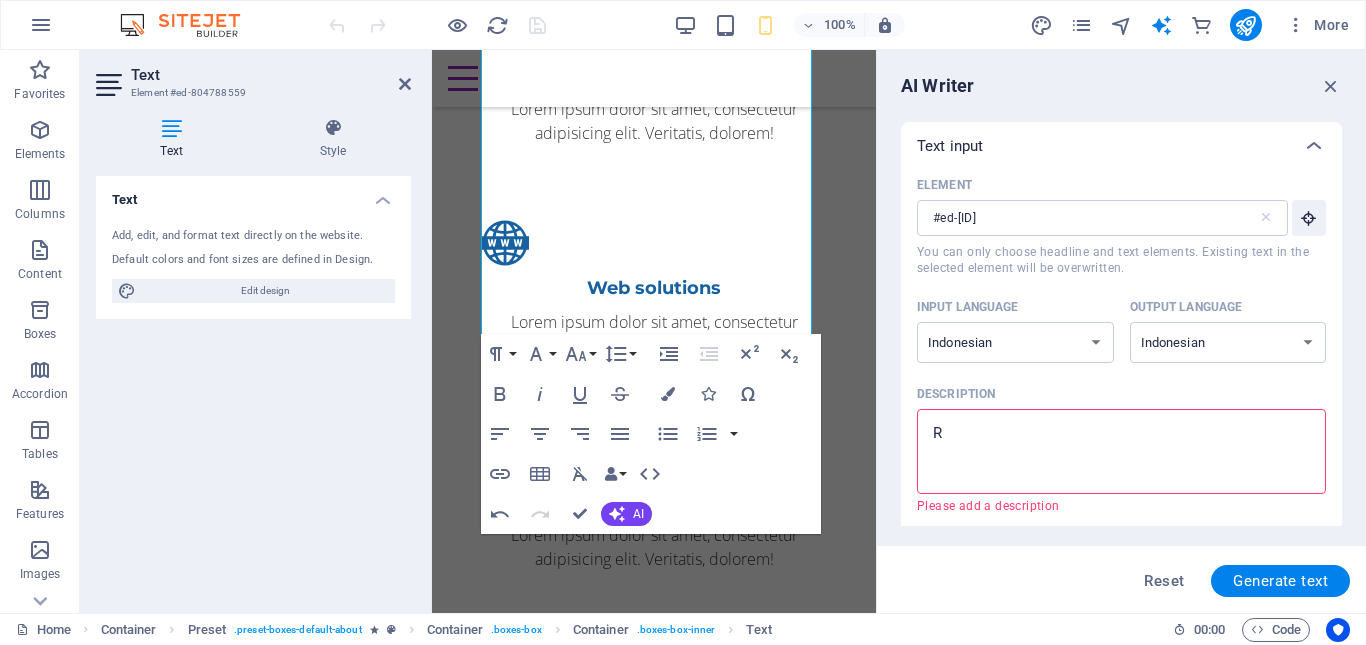 type on "x" 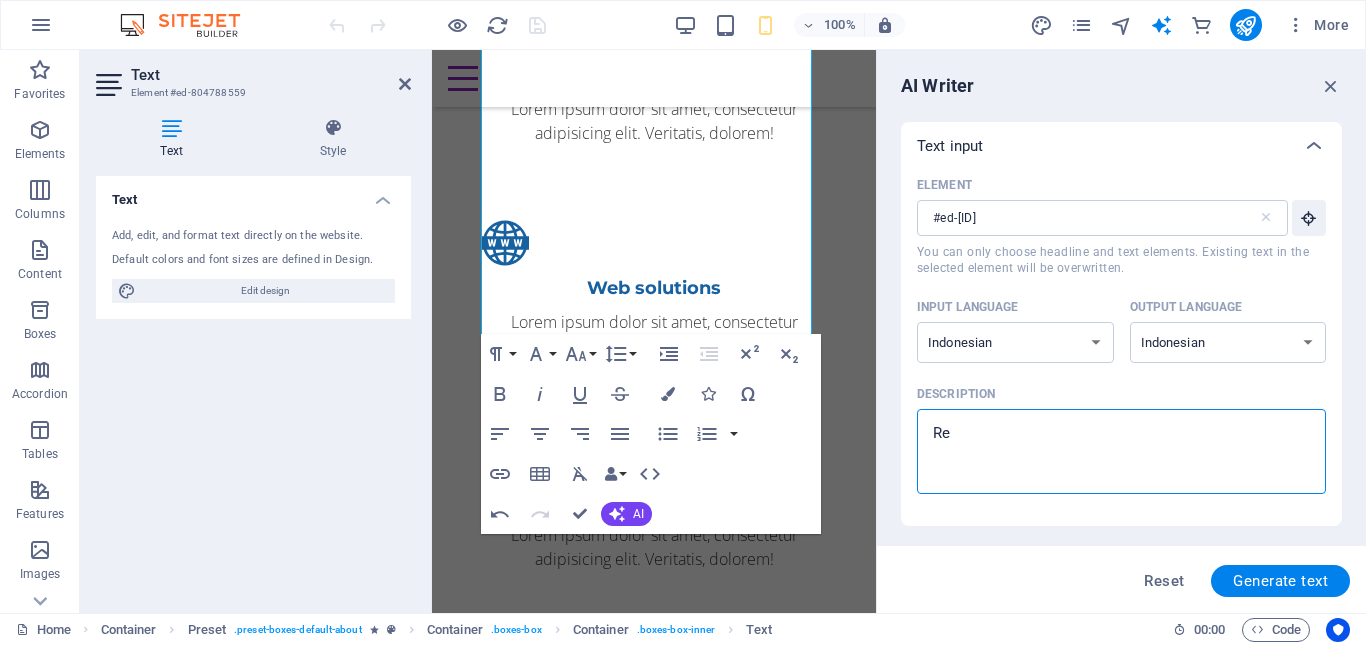 type on "Rep" 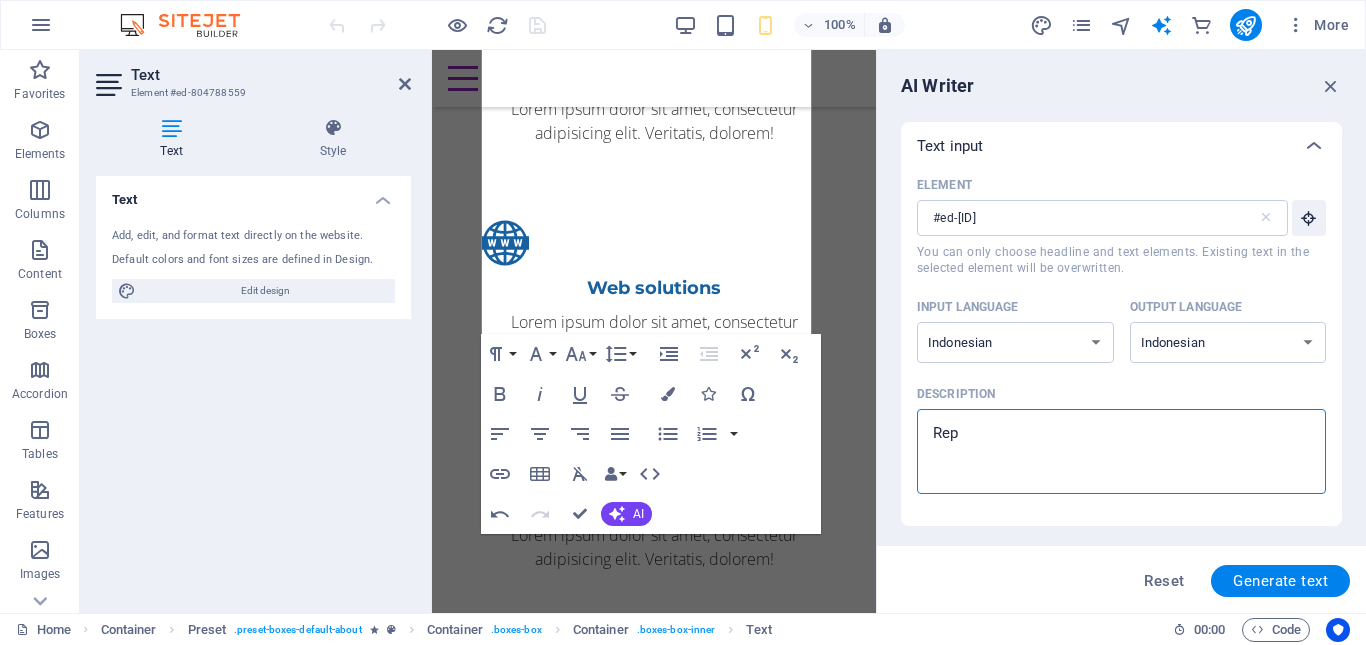 type on "Repe" 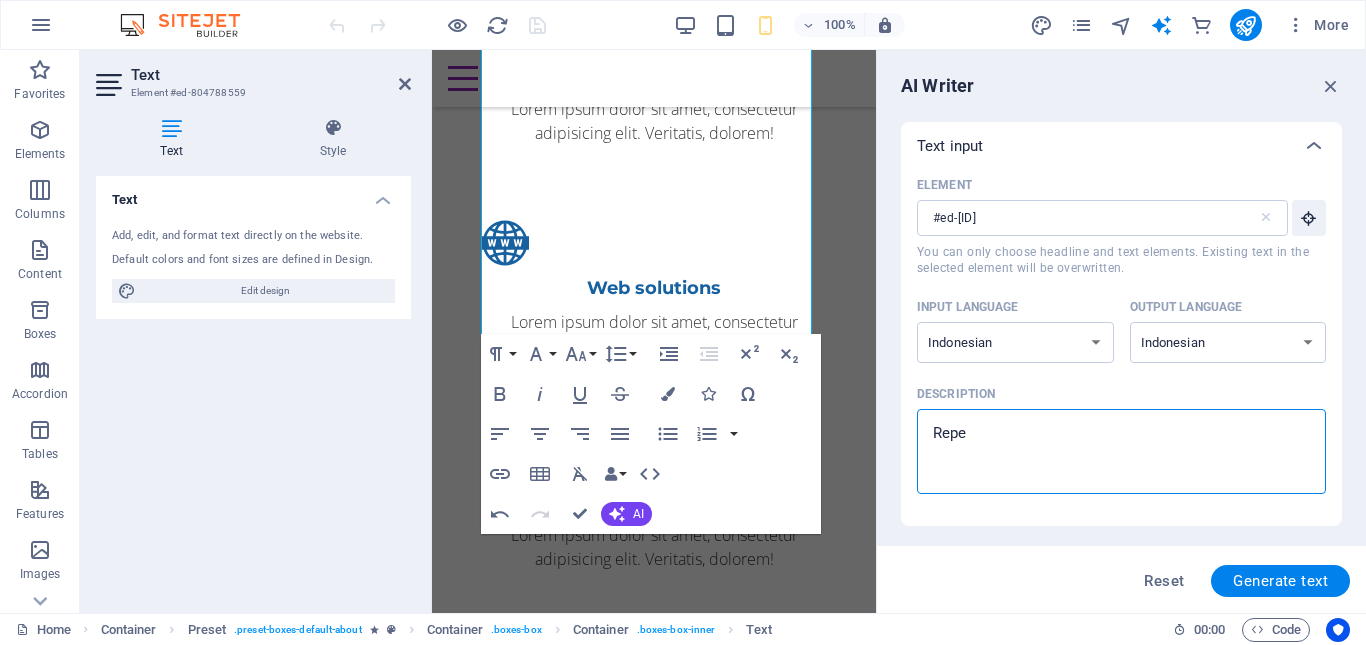 type on "Repea" 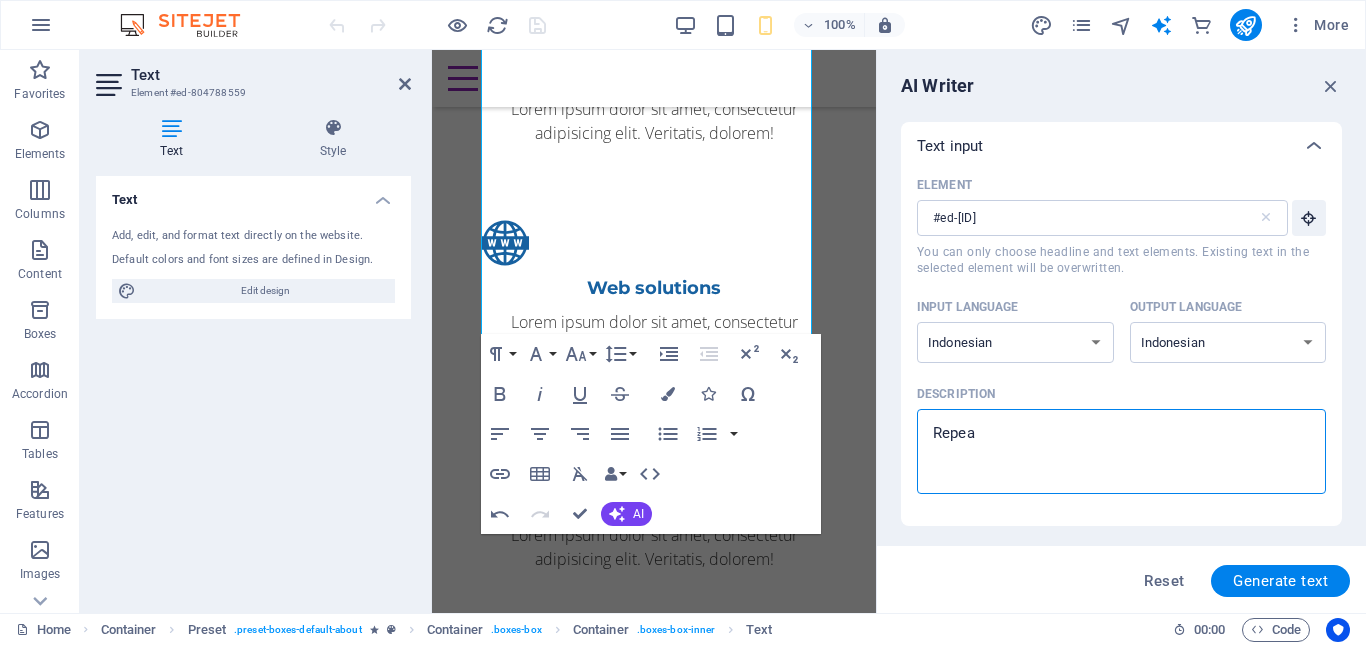 type on "Repeat" 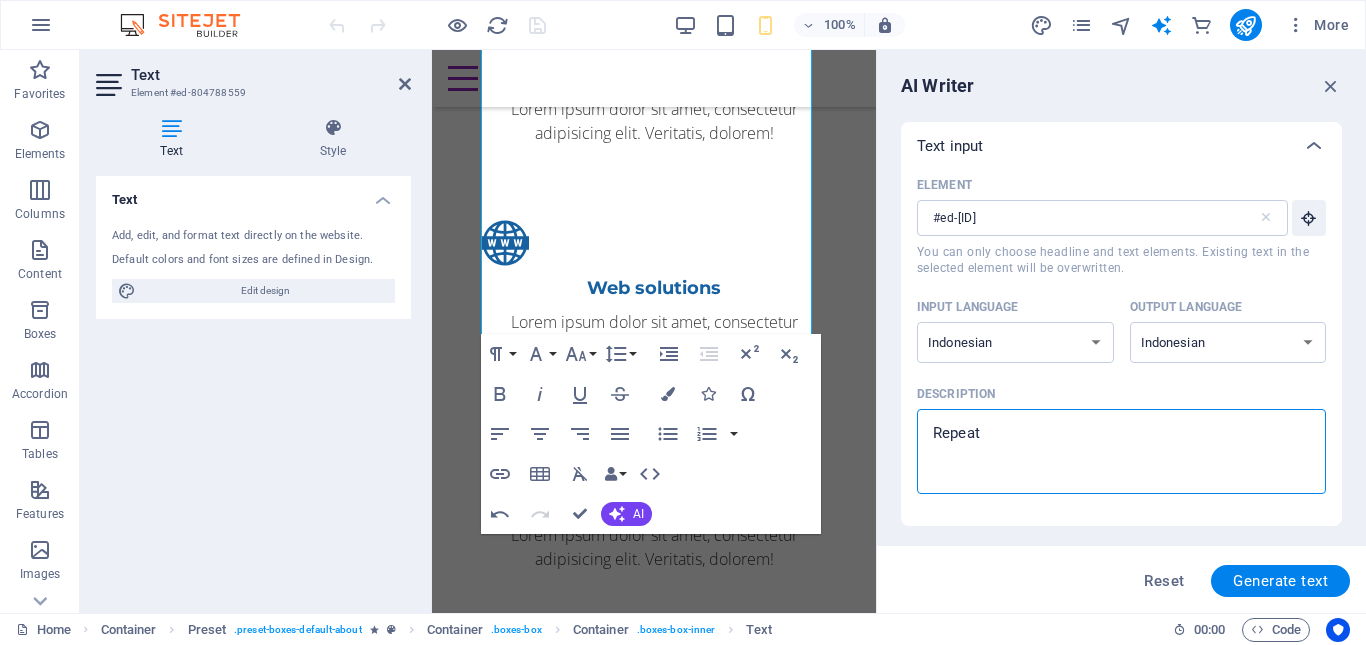 type on "Repeate" 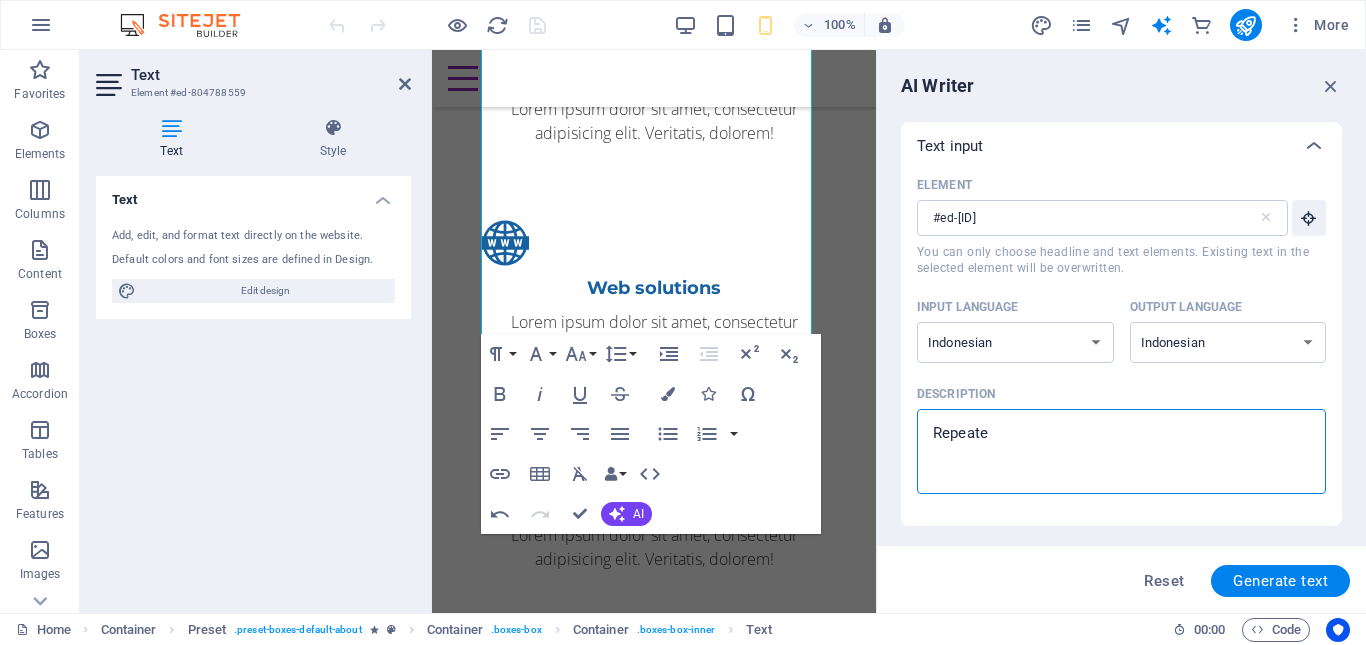 type on "Repeater" 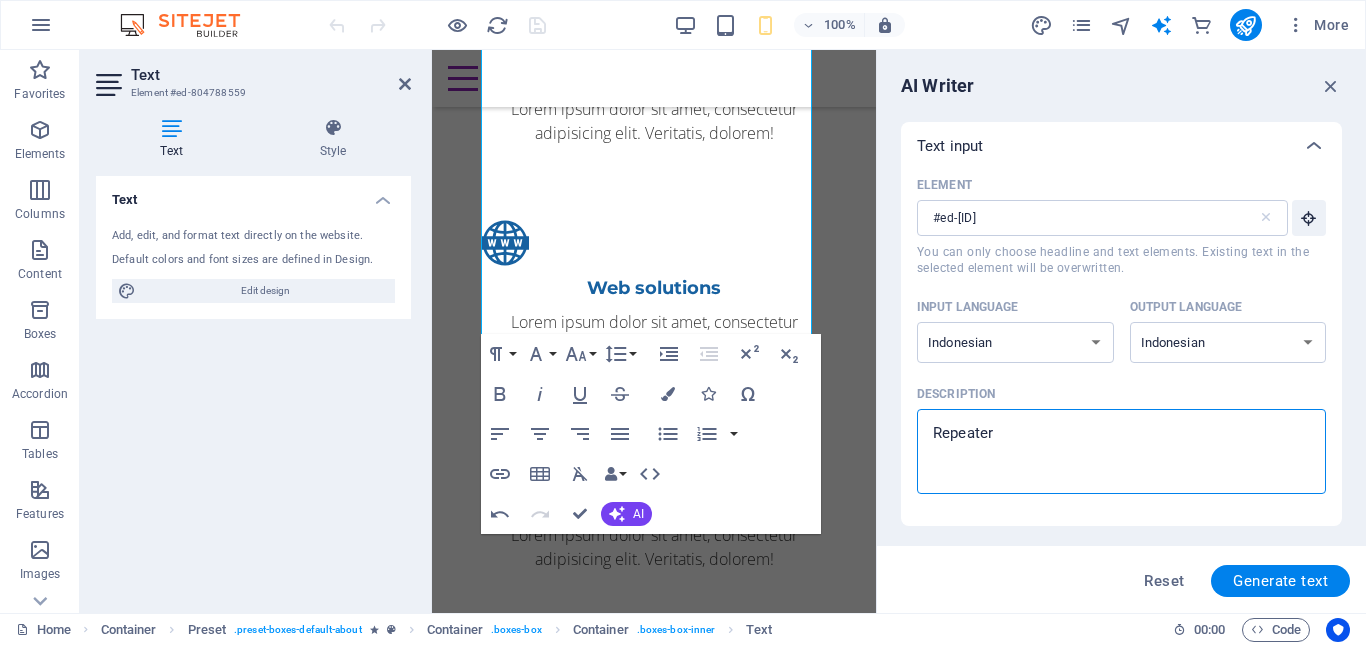 type on "Repeater" 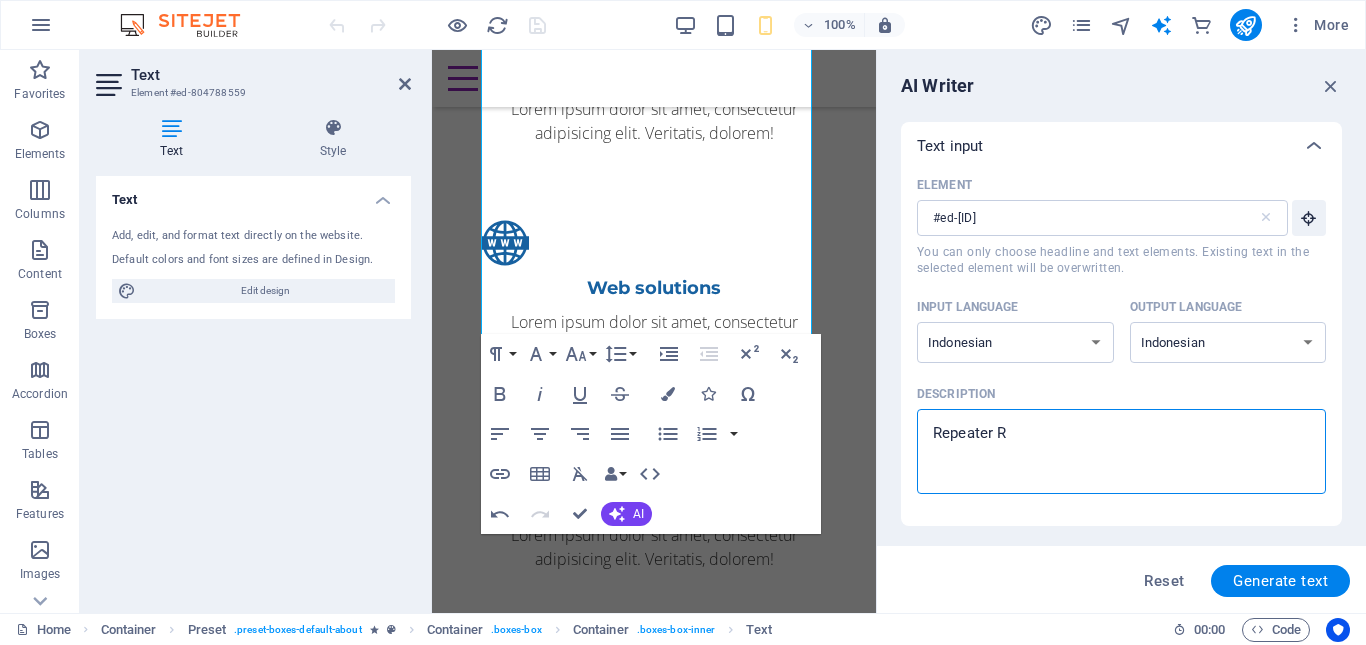 type on "Repeater Ra" 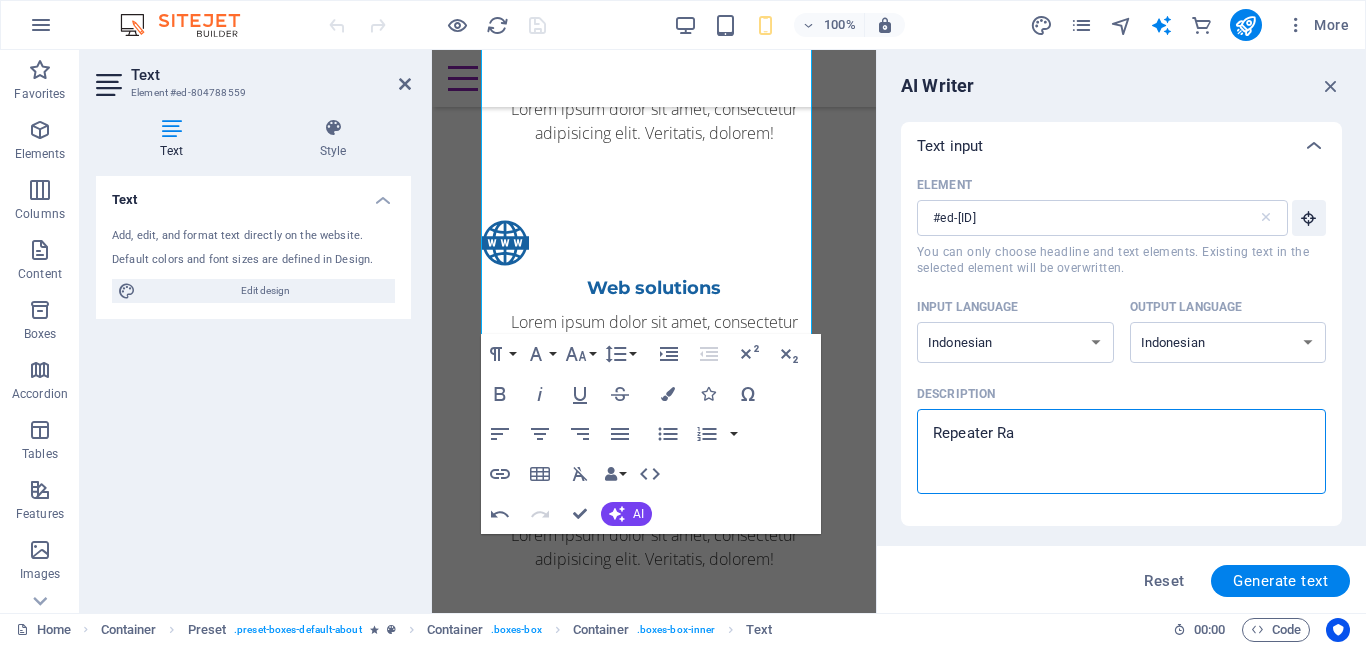 type on "Repeater Rad" 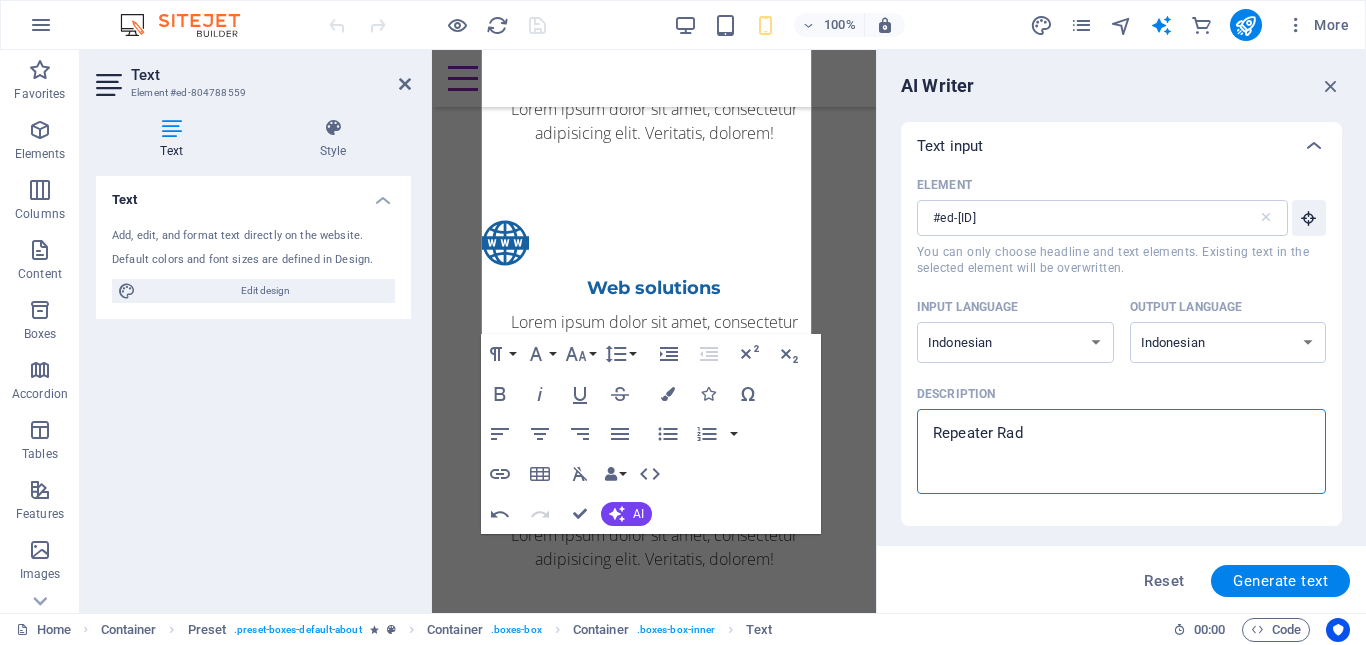 type on "Repeater Radi" 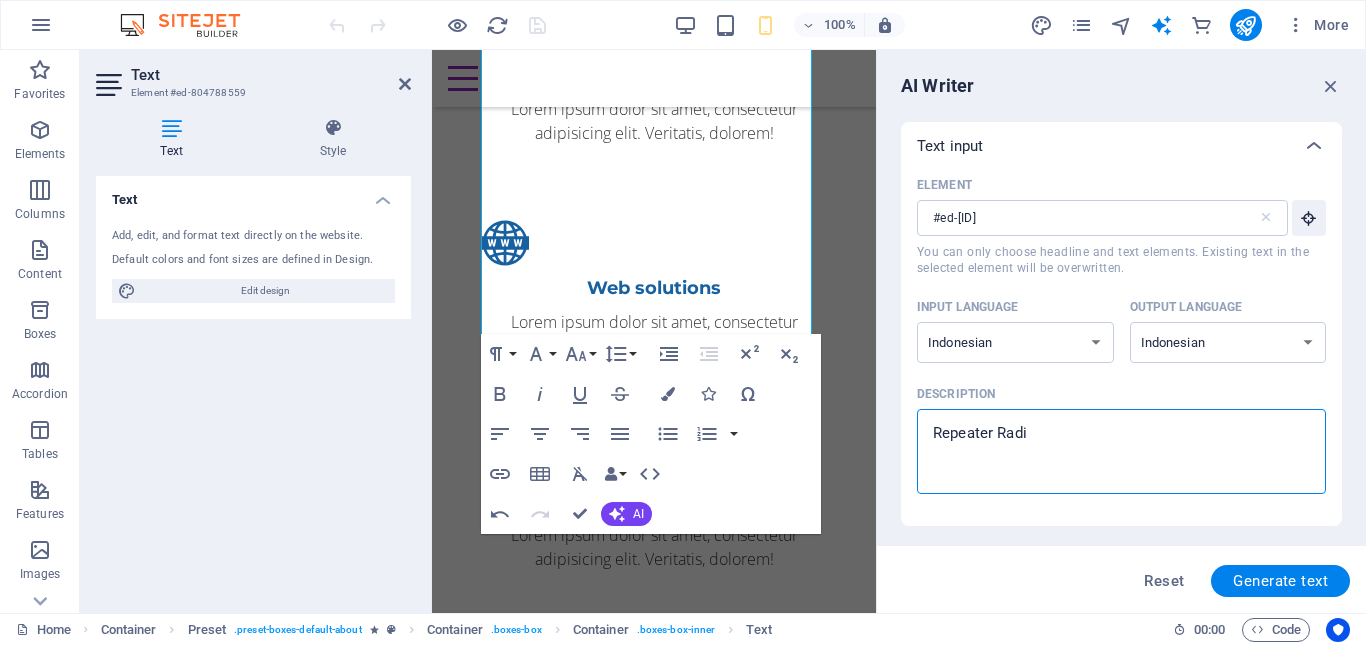 type on "Repeater Radio" 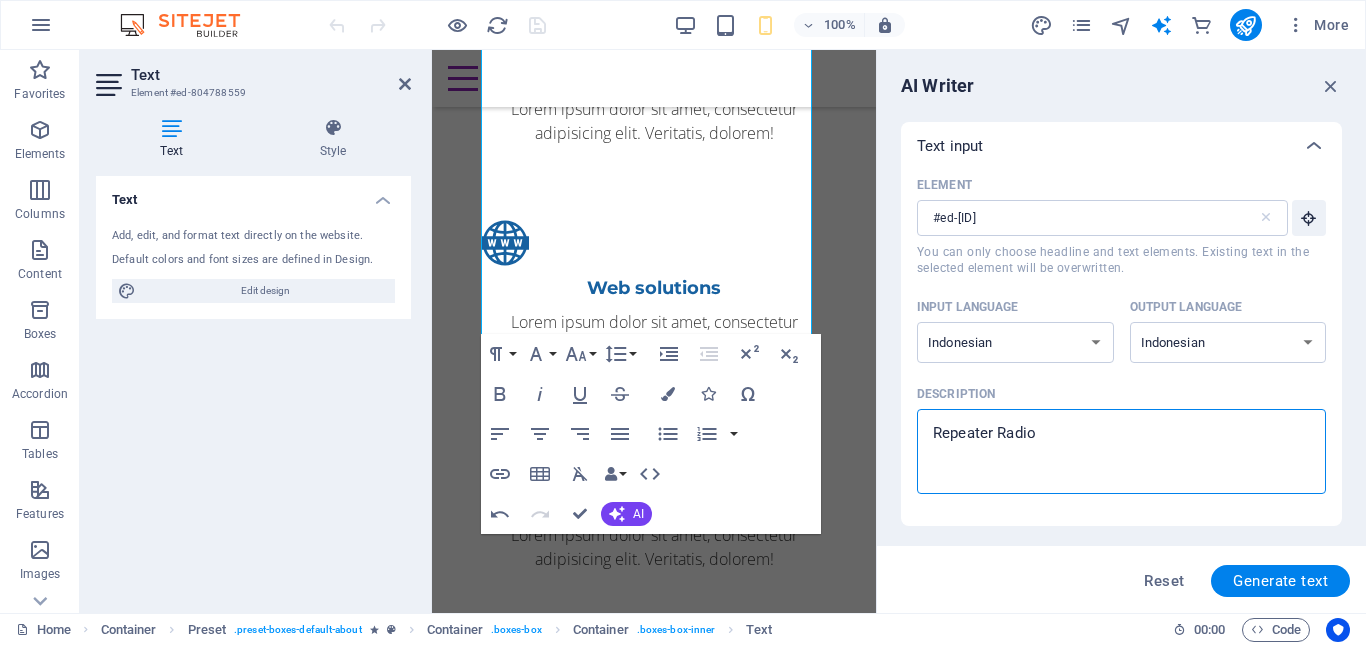 type on "Repeater Radio" 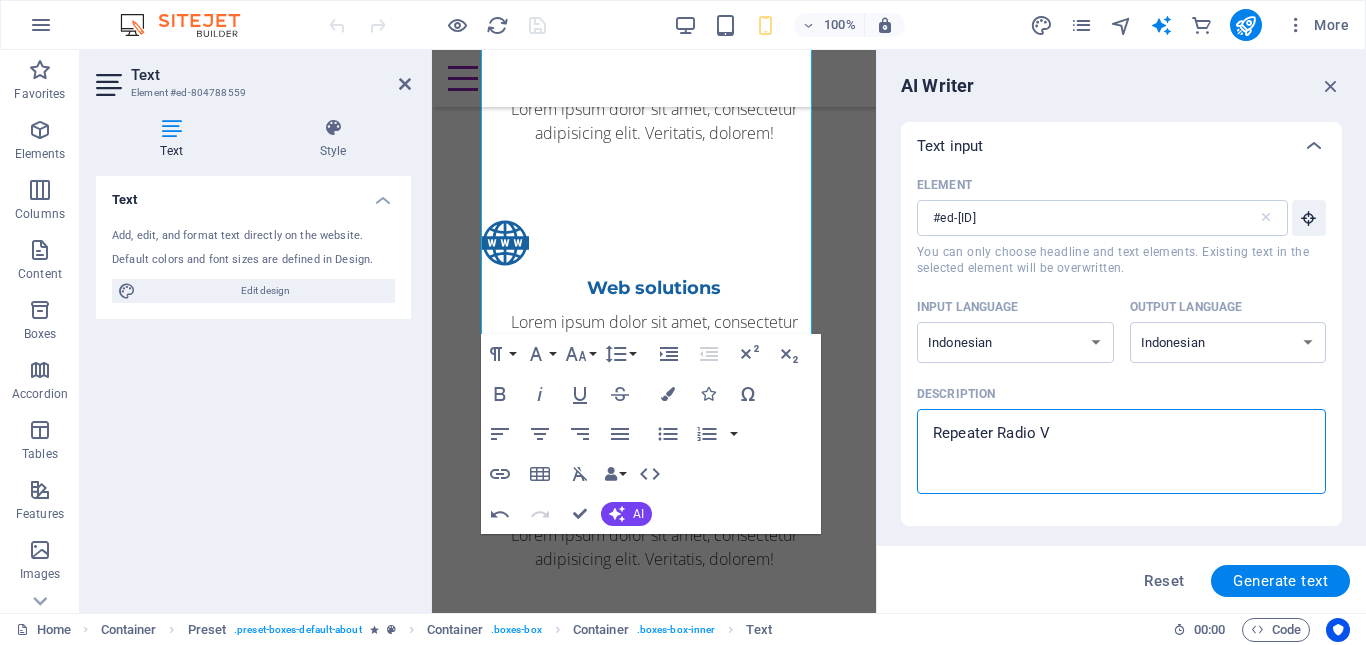type on "Repeater Radio VH" 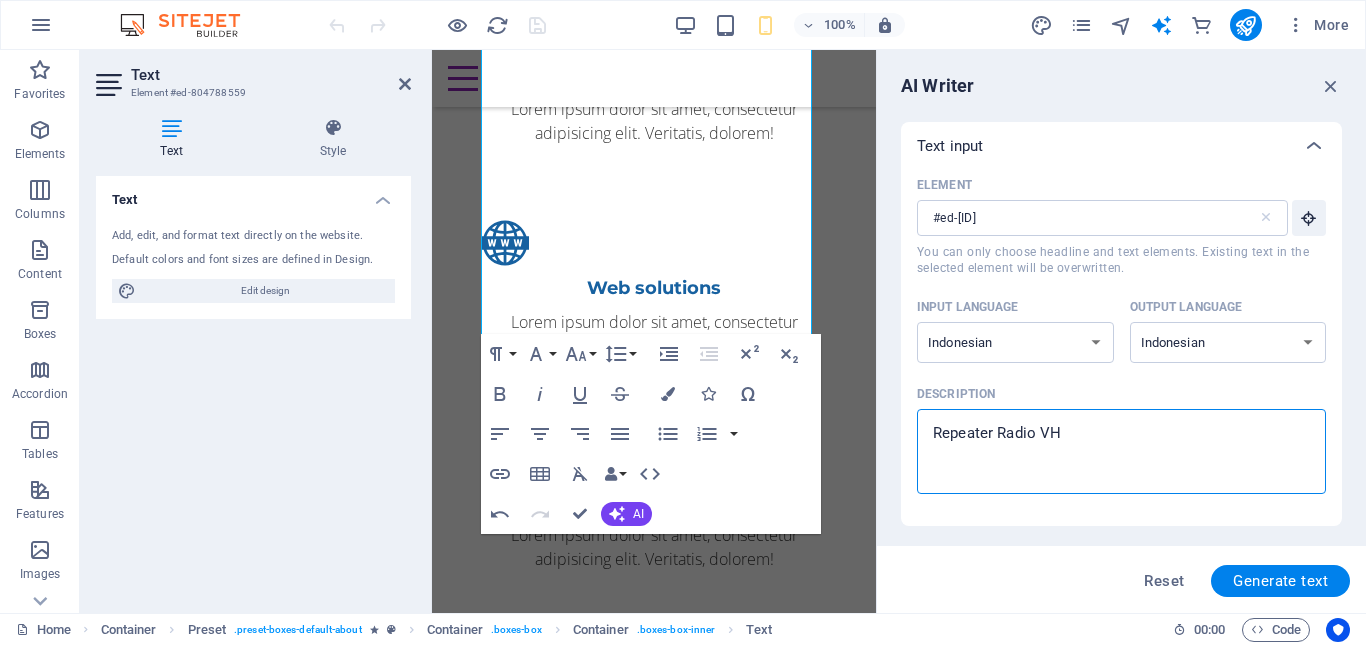 type on "Repeater Radio VHF" 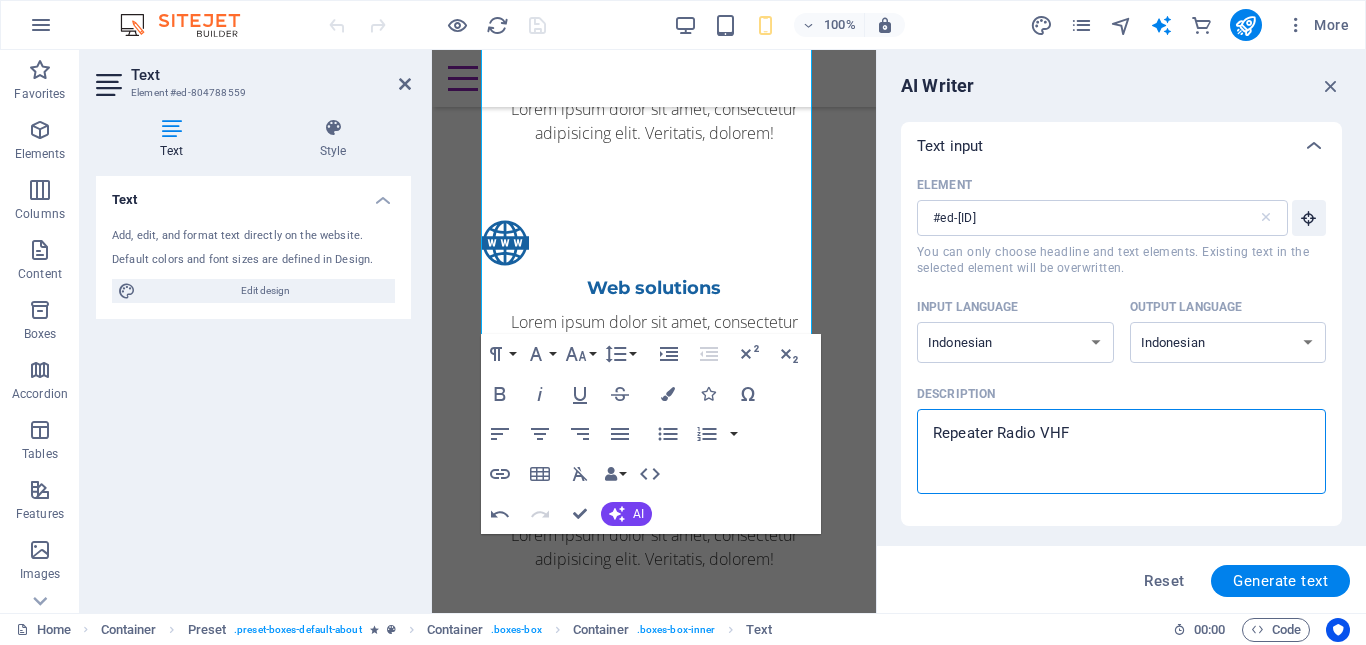 type on "Repeater Radio VHF<" 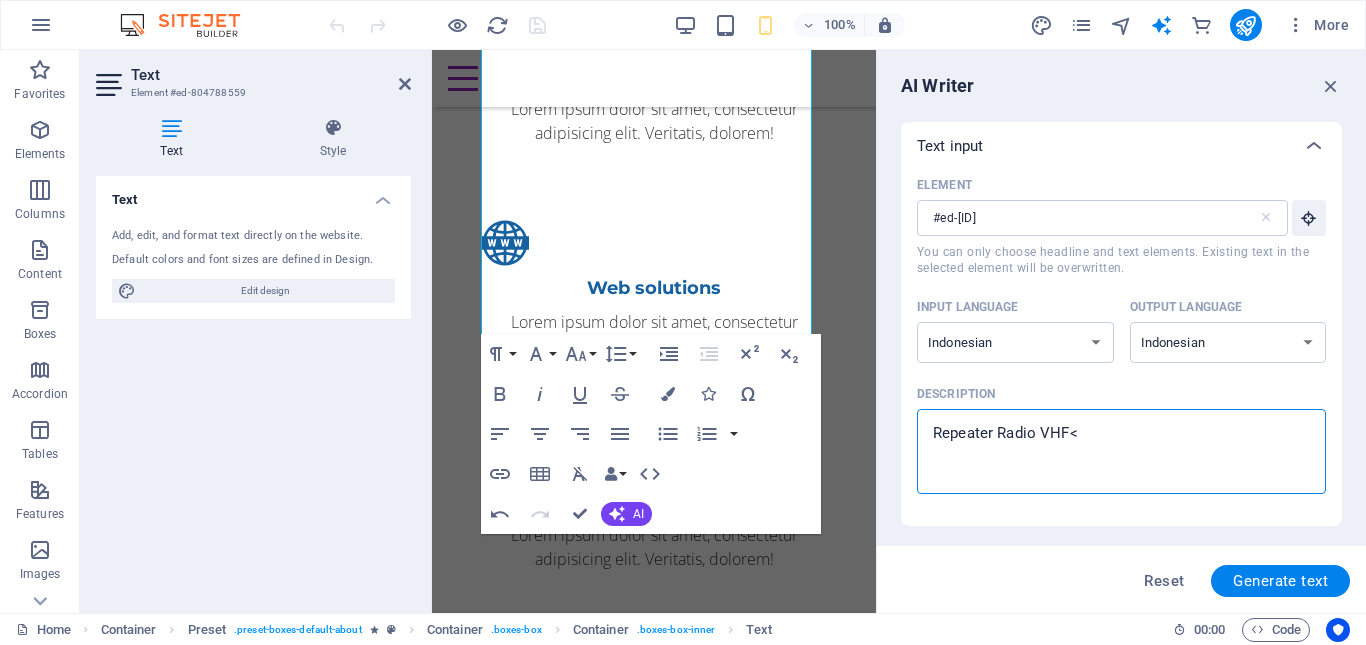 type on "Repeater Radio VHF<U" 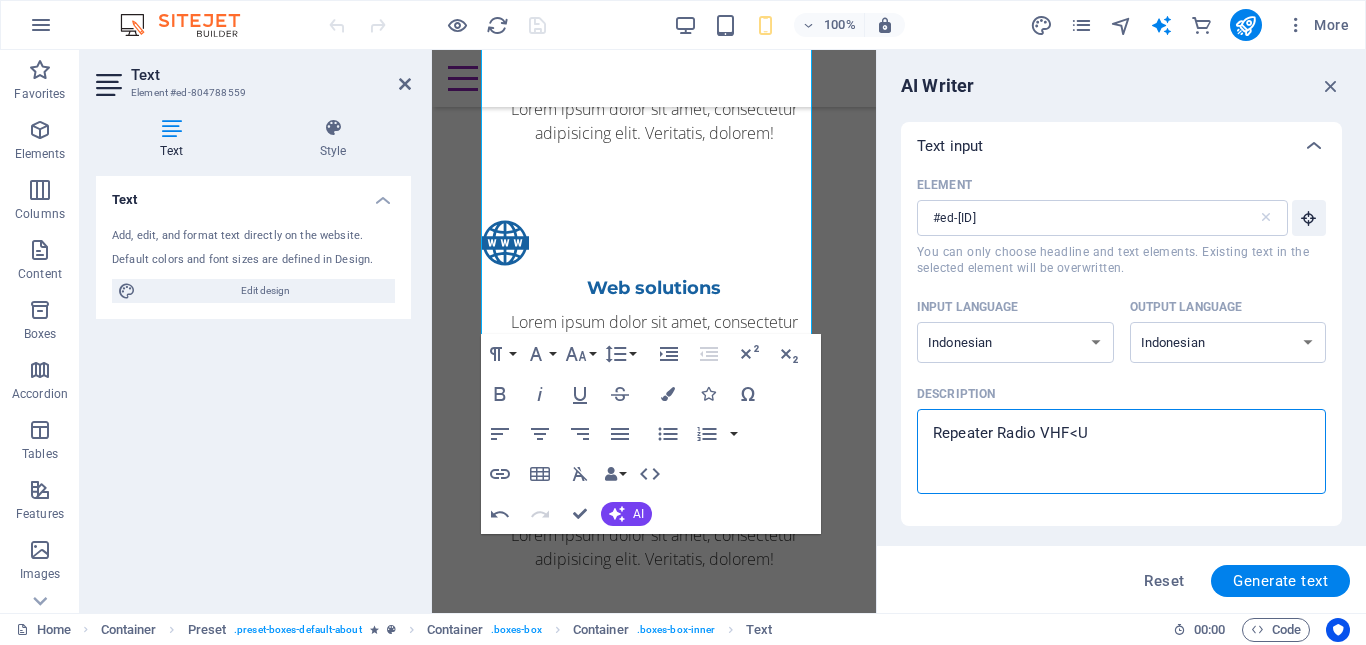 type on "Repeater Radio VHF<UH" 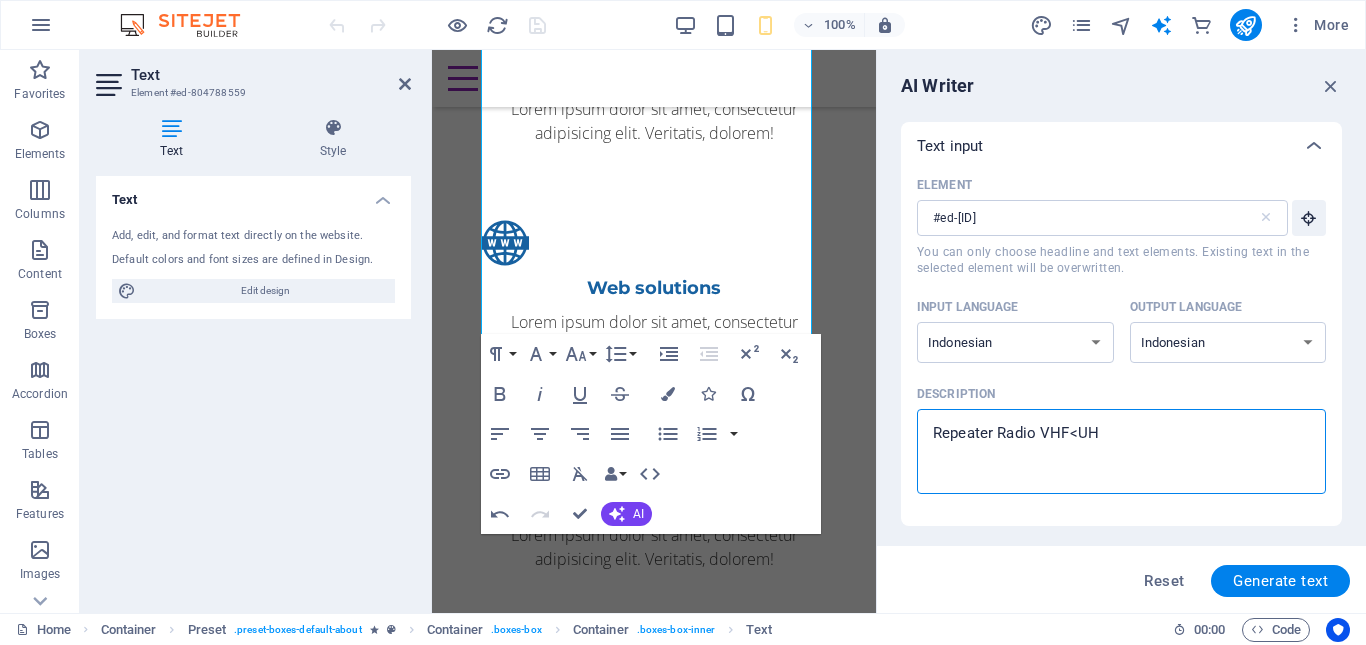 type on "Repeater Radio VHF<UHF" 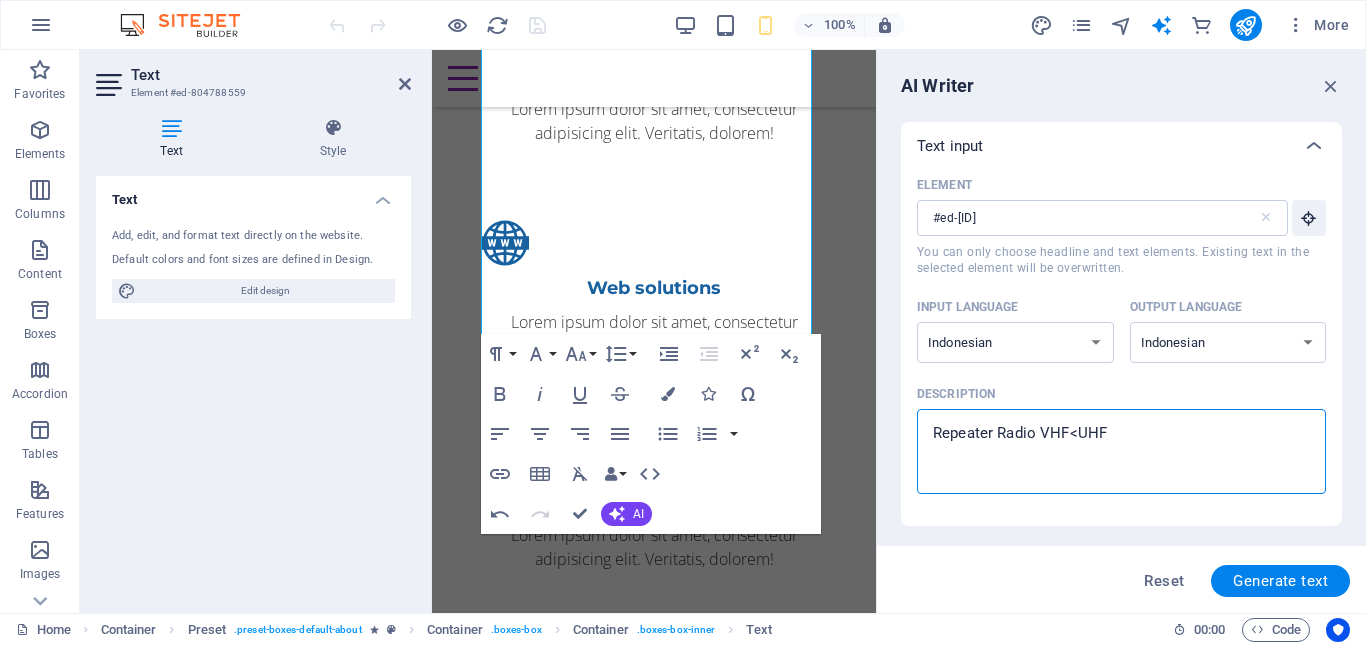type on "Repeater Radio VHF<UH" 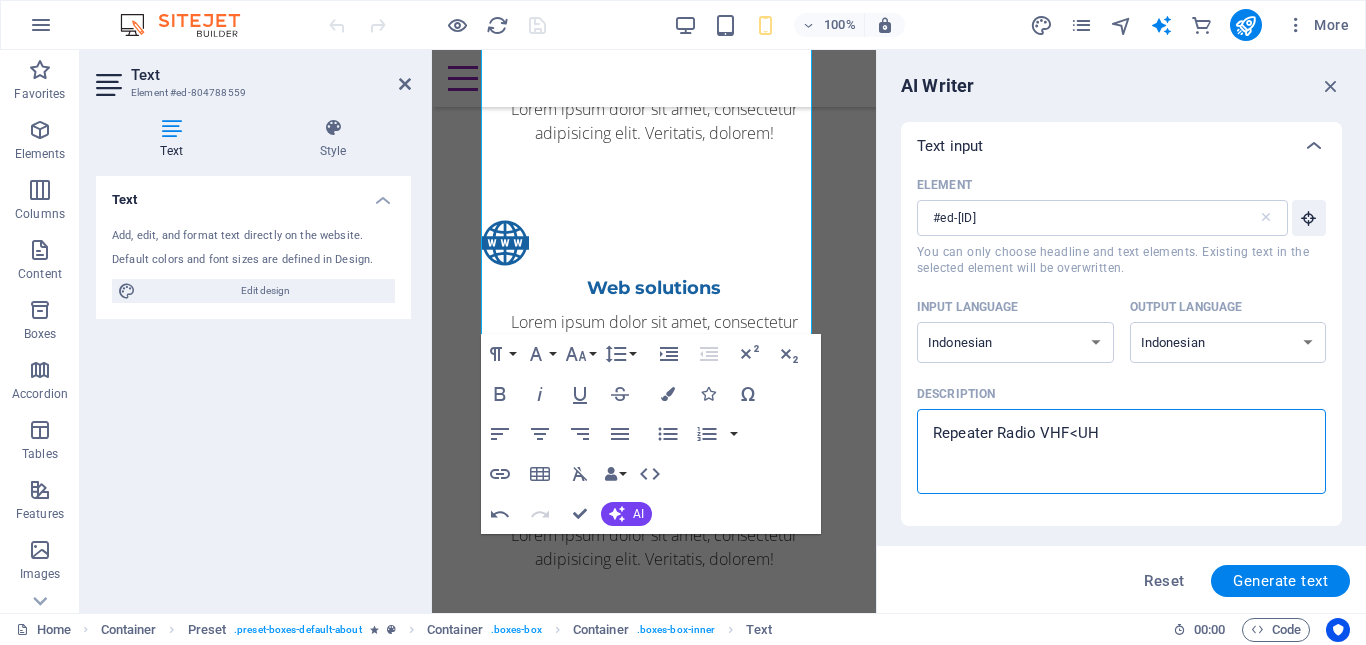 type on "Repeater Radio VHF<U" 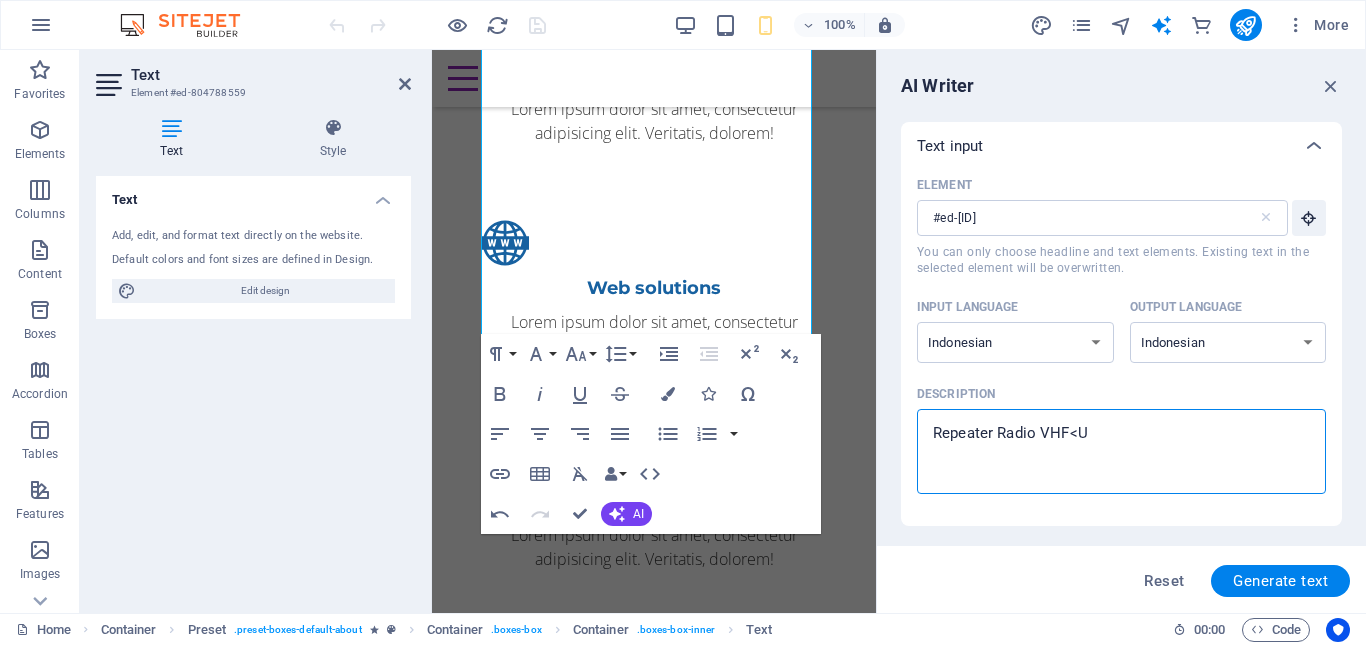 type on "Repeater Radio VHF<" 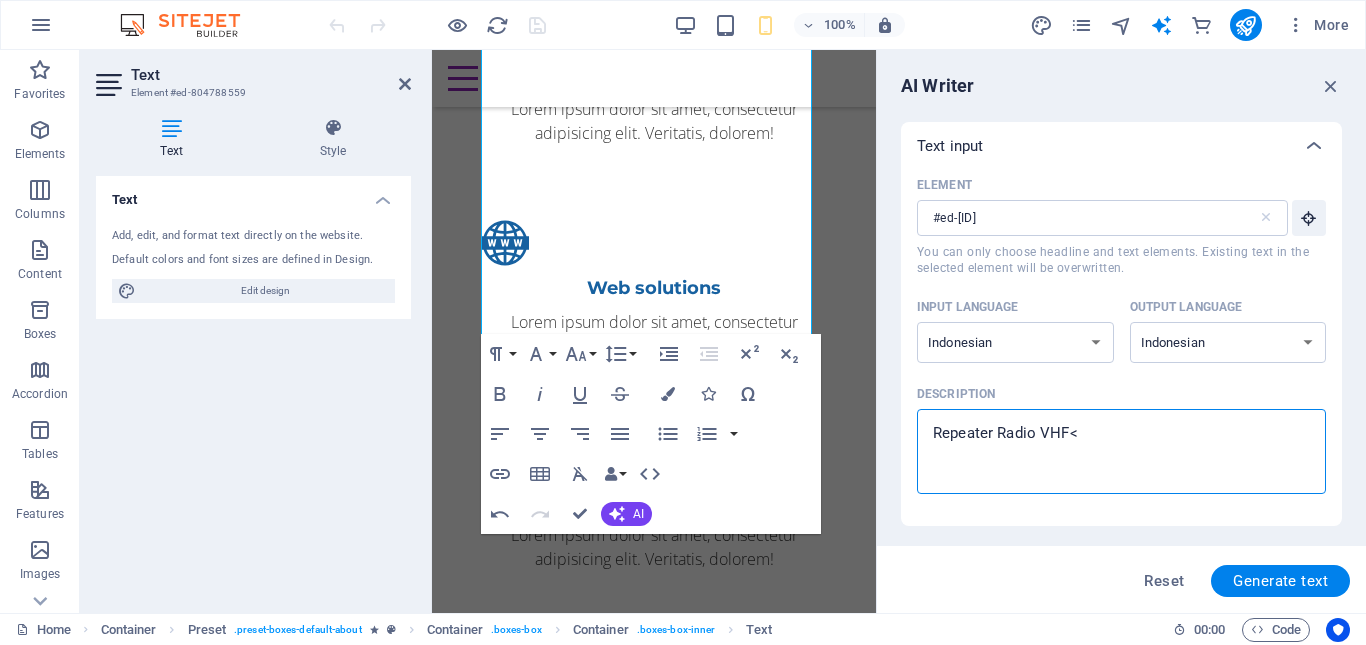 type on "Repeater Radio VHF" 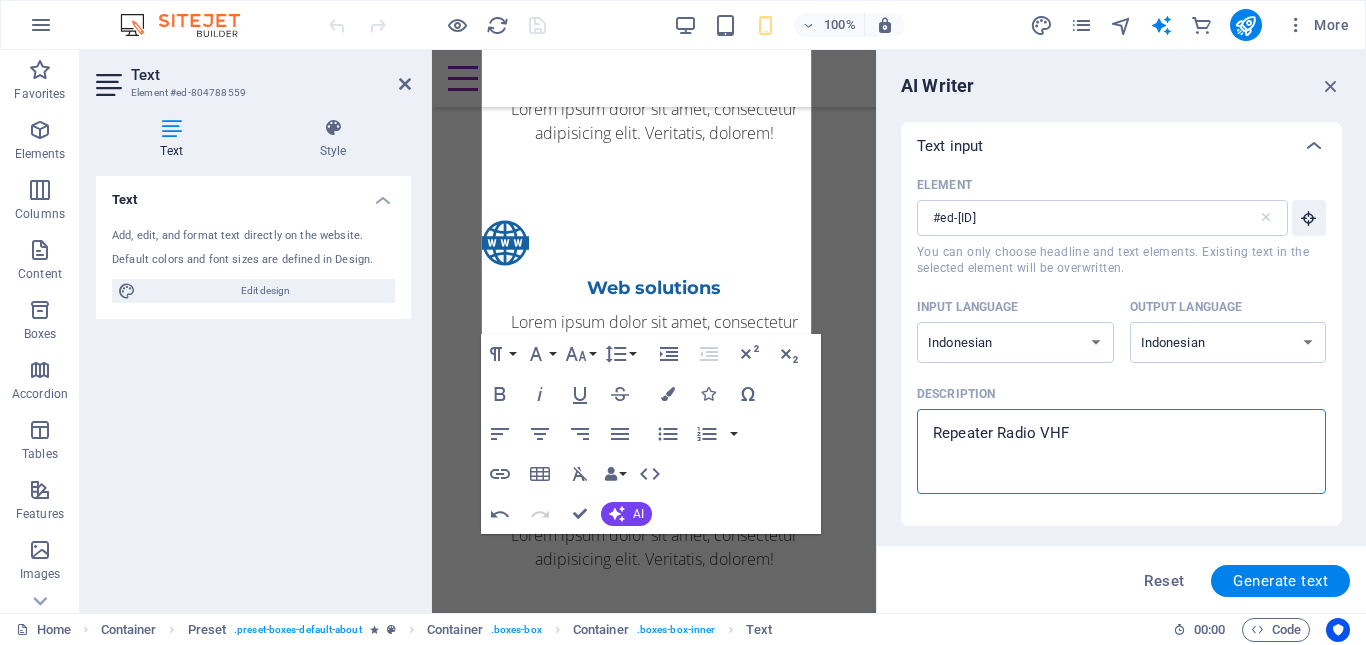 type on "x" 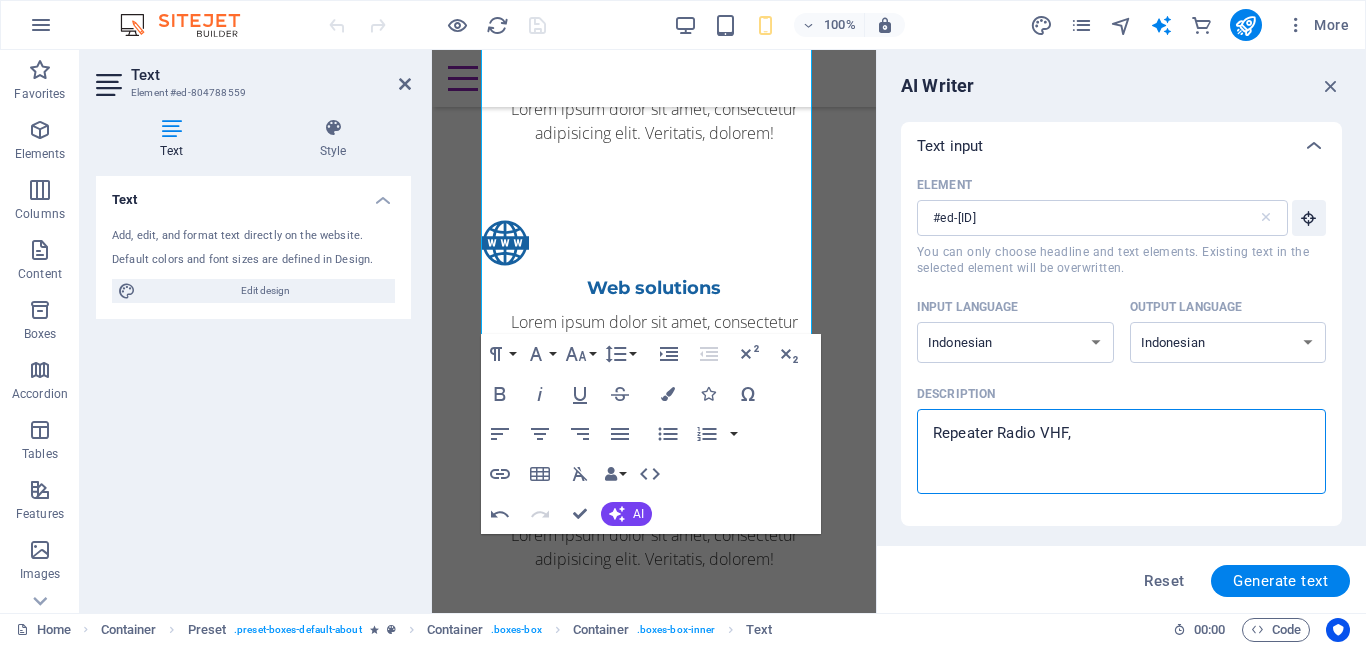 type on "x" 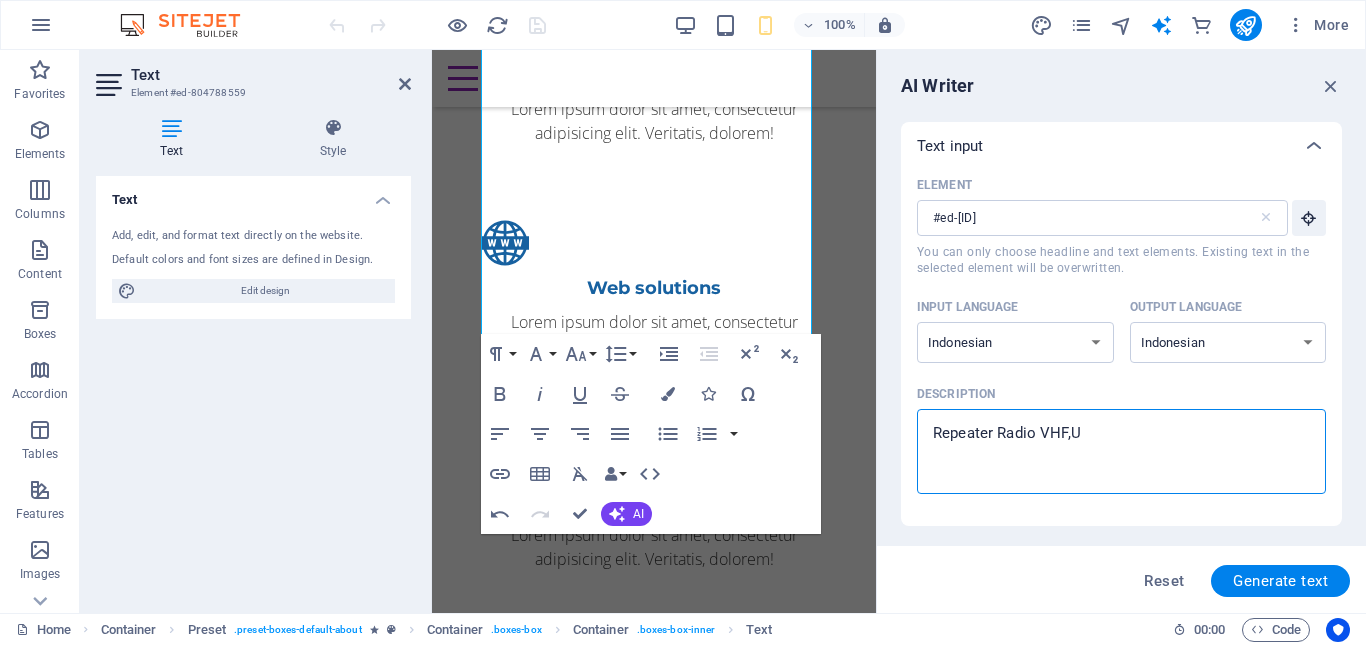 type on "Repeater Radio VHF,UH" 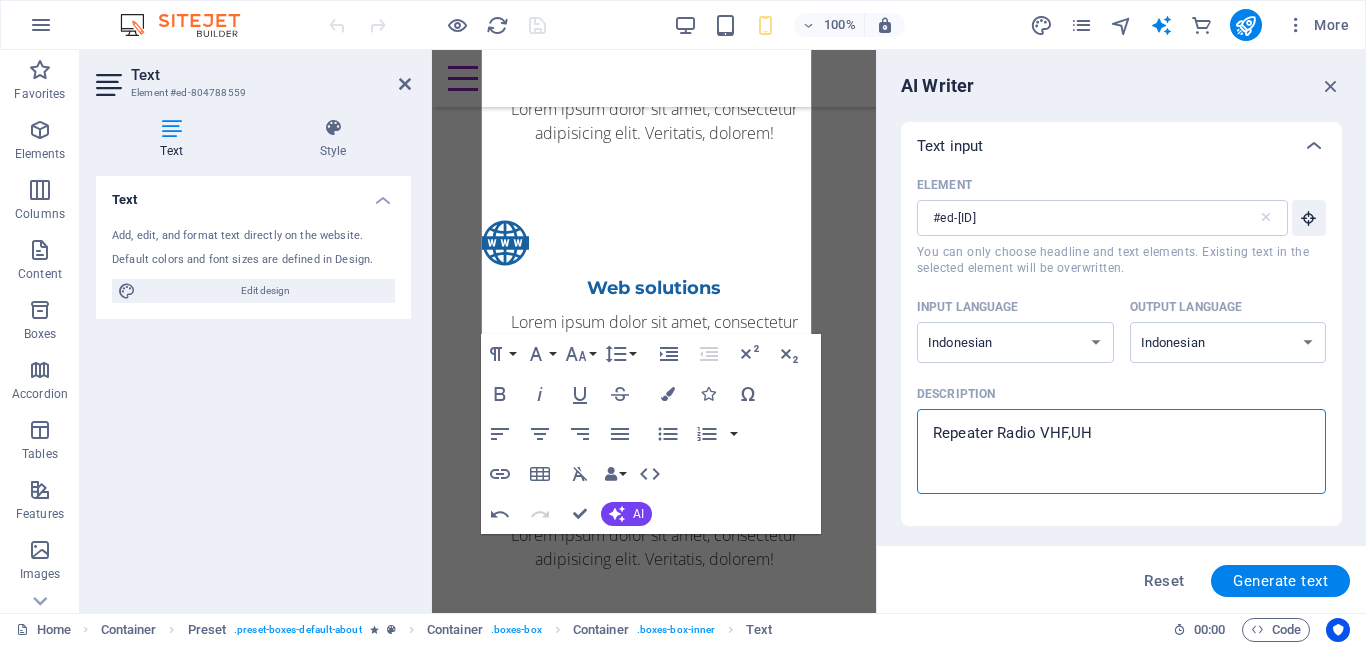 type on "x" 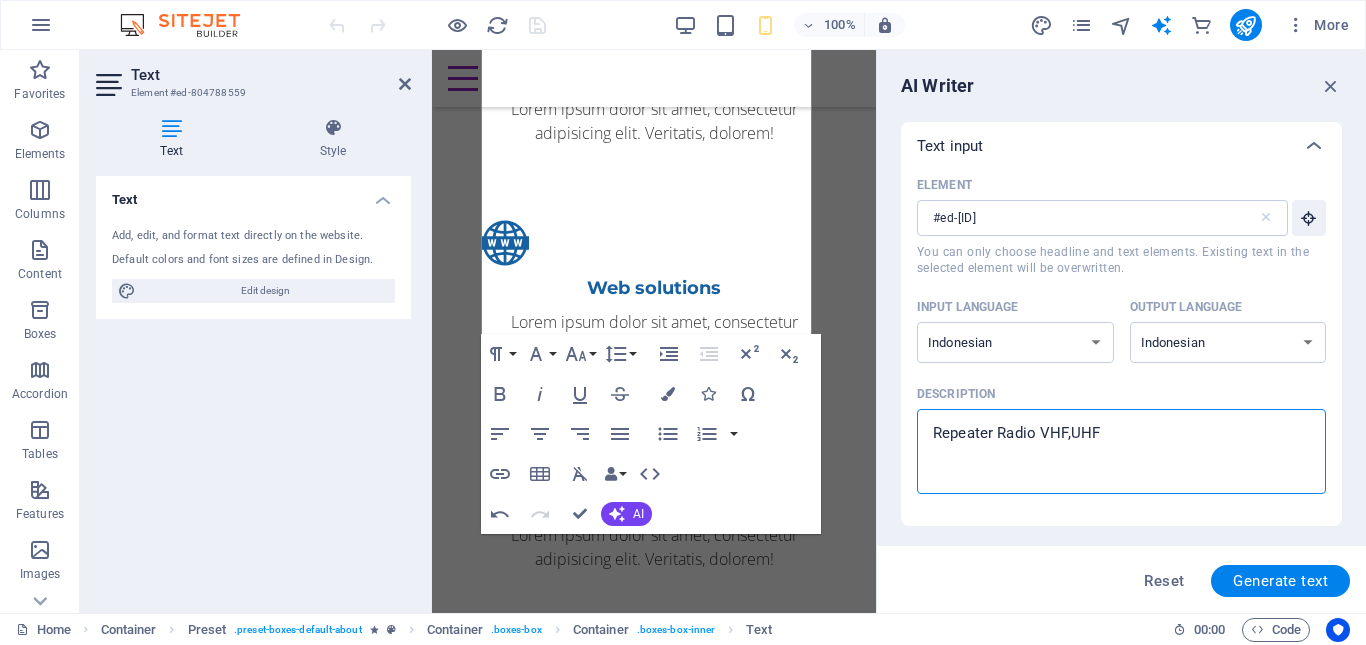 type on "Repeater Radio VHF,UHF," 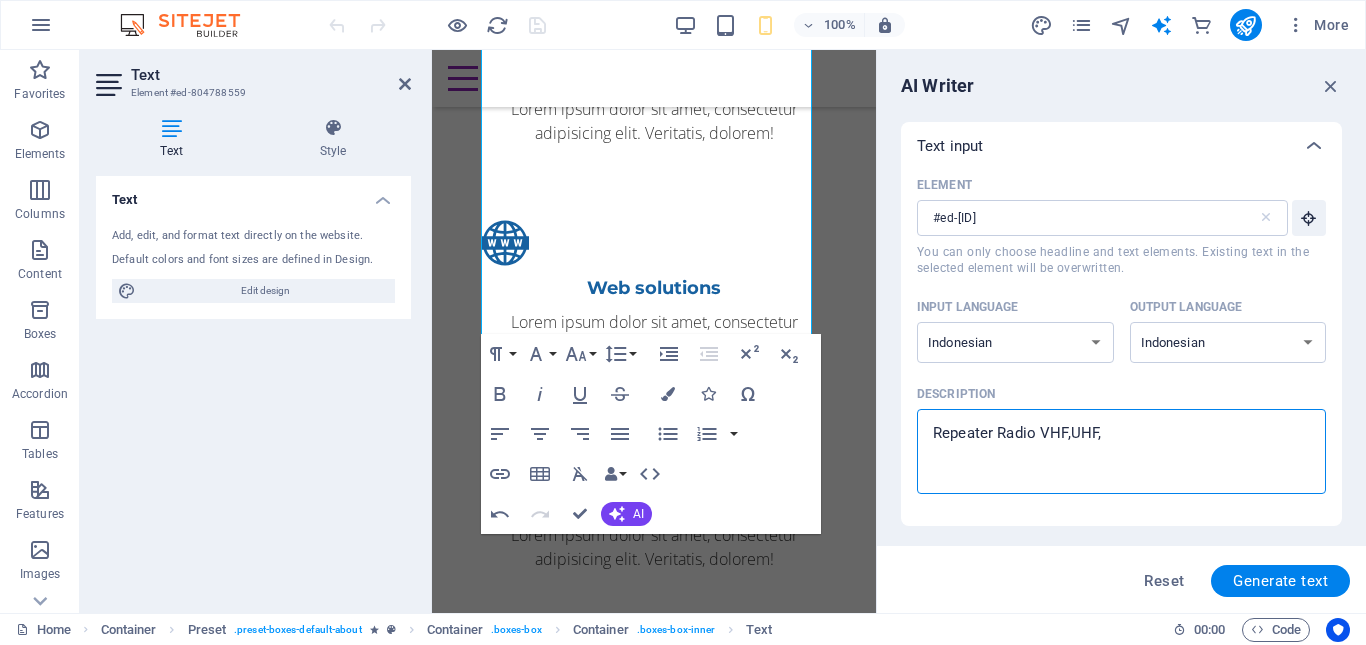 type on "Repeater Radio VHF,UHF,E" 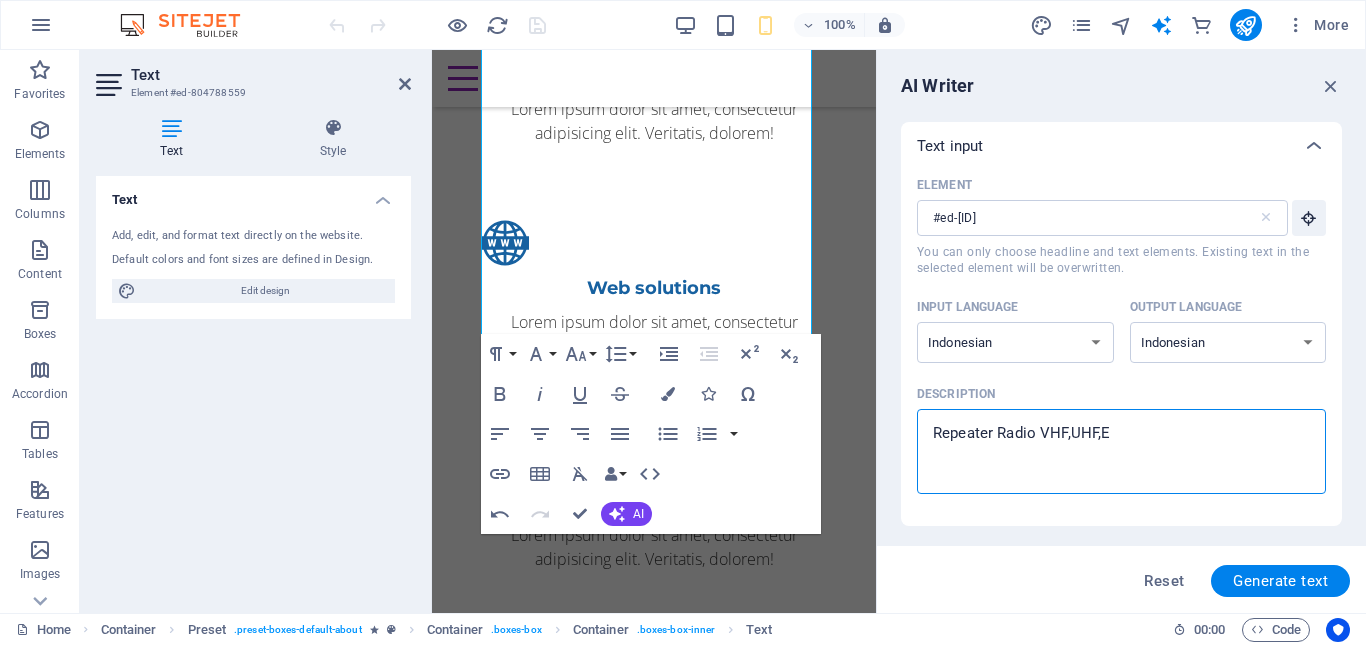 type on "Repeater Radio VHF,UHF,EH" 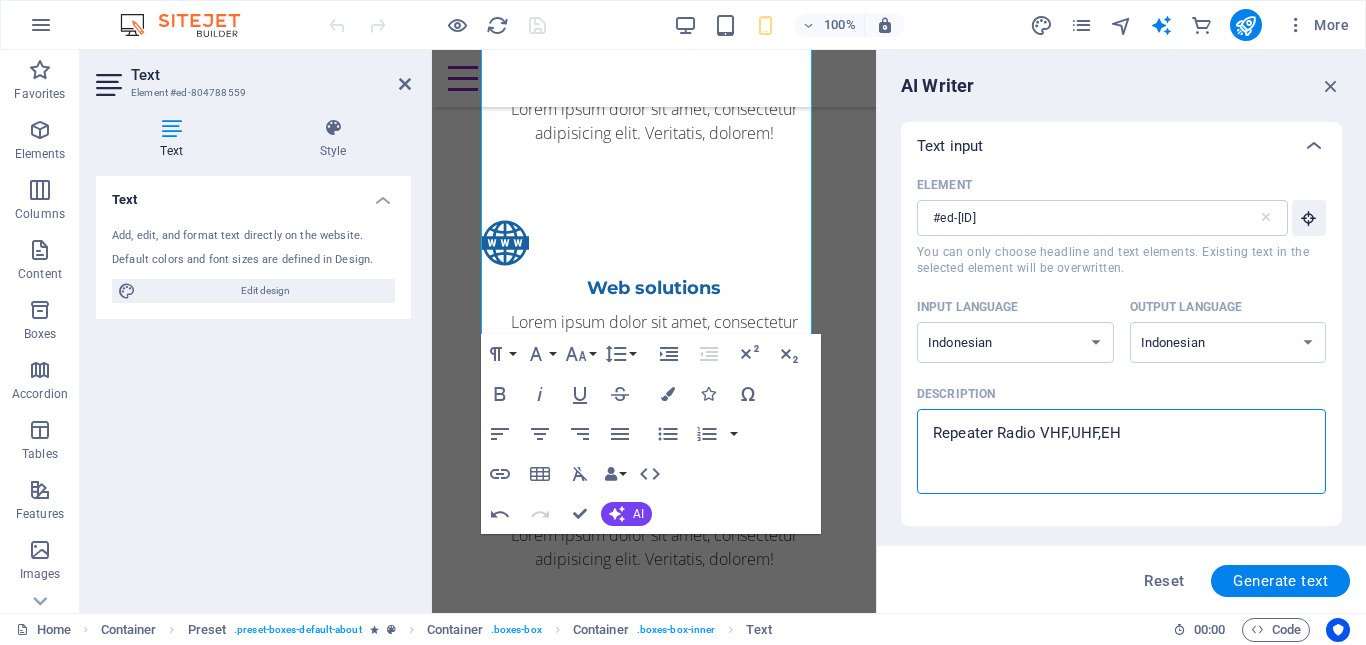 type on "Repeater Radio VHF,UHF,EHF" 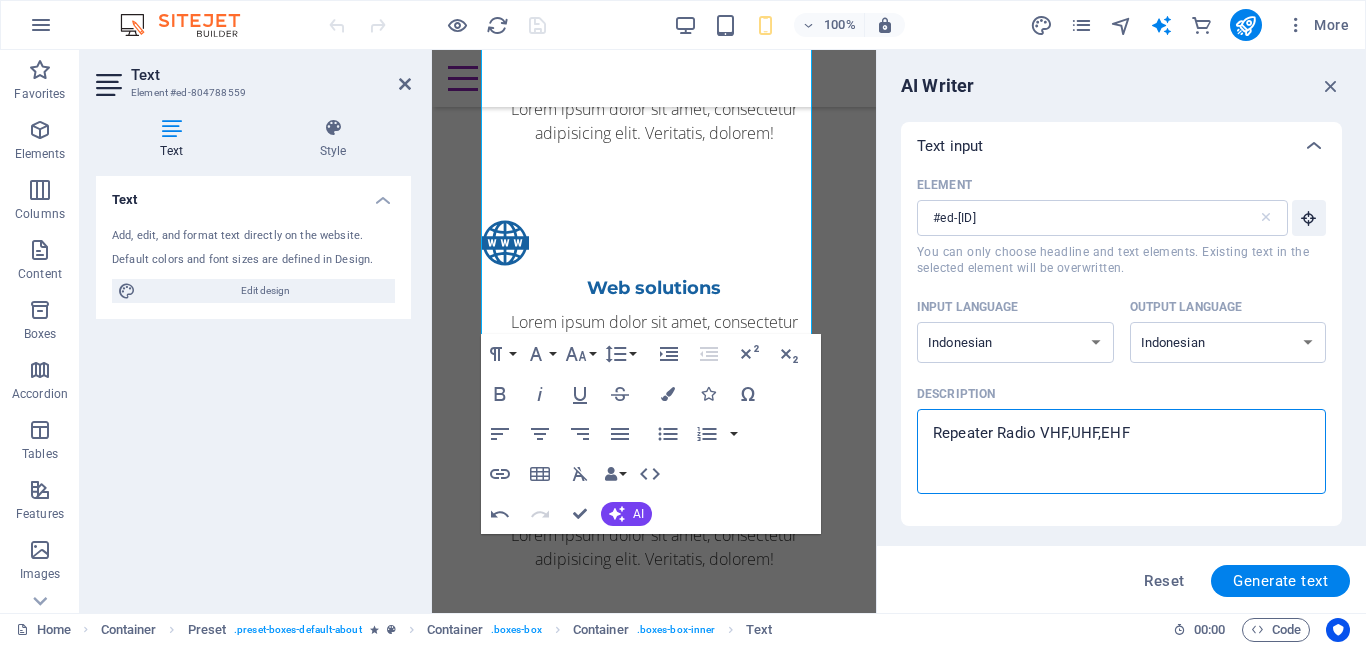 type on "Repeater Radio VHF,UHF,EH" 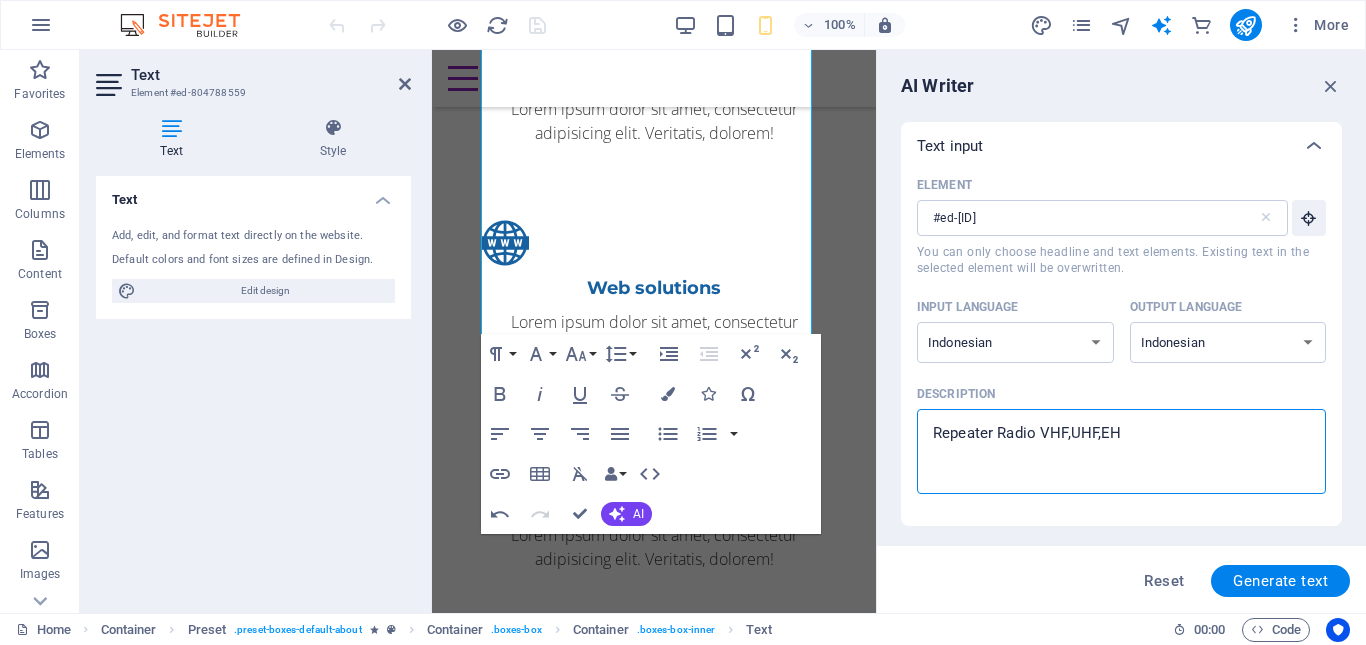 type on "Repeater Radio VHF,UHF,E" 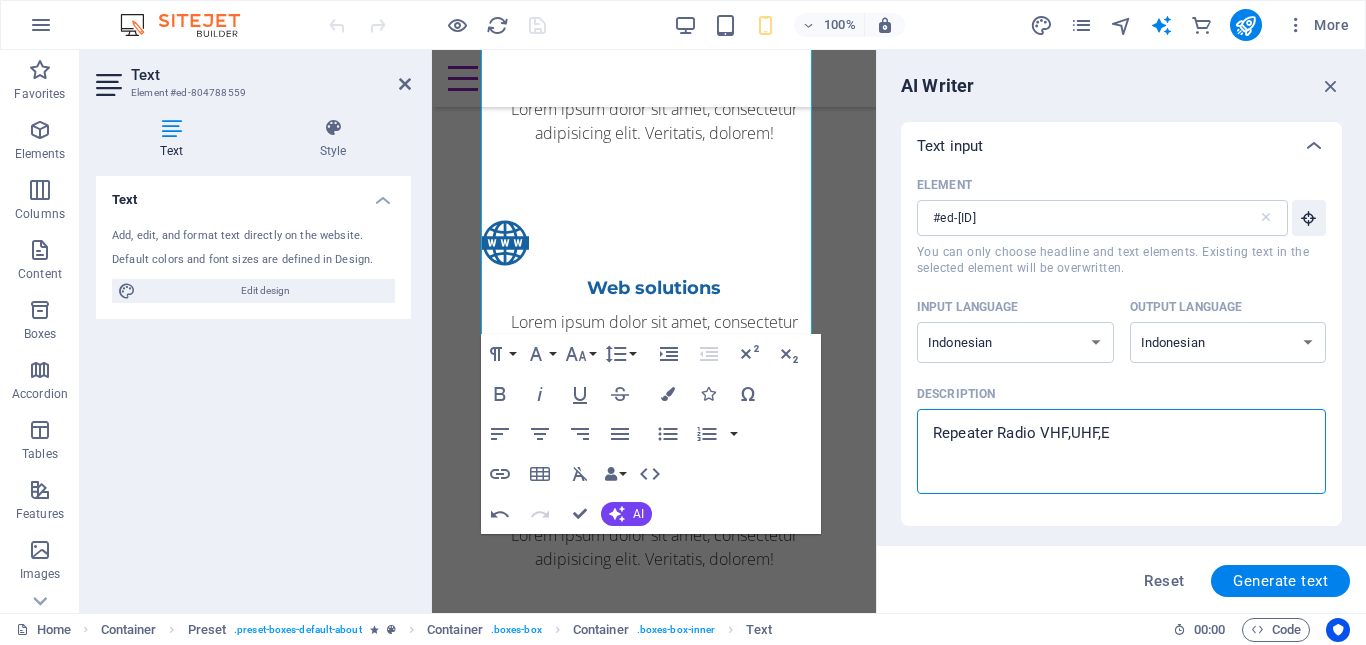 type on "Repeater Radio VHF,UHF," 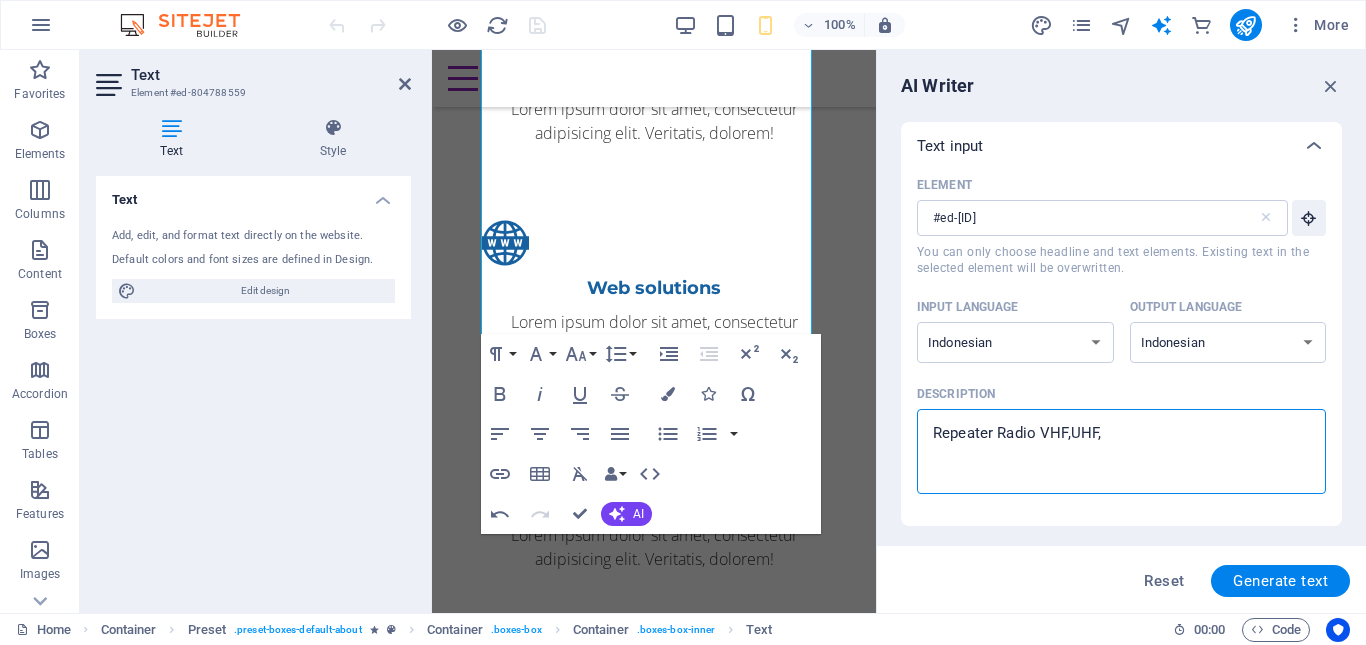 type on "Repeater Radio VHF,UHF" 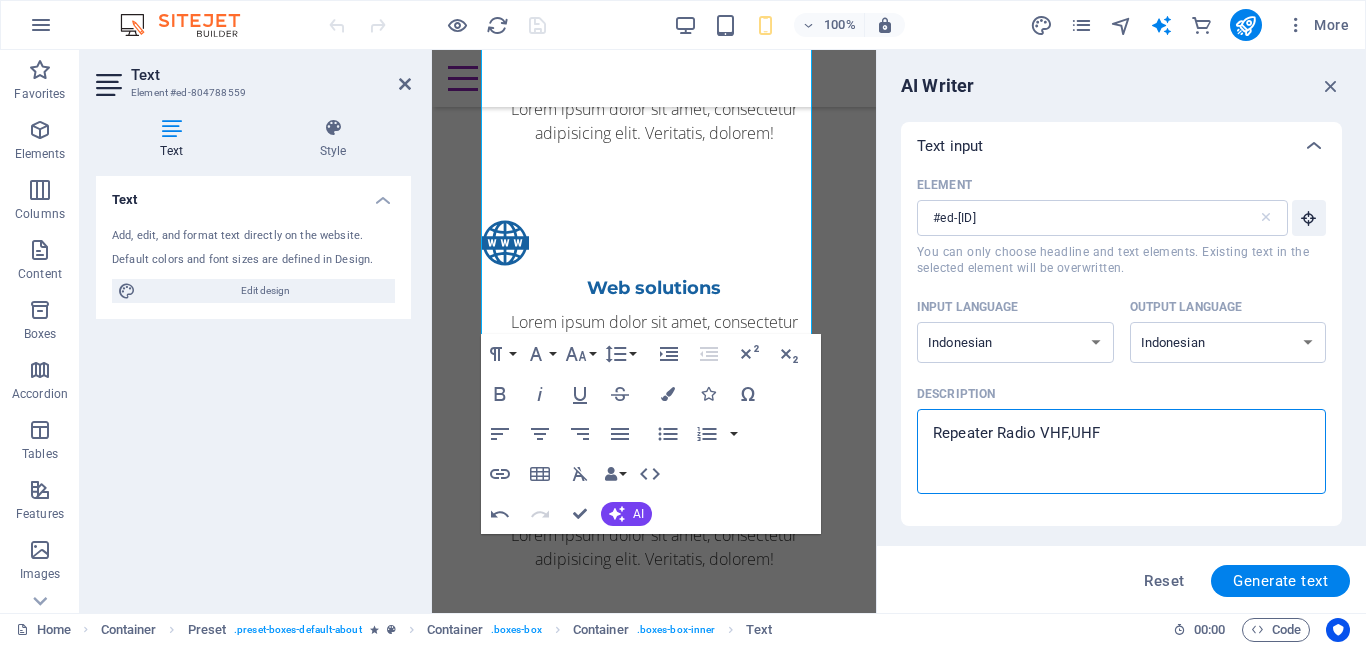 type on "Repeater Radio VHF,UH" 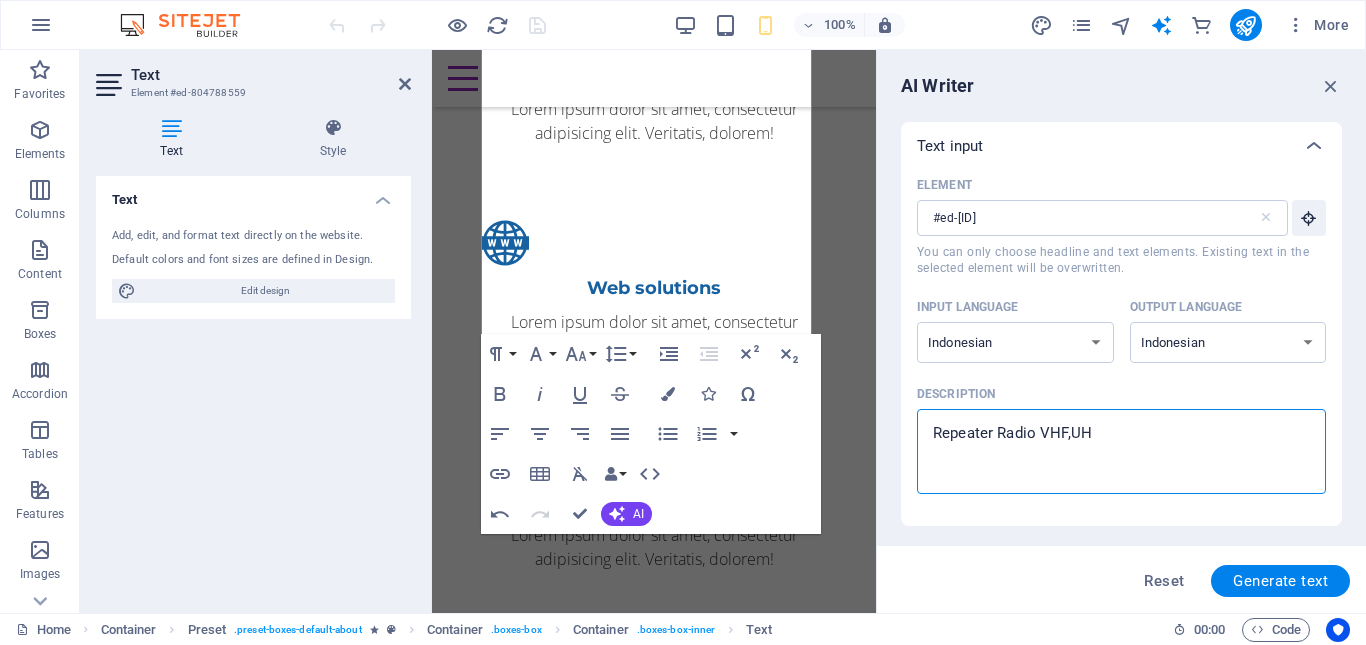 type on "Repeater Radio VHF,U" 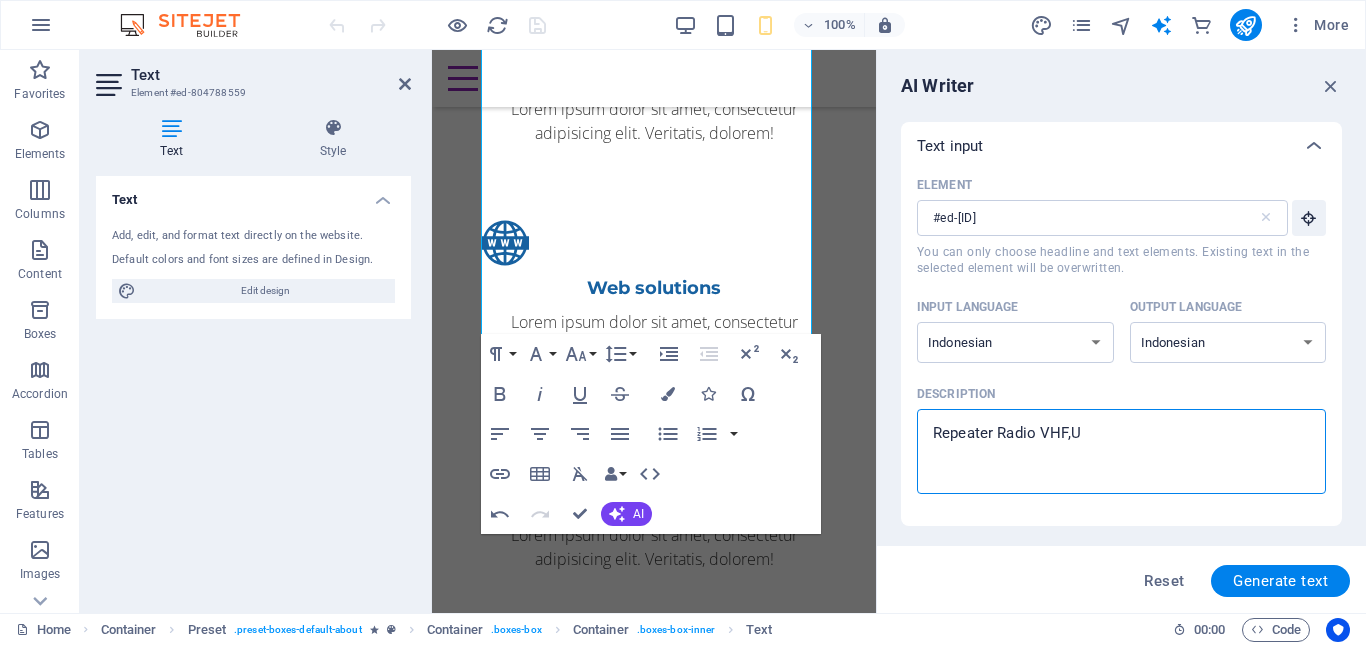 type on "Repeater Radio VHF," 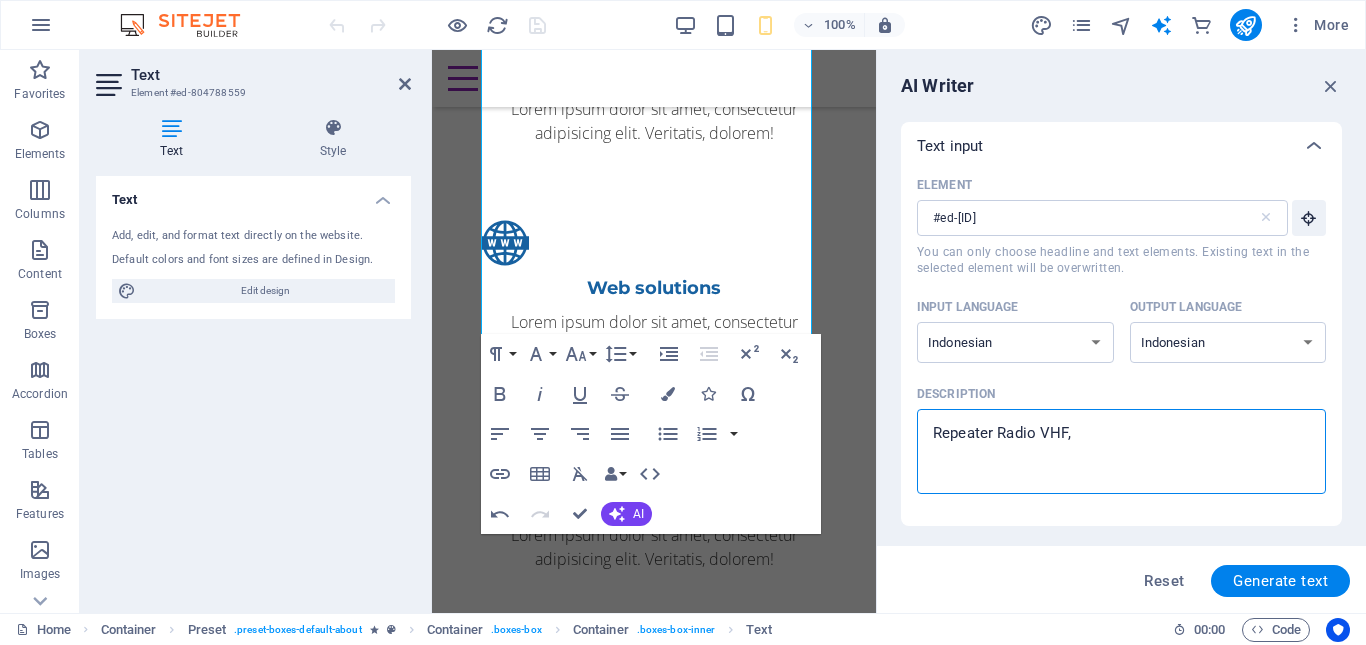 type on "Repeater Radio VHF" 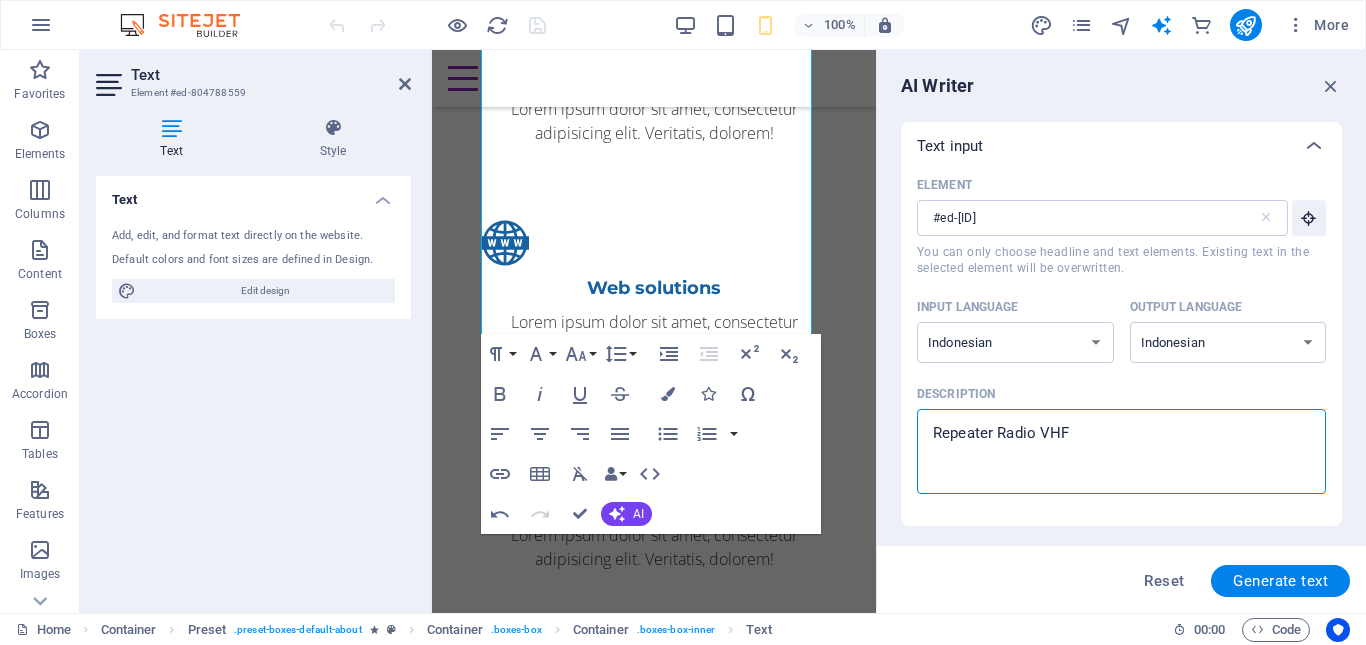 type on "Repeater Radio VHF/" 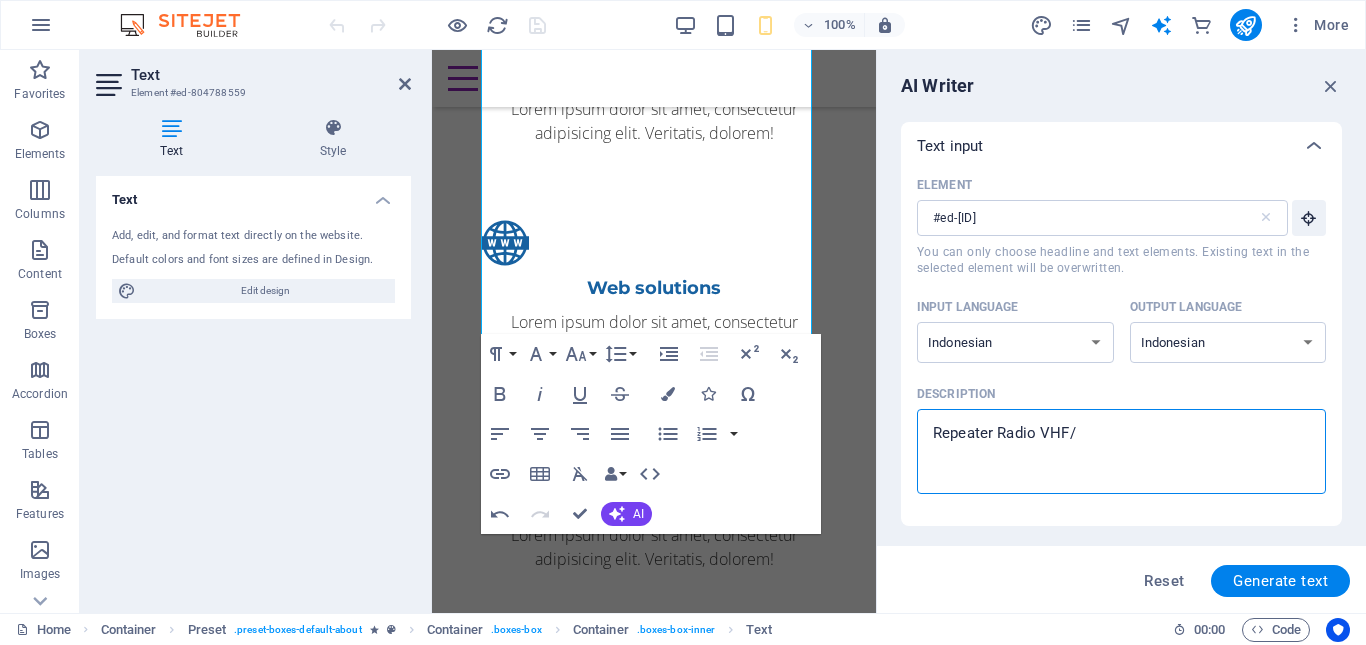 type on "Repeater Radio VHF/U" 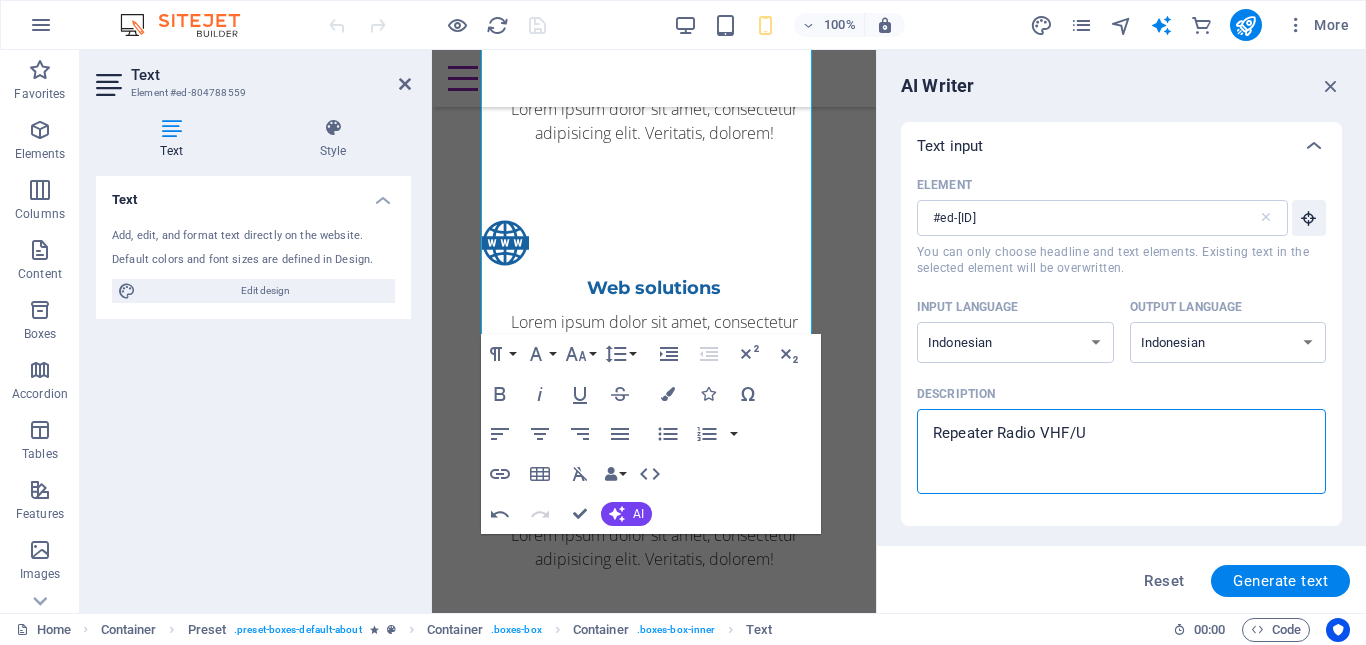 type on "Repeater Radio VHF/UH" 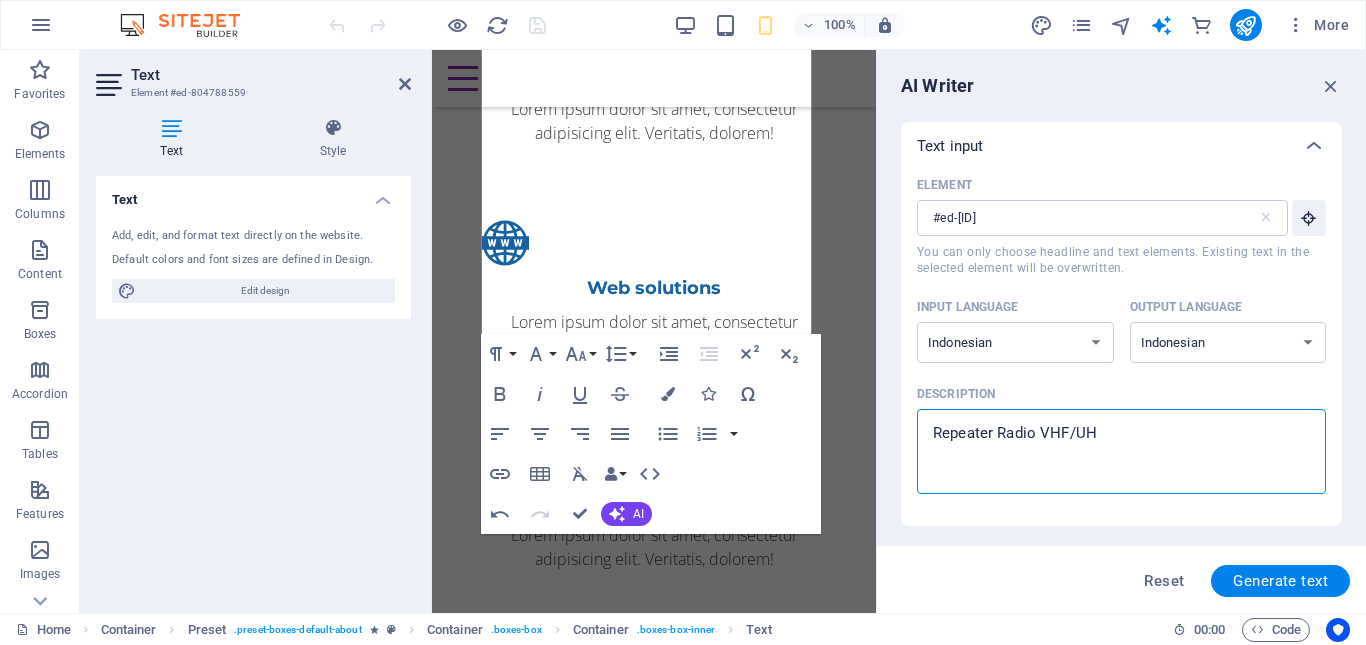 type on "Repeater Radio VHF/UHF" 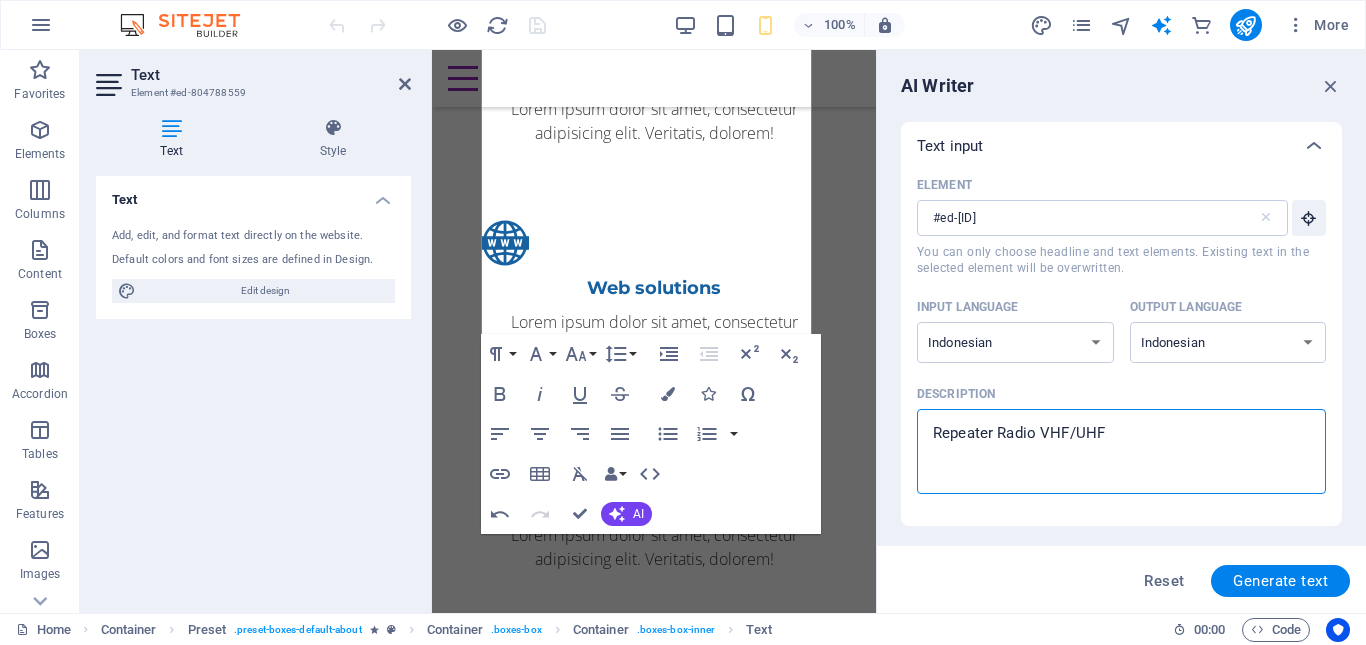 type on "x" 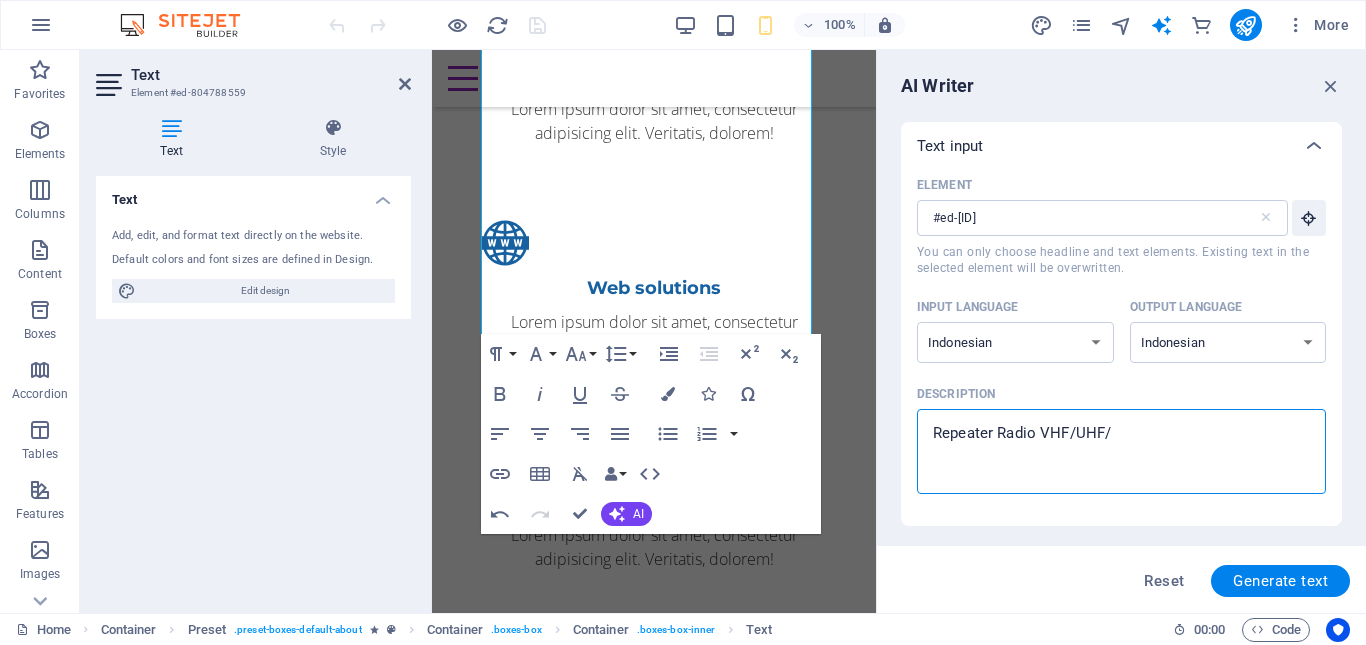 type on "Repeater Radio VHF/UHF/E" 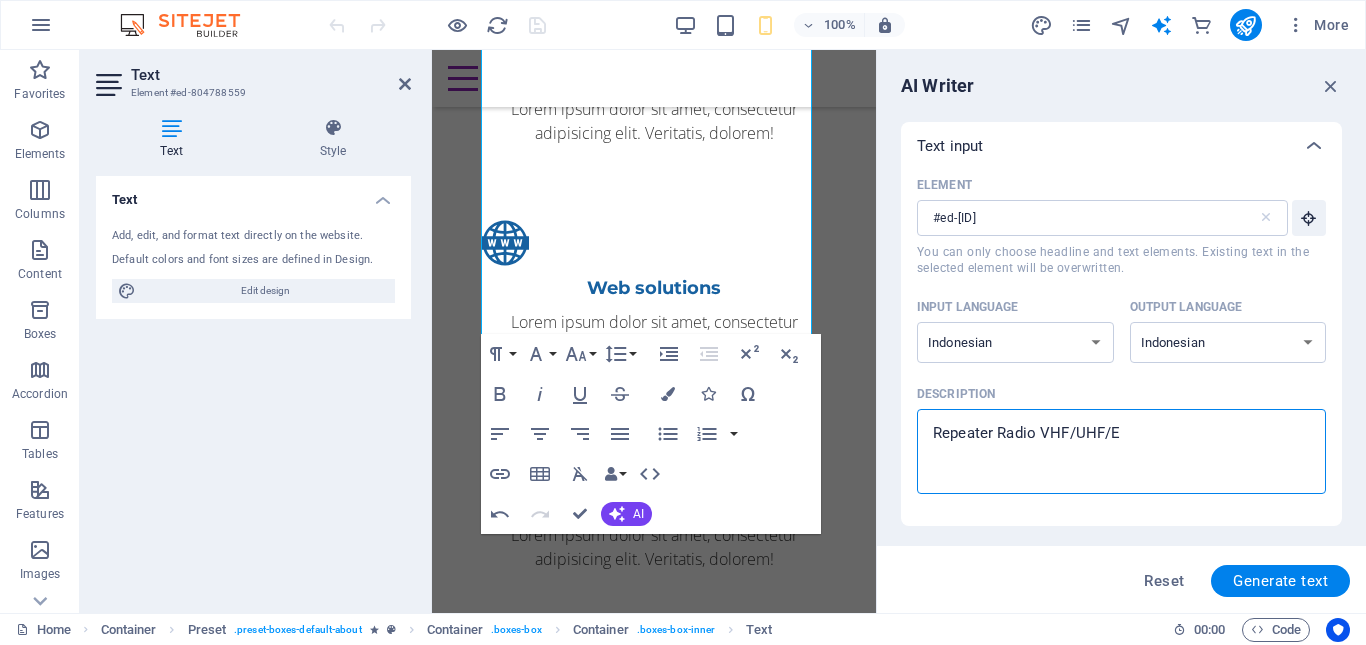 type on "Repeater Radio VHF/UHF/EH" 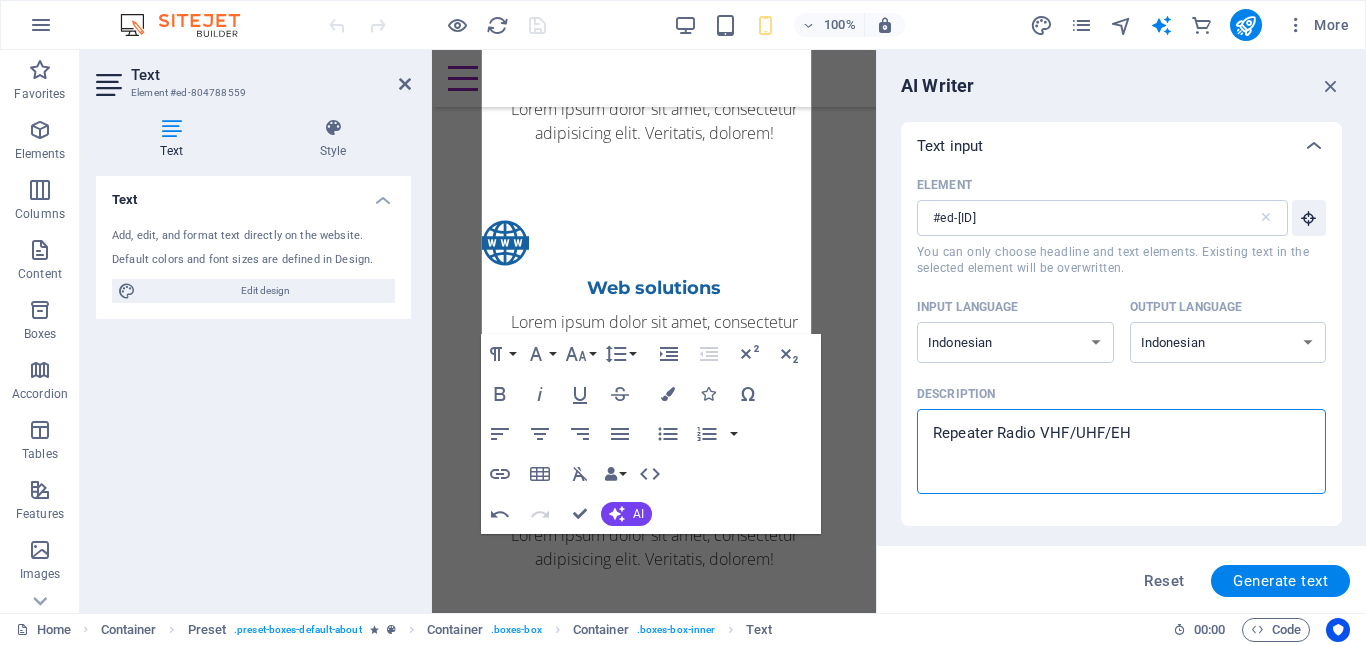type on "Repeater Radio VHF/UHF/EHF" 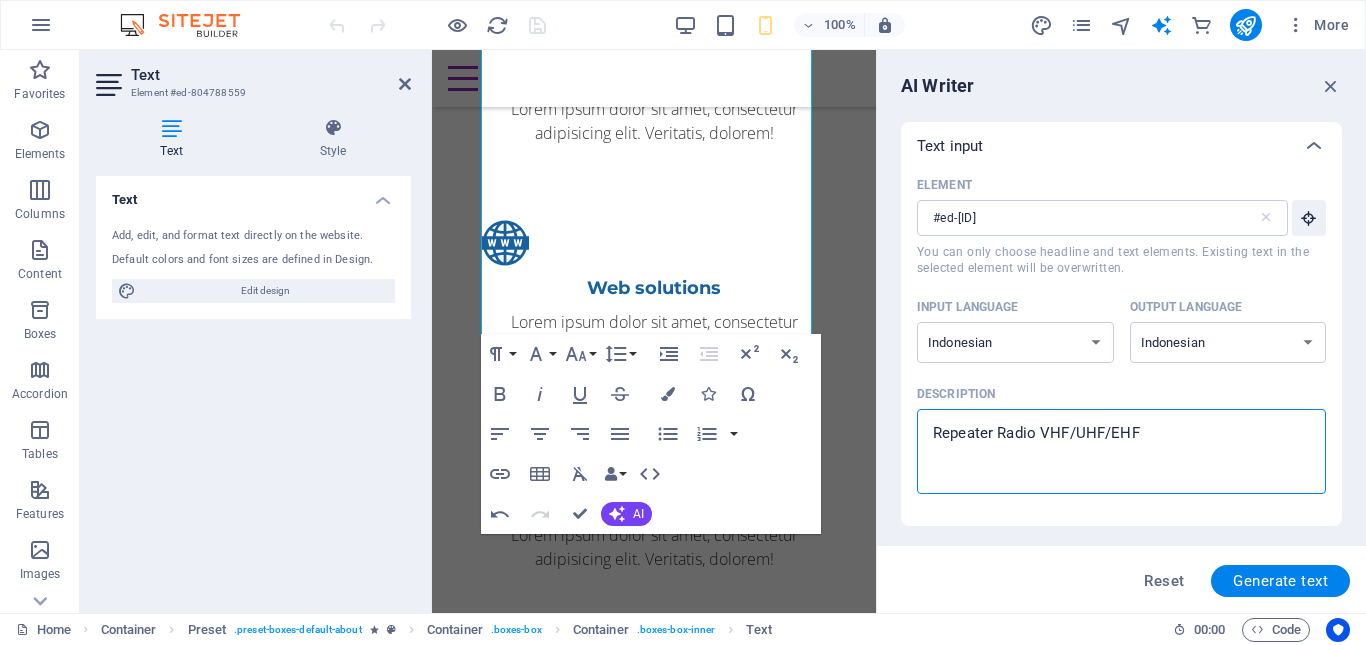 type on "Repeater Radio VHF/UHF/EHF." 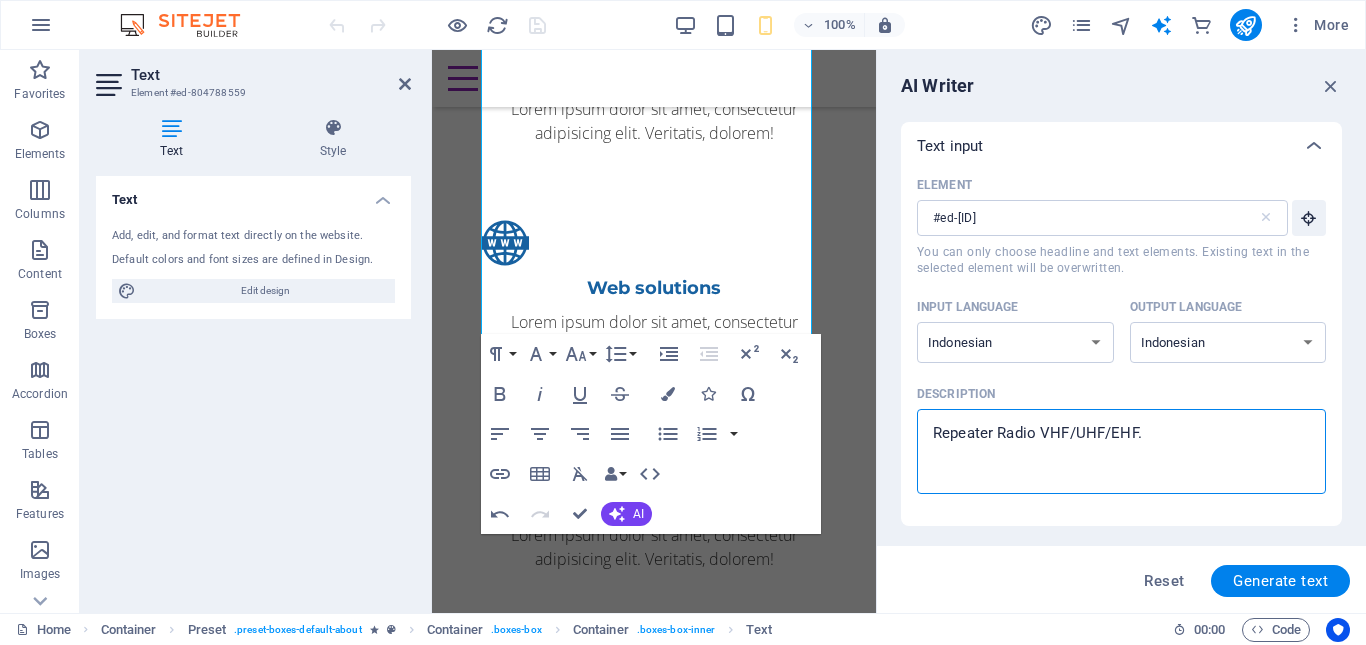 type on "Repeater Radio VHF/UHF/EHF" 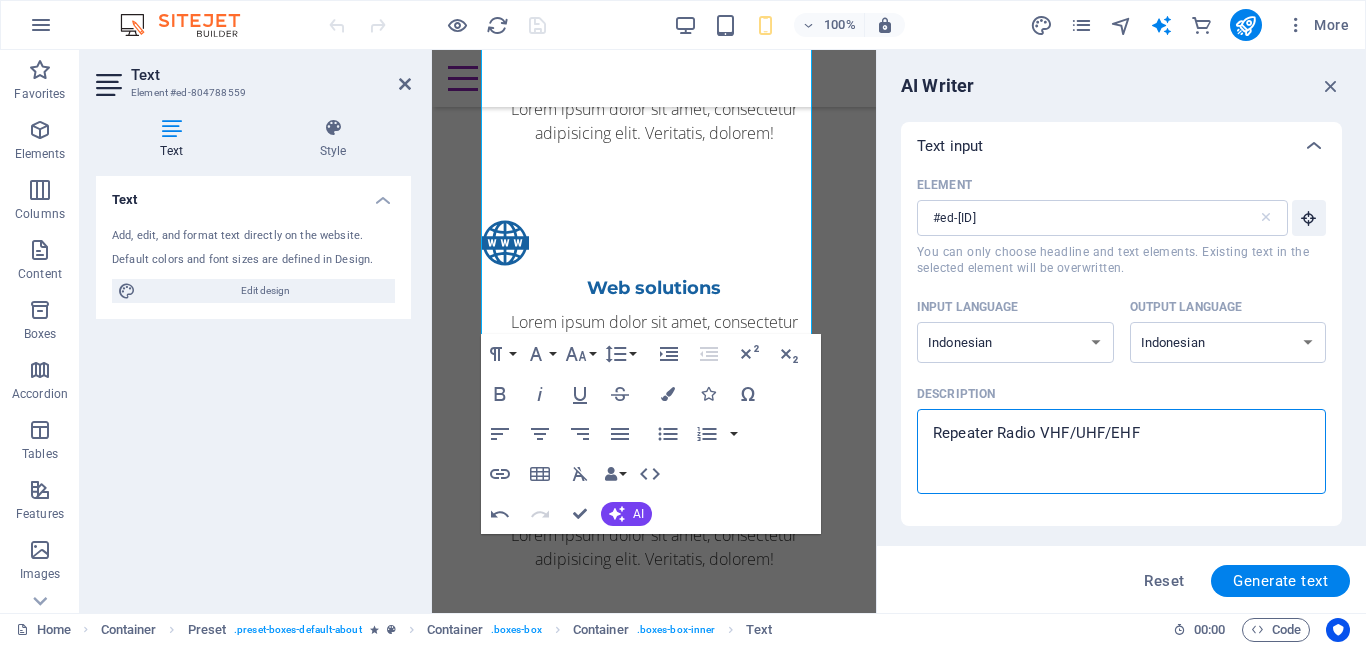 type on "Repeater Radio VHF/UHF/EHF," 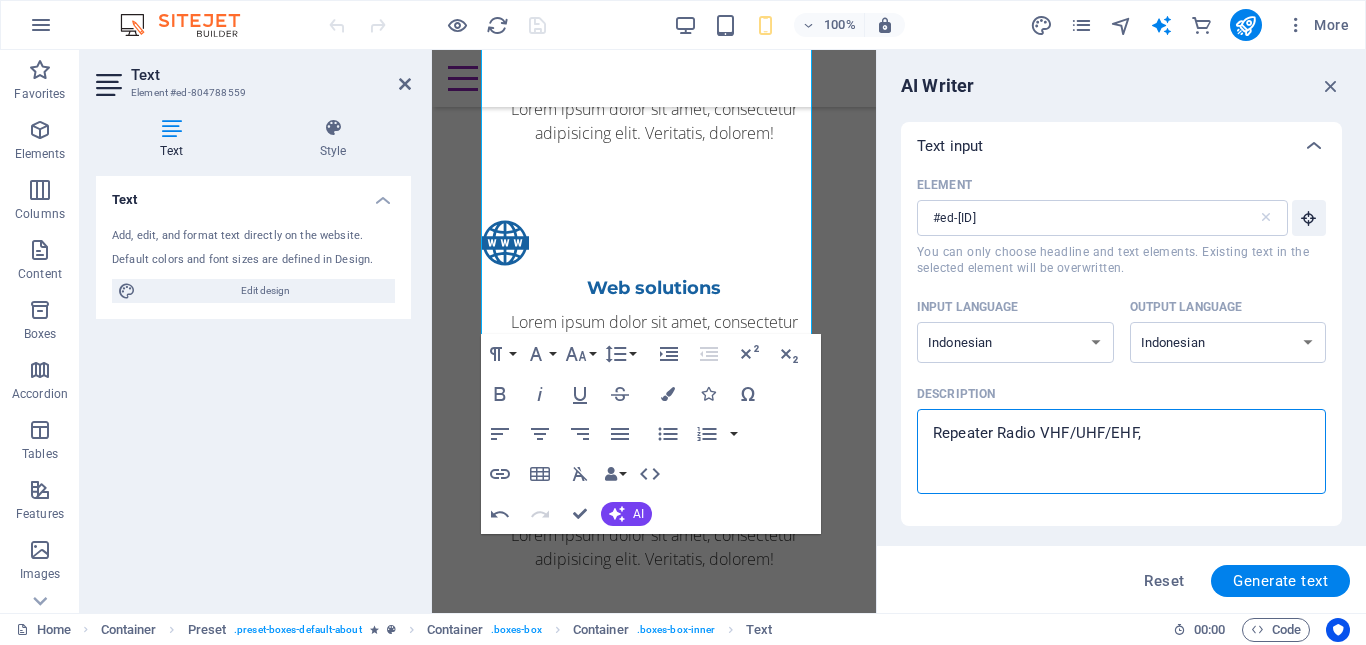 type on "Repeater Radio VHF/UHF/EHF," 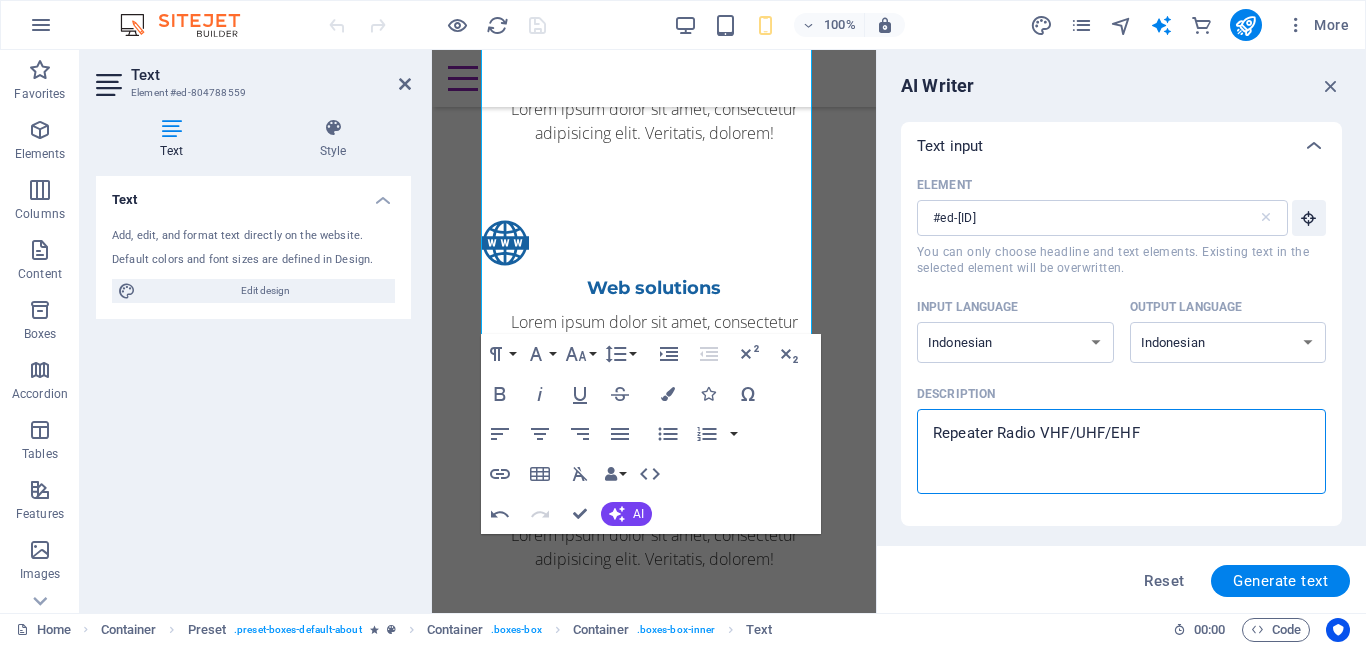 type on "Repeater Radio VHF/UHF/EH" 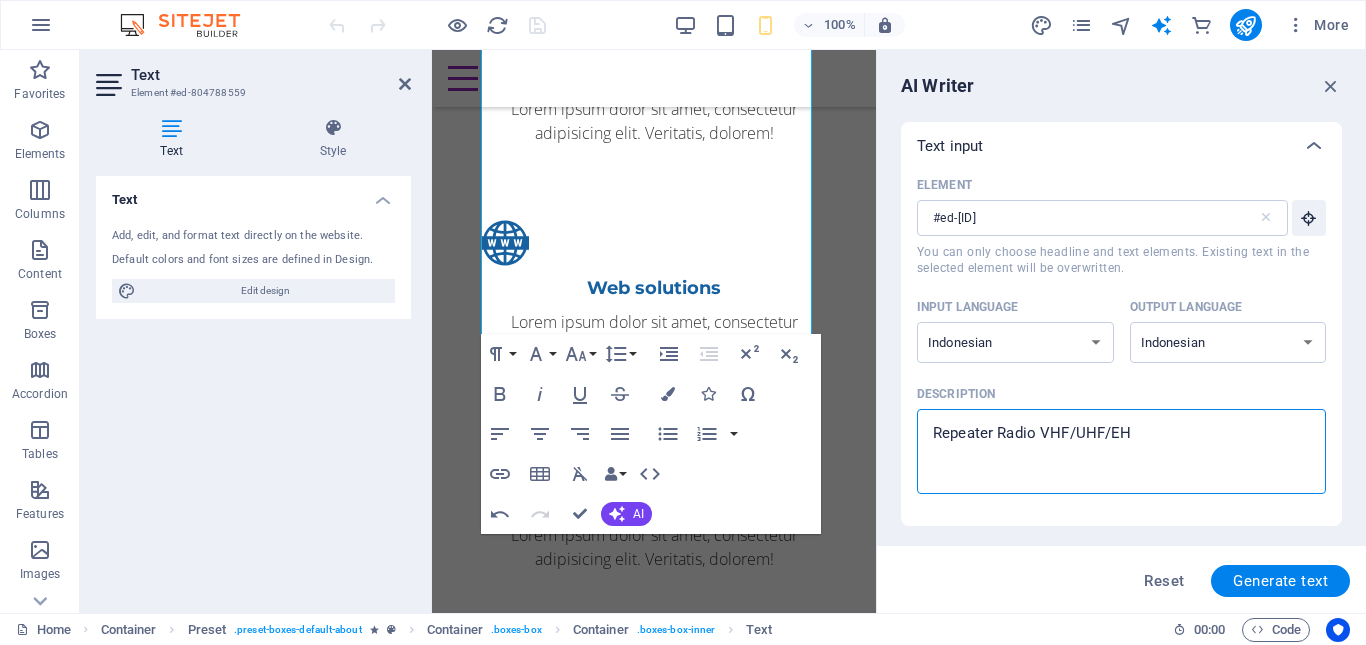 type on "Repeater Radio VHF/UHF/E" 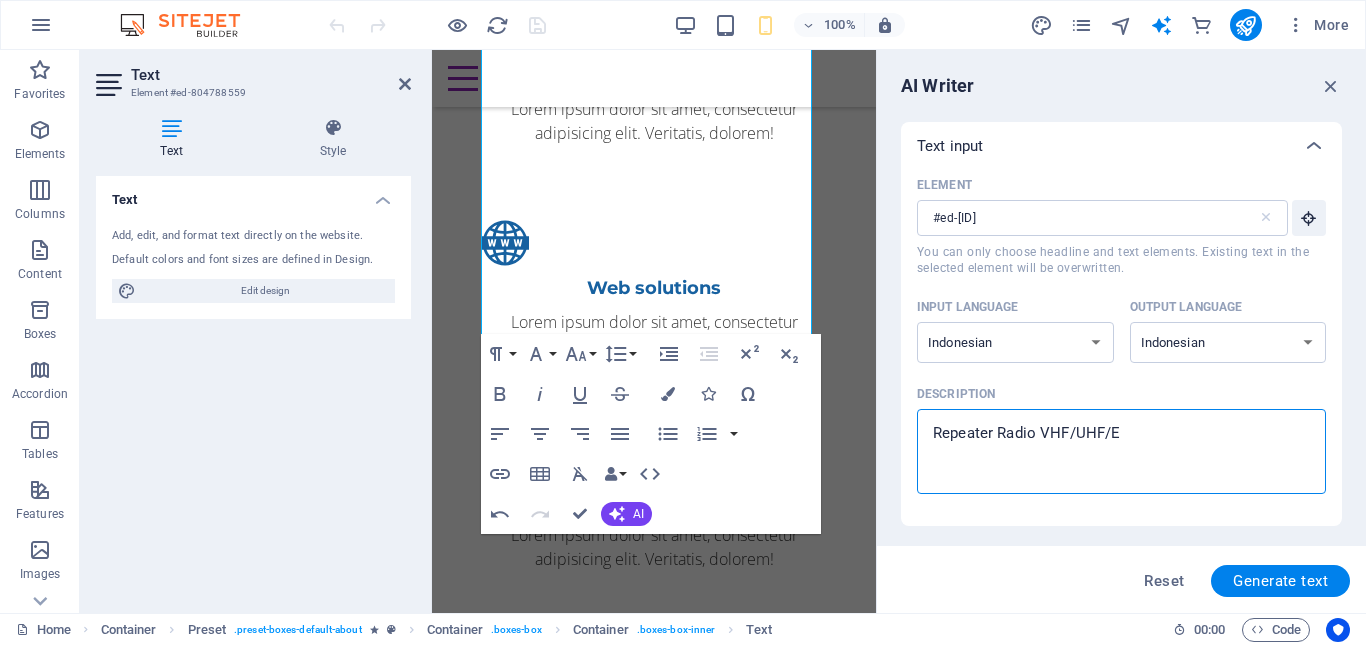 type on "x" 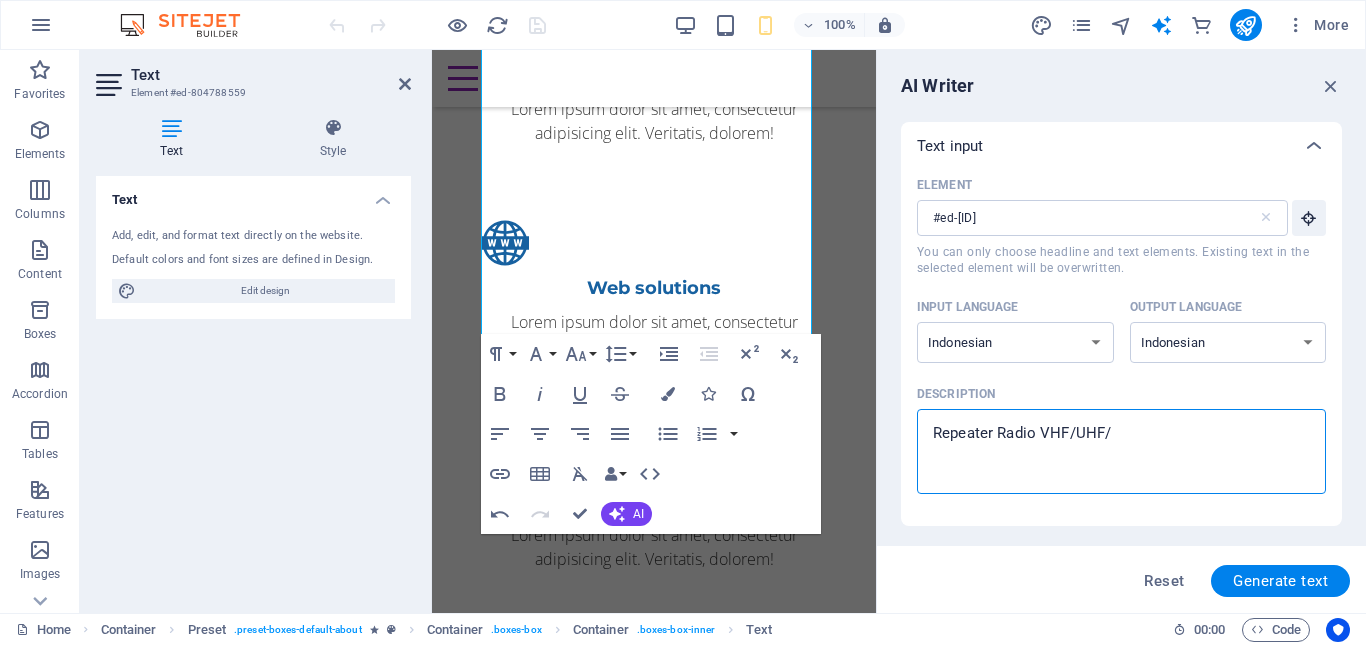 type on "Repeater Radio VHF/UHF" 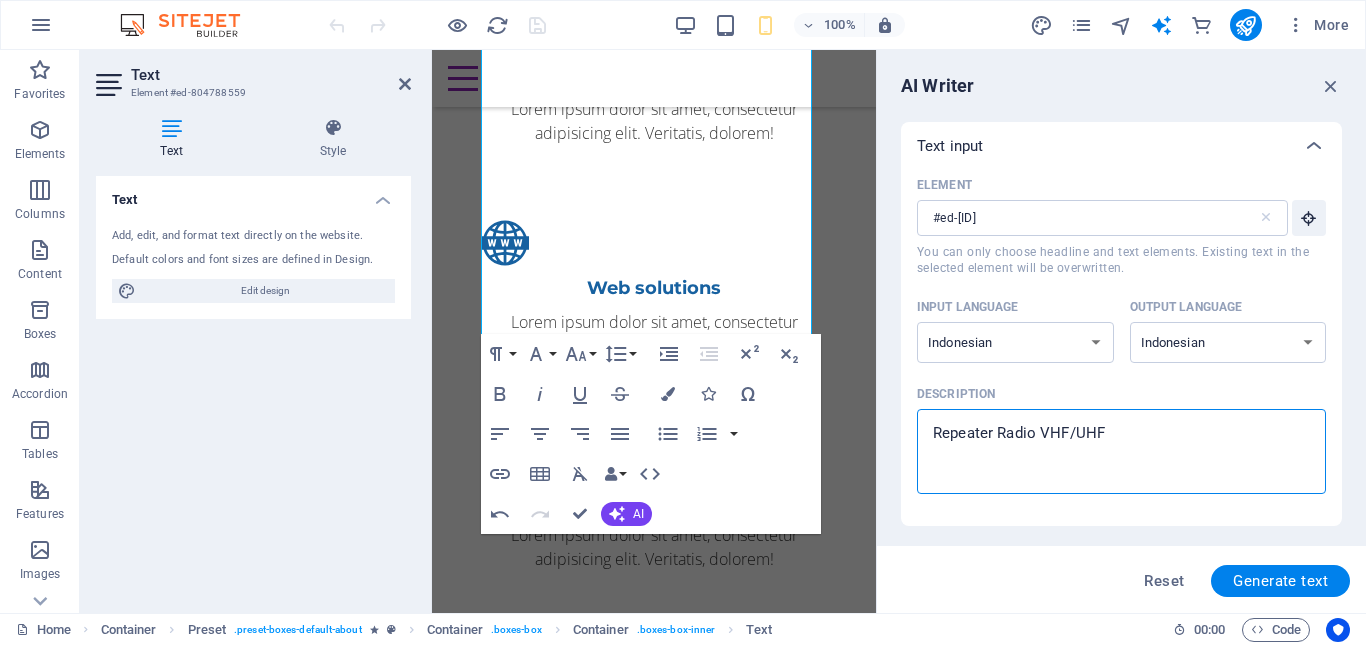 type on "Repeater Radio VHF/UH" 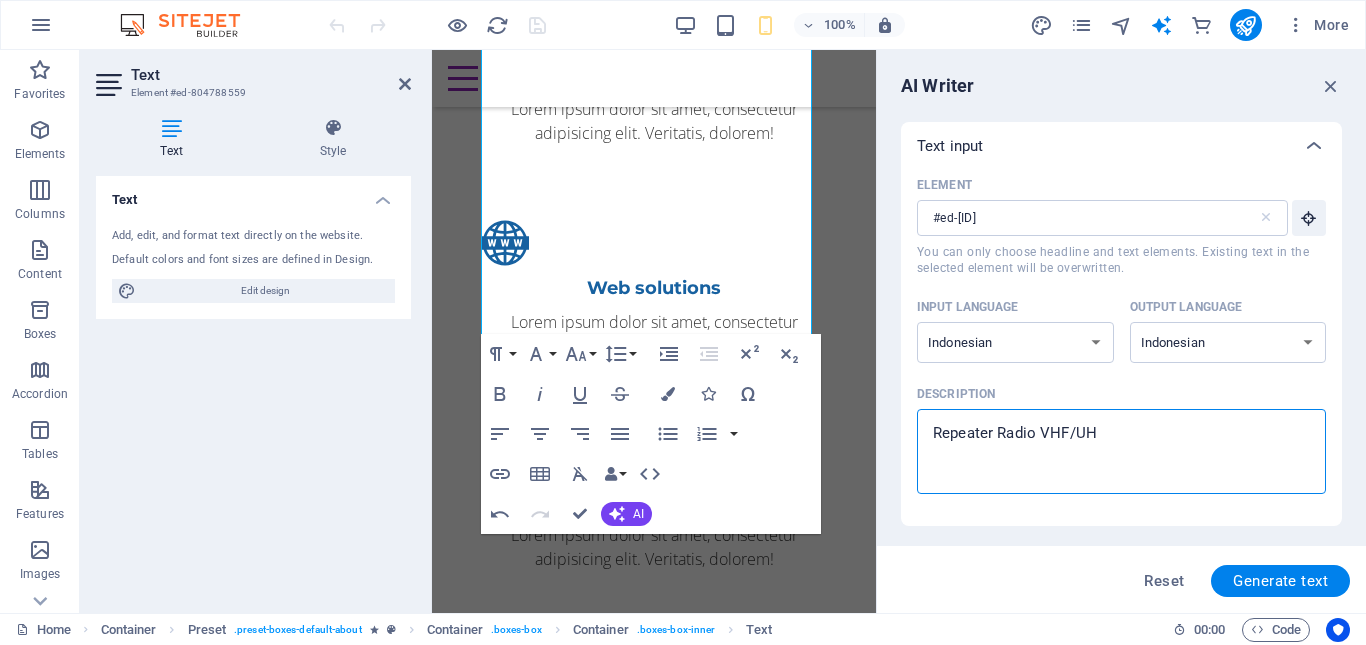 type on "Repeater Radio VHF/U" 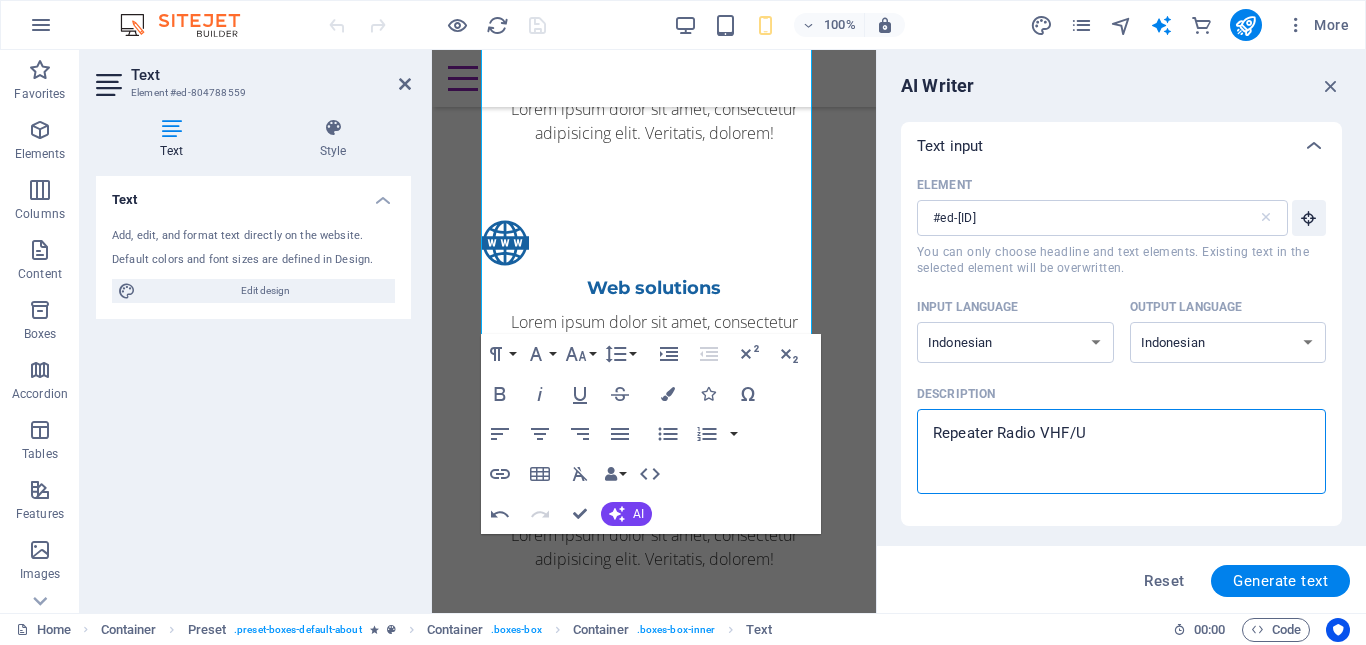 type on "x" 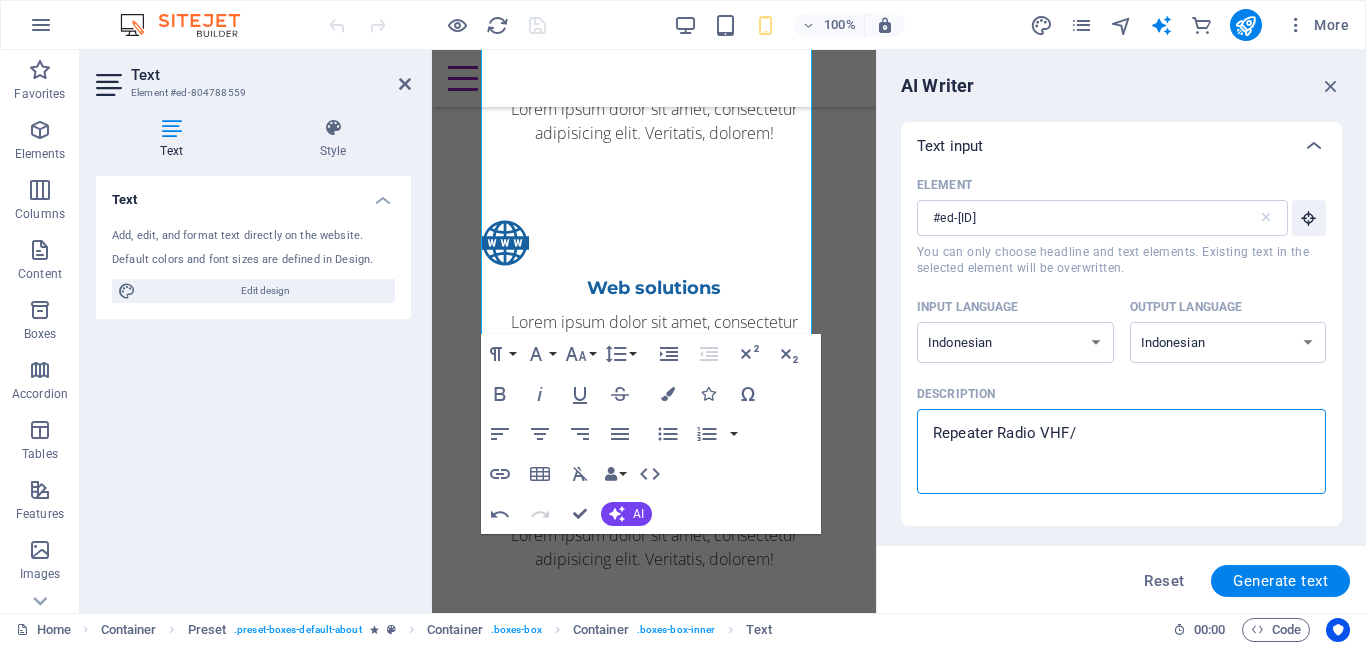 type on "Repeater Radio VHF" 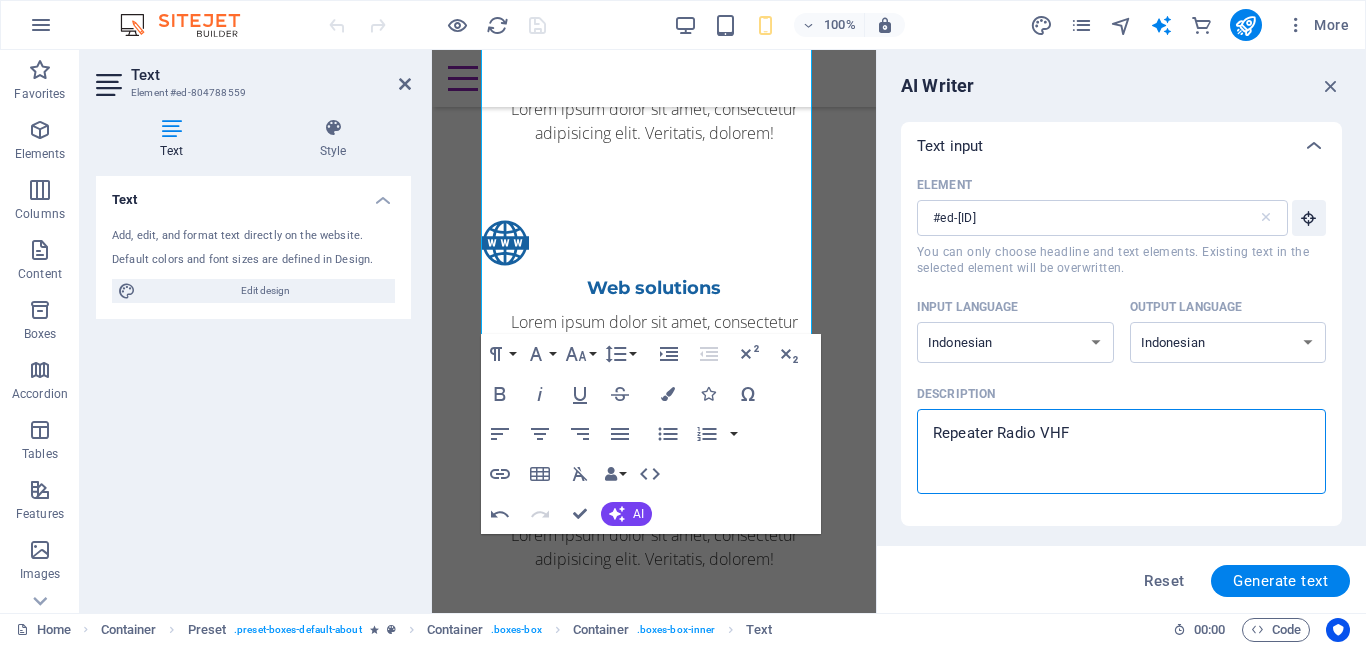 type on "Repeater Radio VH" 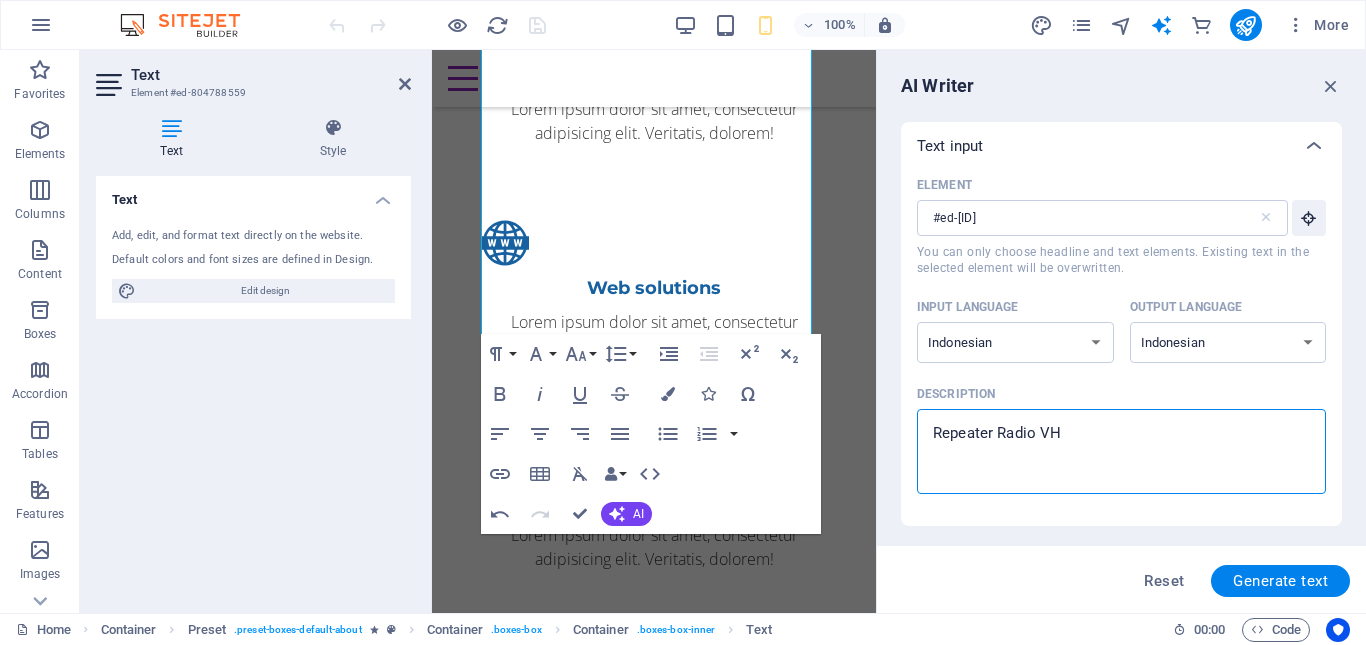 type on "Repeater Radio V" 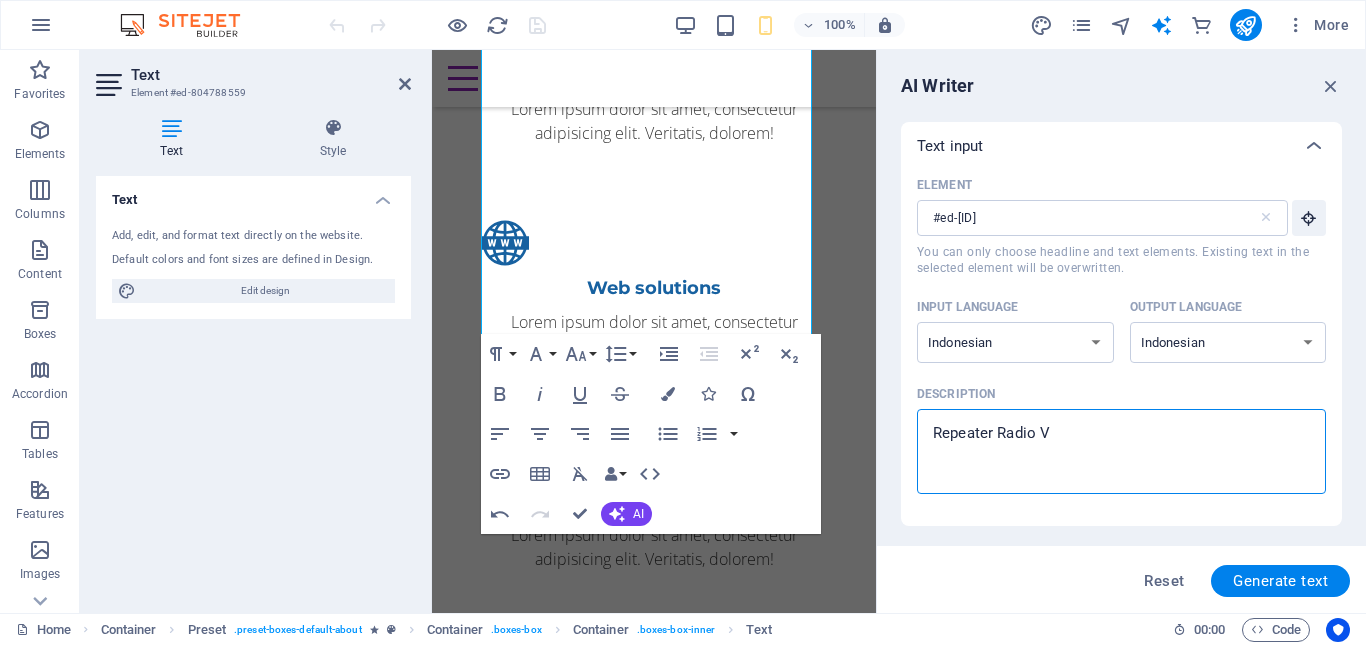 type on "Repeater Radio" 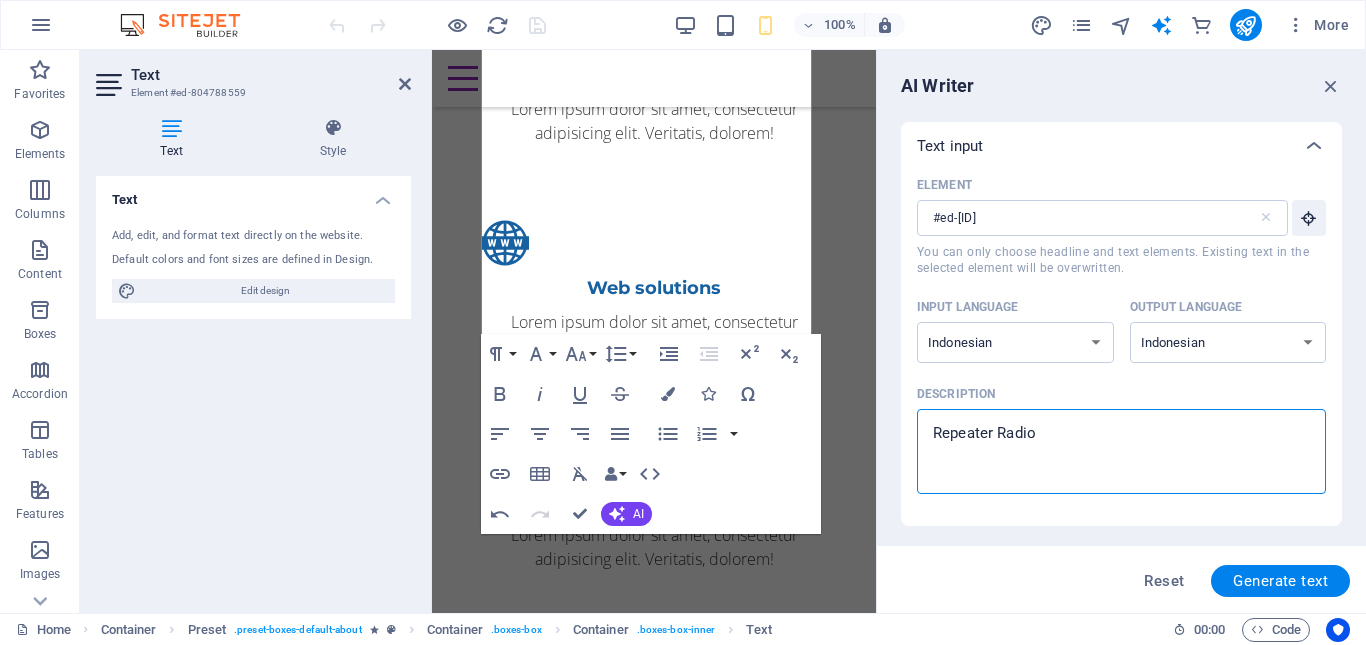 type on "Repeater Radio C" 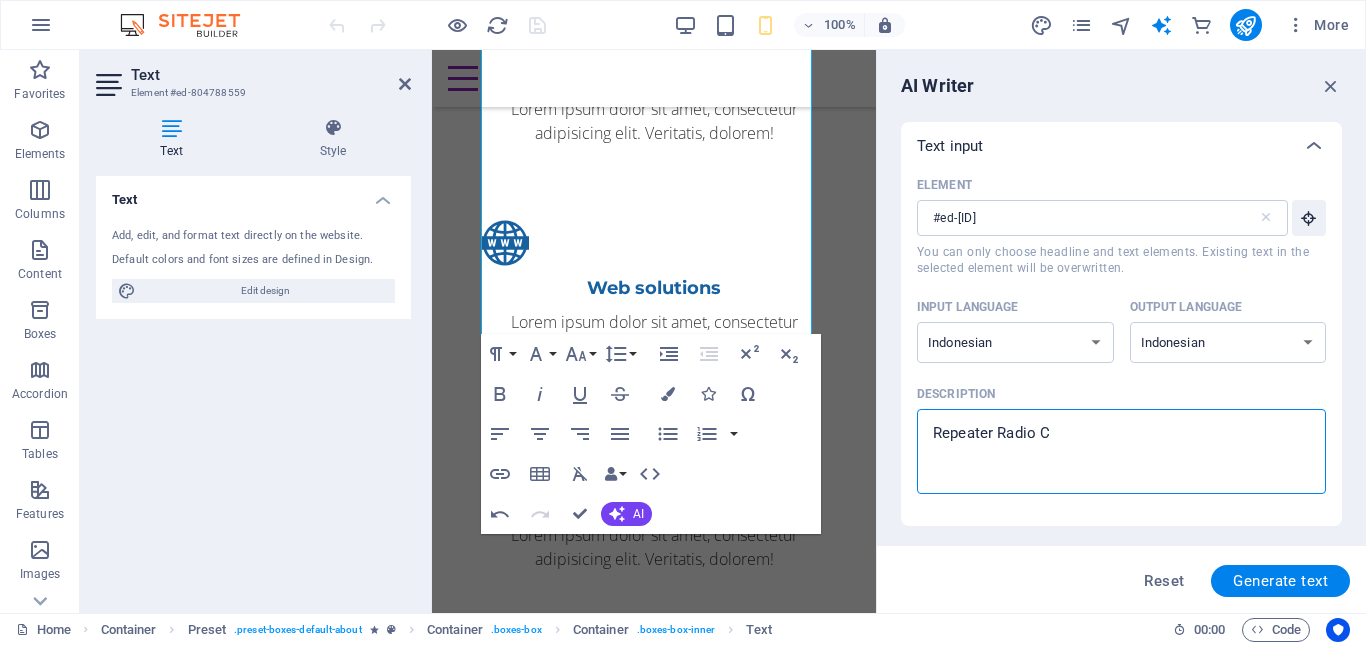 type on "Repeater Radio Co" 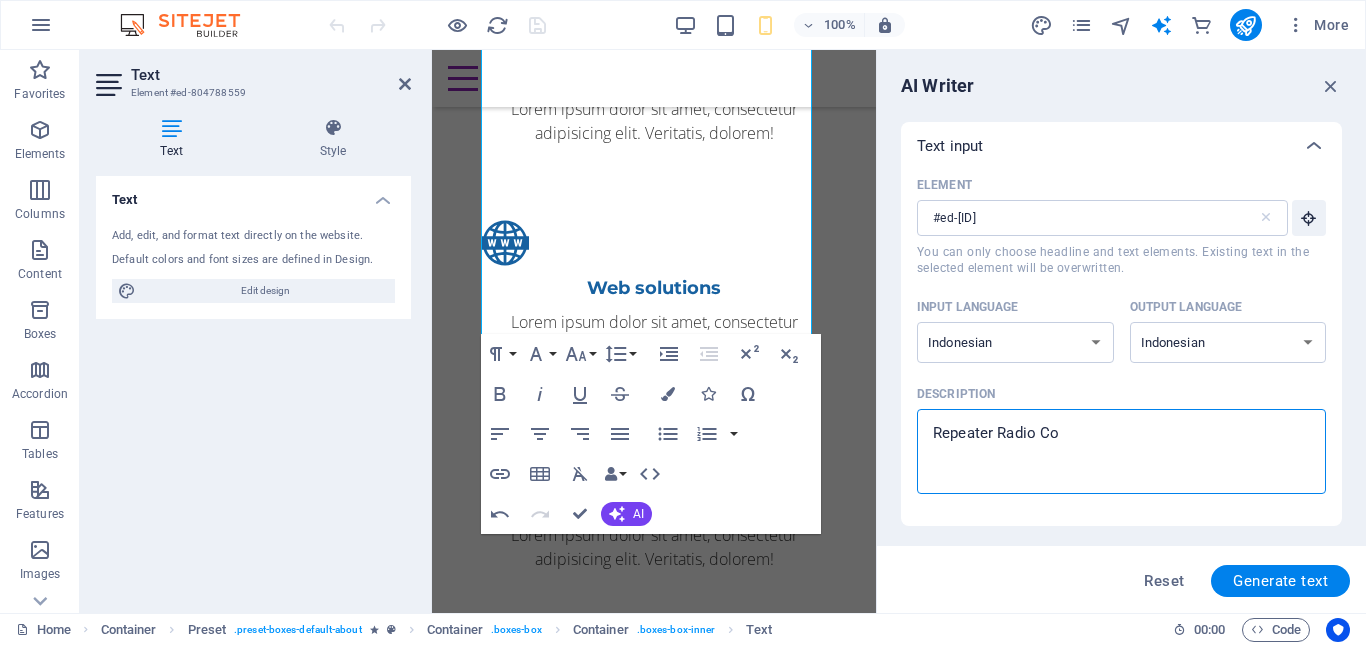 type on "Repeater Radio Com" 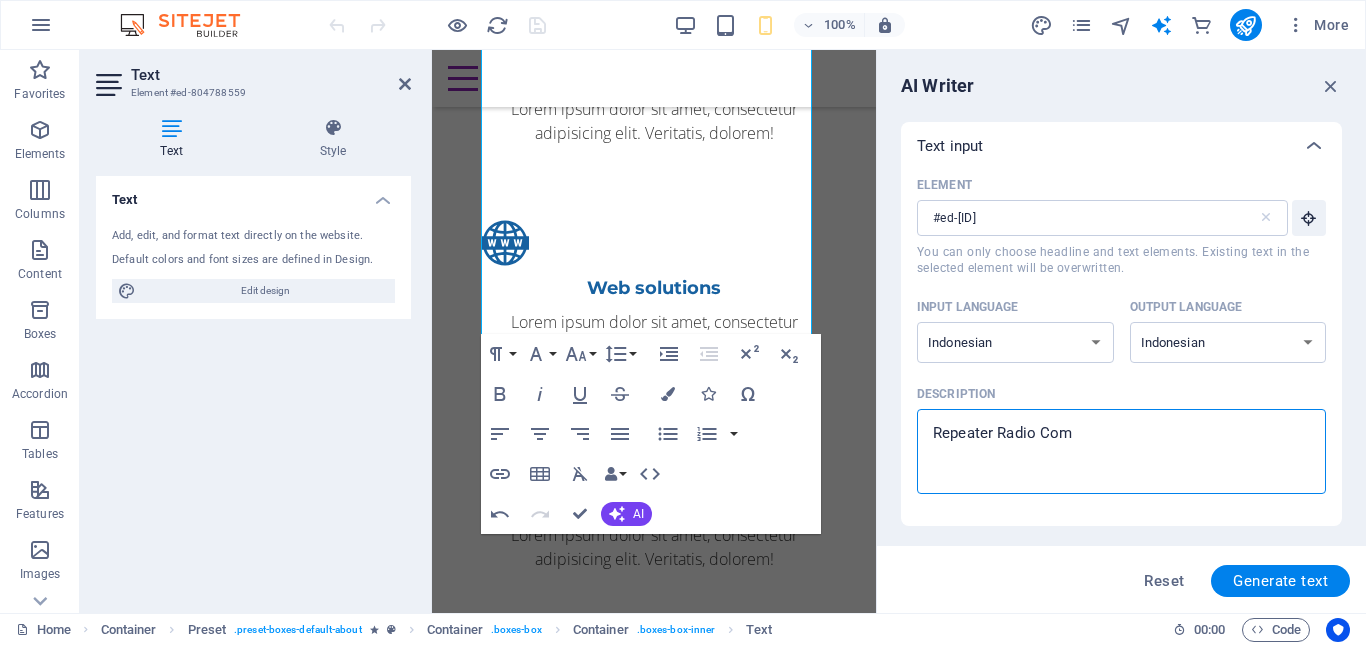 type on "Repeater Radio Comm" 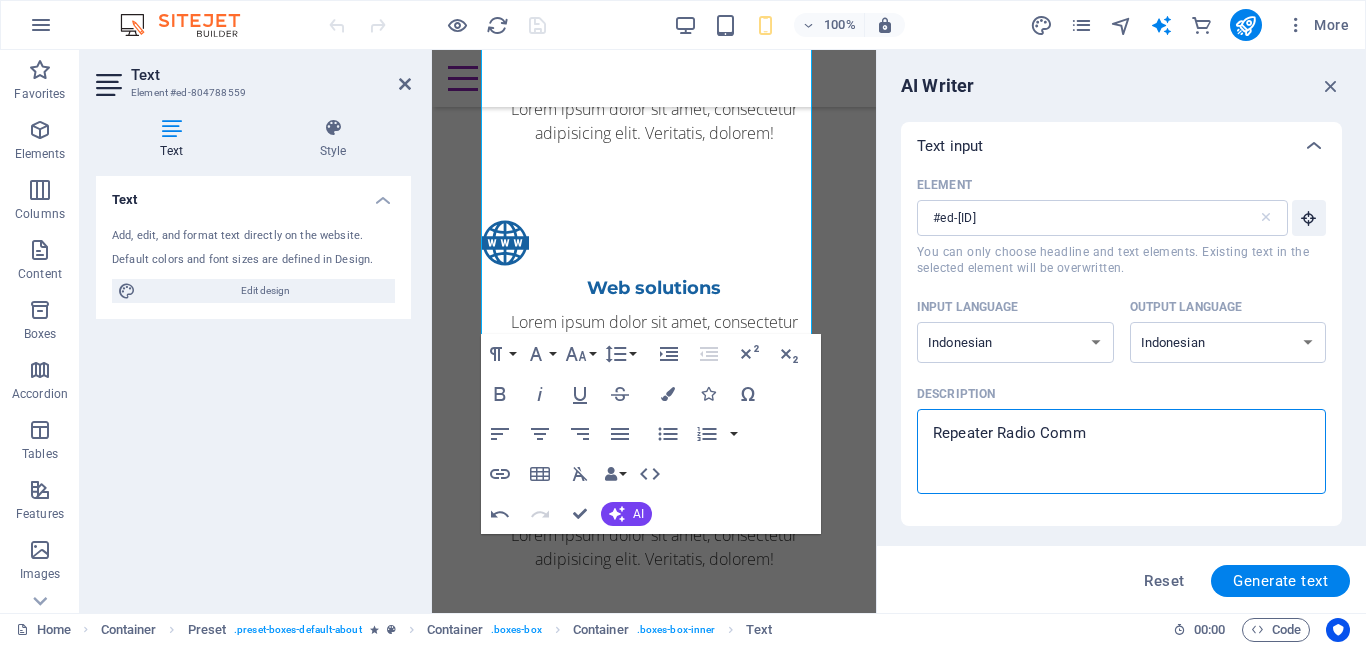 type on "Repeater Radio Comme" 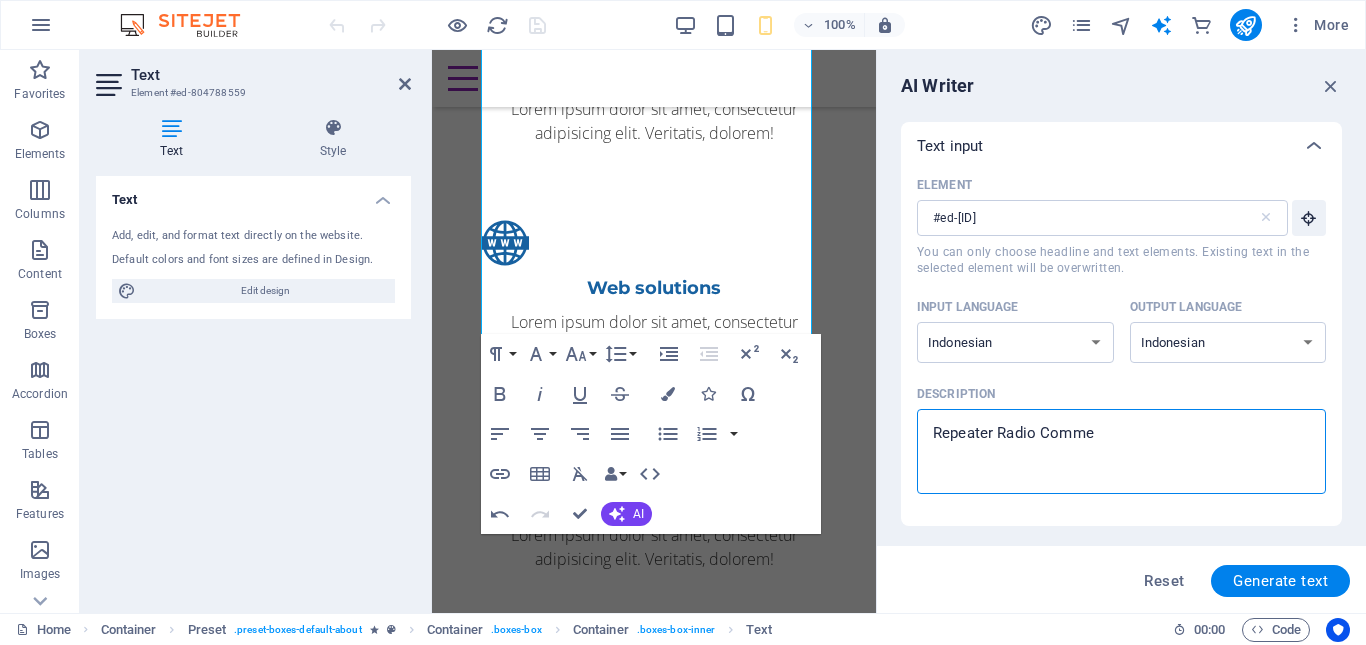 type on "Repeater Radio Commer" 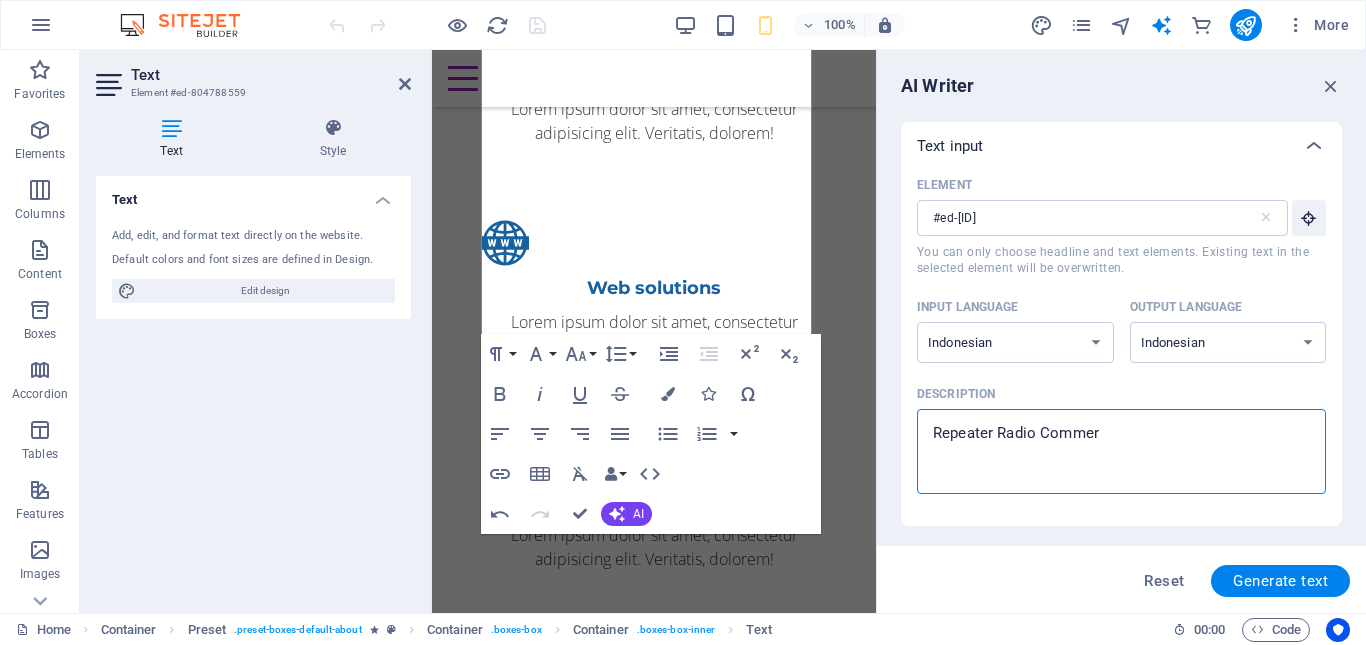 type on "Repeater Radio Commerc" 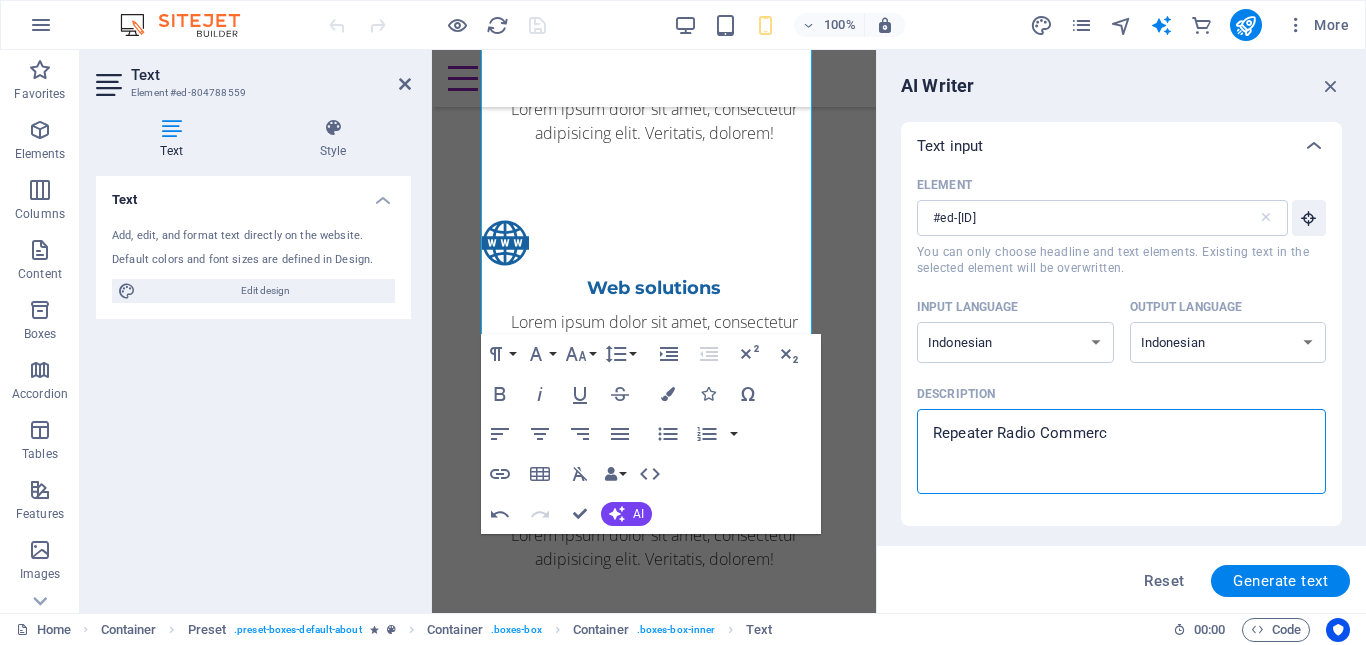 type on "Repeater Radio Commerci" 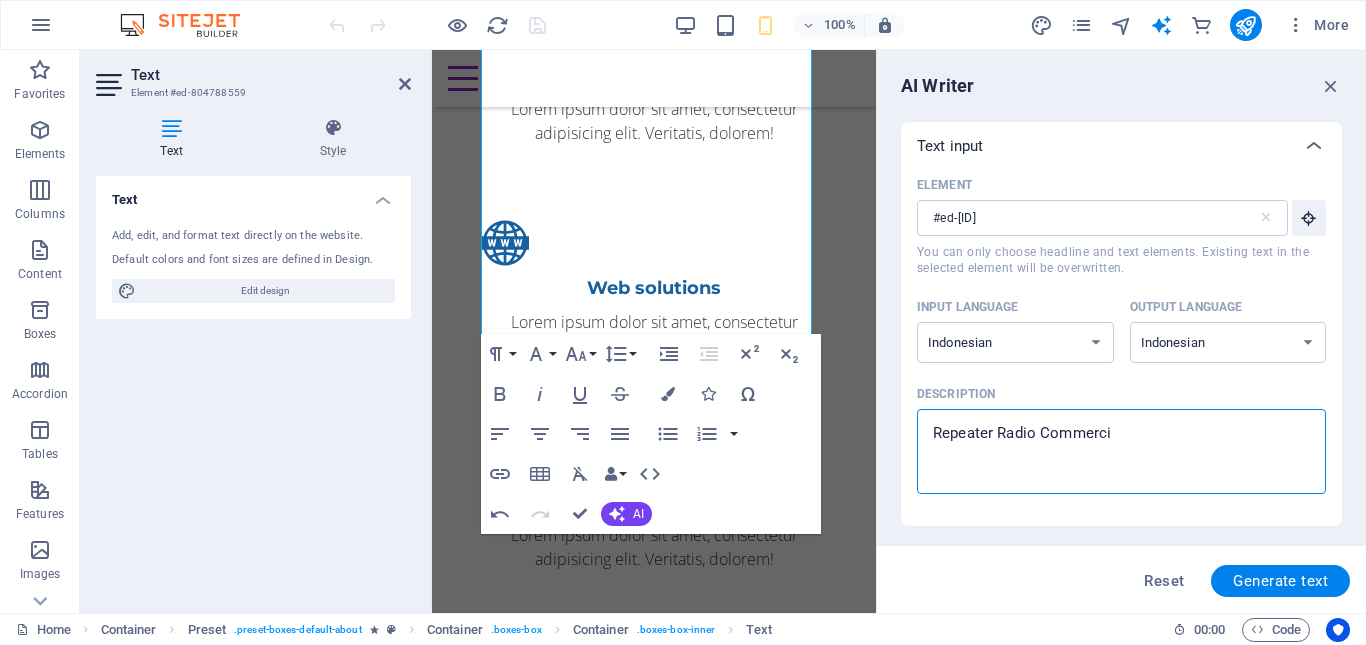 type on "Repeater Radio Commercia" 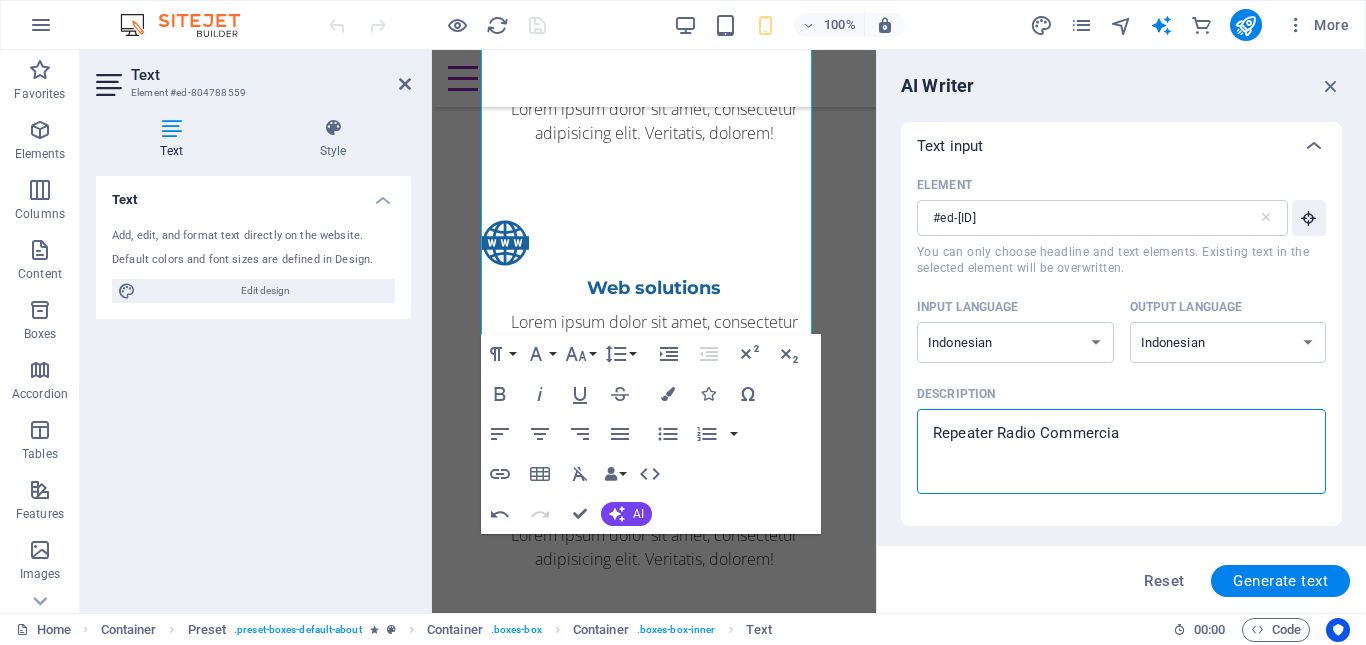 type on "Repeater Radio Commercial" 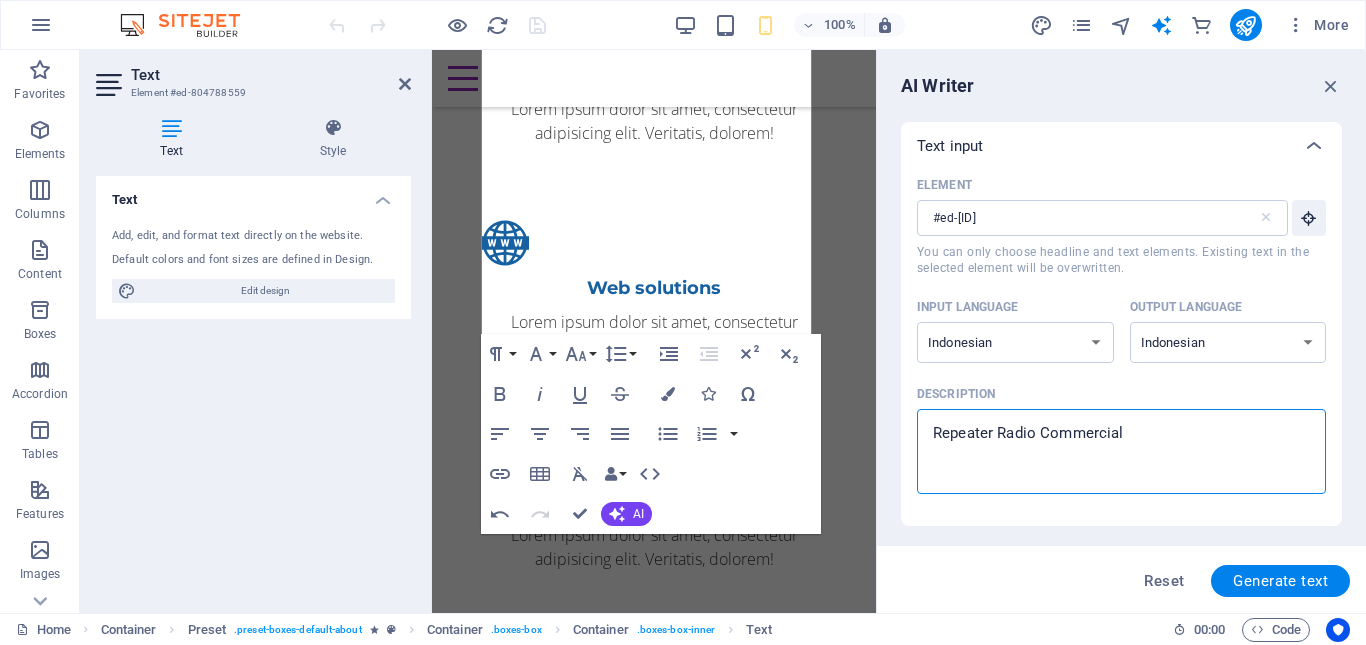 type on "Repeater Radio Commercial" 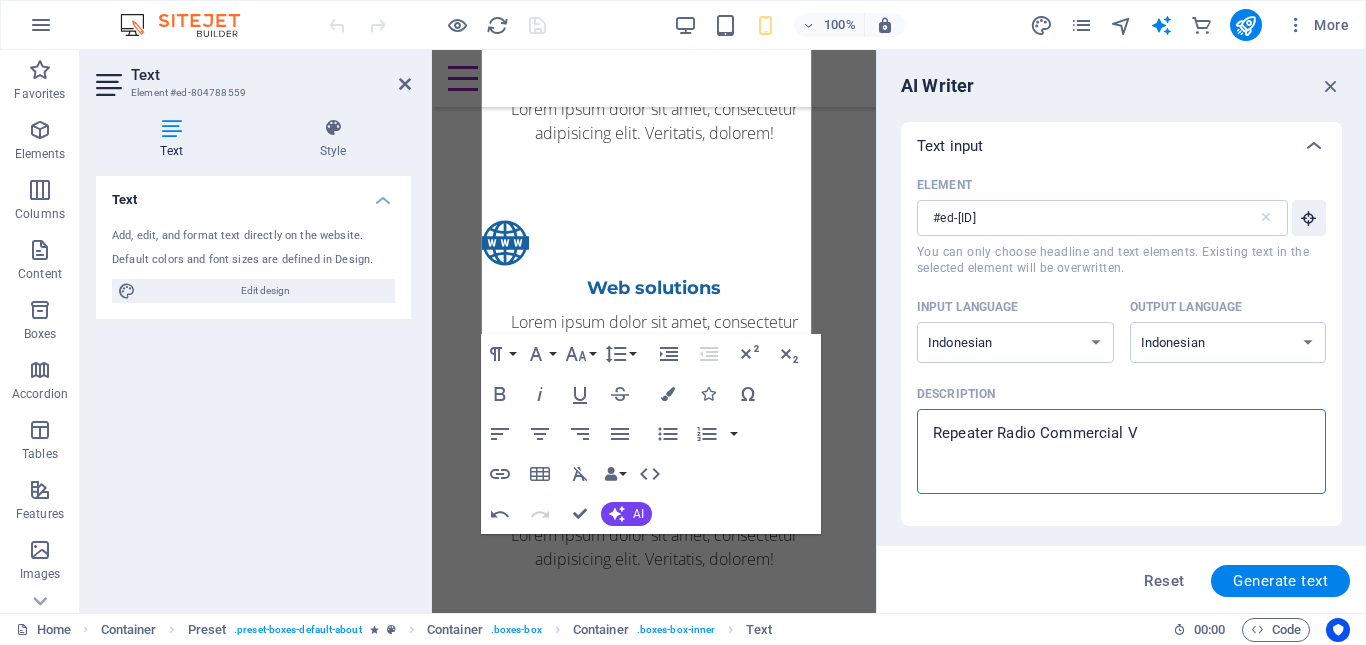type on "Repeater Radio Commercial VH" 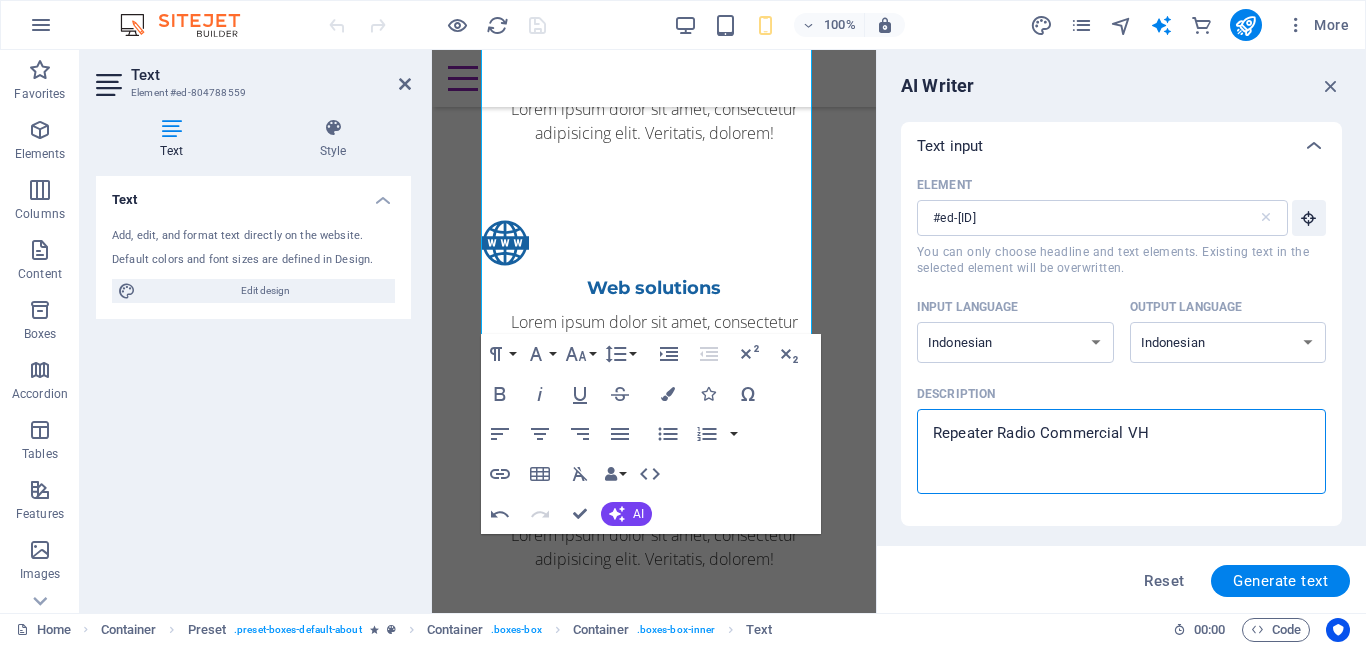 type on "Repeater Radio Commercial VHF" 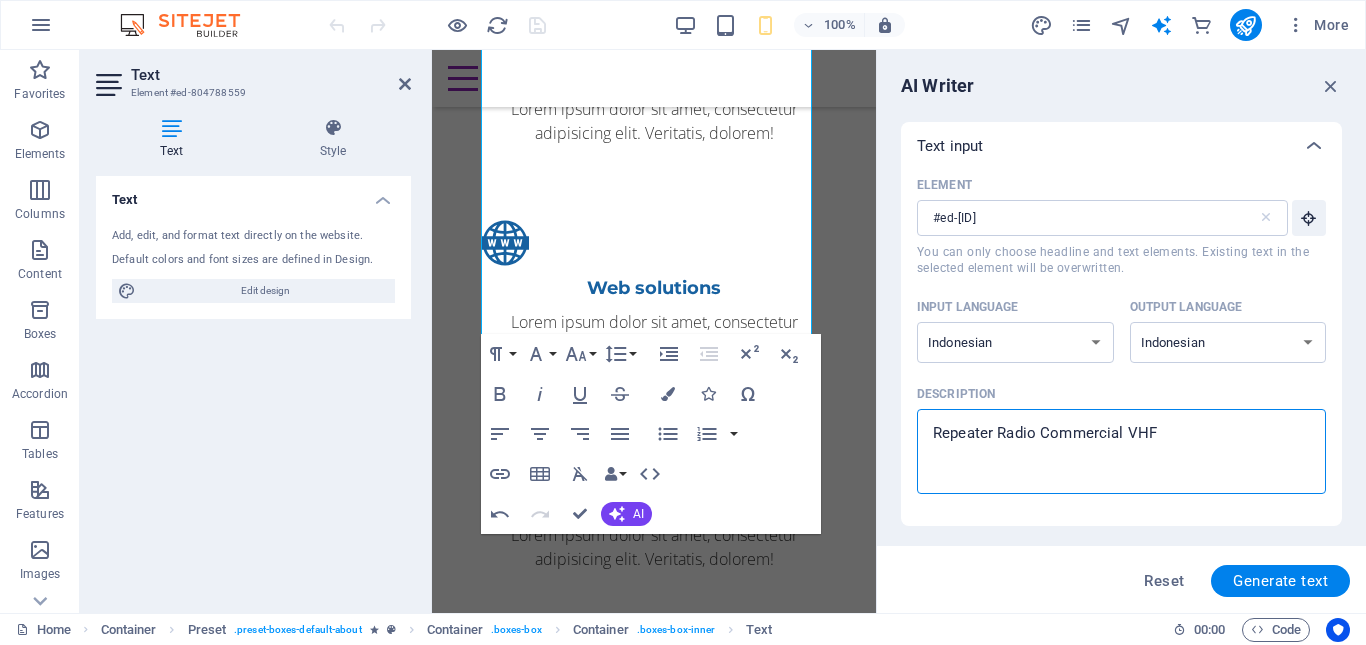type on "Repeater Radio Commercial VHF/" 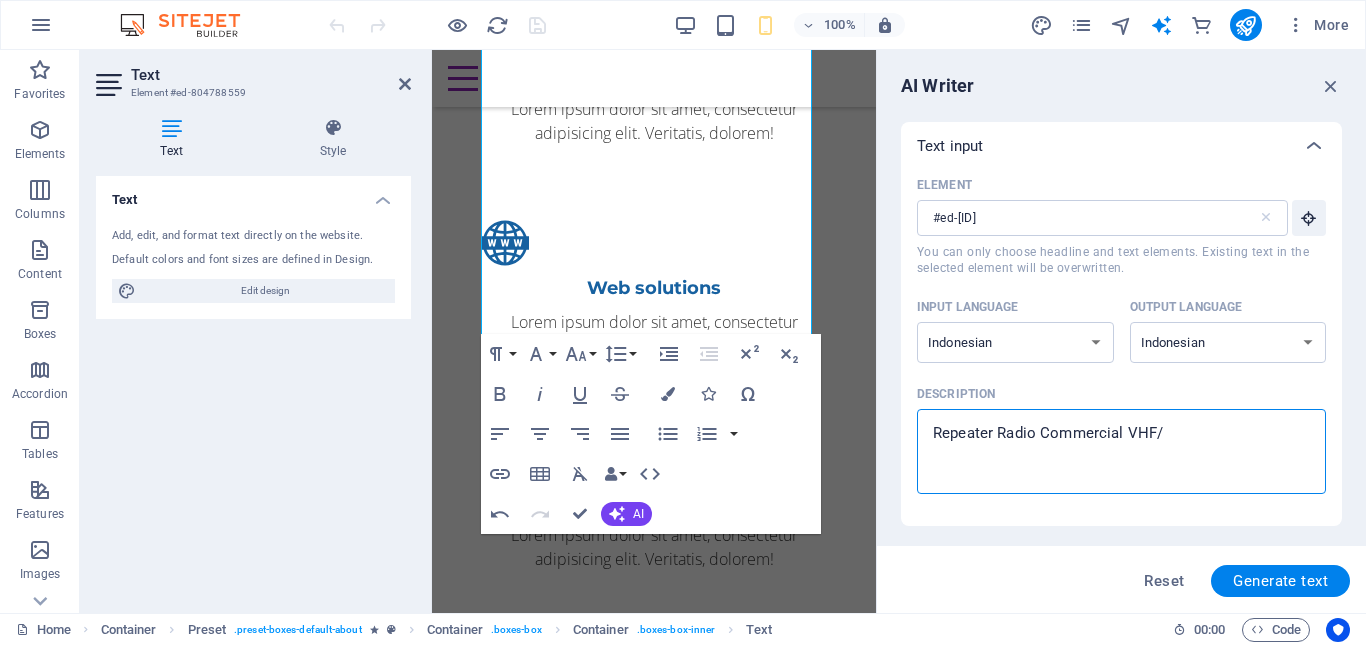 type on "Repeater Radio Commercial VHF/U" 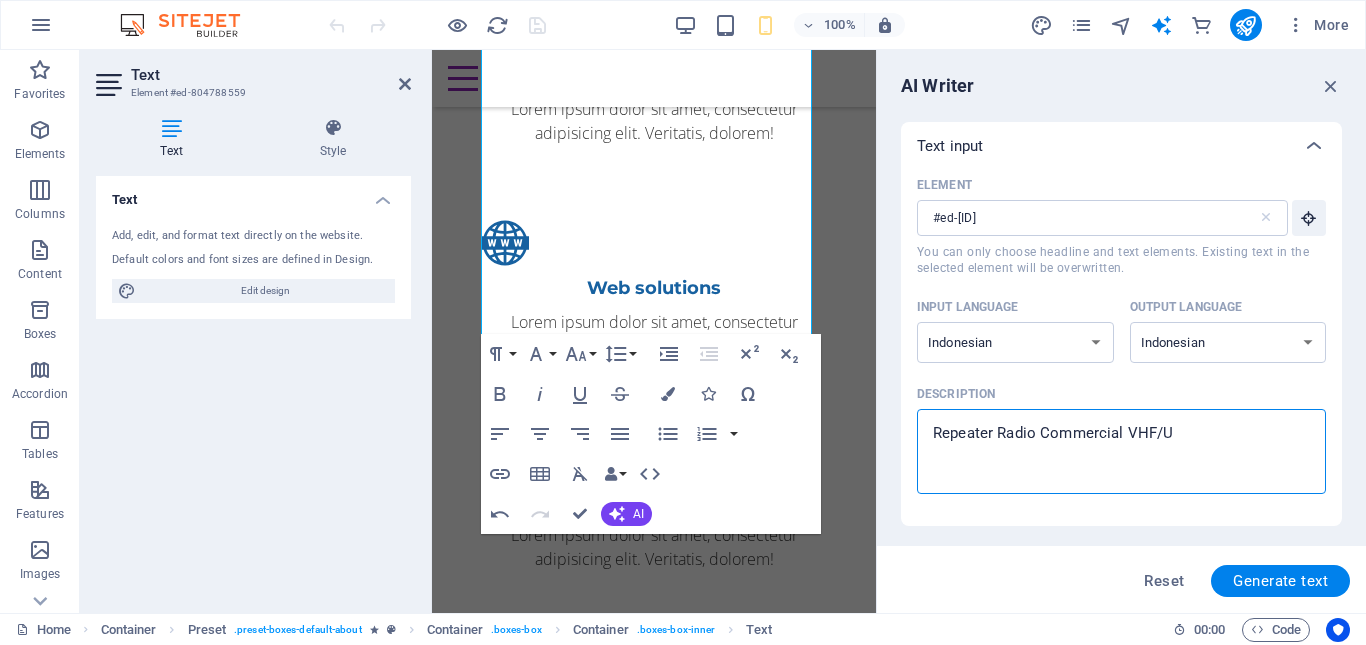 type on "Repeater Radio Commercial VHF/UH" 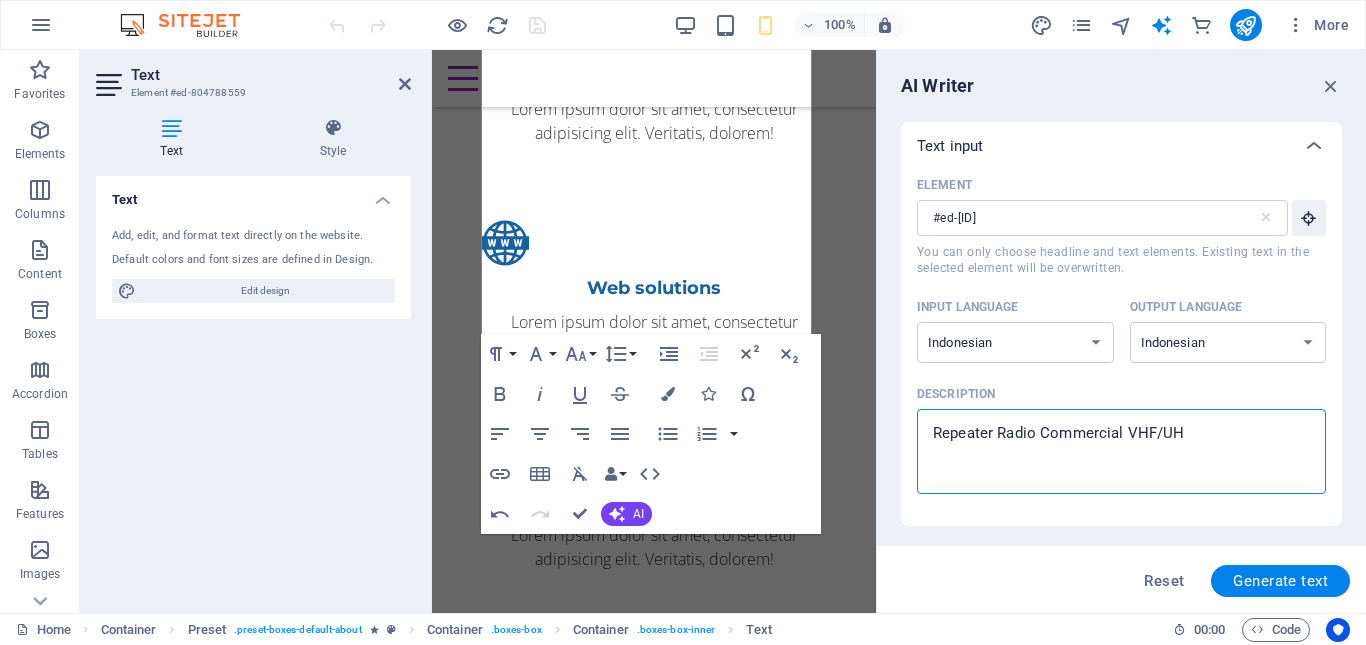 type on "Repeater Radio Commercial VHF/UHF" 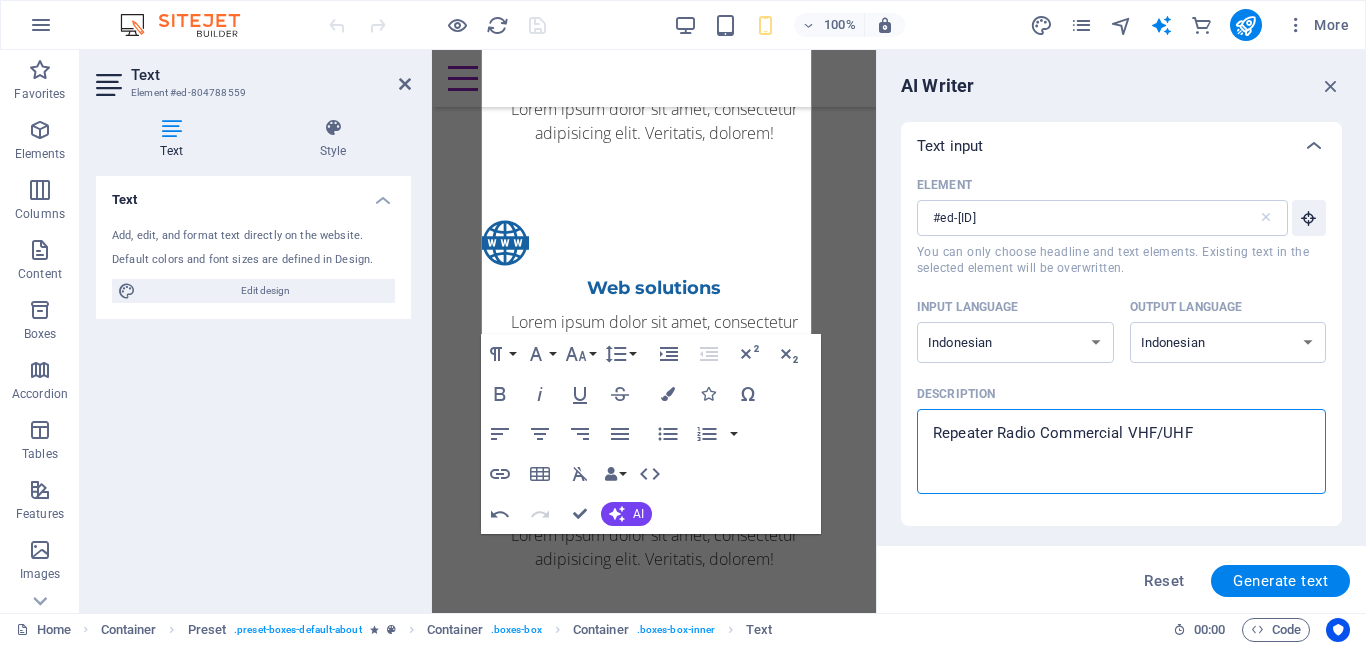 type on "Repeater Radio Commercial VHF/UHF," 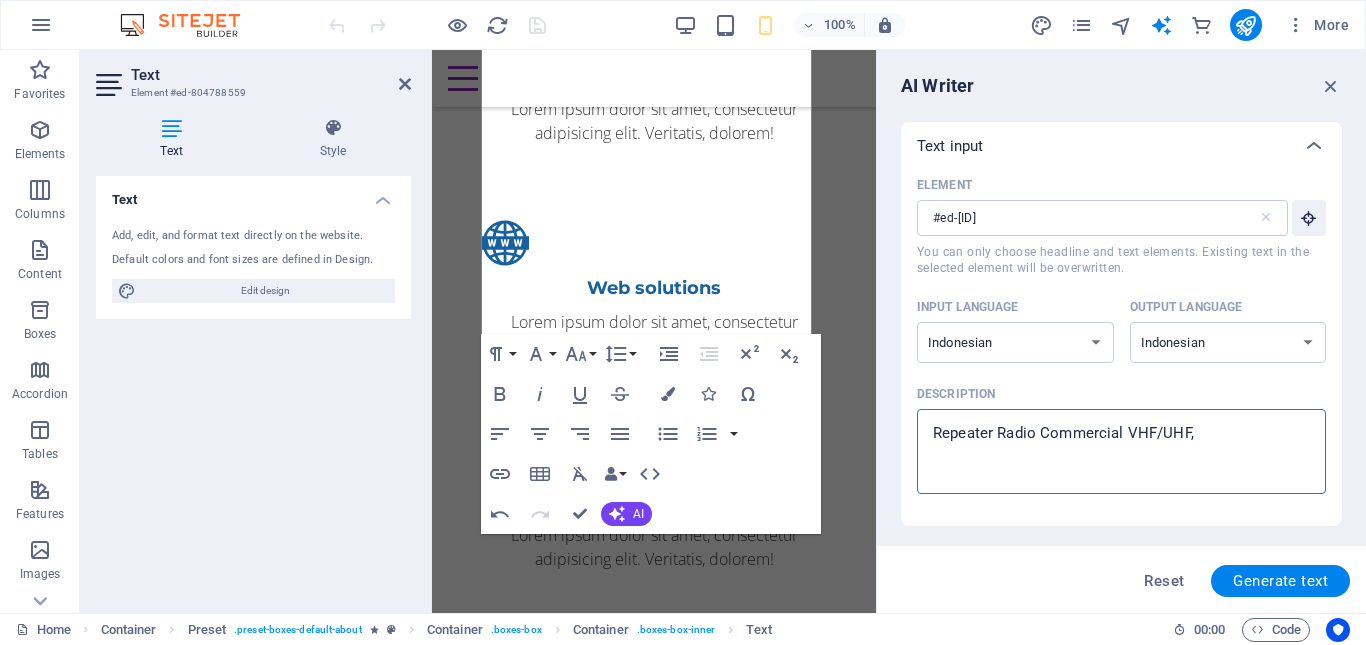 type on "Repeater Radio Commercial VHF/UHF," 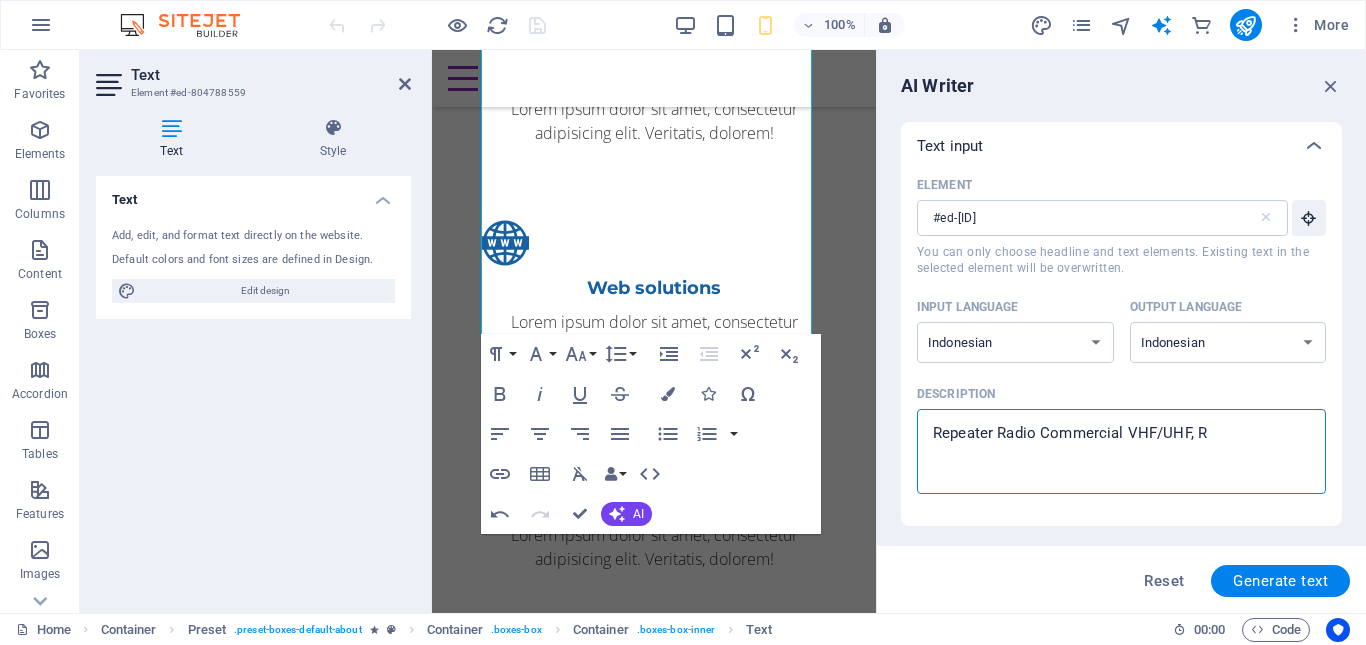 type on "Repeater Radio Commercial VHF/UHF, RA" 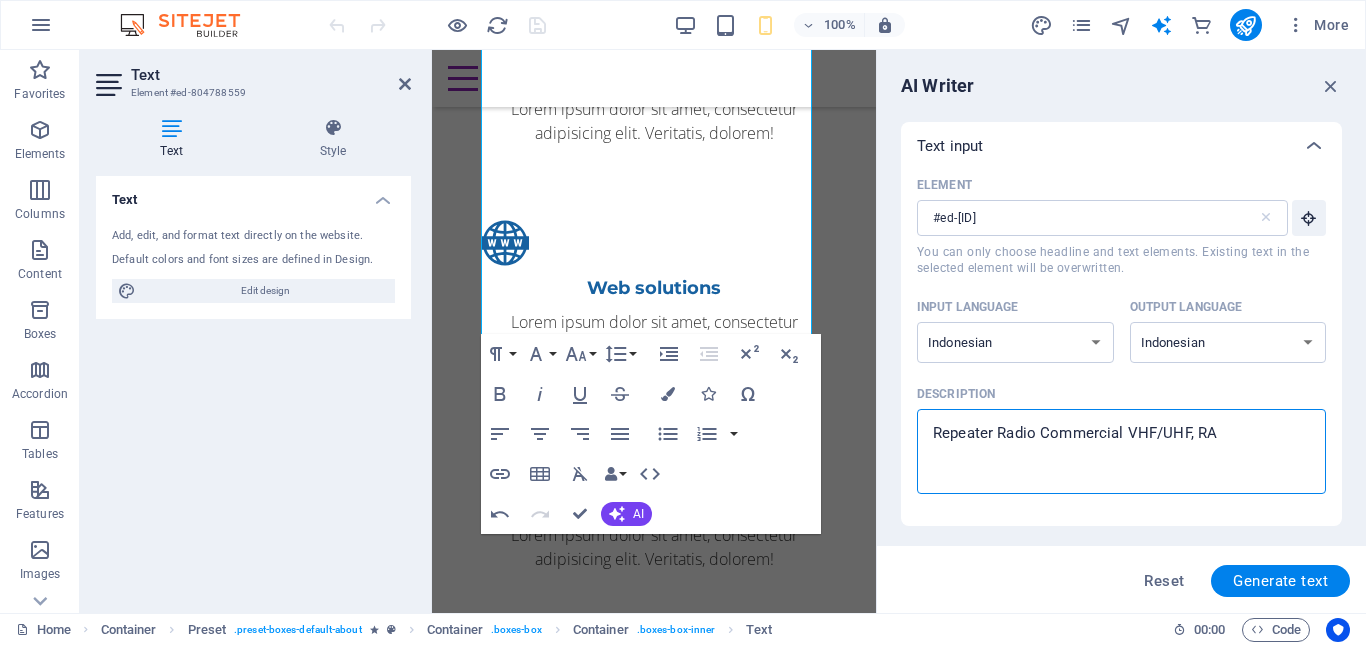 type on "Repeater Radio Commercial VHF/UHF, RAd" 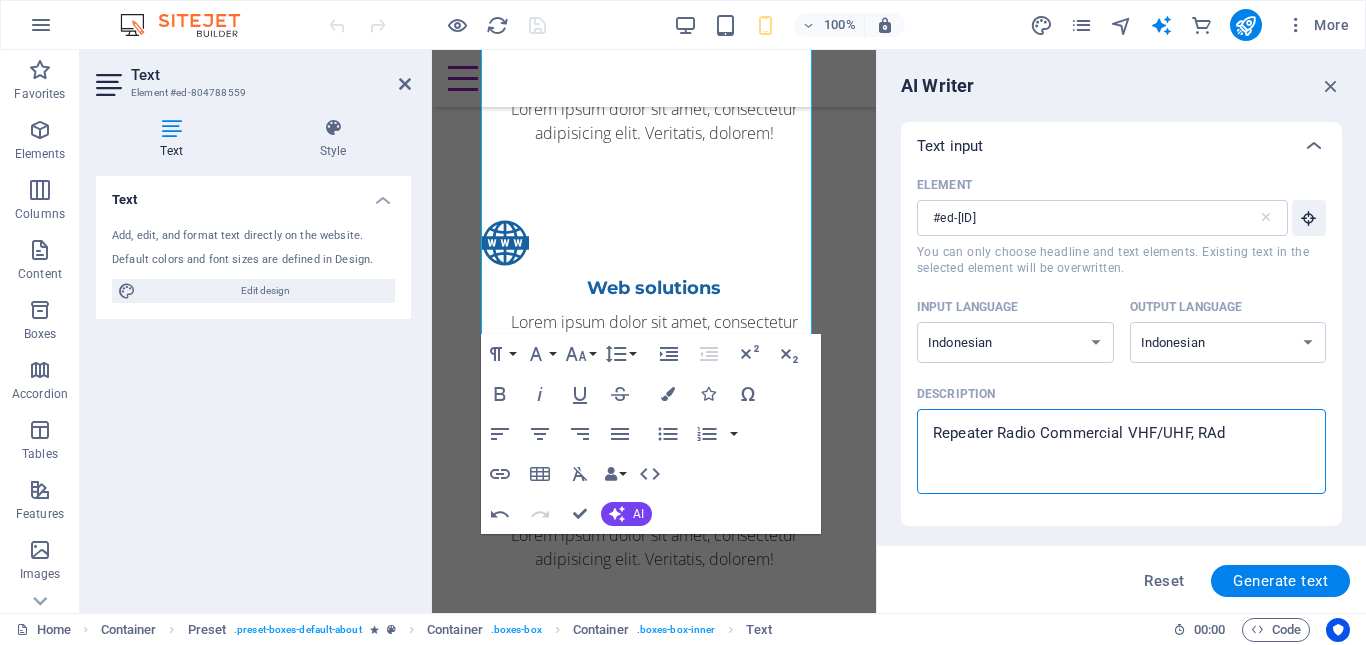 type on "Repeater Radio Commercial VHF/UHF, RAdi" 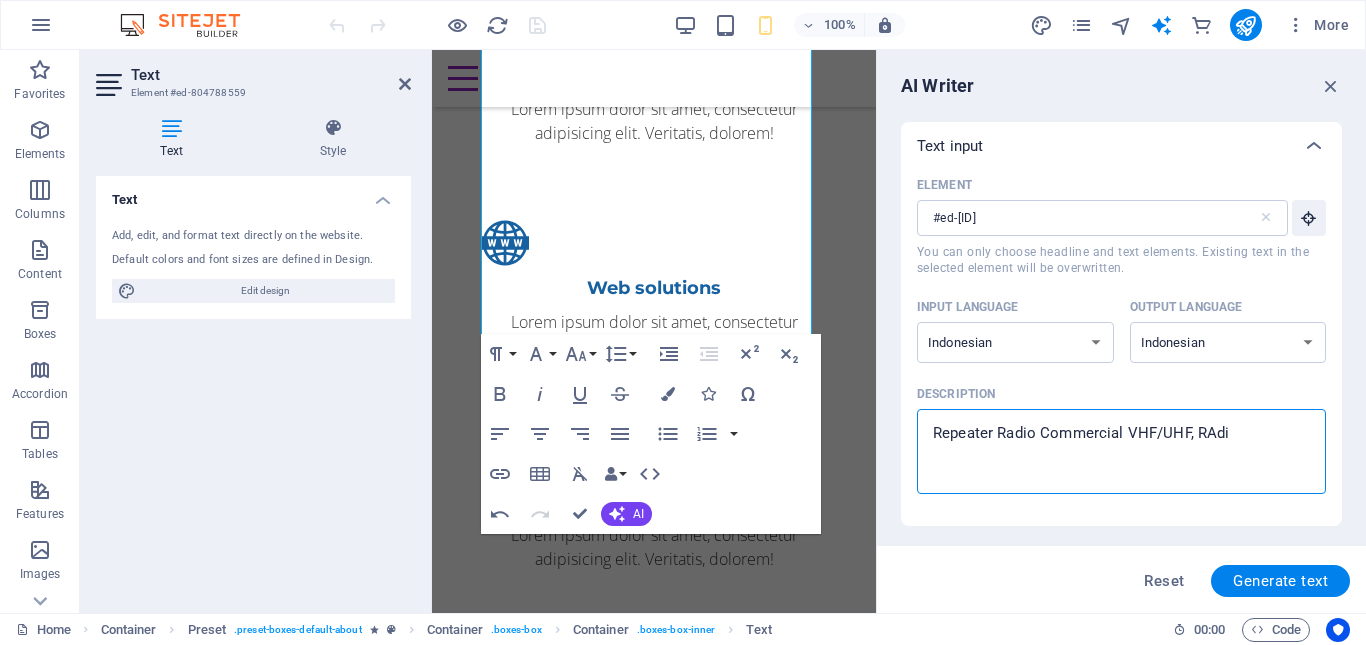 type on "Repeater Radio Commercial VHF/UHF, RAdio" 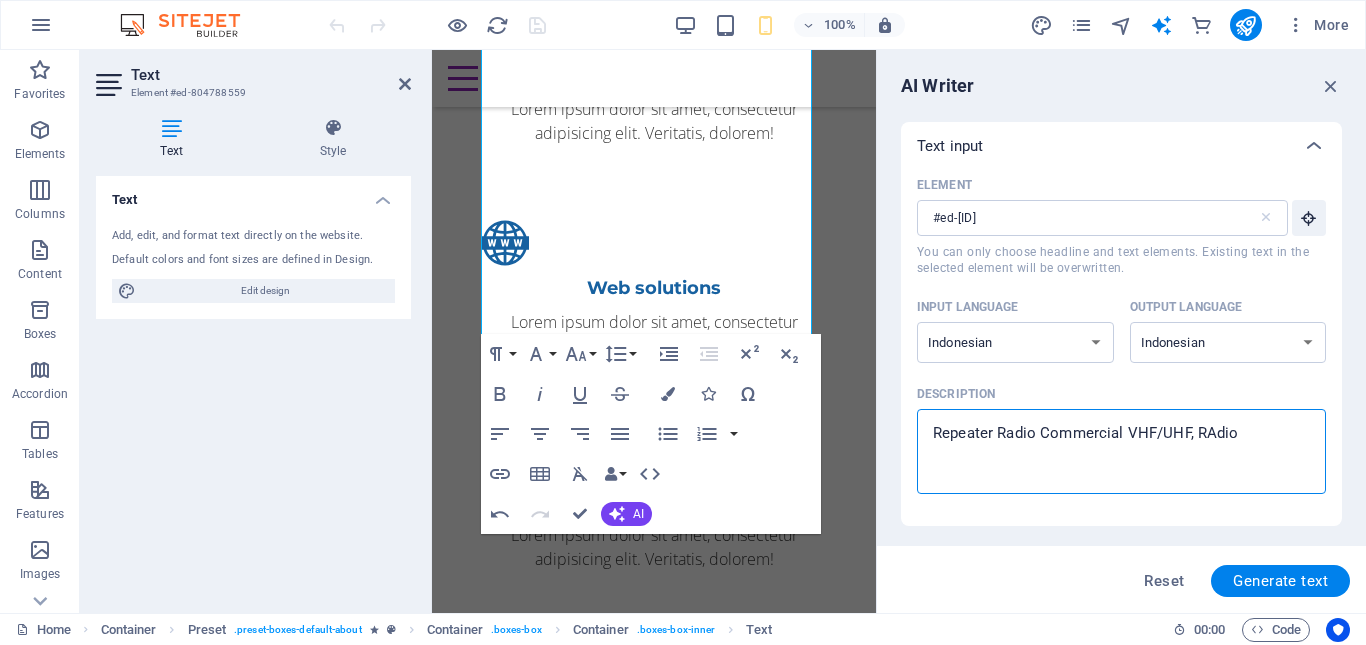 type on "Repeater Radio Commercial VHF/UHF, RAdio" 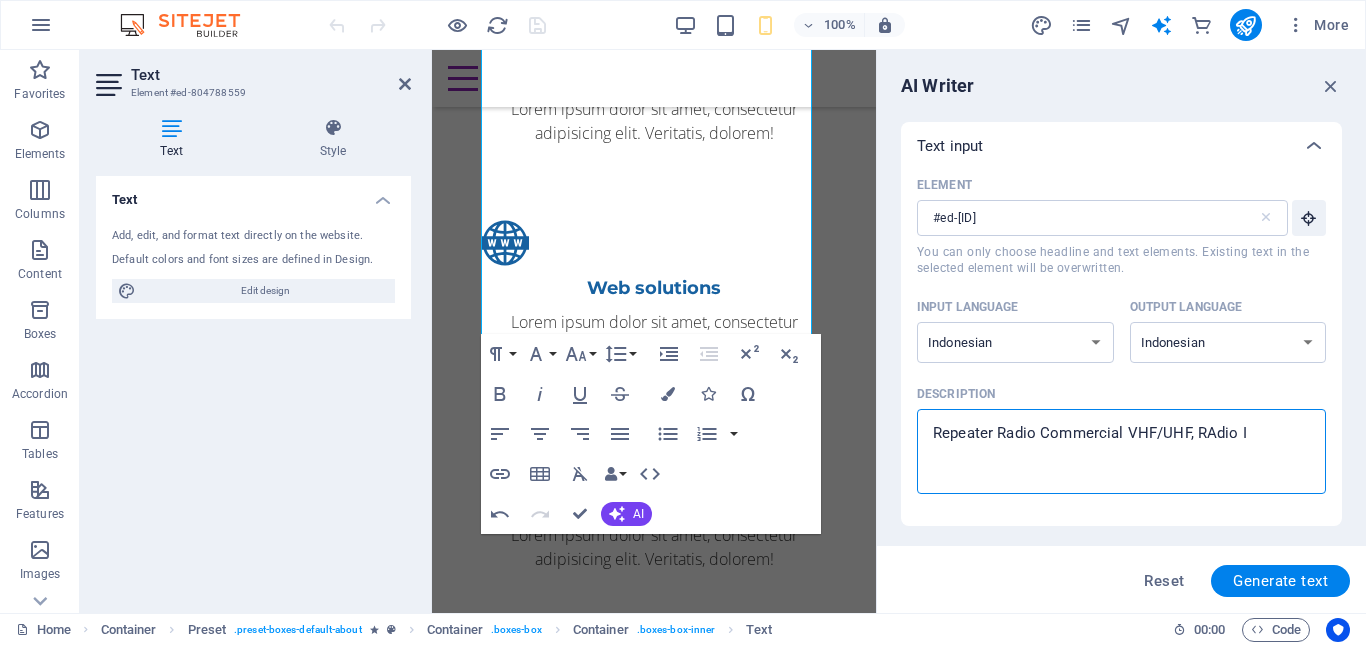 type on "Repeater Radio Commercial VHF/UHF, RAdio In" 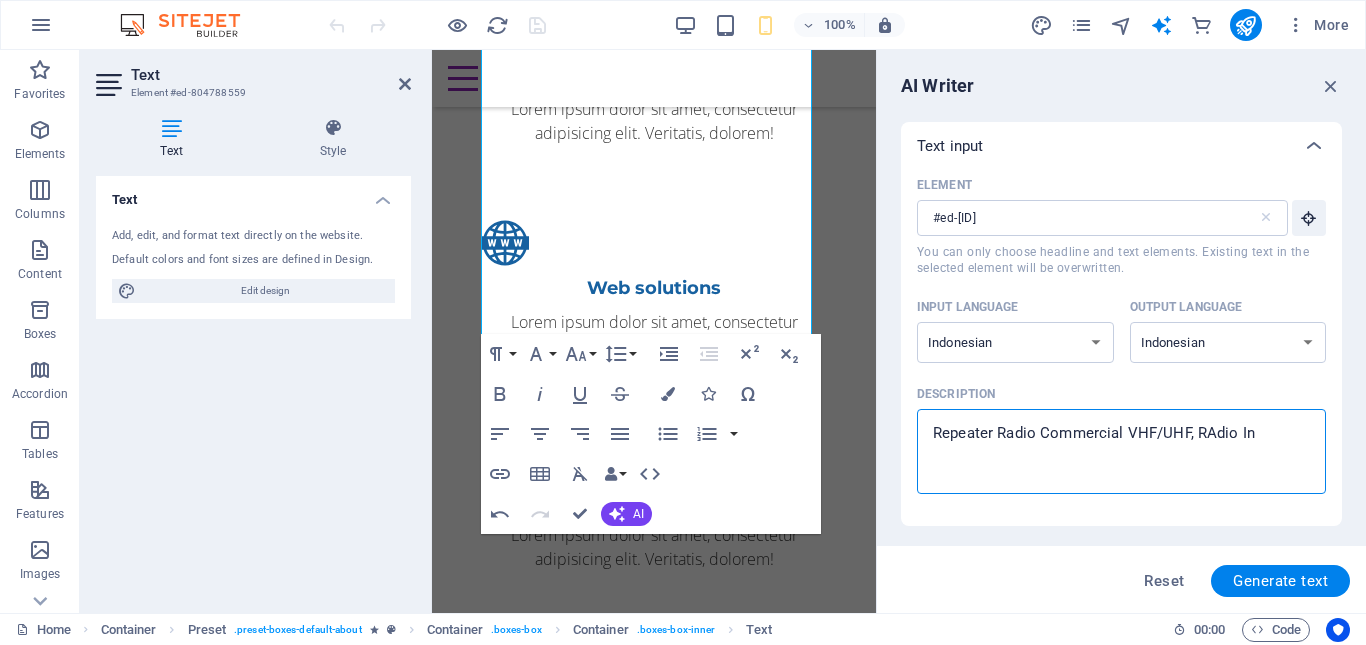 type 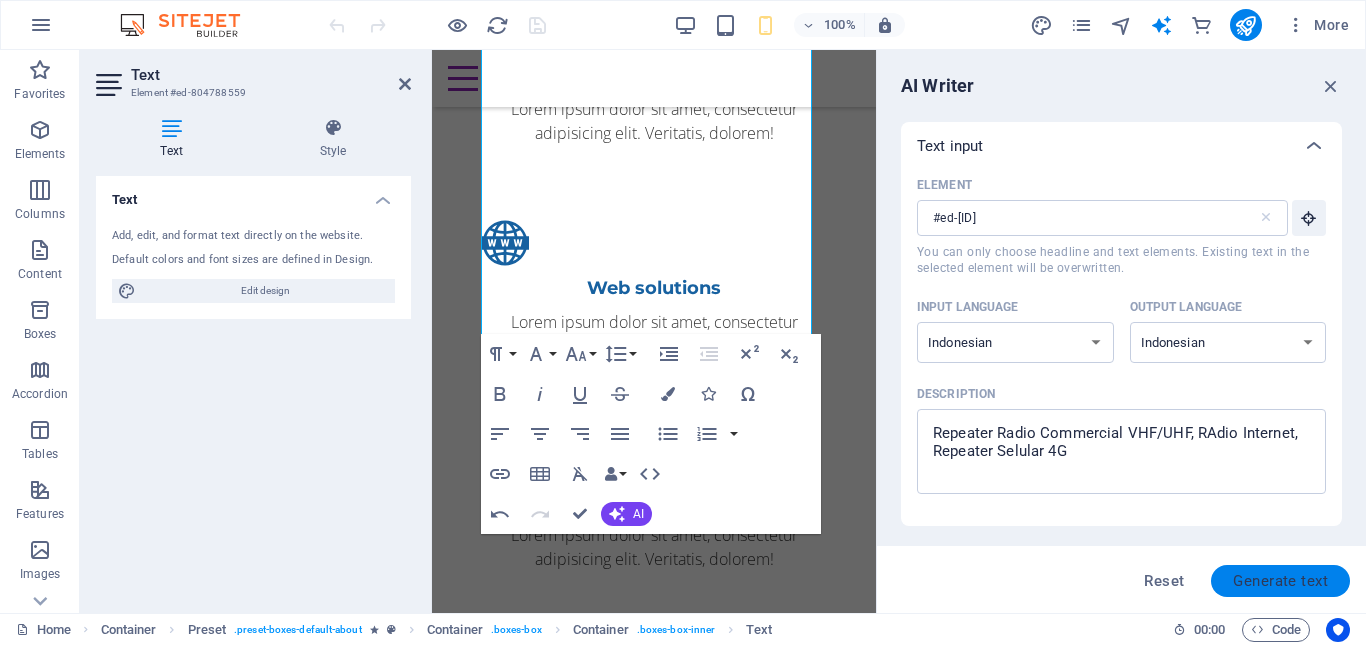 click on "Generate text" at bounding box center (1280, 581) 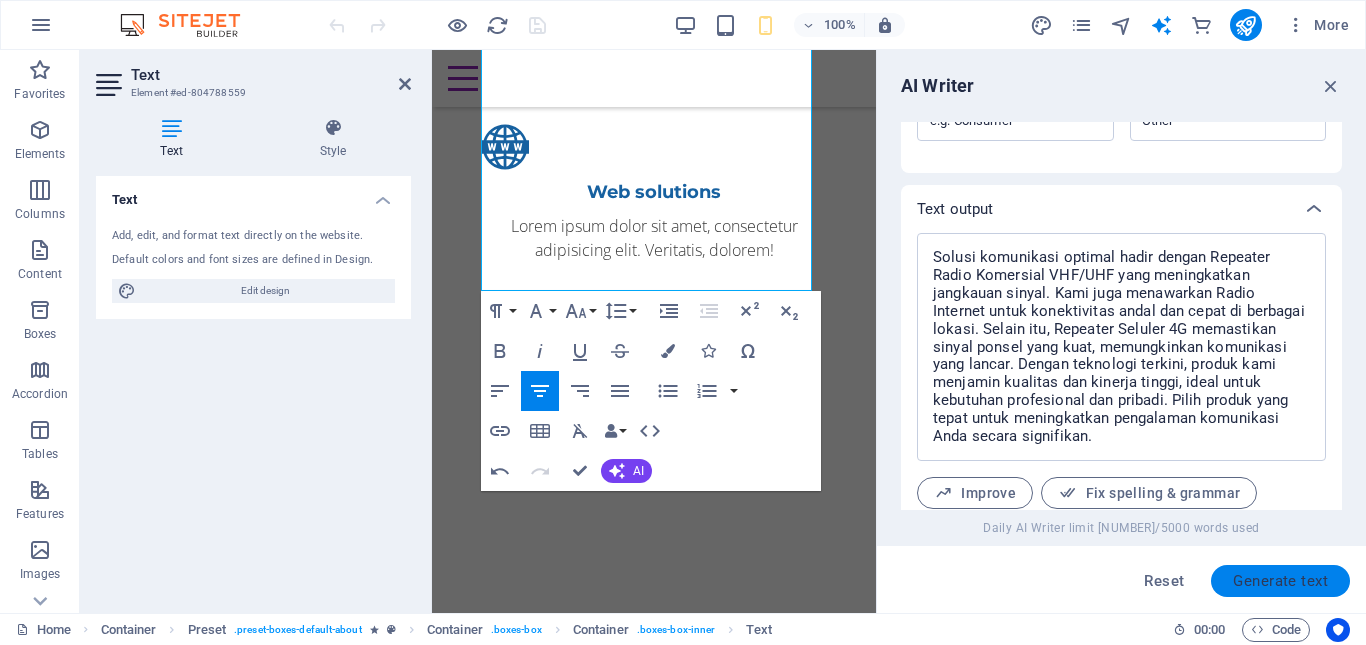 scroll, scrollTop: 793, scrollLeft: 0, axis: vertical 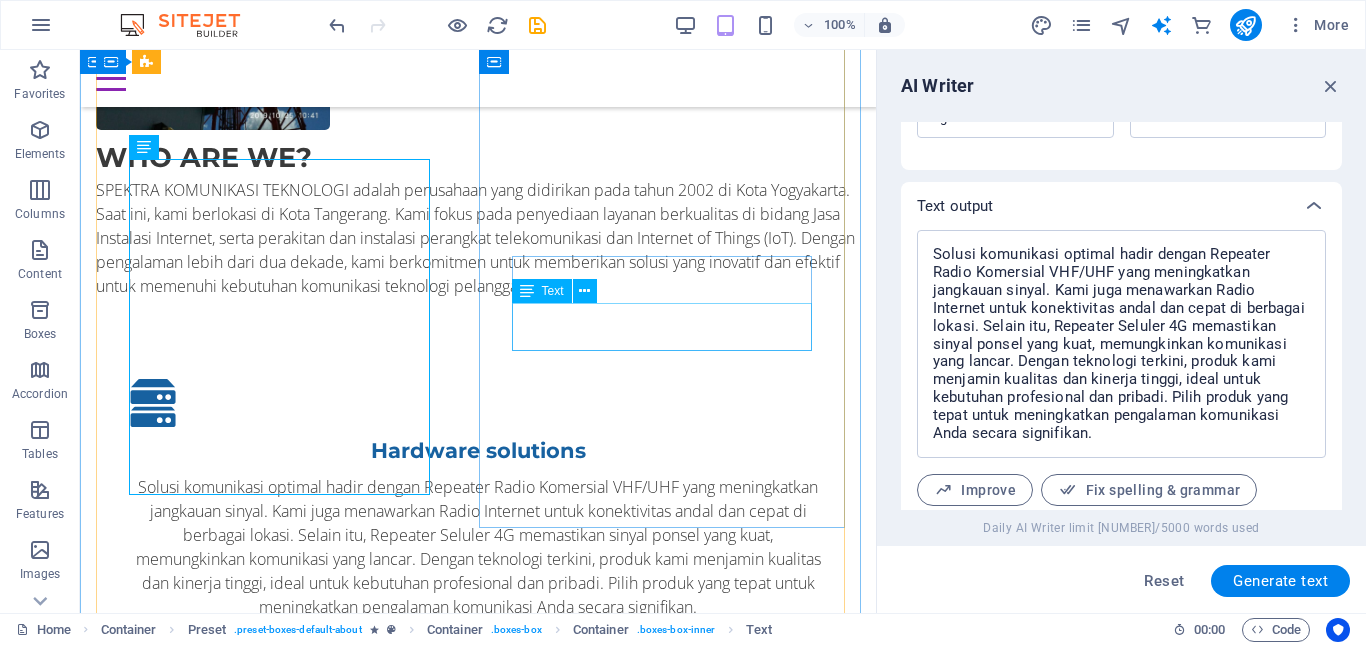 click on "Lorem ipsum dolor sit amet, consectetur adipisicing elit. Veritatis, dolorem!" at bounding box center (478, 795) 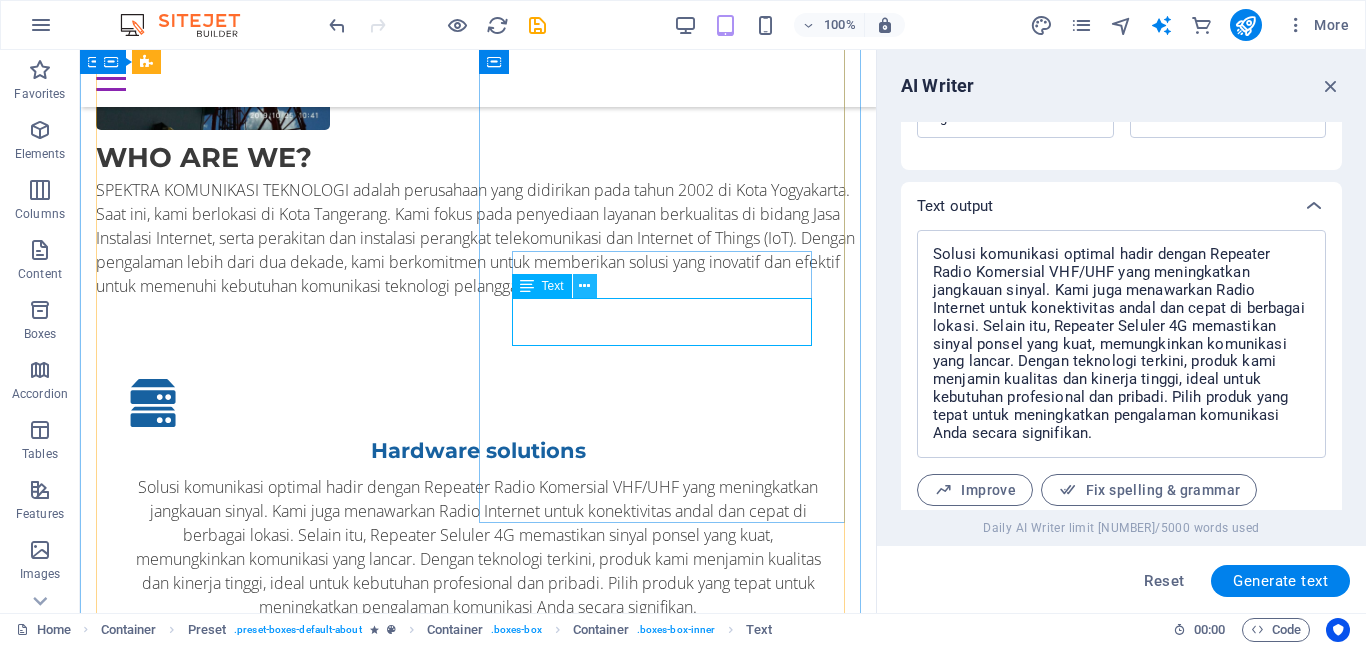 click at bounding box center [584, 286] 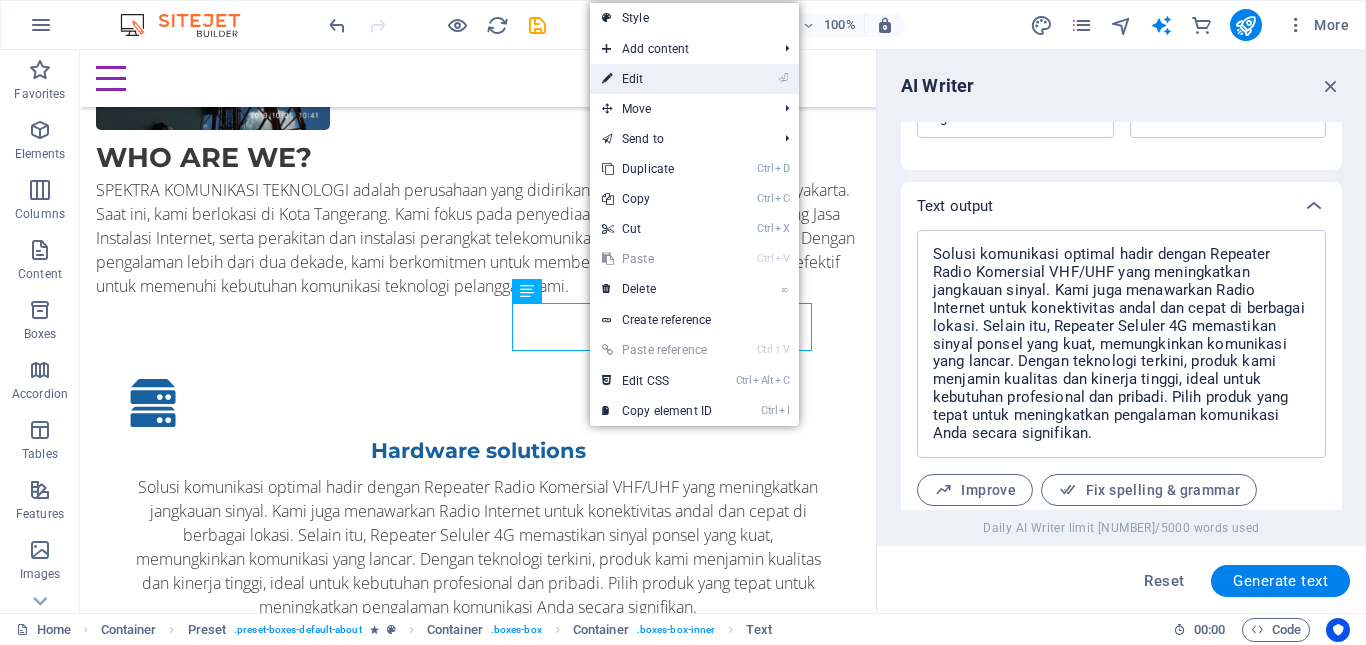 click on "⏎  Edit" at bounding box center [657, 79] 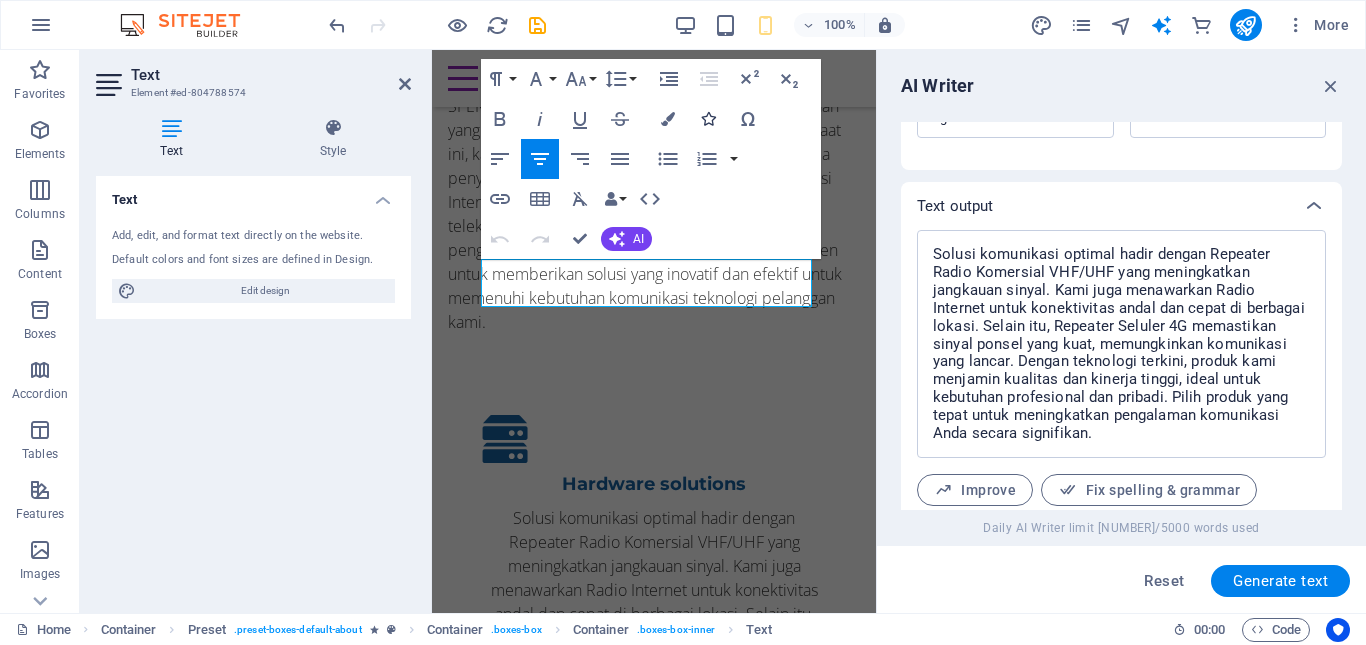 scroll, scrollTop: 2549, scrollLeft: 0, axis: vertical 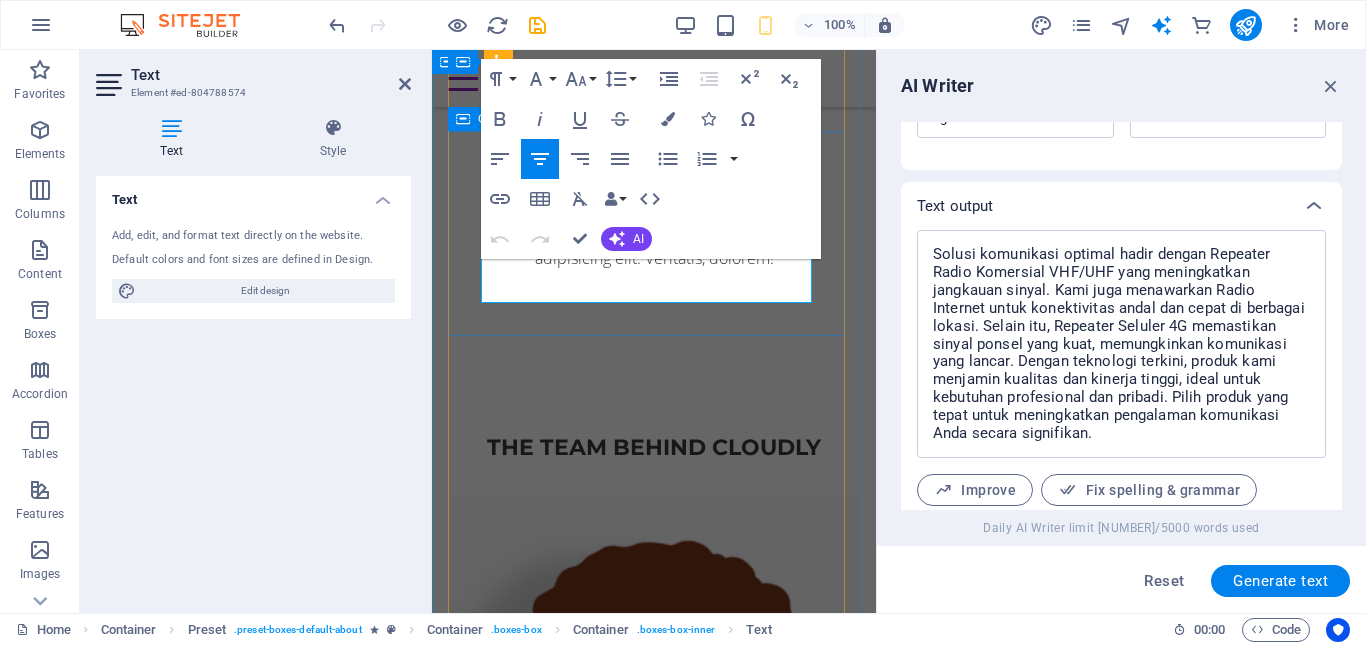 drag, startPoint x: 495, startPoint y: 268, endPoint x: 821, endPoint y: 295, distance: 327.11618 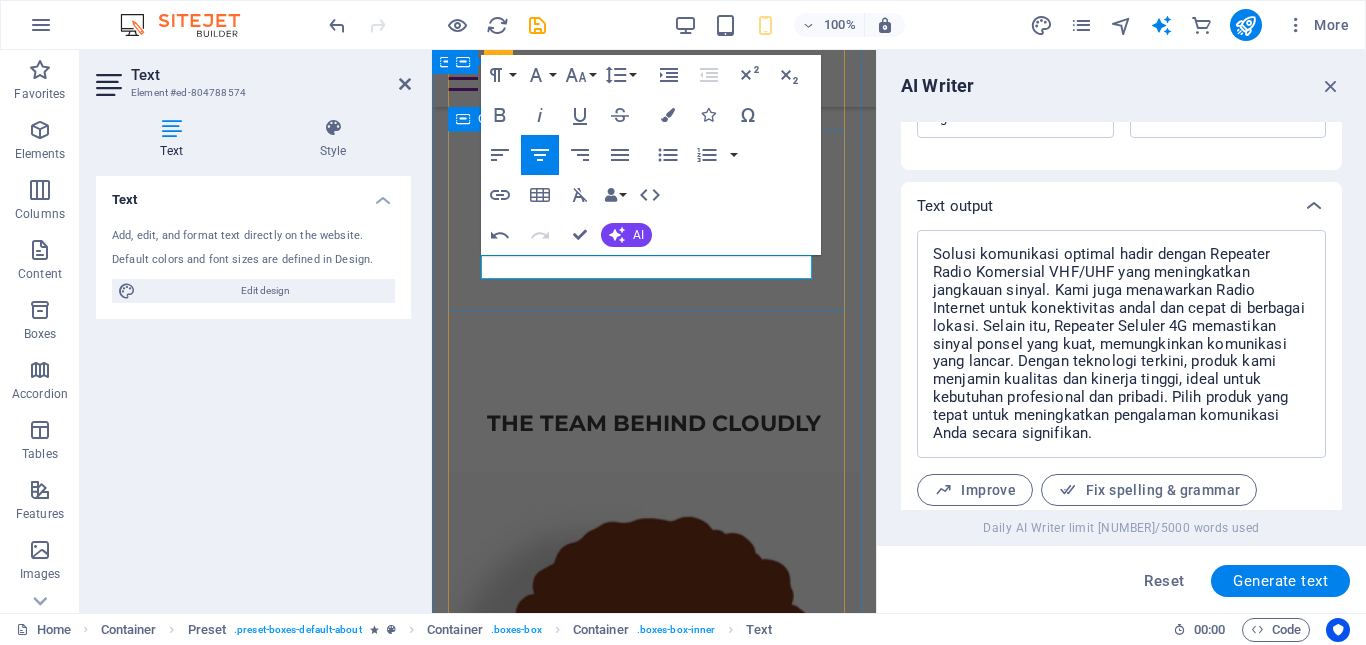 click on "Individual solutions Konsultan Untuk IT" at bounding box center (654, -243) 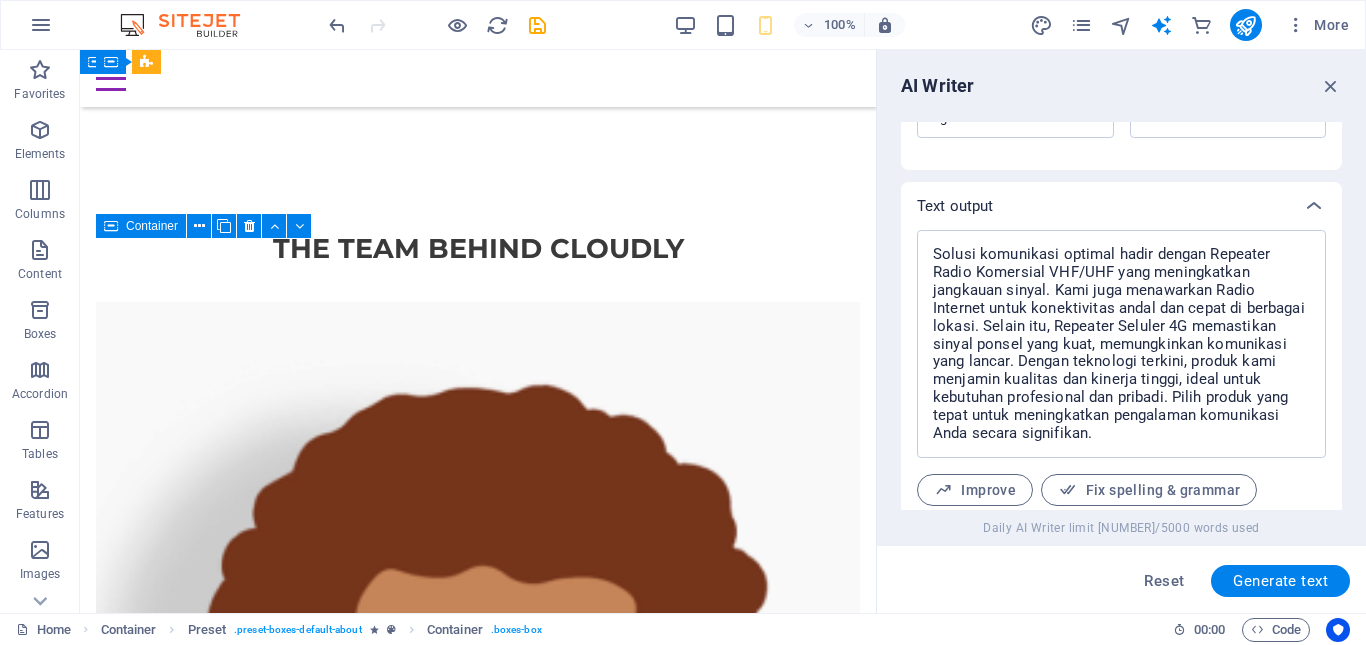 scroll, scrollTop: 1495, scrollLeft: 0, axis: vertical 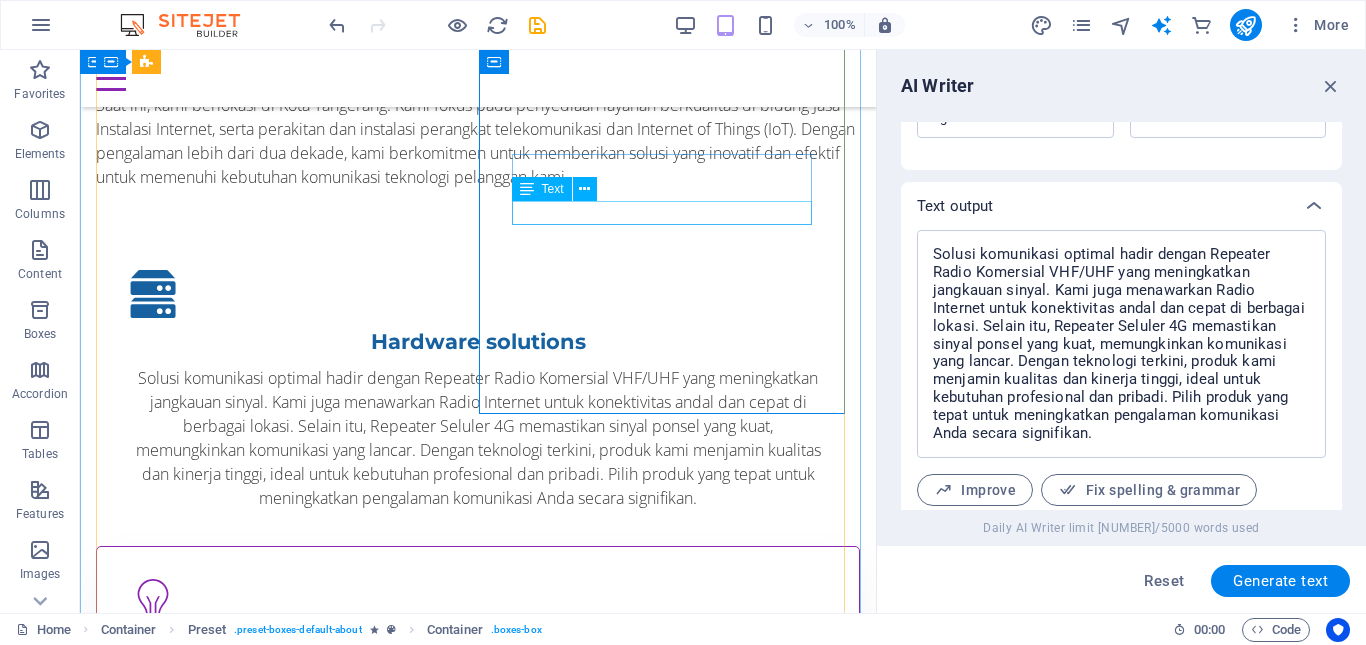 click on "Konsultan Untuk IT" at bounding box center (478, 686) 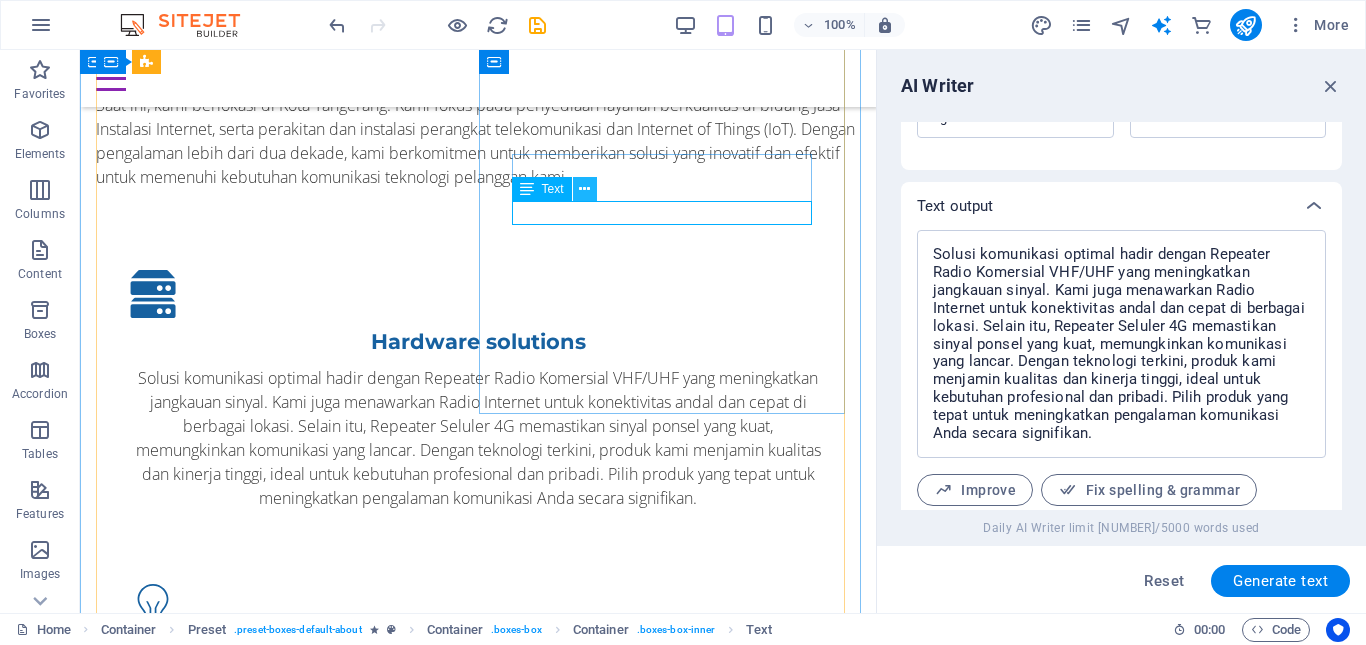 click at bounding box center (584, 189) 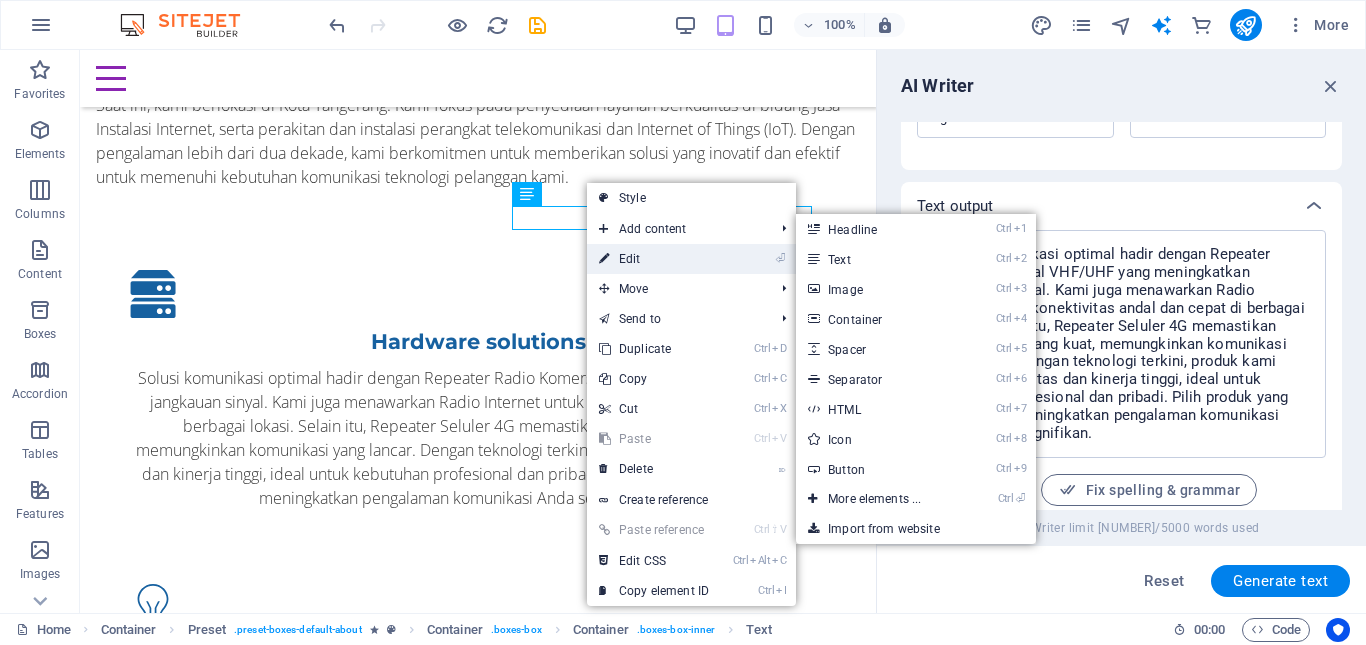 click on "⏎  Edit" at bounding box center (691, 259) 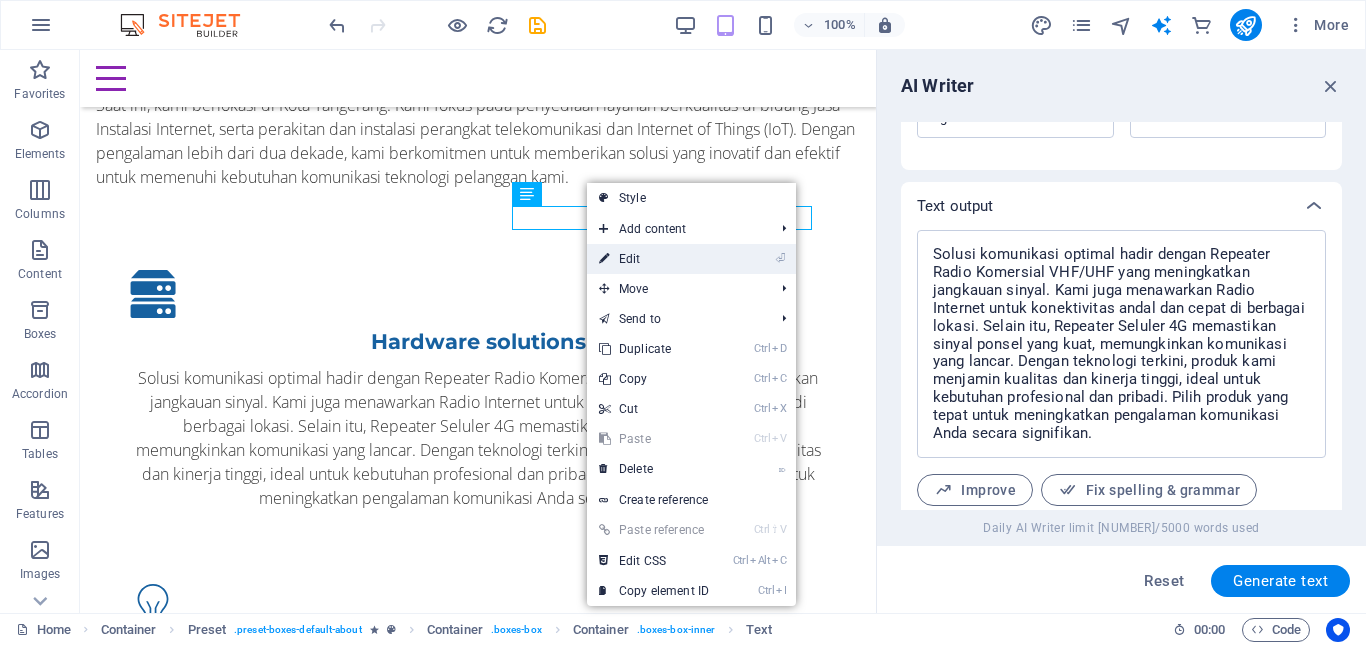 click on "⏎  Edit" at bounding box center [654, 259] 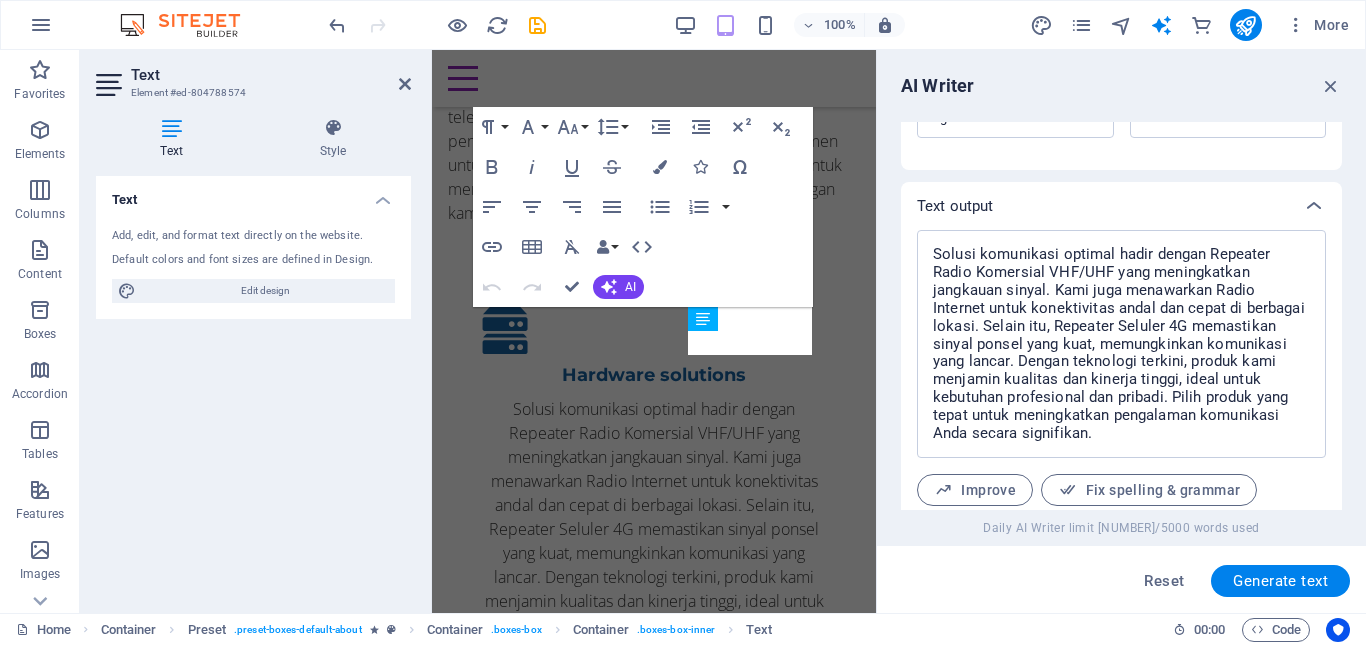 scroll, scrollTop: 2501, scrollLeft: 0, axis: vertical 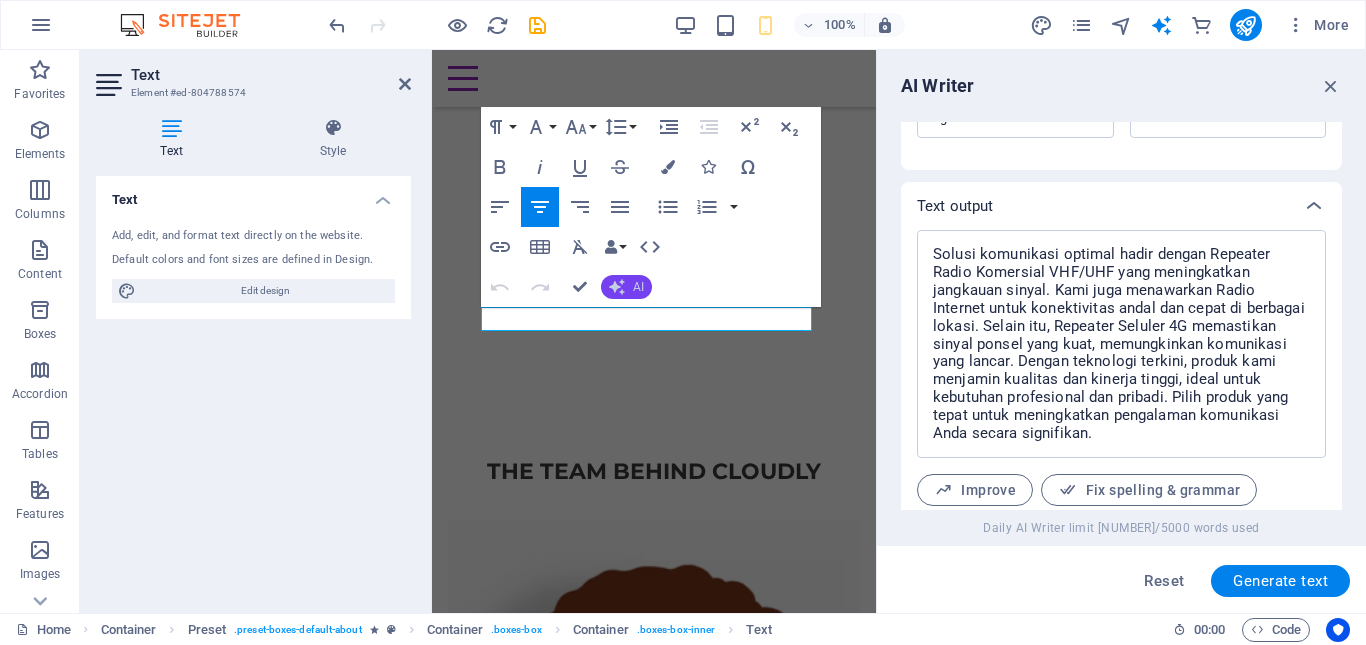 click on "AI" at bounding box center (638, 287) 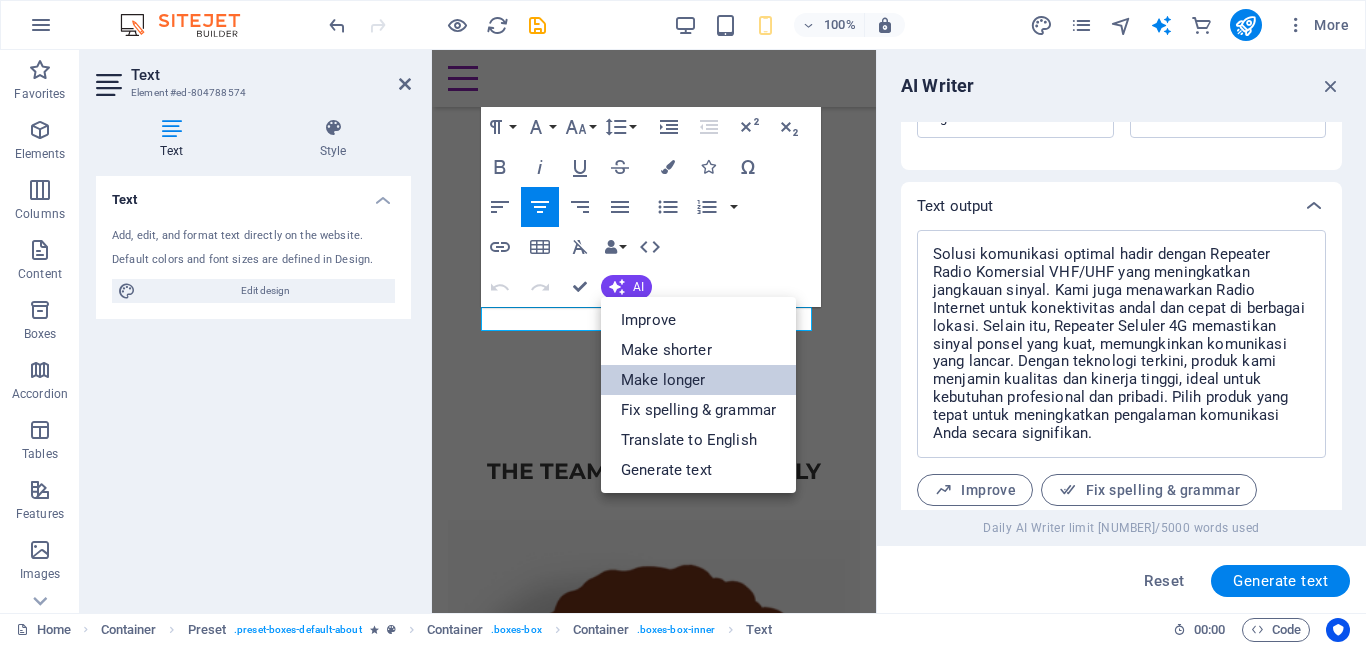 click on "Make longer" at bounding box center [698, 380] 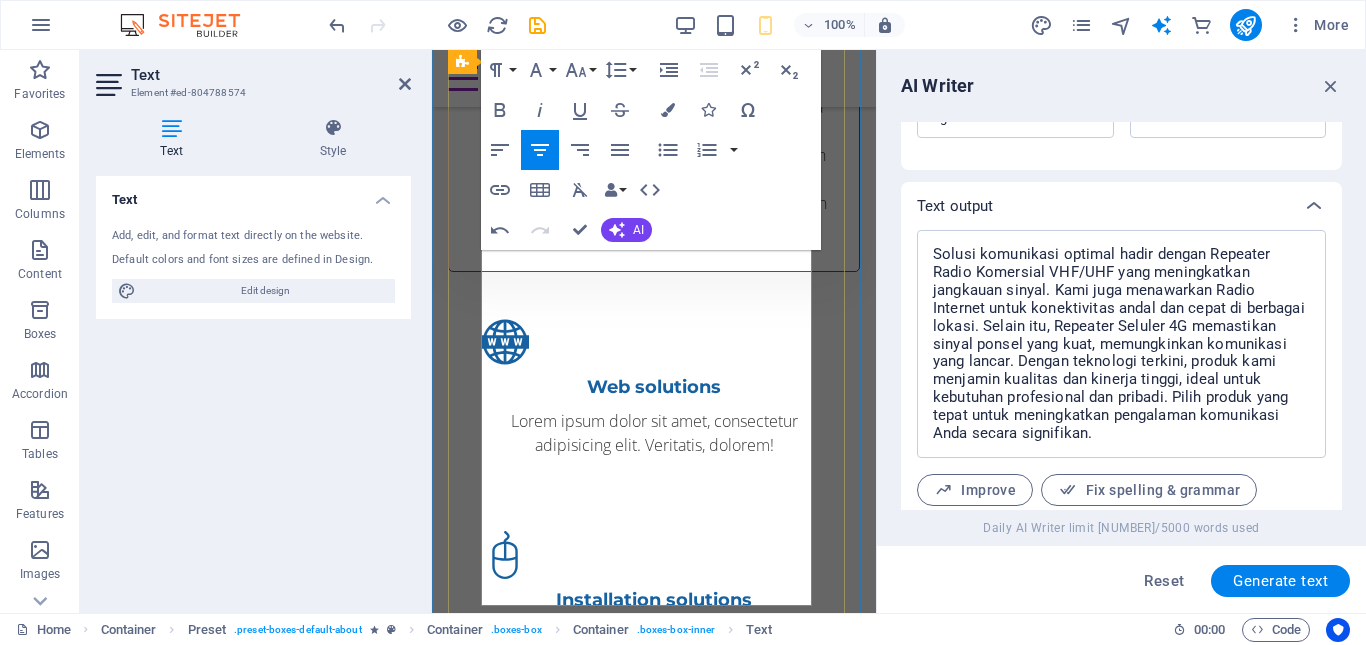 scroll, scrollTop: 2501, scrollLeft: 0, axis: vertical 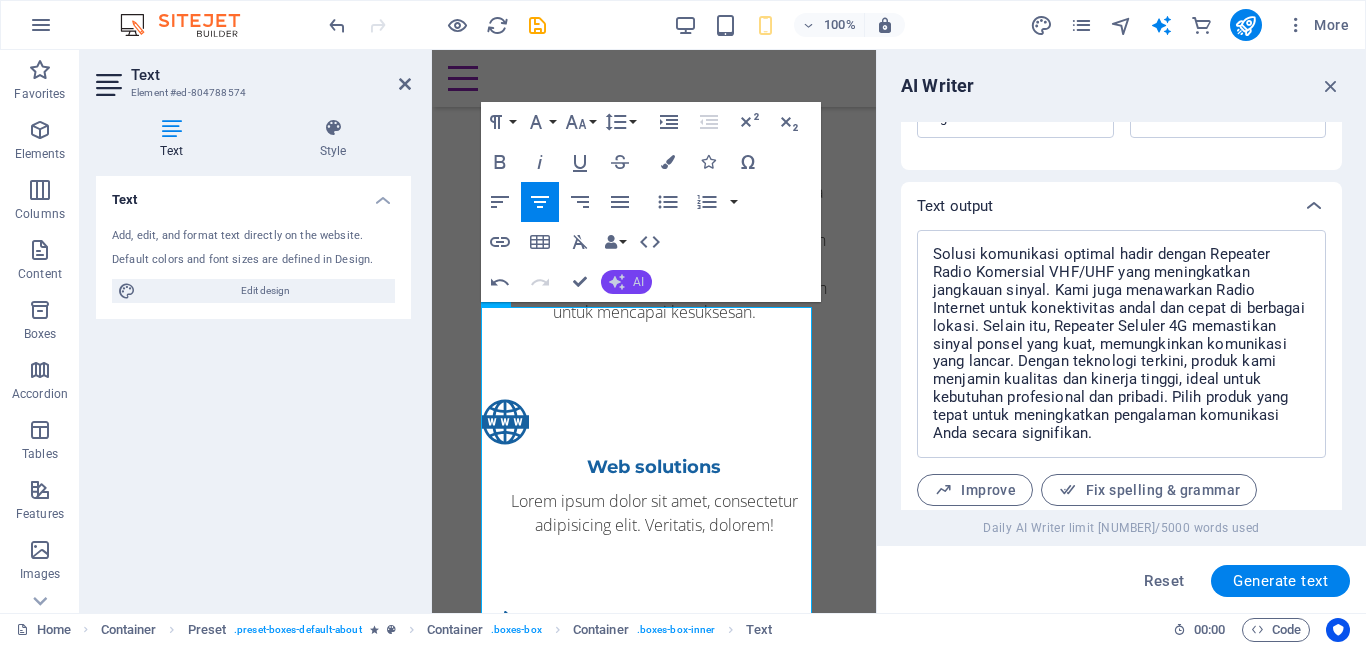 click on "AI" at bounding box center [638, 282] 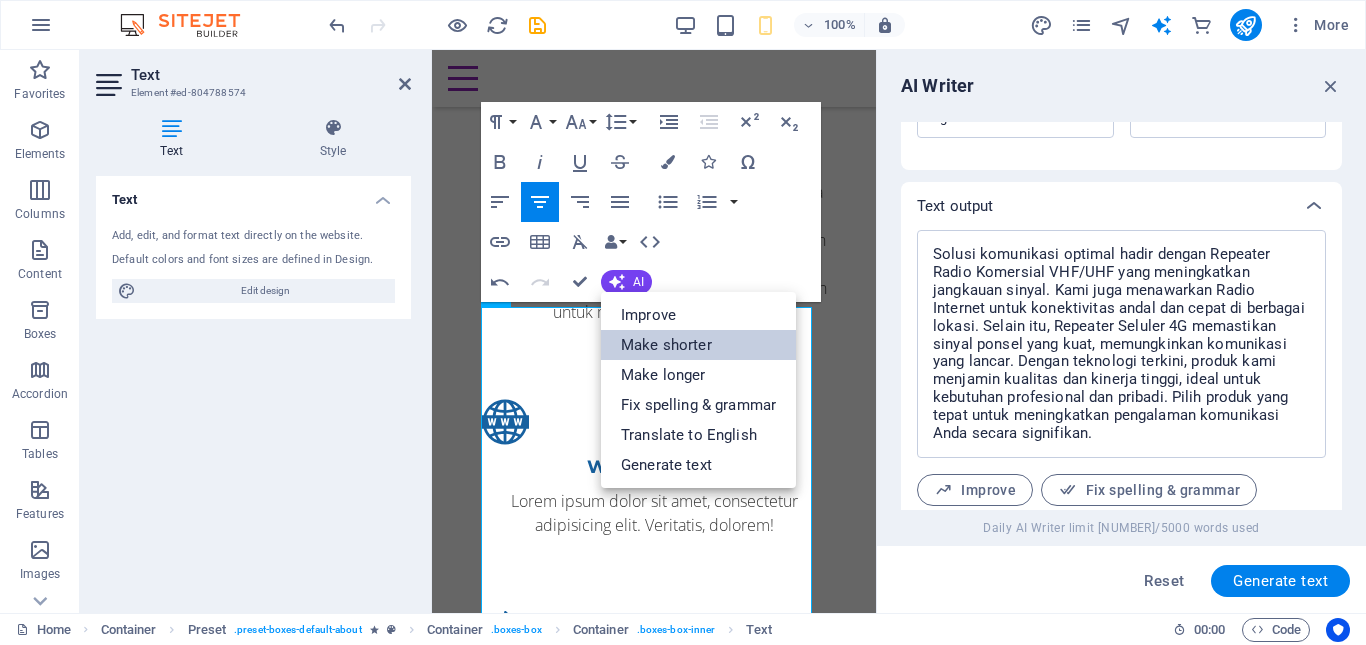 click on "Make shorter" at bounding box center (698, 345) 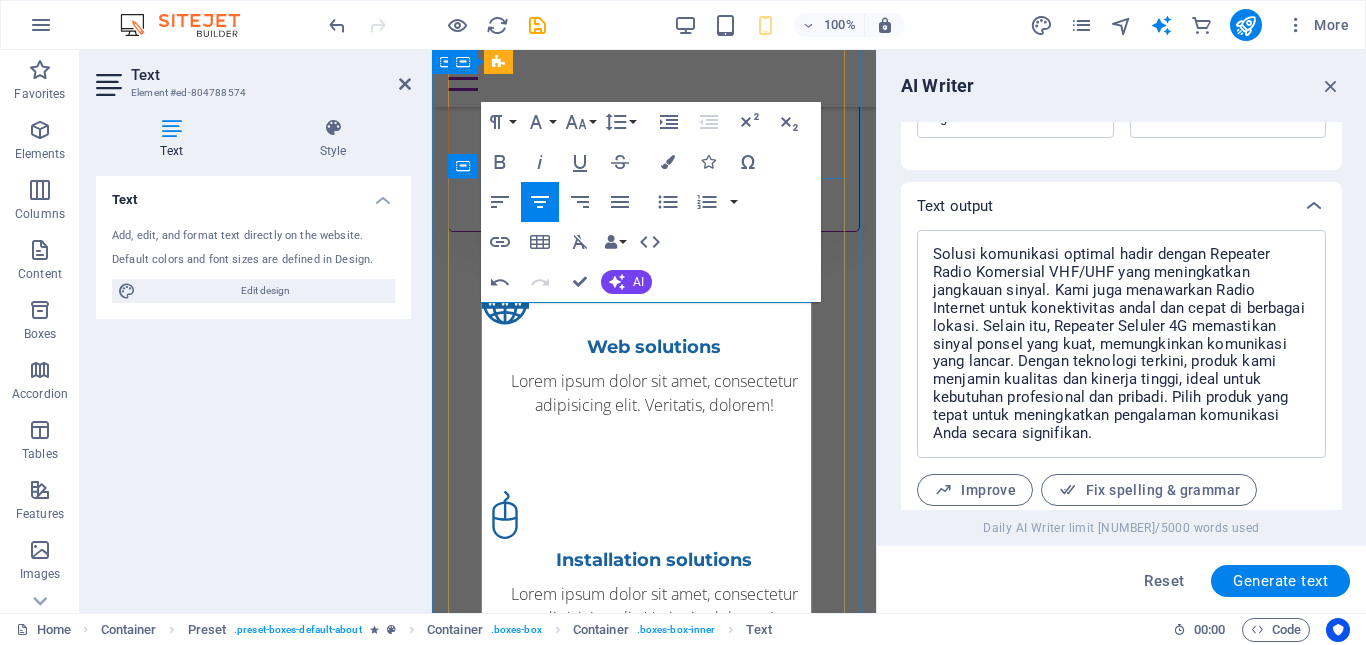 scroll, scrollTop: 2601, scrollLeft: 0, axis: vertical 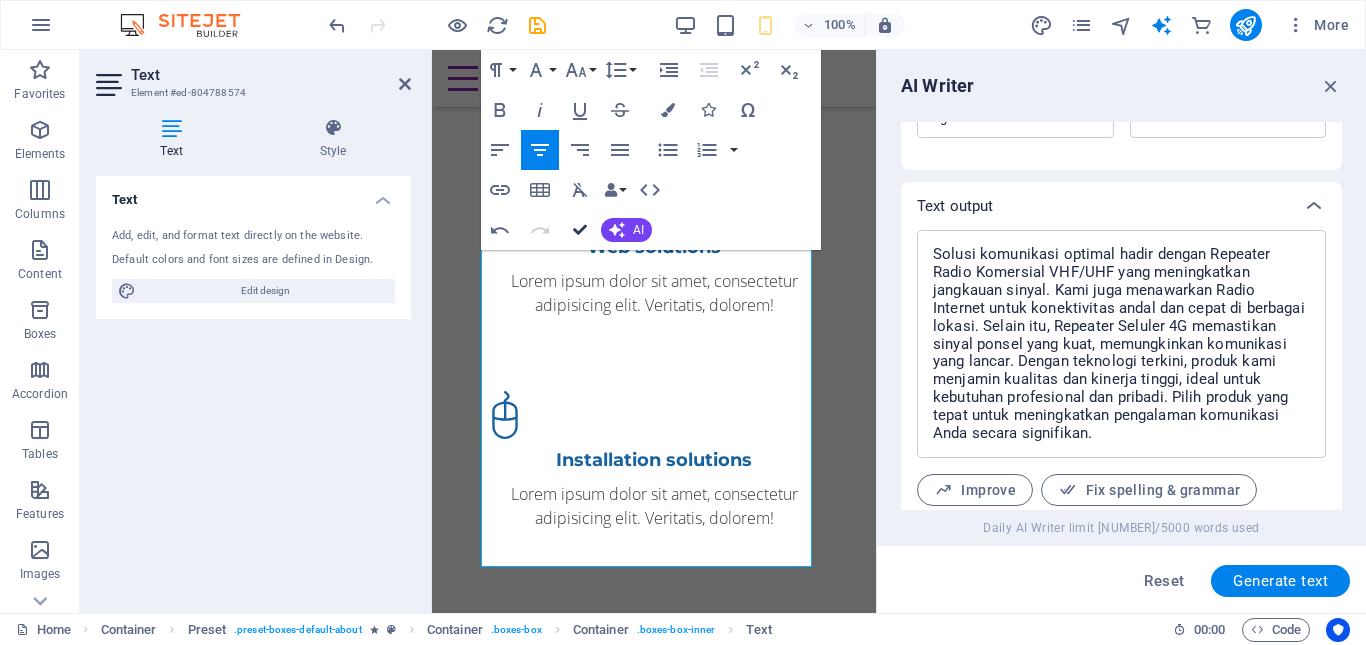 drag, startPoint x: 577, startPoint y: 229, endPoint x: 498, endPoint y: 181, distance: 92.43917 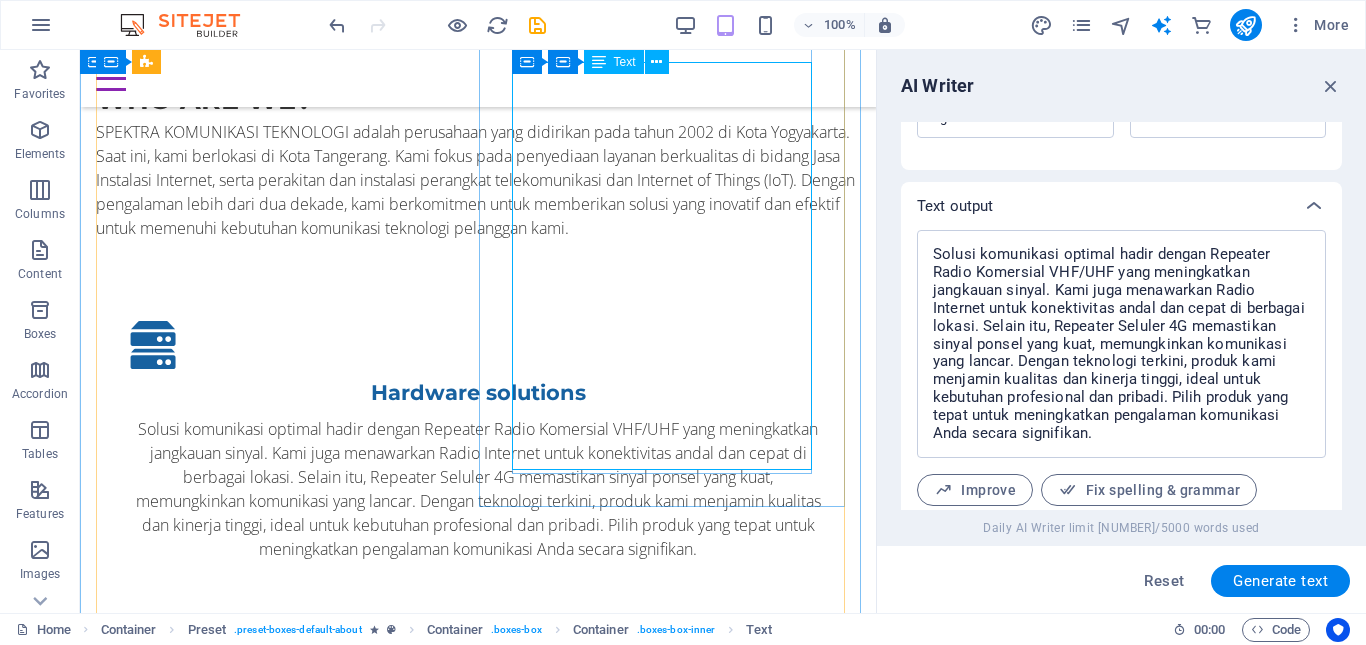 scroll, scrollTop: 1367, scrollLeft: 0, axis: vertical 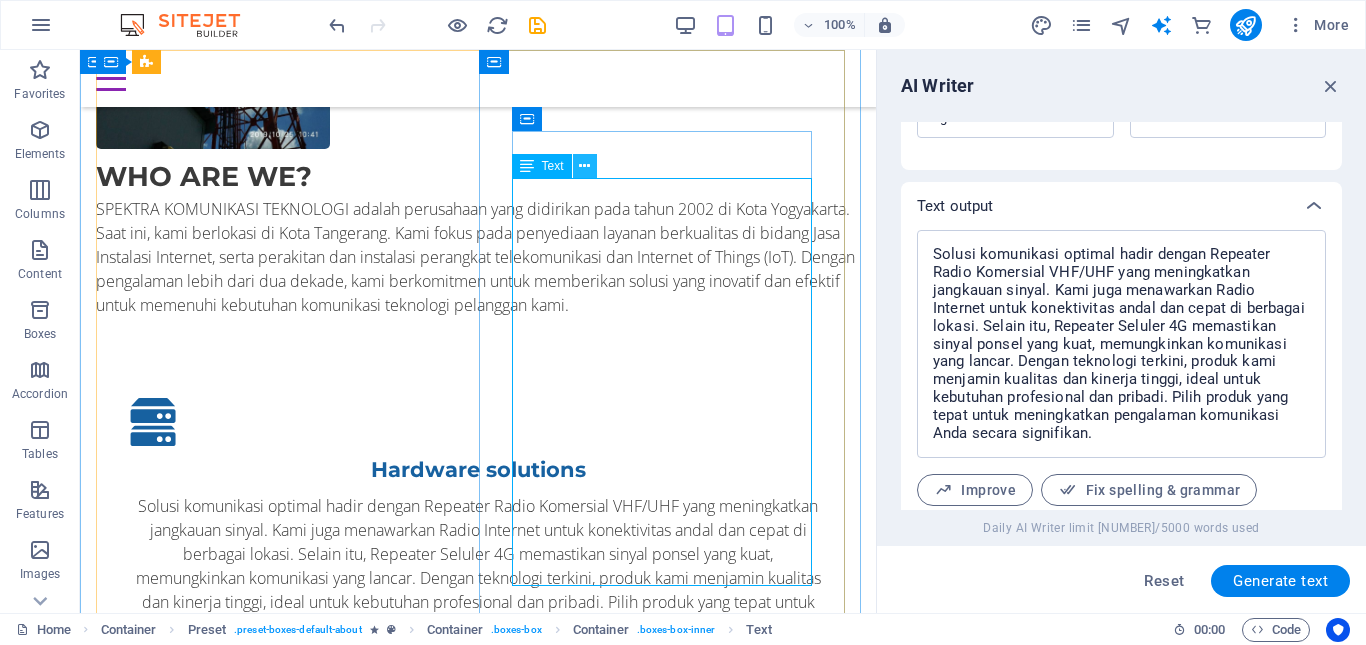 click at bounding box center (584, 166) 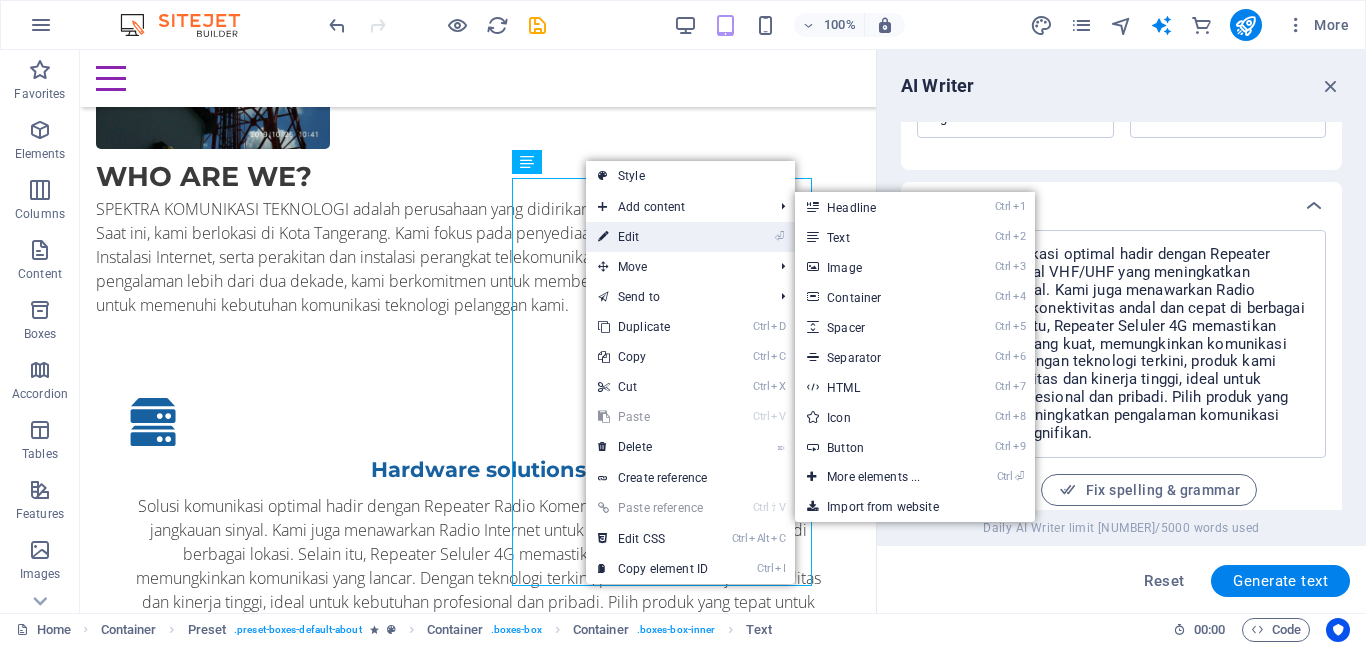 click on "⏎  Edit" at bounding box center [653, 237] 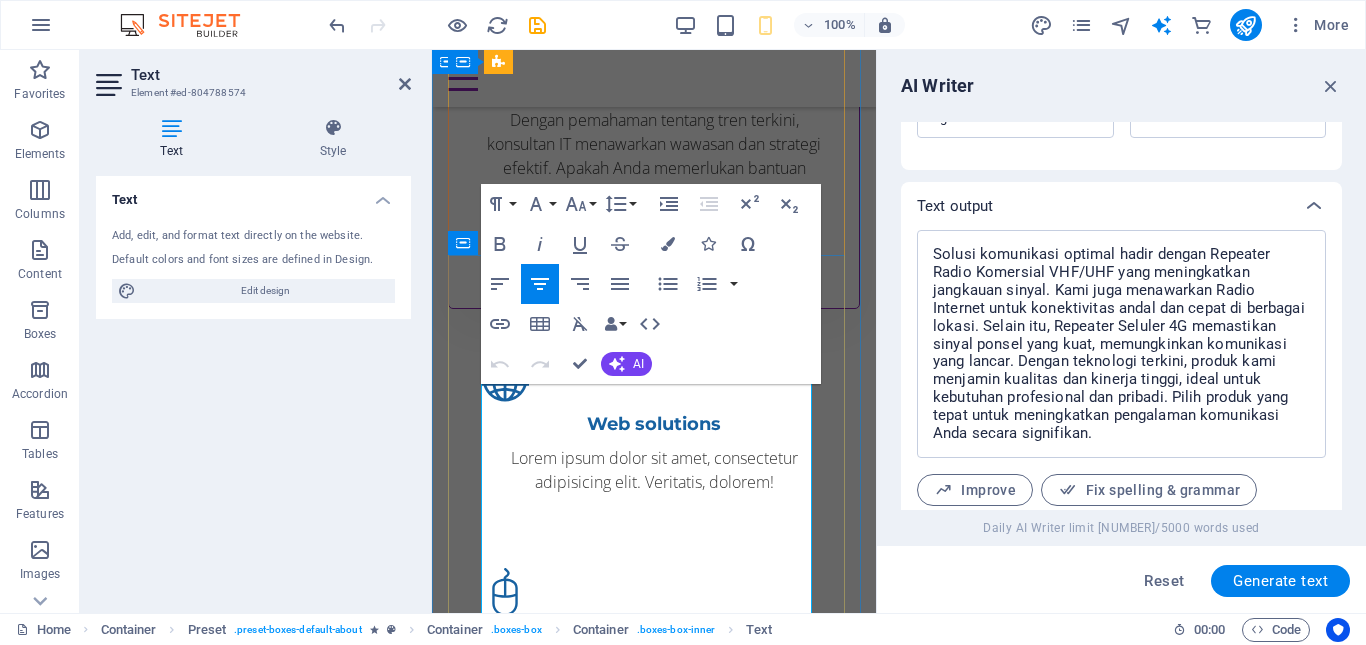click on "**Konsultan IT: Solusi Teknologi Terbaik untuk Anda** Di era teknologi saat ini, memiliki konsultan IT yang ahli sangat krusial. Mereka membantu merancang, mengimplementasikan, dan mengelola sistem informasi serta infrastruktur teknologi untuk mendukung tujuan bisnis. Dengan pemahaman tentang tren terkini, konsultan IT menawarkan wawasan dan strategi efektif. Apakah Anda memerlukan bantuan dalam pengembangan perangkat lunak, manajemen jaringan, keamanan siber, atau perencanaan TI, kami siap mendukung kesuksesan Anda." at bounding box center (654, 96) 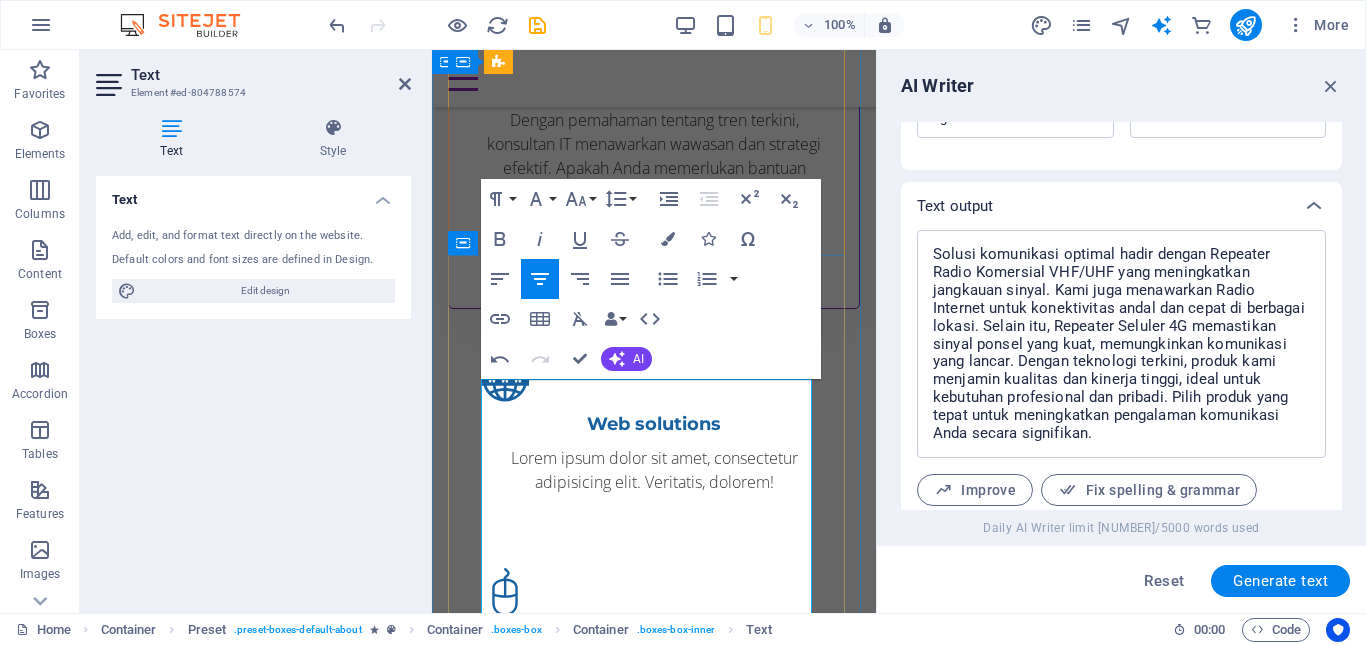 click on "Konsultan IT: Solusi Teknologi Terbaik untuk Anda** Di era teknologi saat ini, memiliki konsultan IT yang ahli sangat krusial. Mereka membantu merancang, mengimplementasikan, dan mengelola sistem informasi serta infrastruktur teknologi untuk mendukung tujuan bisnis. Dengan pemahaman tentang tren terkini, konsultan IT menawarkan wawasan dan strategi efektif. Apakah Anda memerlukan bantuan dalam pengembangan perangkat lunak, manajemen jaringan, keamanan siber, atau perencanaan TI, kami siap mendukung kesuksesan Anda." at bounding box center (654, 96) 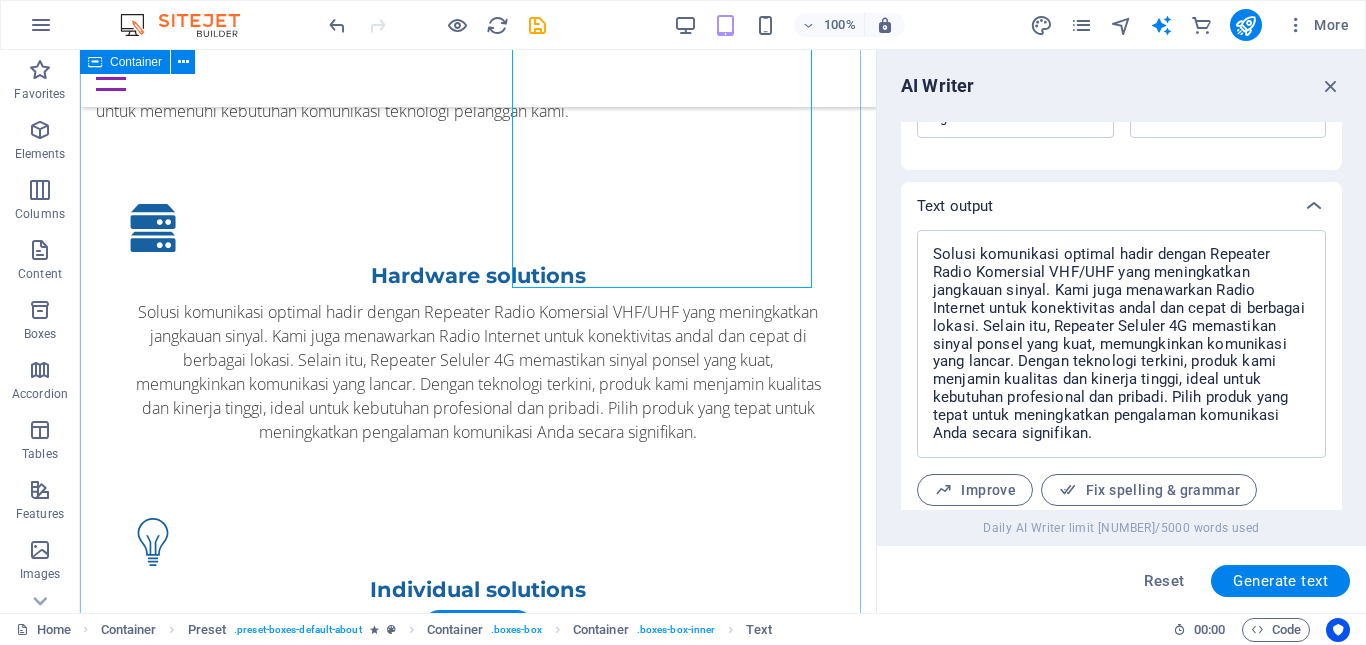 scroll, scrollTop: 1467, scrollLeft: 0, axis: vertical 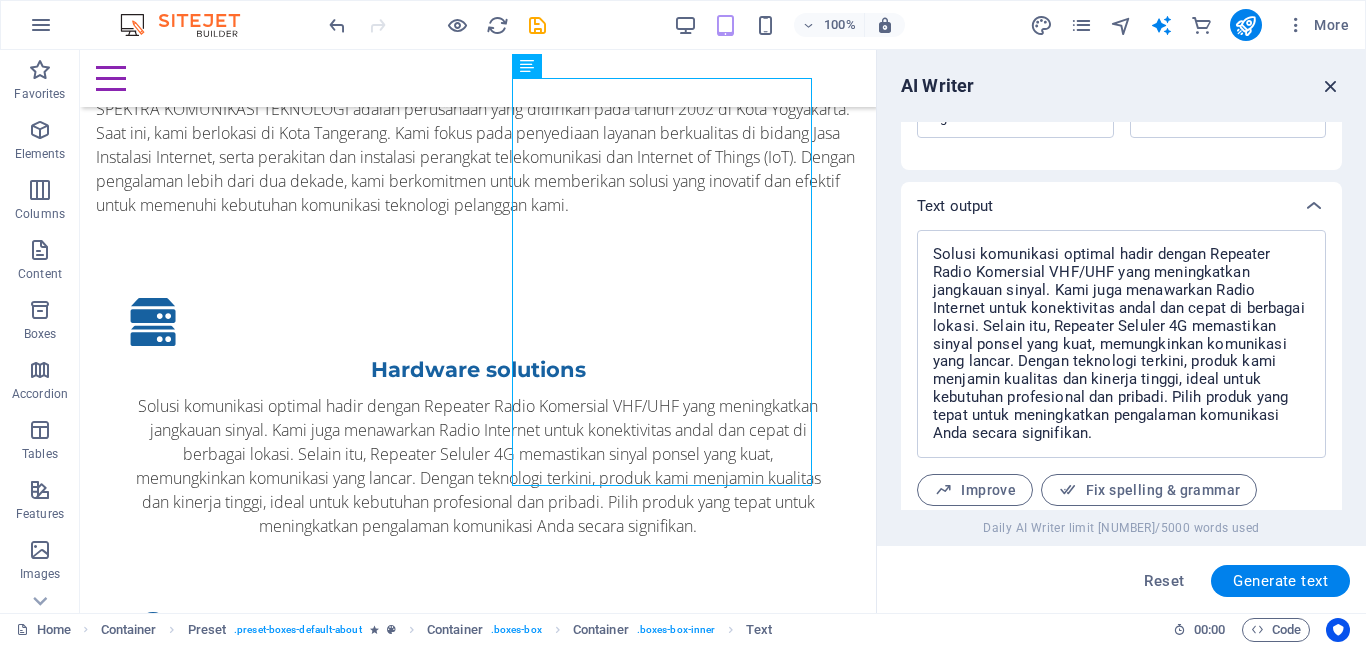 click at bounding box center [1331, 86] 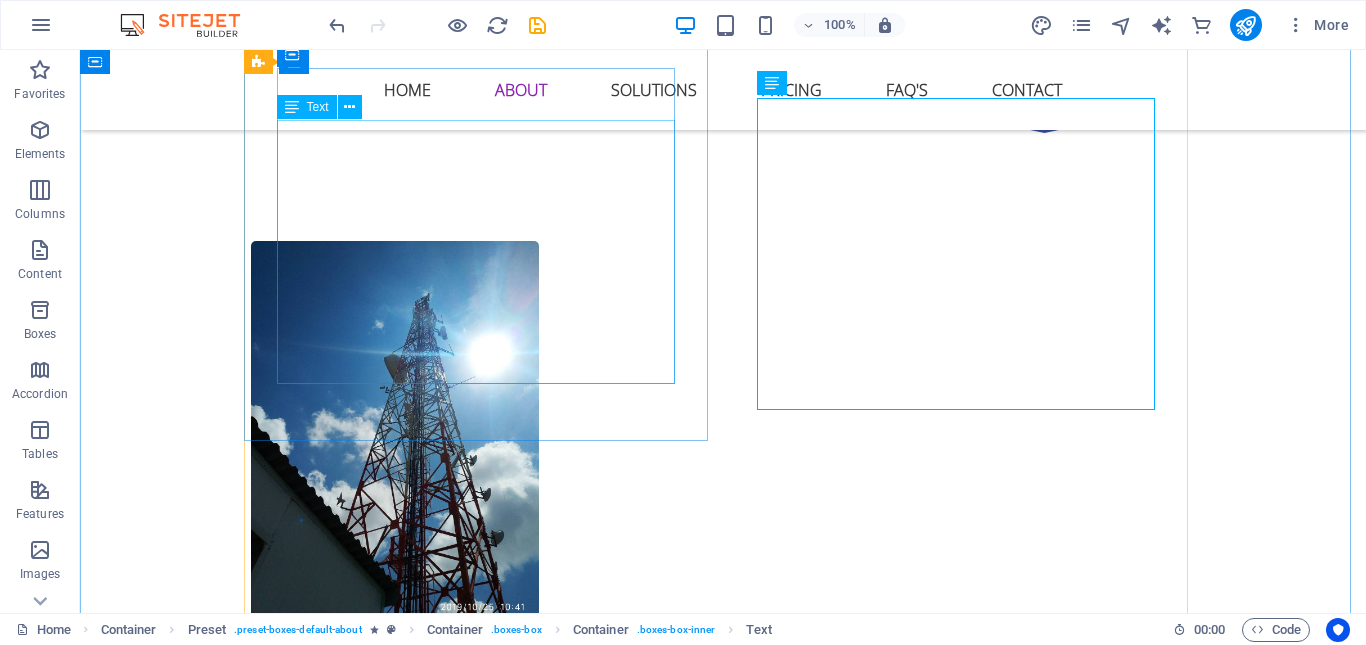 scroll, scrollTop: 1869, scrollLeft: 0, axis: vertical 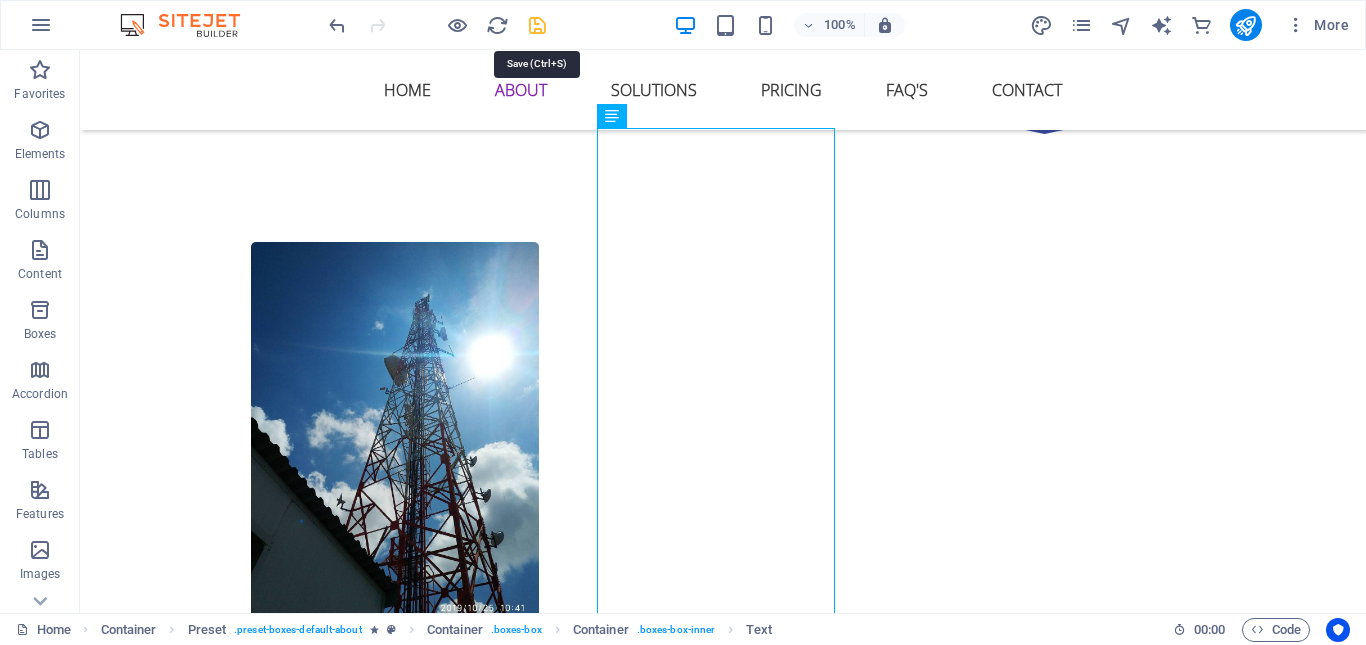 click at bounding box center [537, 25] 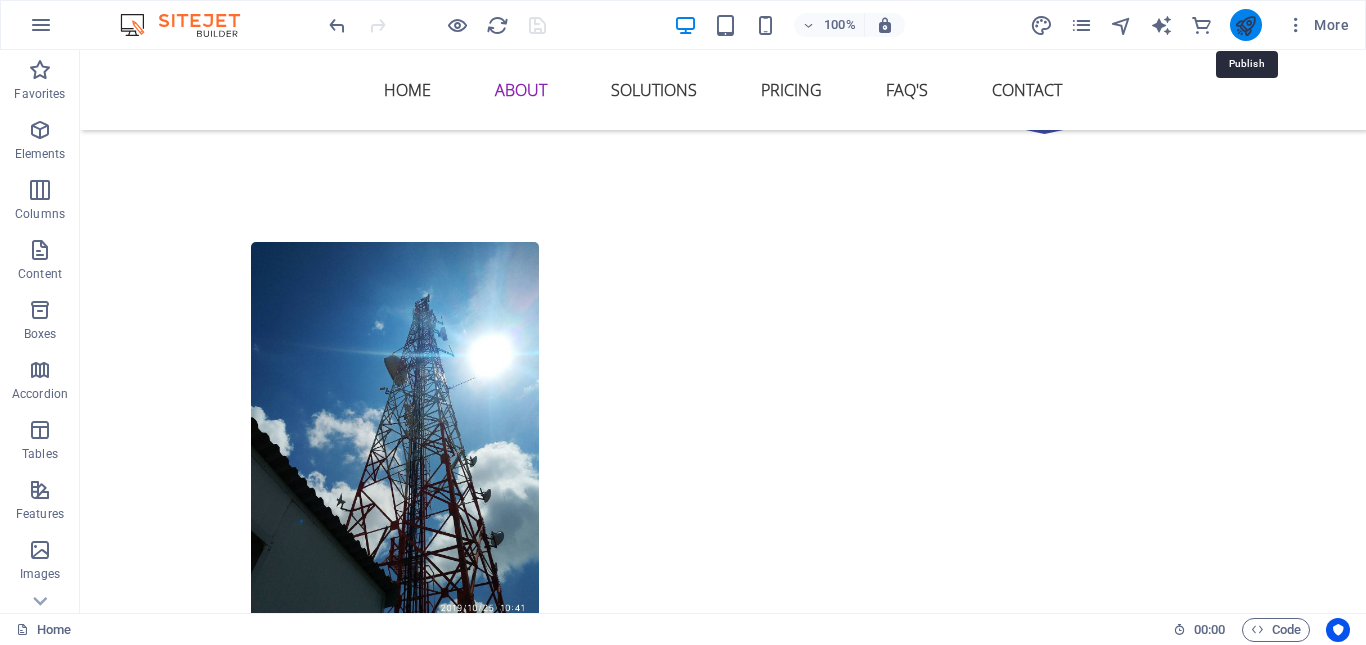 click at bounding box center (1245, 25) 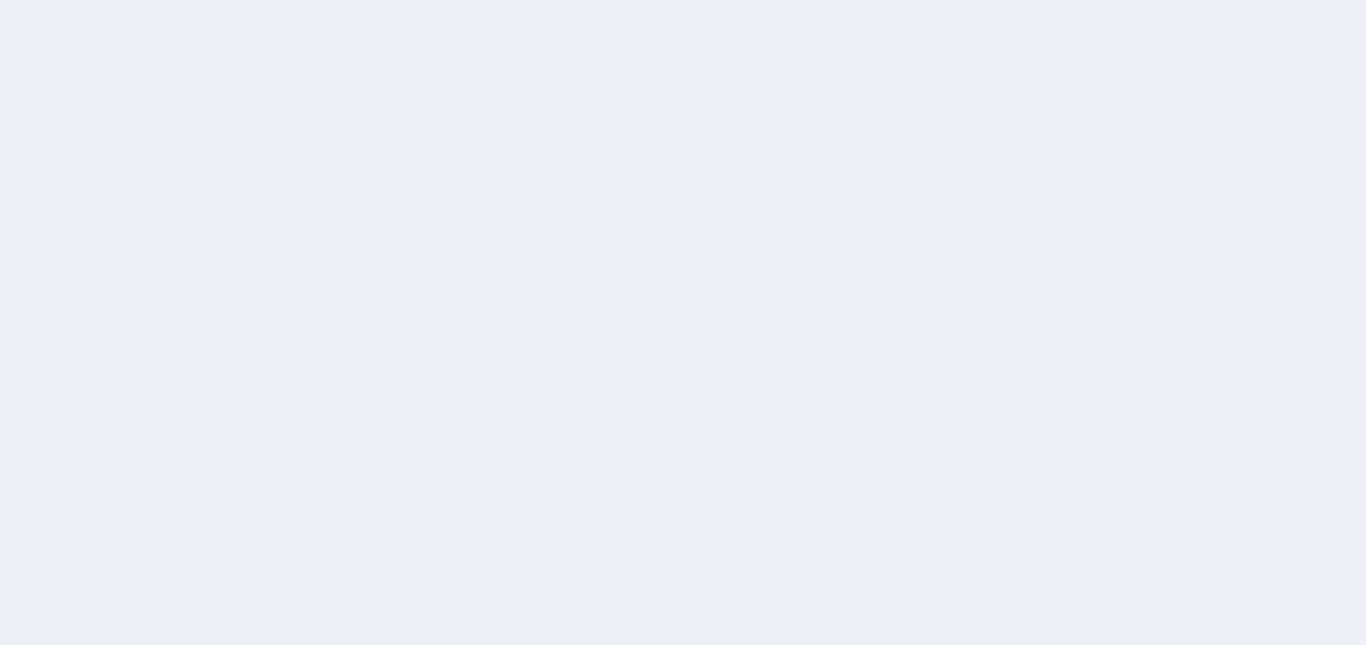 scroll, scrollTop: 0, scrollLeft: 0, axis: both 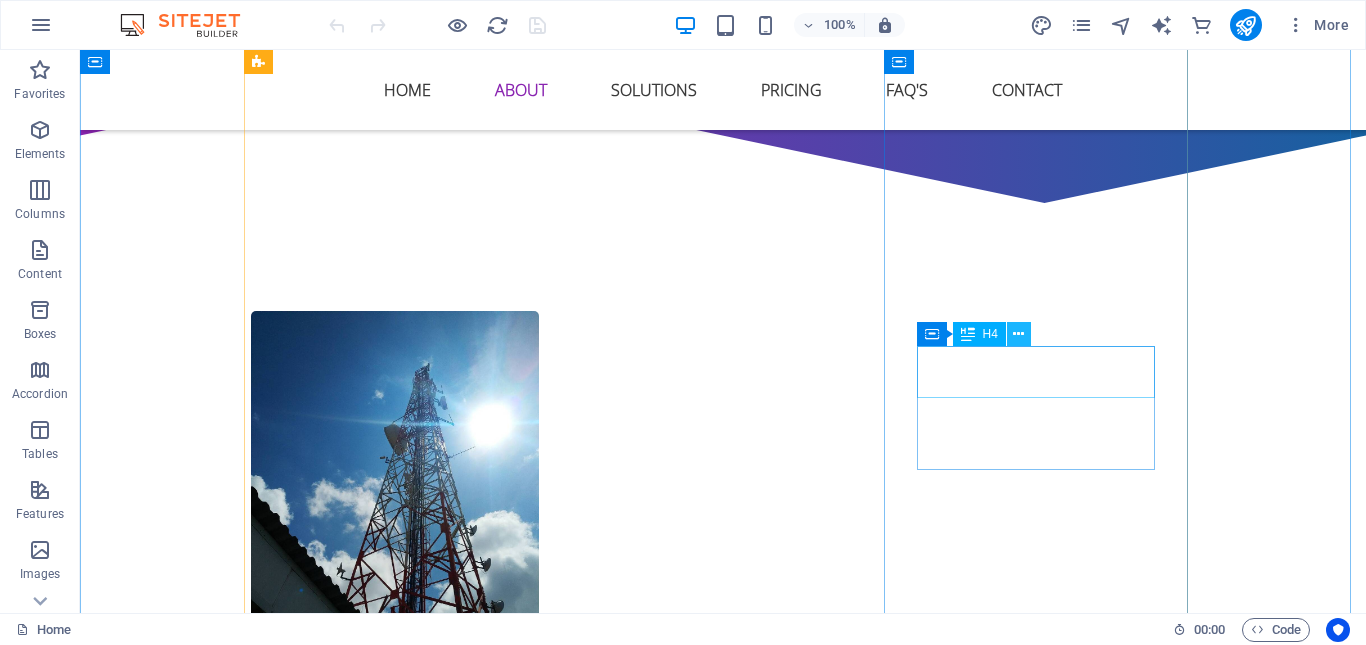 click at bounding box center (1018, 334) 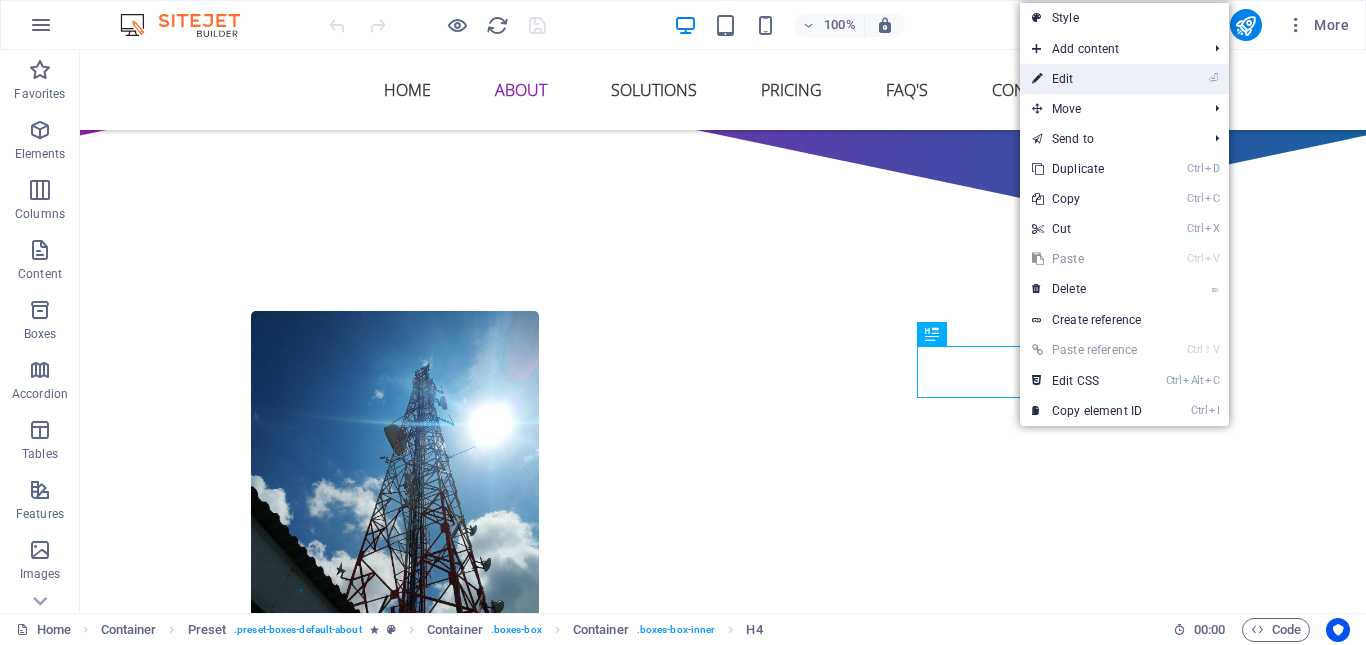 click on "⏎  Edit" at bounding box center (1087, 79) 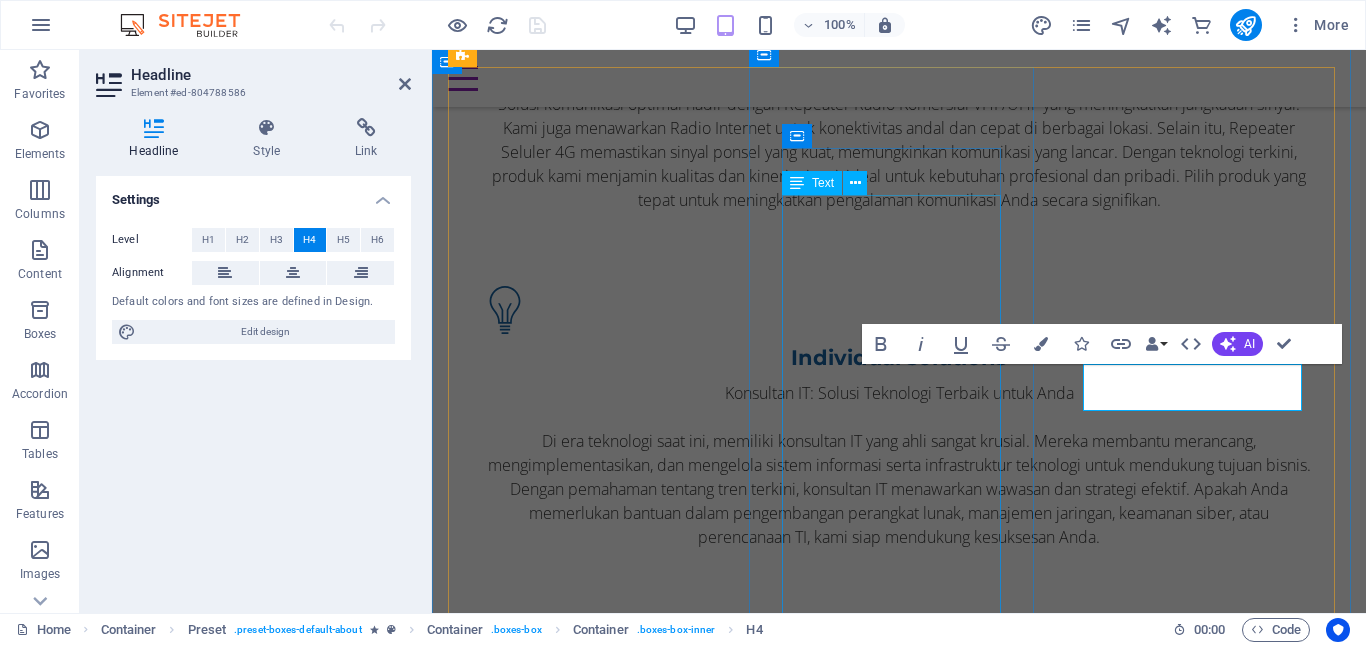 scroll, scrollTop: 1715, scrollLeft: 0, axis: vertical 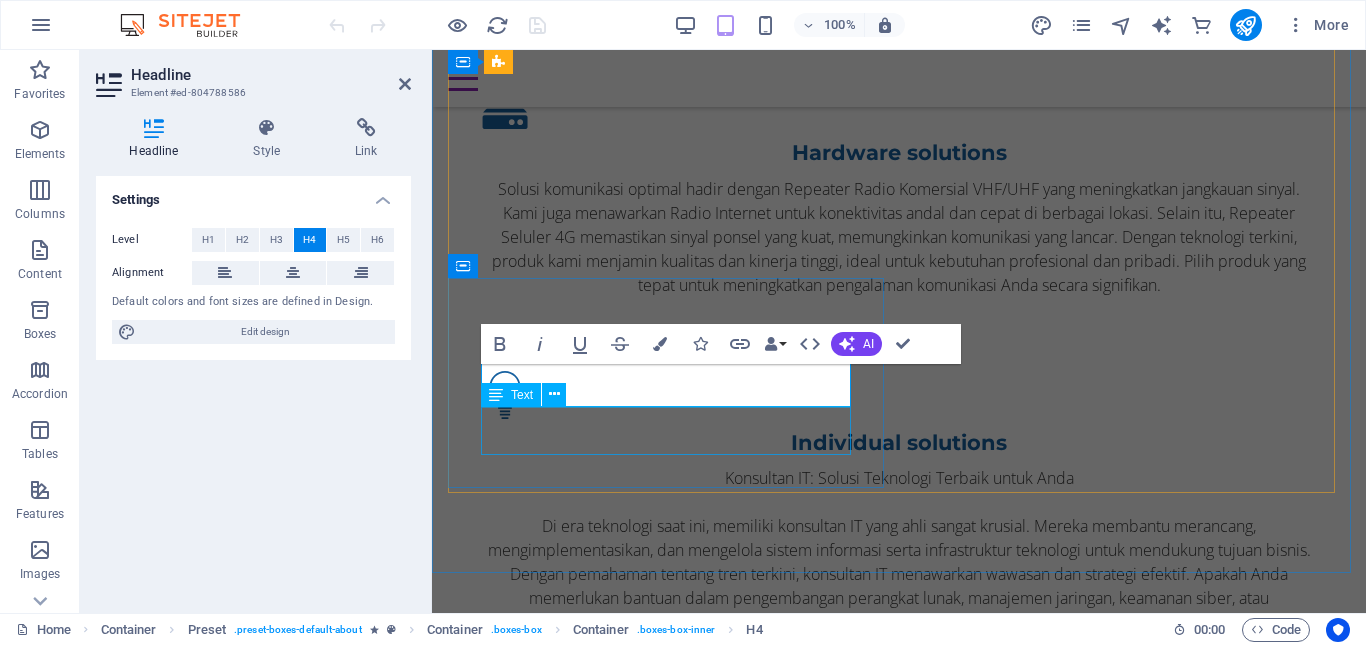 click on "Lorem ipsum dolor sit amet, consectetur adipisicing elit. Veritatis, dolorem!" at bounding box center (899, 811) 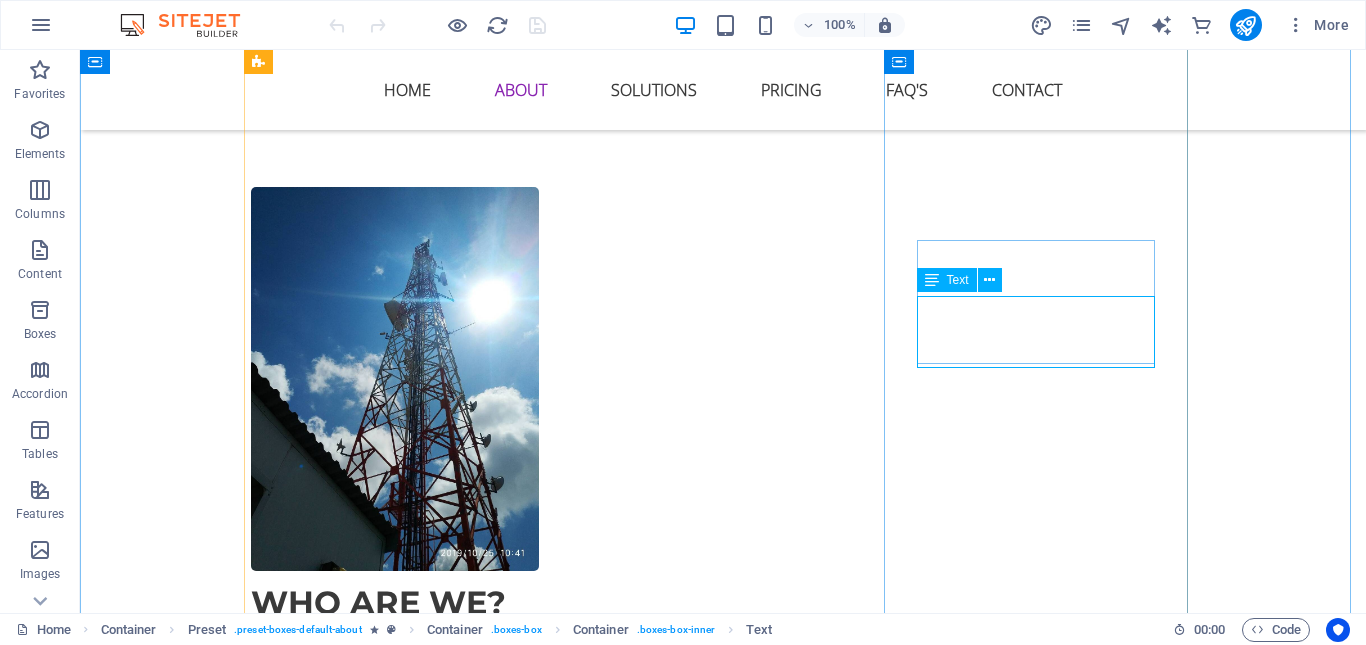 scroll, scrollTop: 1902, scrollLeft: 0, axis: vertical 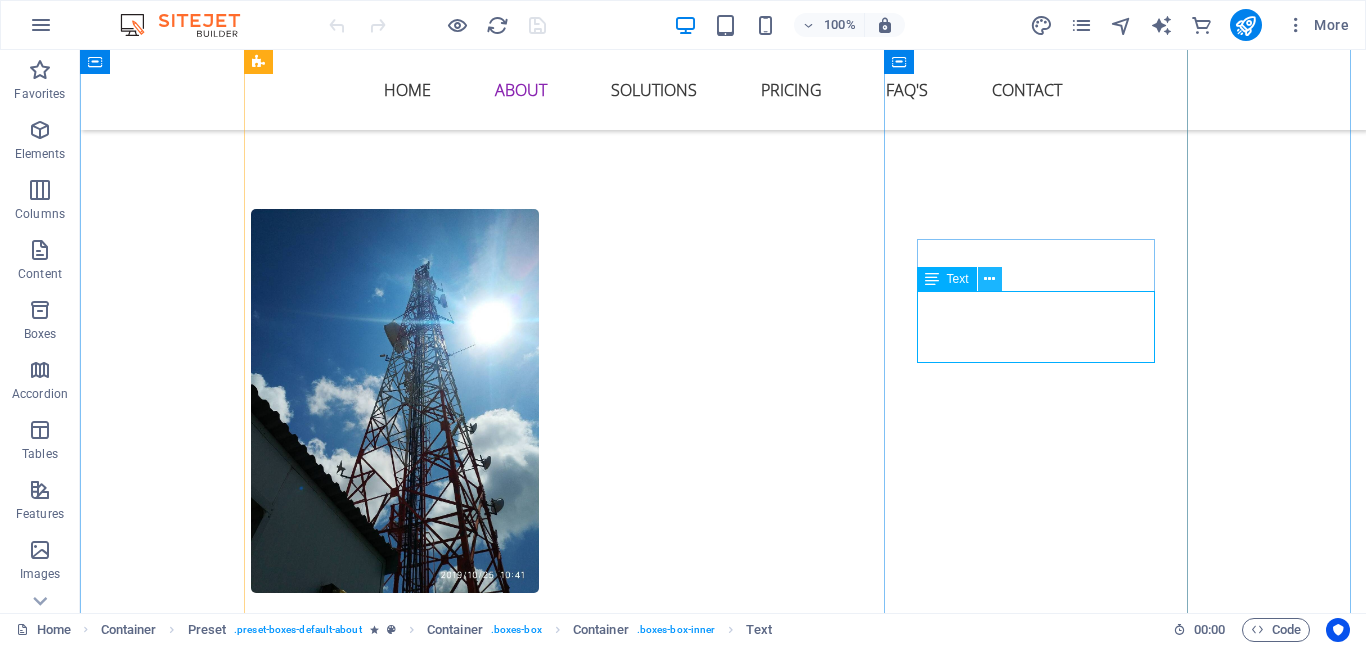 click at bounding box center (989, 279) 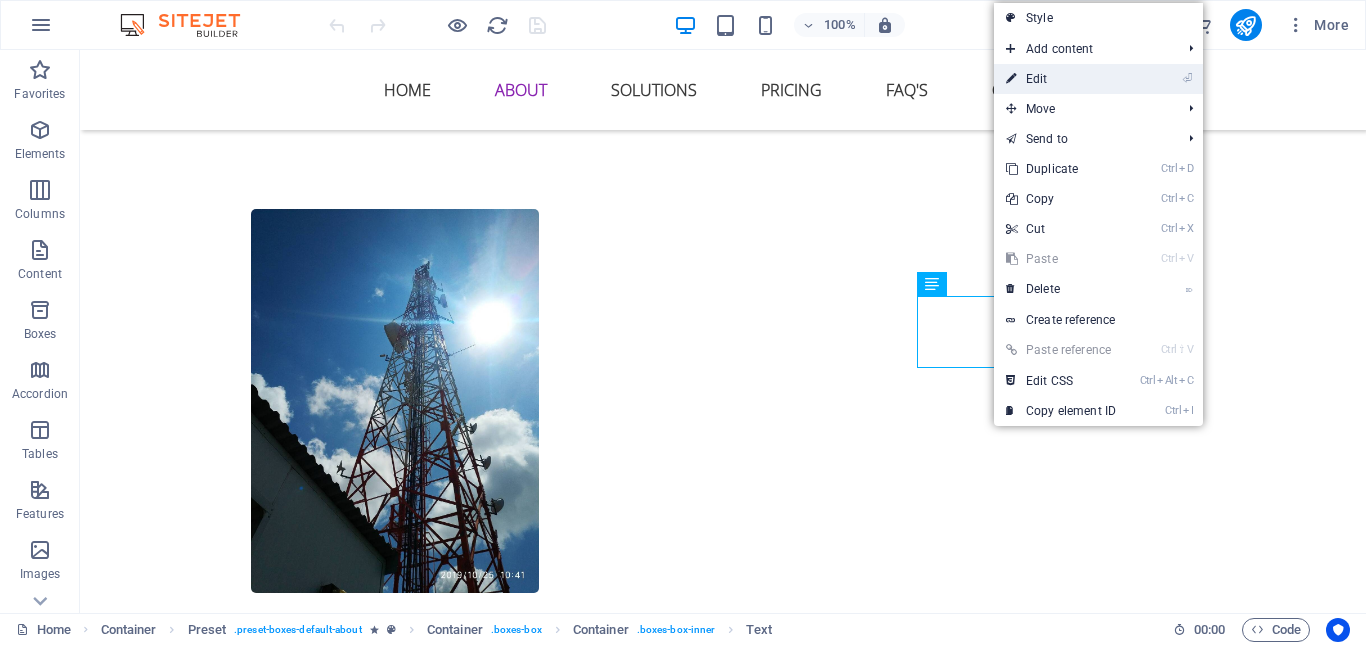 click on "⏎  Edit" at bounding box center (1061, 79) 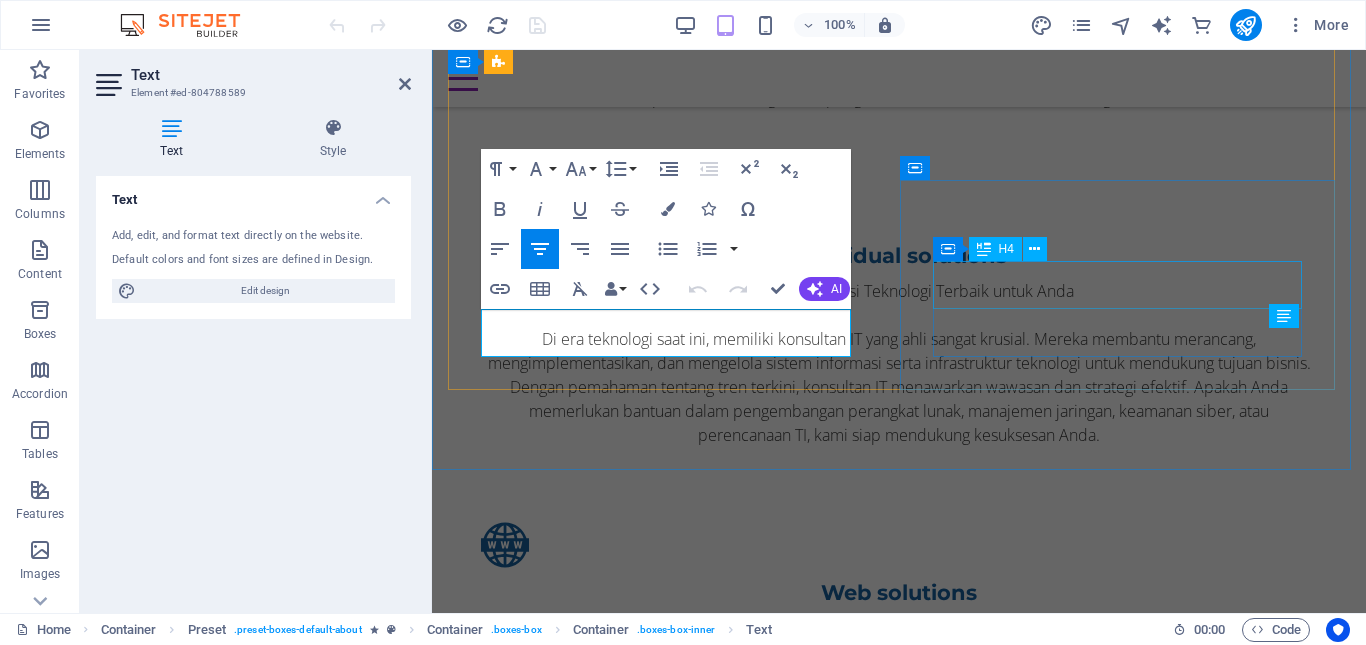 scroll, scrollTop: 1818, scrollLeft: 0, axis: vertical 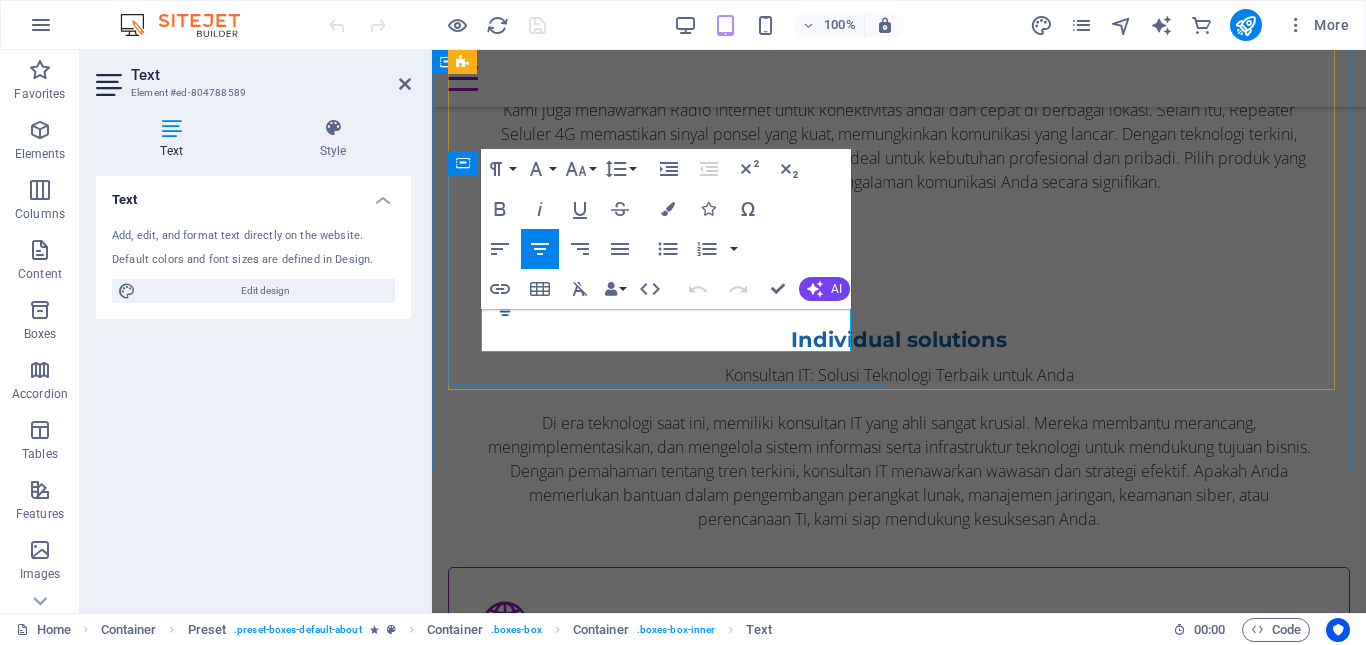 drag, startPoint x: 796, startPoint y: 345, endPoint x: 509, endPoint y: 319, distance: 288.1753 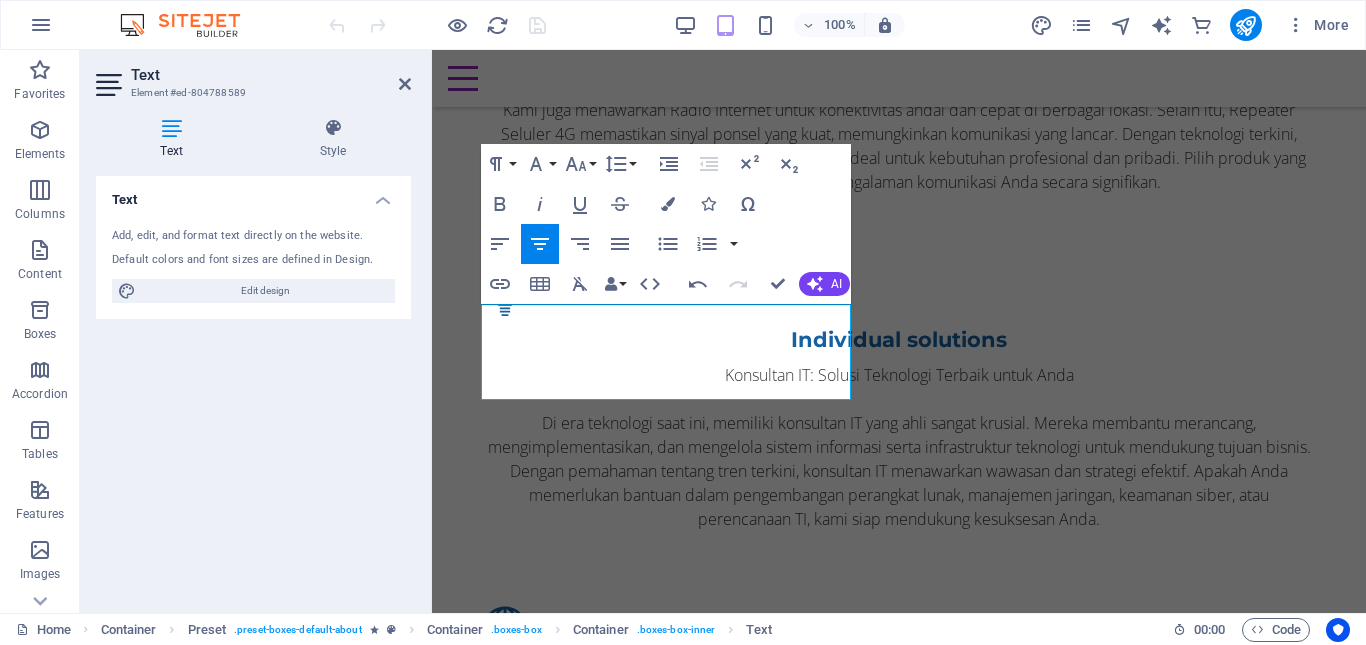 scroll, scrollTop: 2529, scrollLeft: 2, axis: both 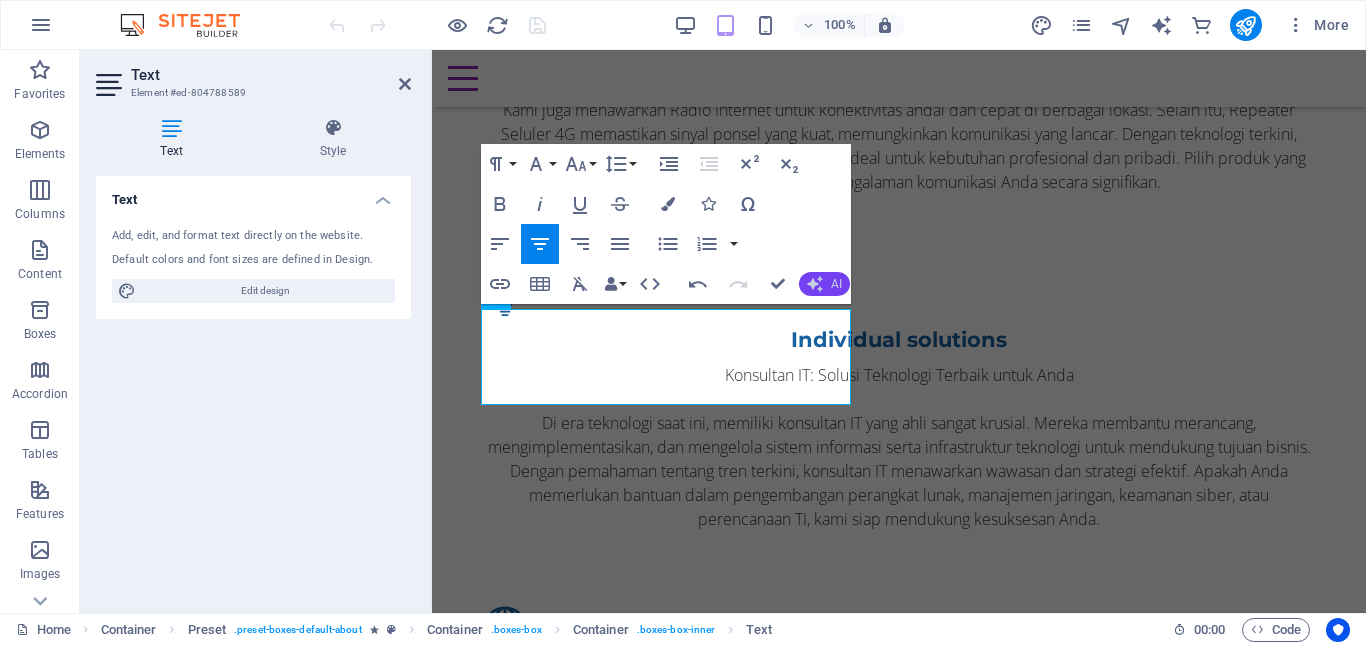click on "AI" at bounding box center (824, 284) 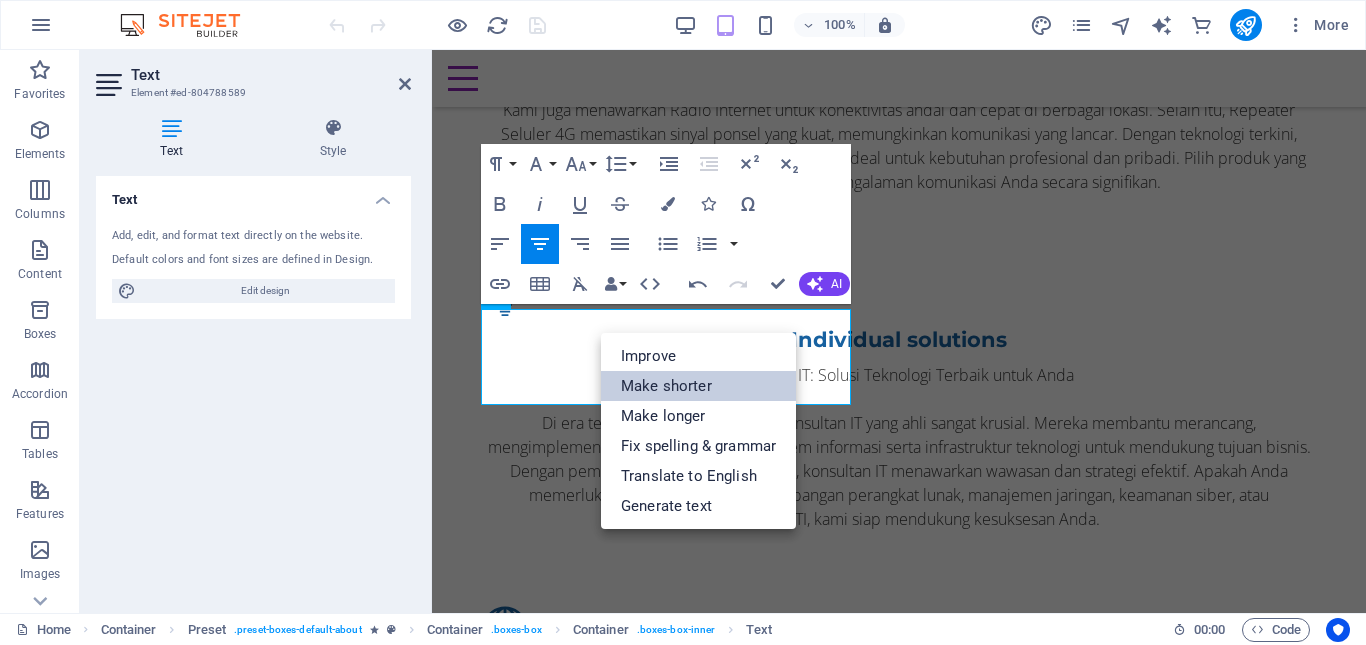 click on "Make shorter" at bounding box center [698, 386] 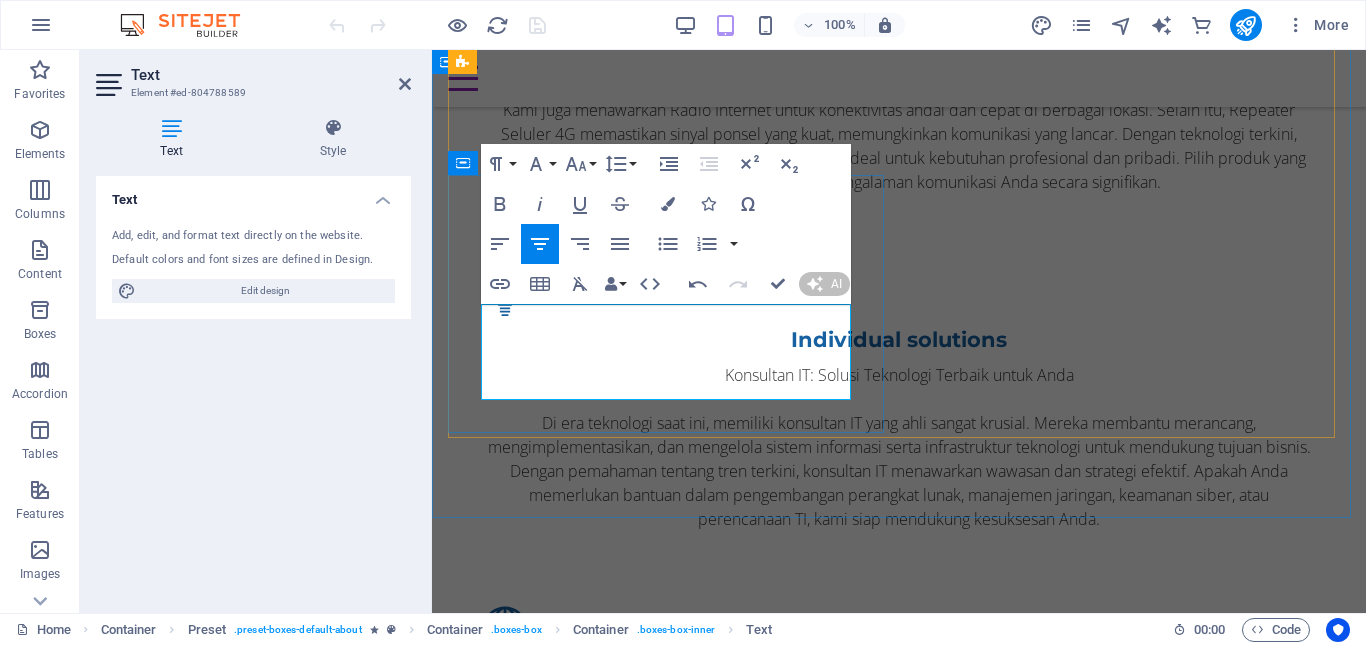 type 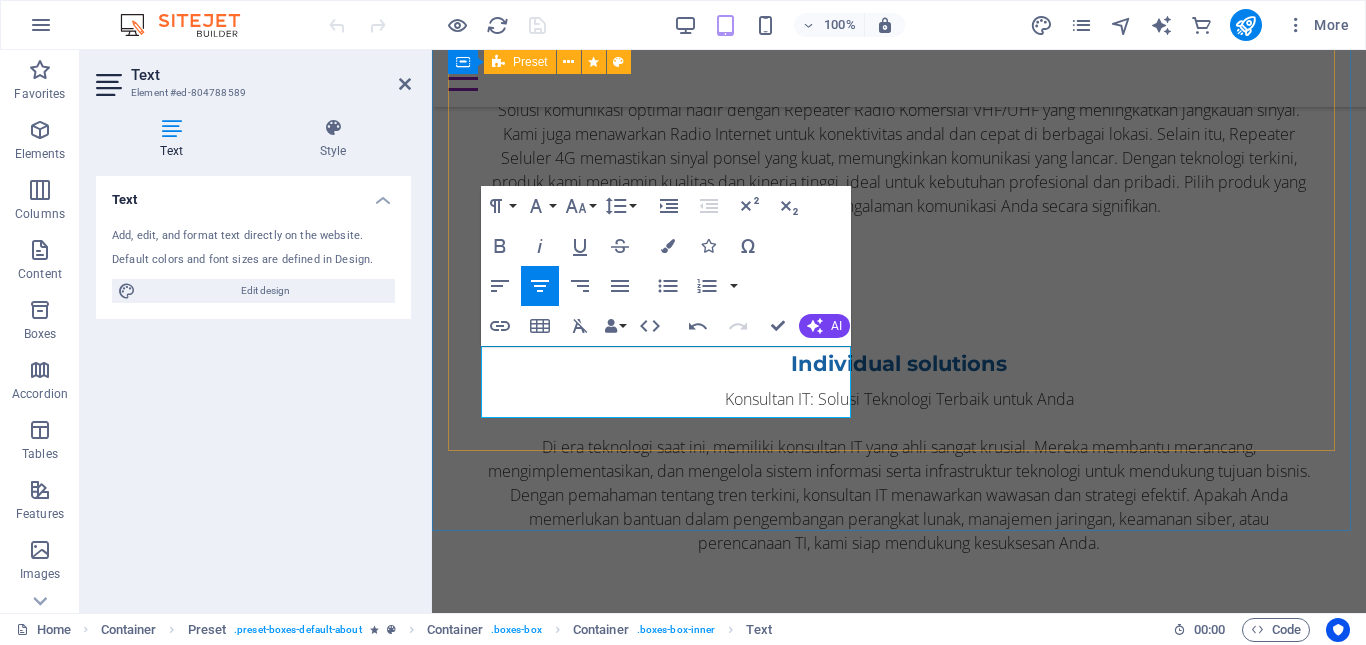 scroll, scrollTop: 1818, scrollLeft: 0, axis: vertical 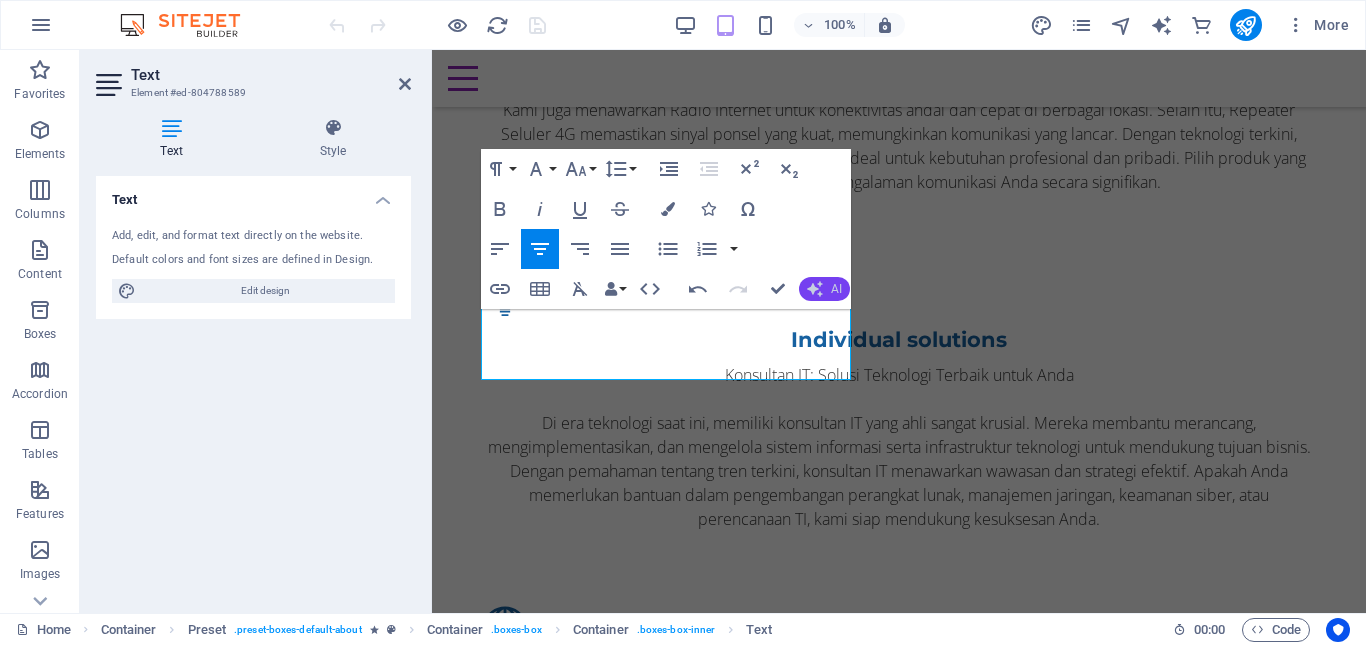 click on "AI" at bounding box center (836, 289) 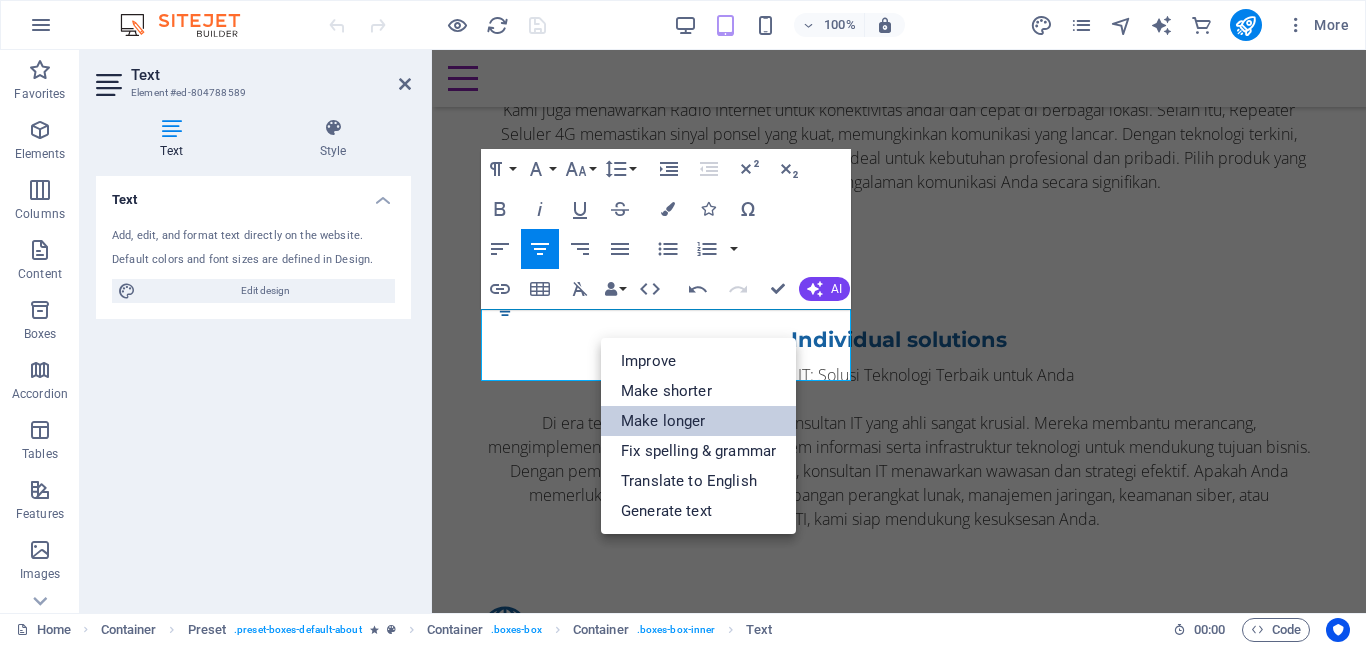 click on "Make longer" at bounding box center [698, 421] 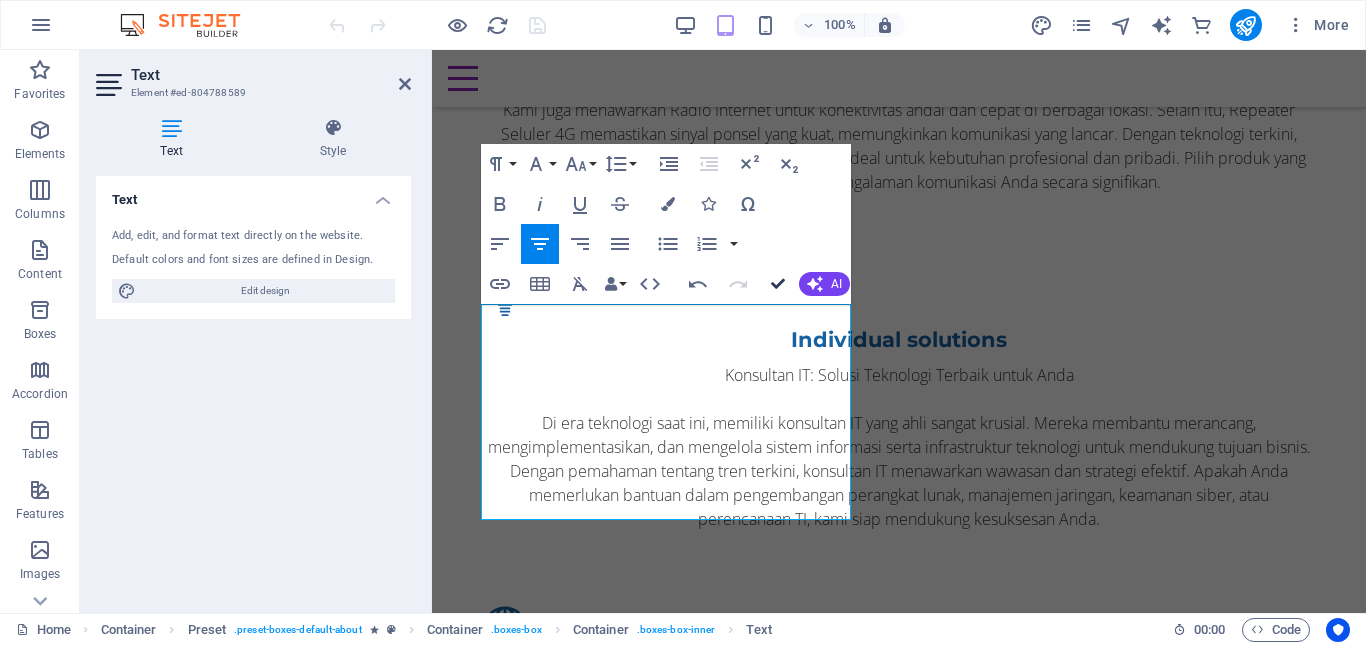 drag, startPoint x: 581, startPoint y: 281, endPoint x: 501, endPoint y: 232, distance: 93.813644 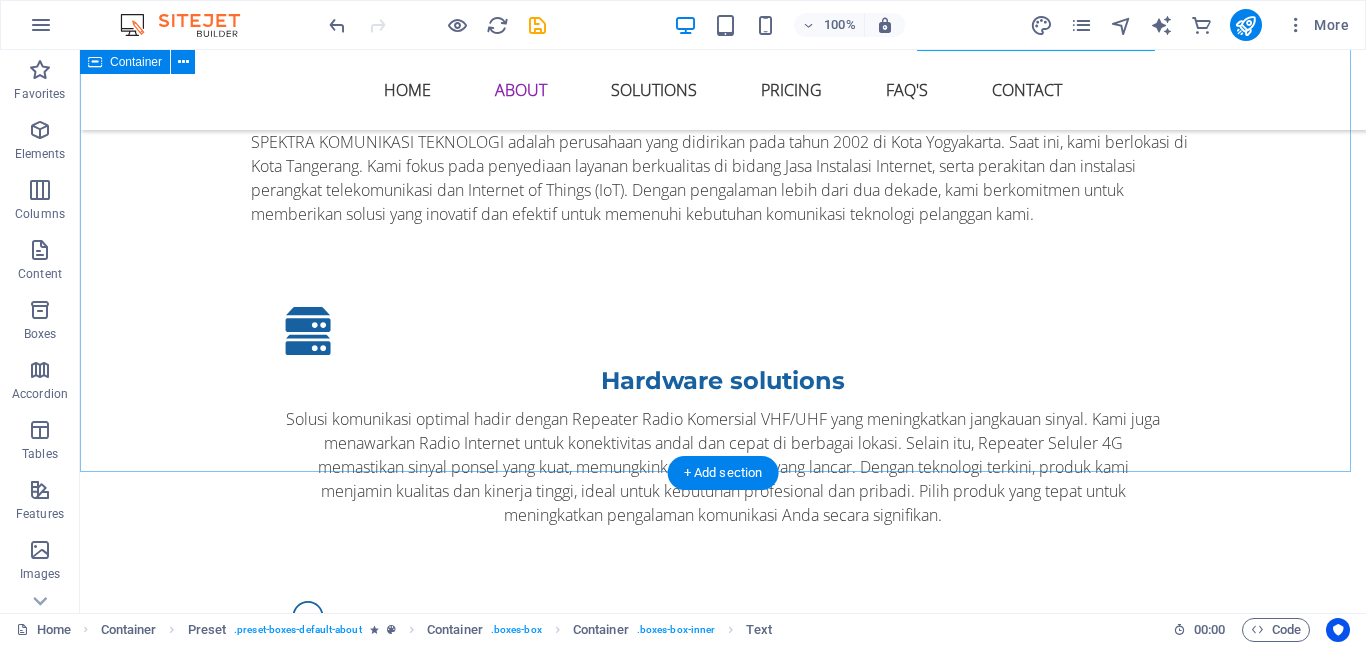 scroll, scrollTop: 2422, scrollLeft: 0, axis: vertical 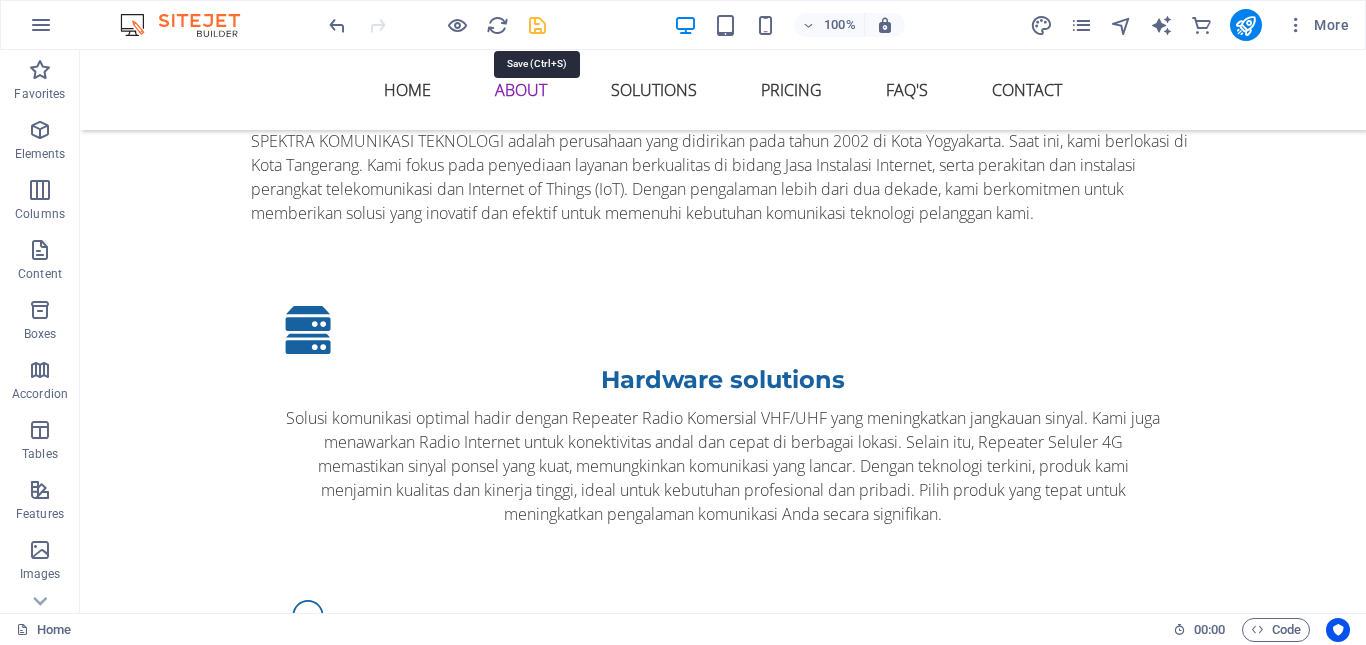 click at bounding box center (537, 25) 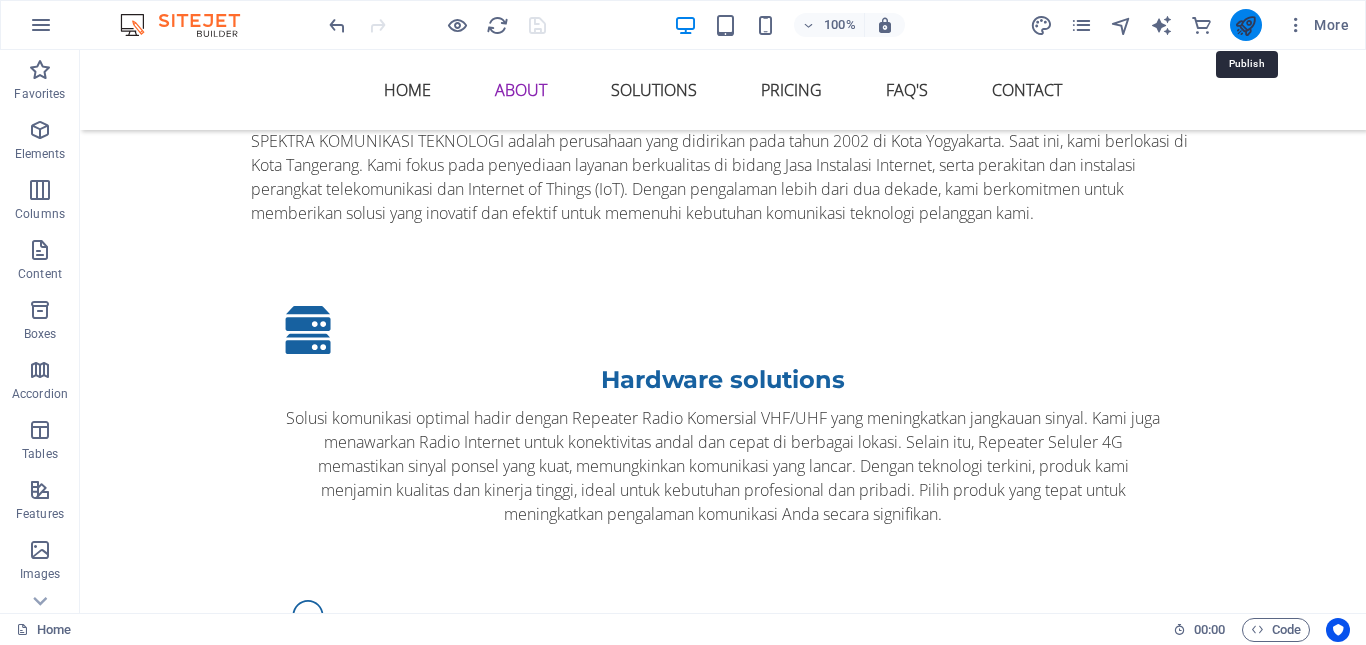 click at bounding box center (1245, 25) 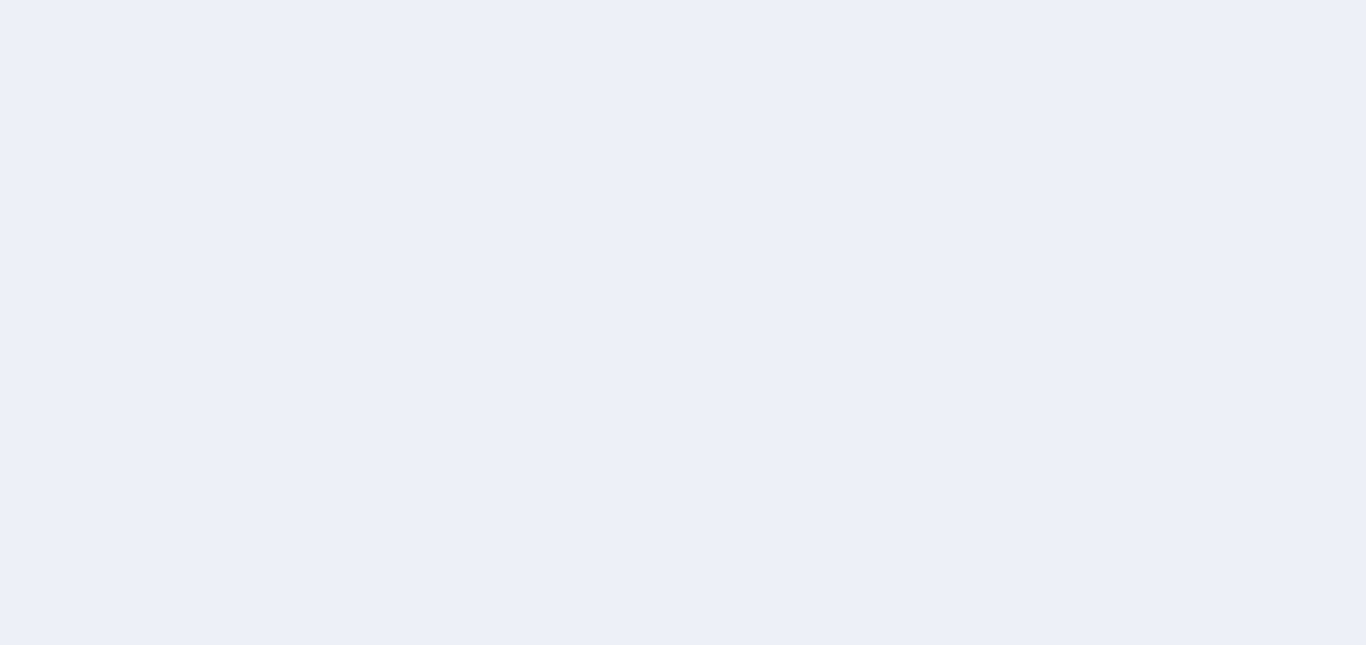 scroll, scrollTop: 0, scrollLeft: 0, axis: both 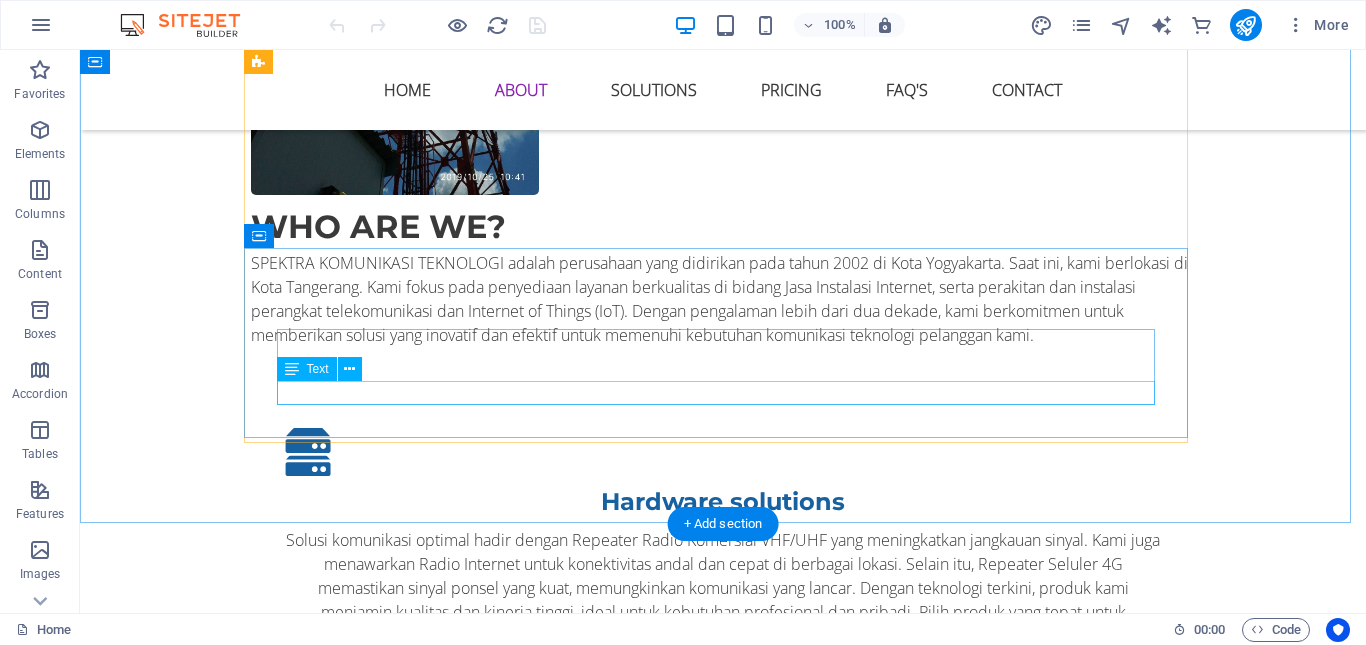 click on "Lorem ipsum dolor sit amet, consectetur adipisicing elit. Veritatis, dolorem!" at bounding box center [723, 1441] 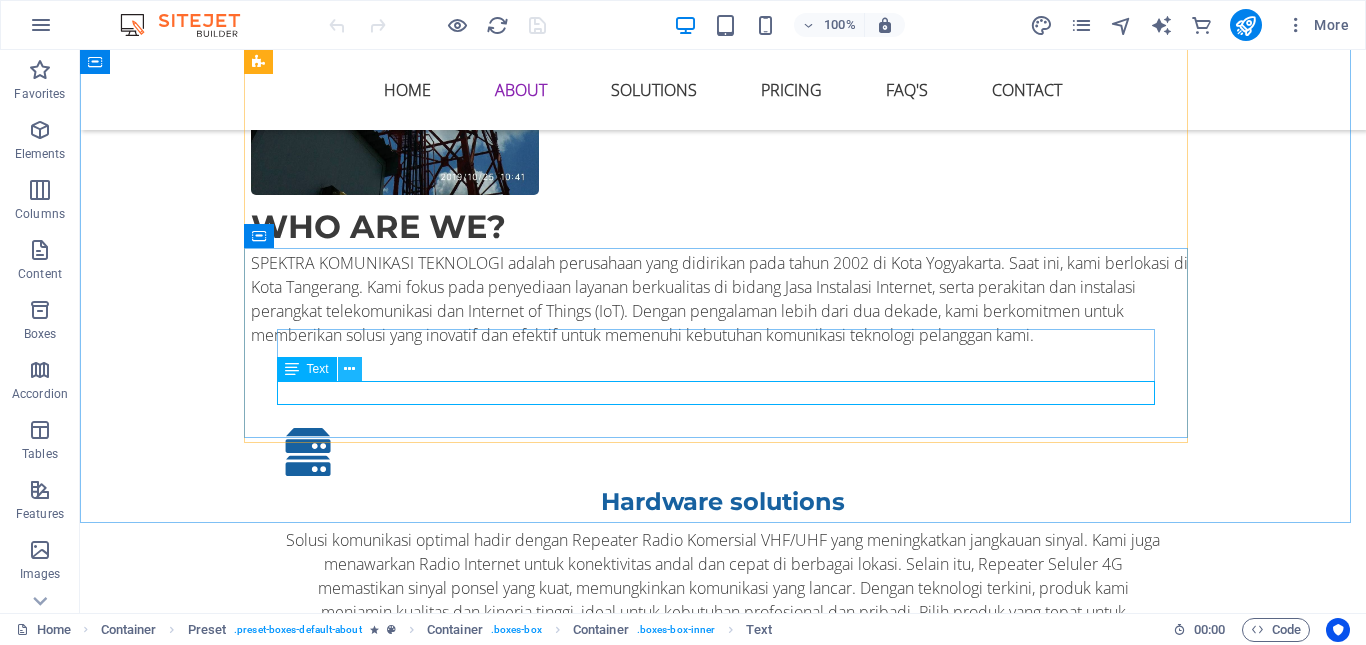click at bounding box center (349, 369) 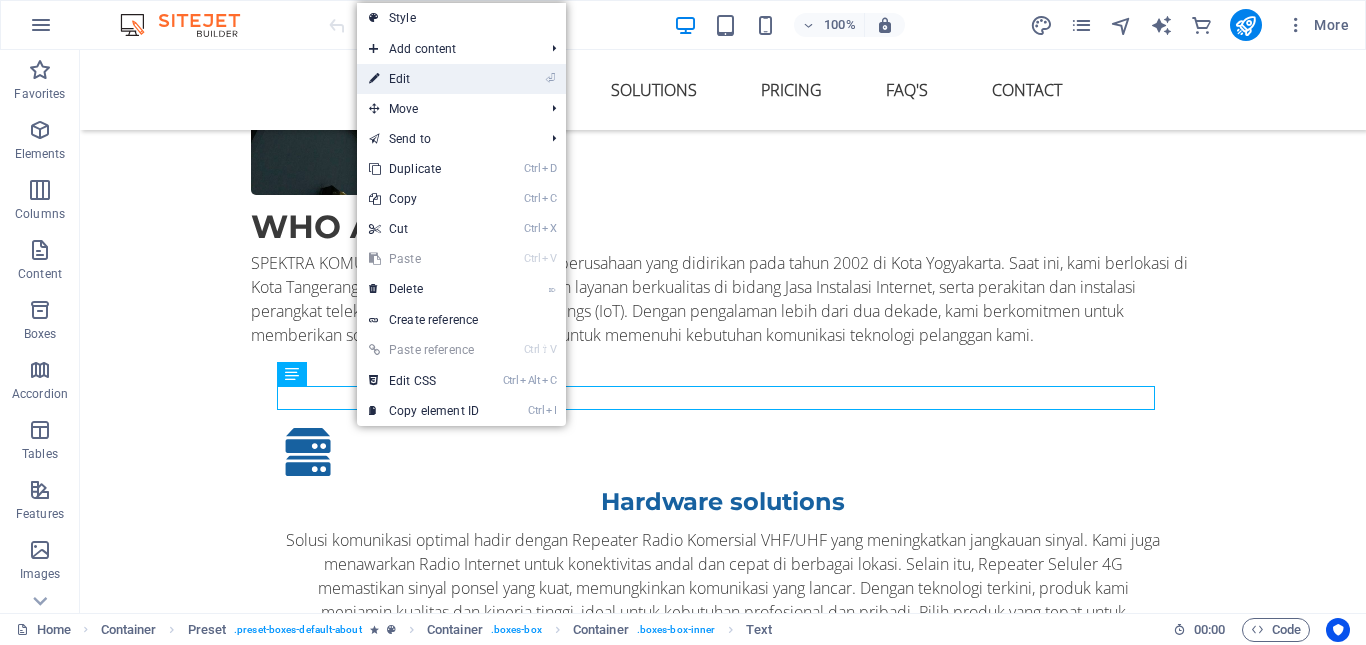 click on "⏎  Edit" at bounding box center (424, 79) 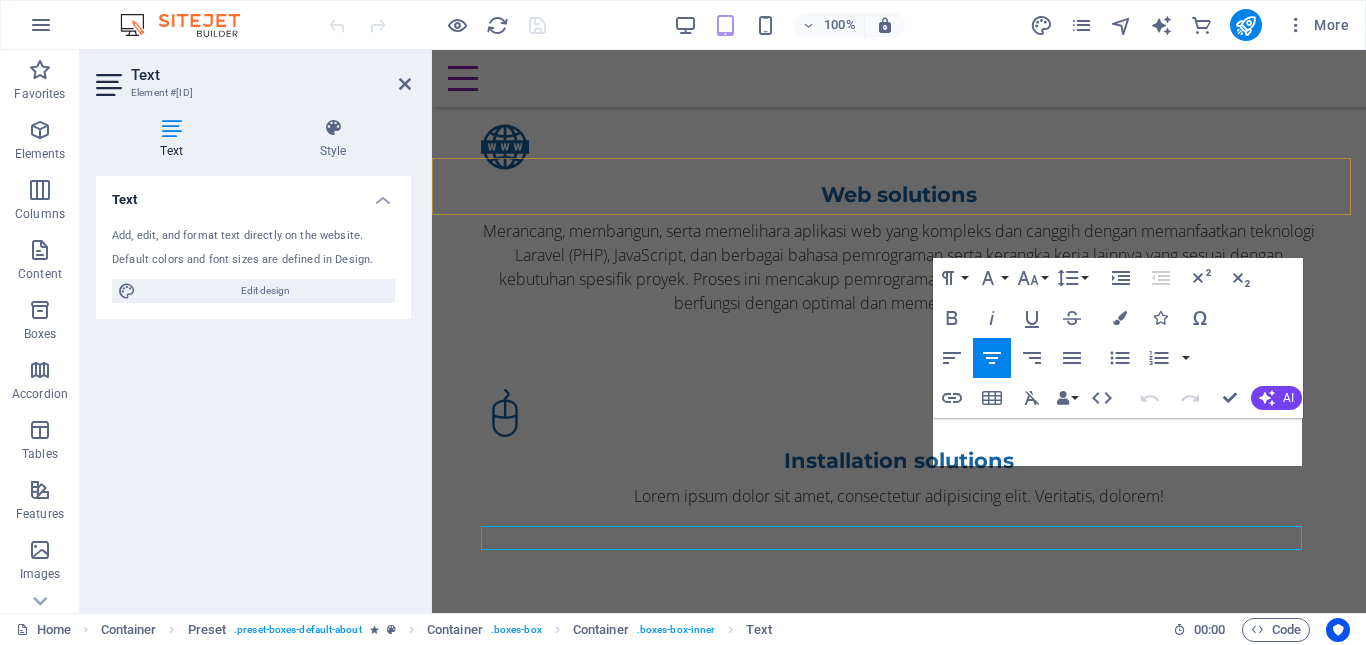 scroll, scrollTop: 1793, scrollLeft: 0, axis: vertical 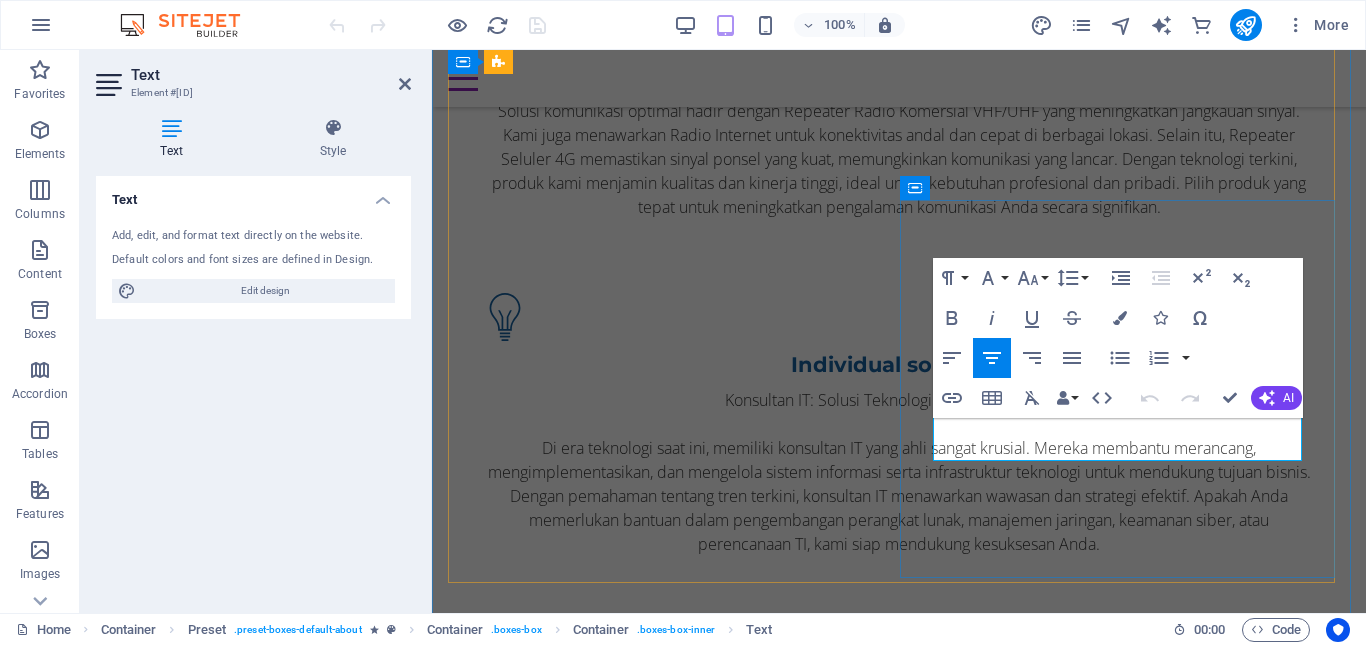 drag, startPoint x: 1244, startPoint y: 450, endPoint x: 969, endPoint y: 427, distance: 275.96014 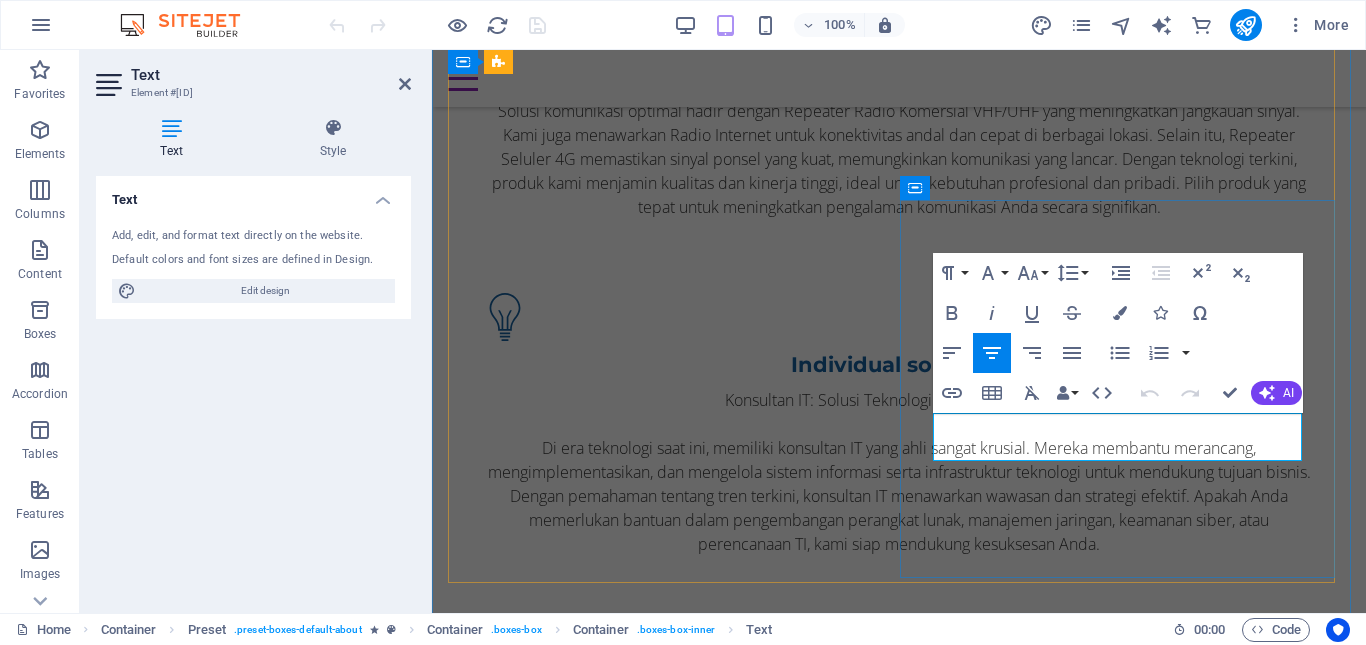 type 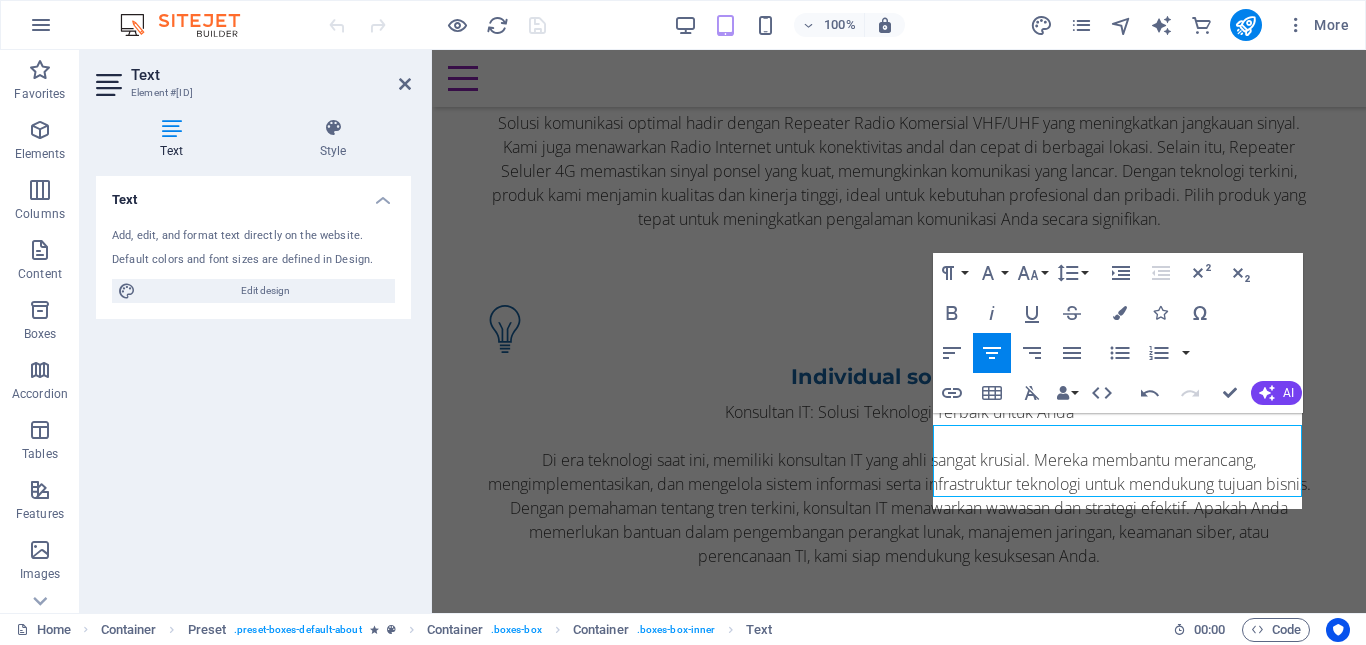 scroll, scrollTop: 1769, scrollLeft: 0, axis: vertical 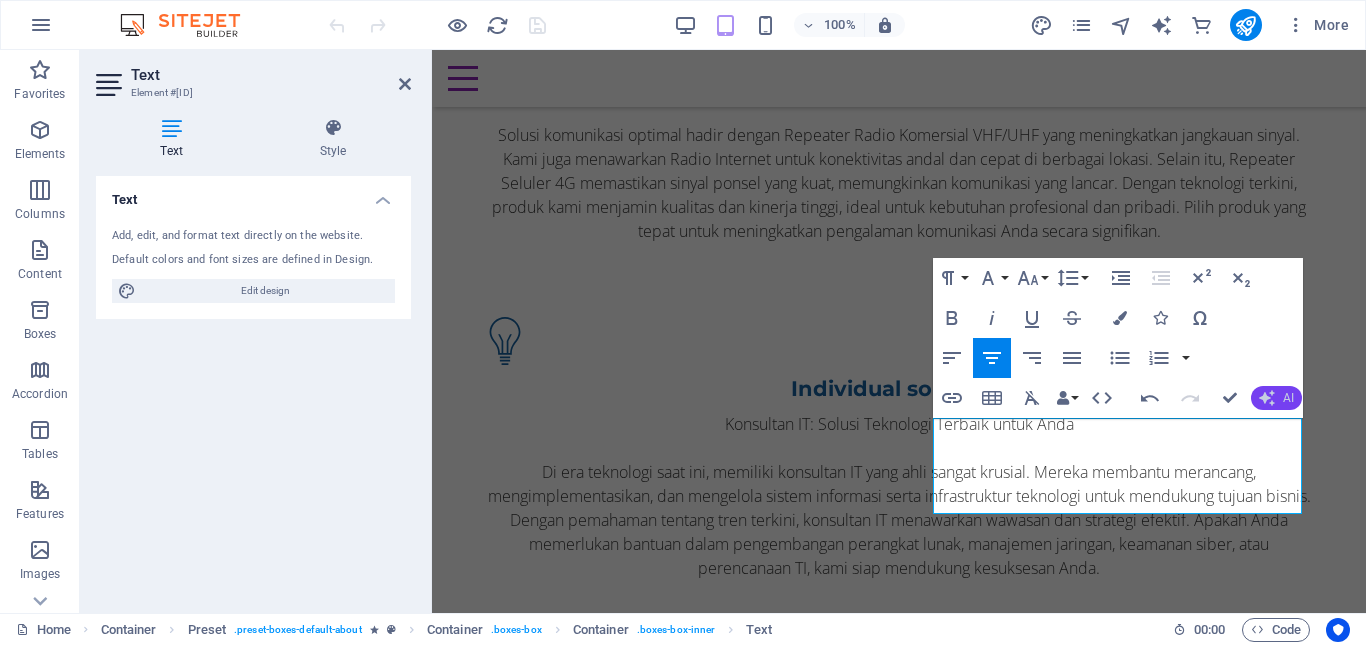 click on "AI" at bounding box center (1288, 398) 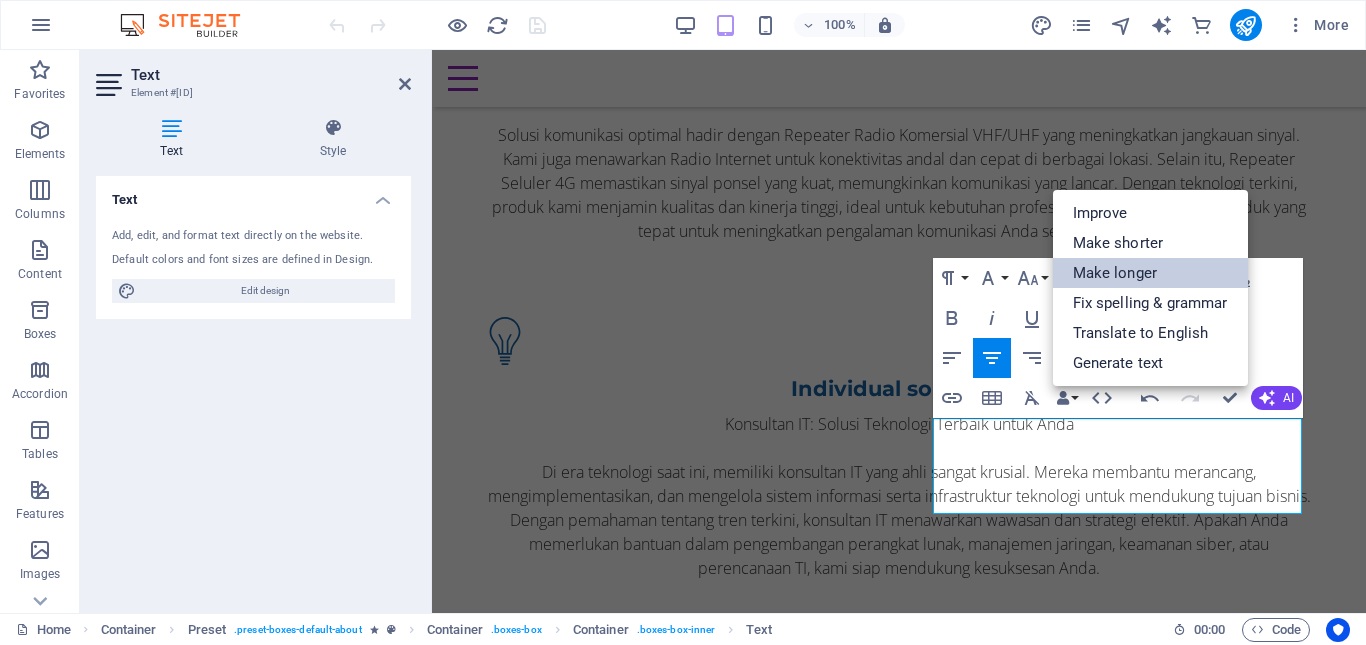 click on "Make longer" at bounding box center (1150, 273) 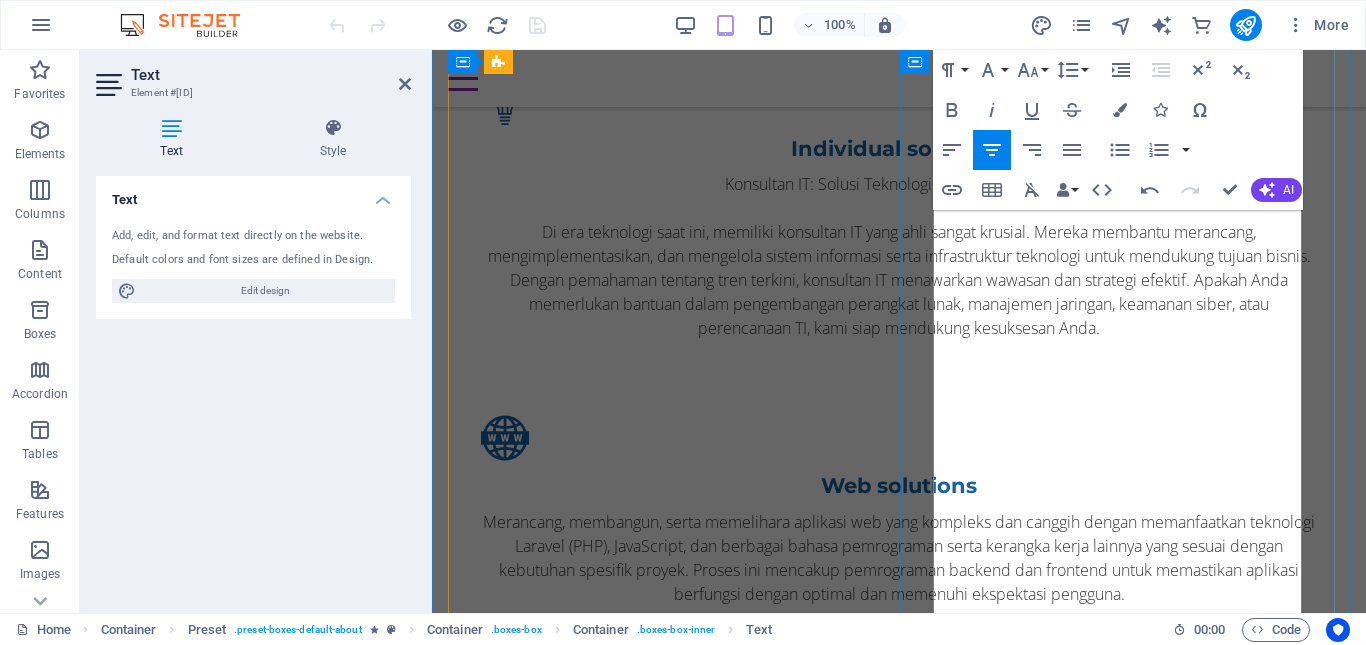 scroll, scrollTop: 2109, scrollLeft: 0, axis: vertical 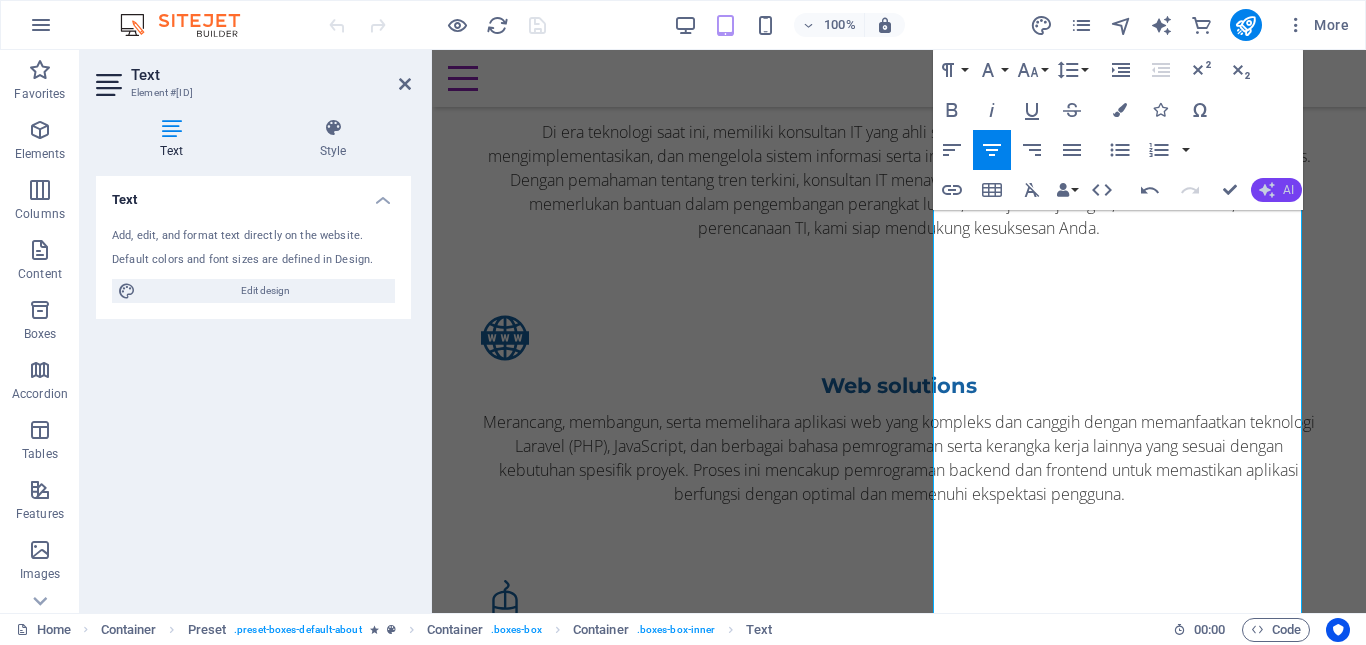 click on "AI" at bounding box center (1288, 190) 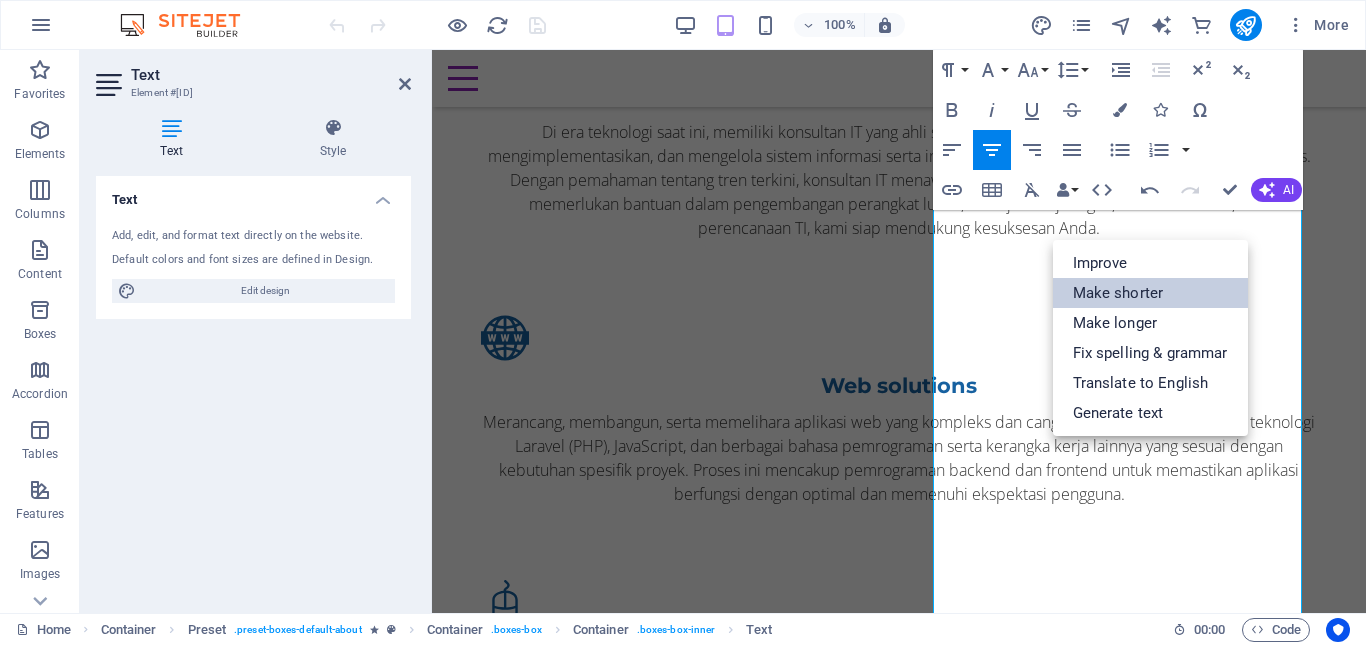 click on "Make shorter" at bounding box center (1150, 293) 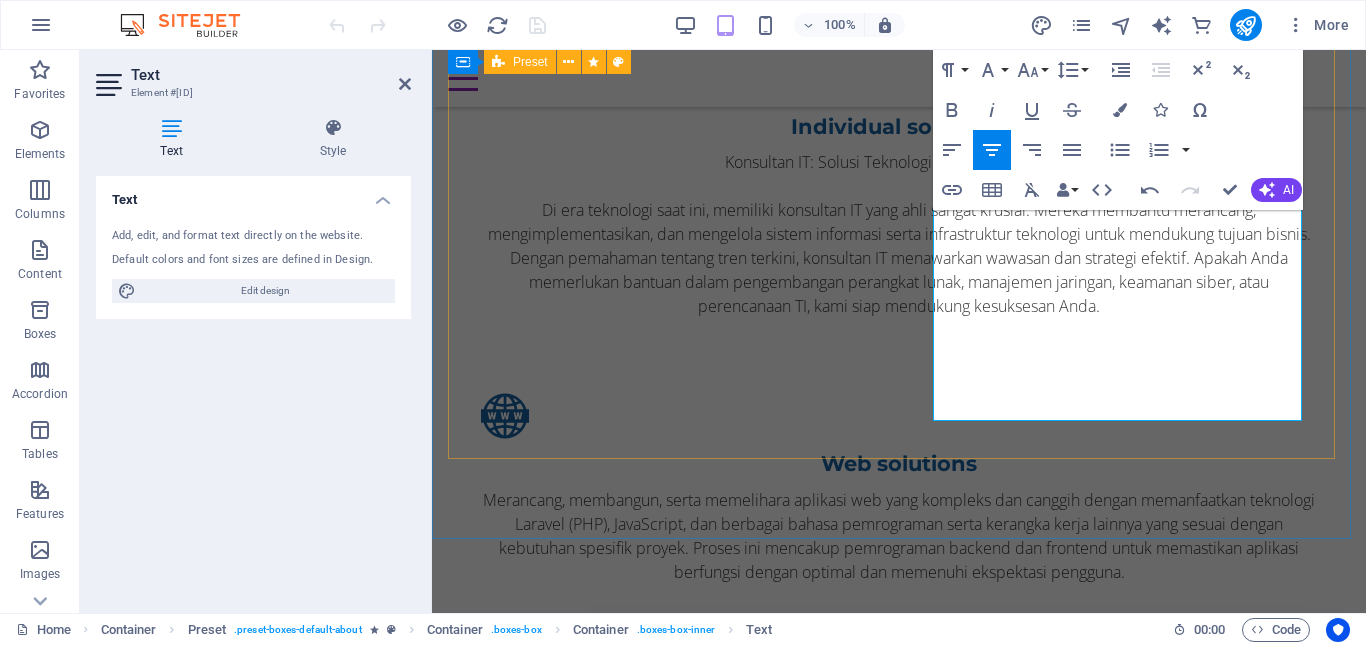 scroll, scrollTop: 2061, scrollLeft: 0, axis: vertical 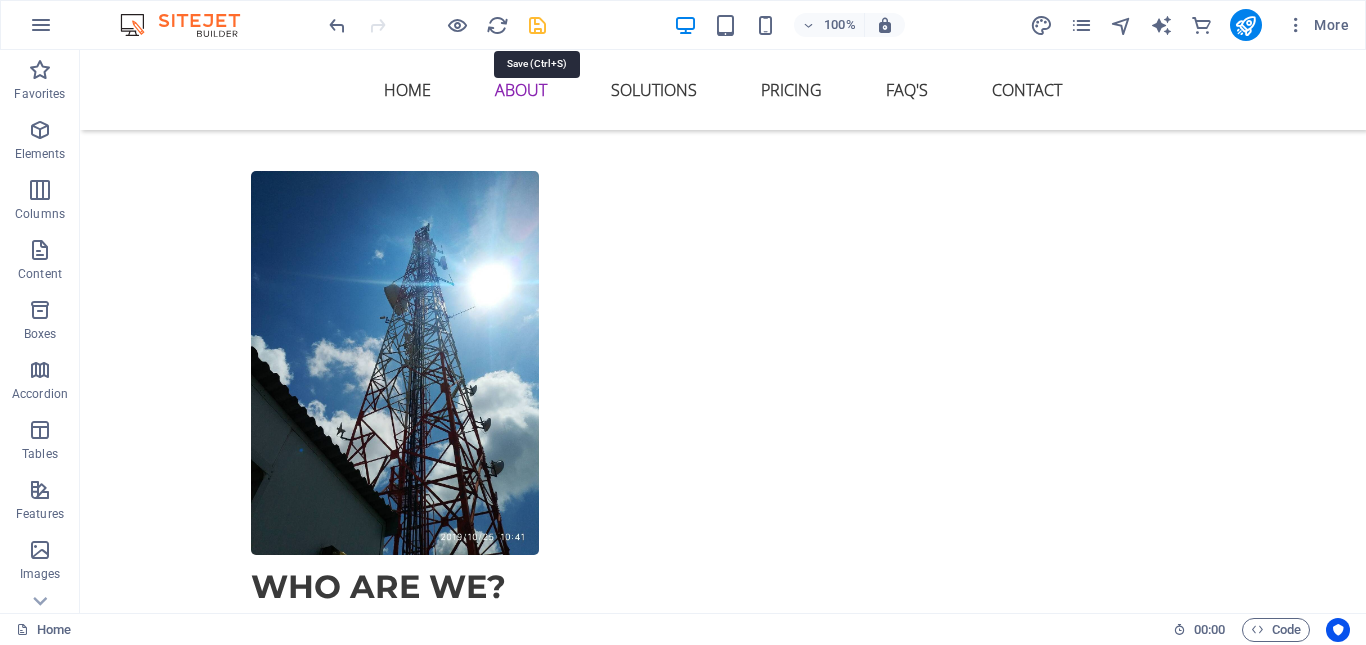 click at bounding box center [537, 25] 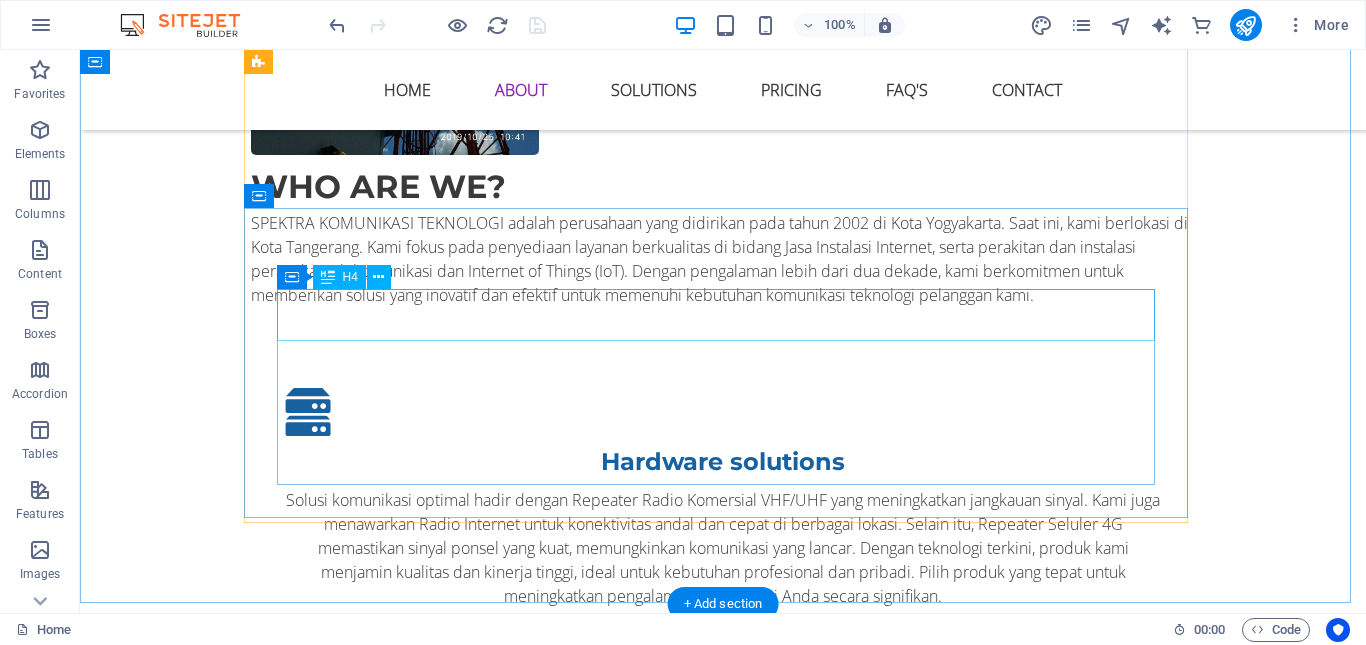 scroll, scrollTop: 2240, scrollLeft: 0, axis: vertical 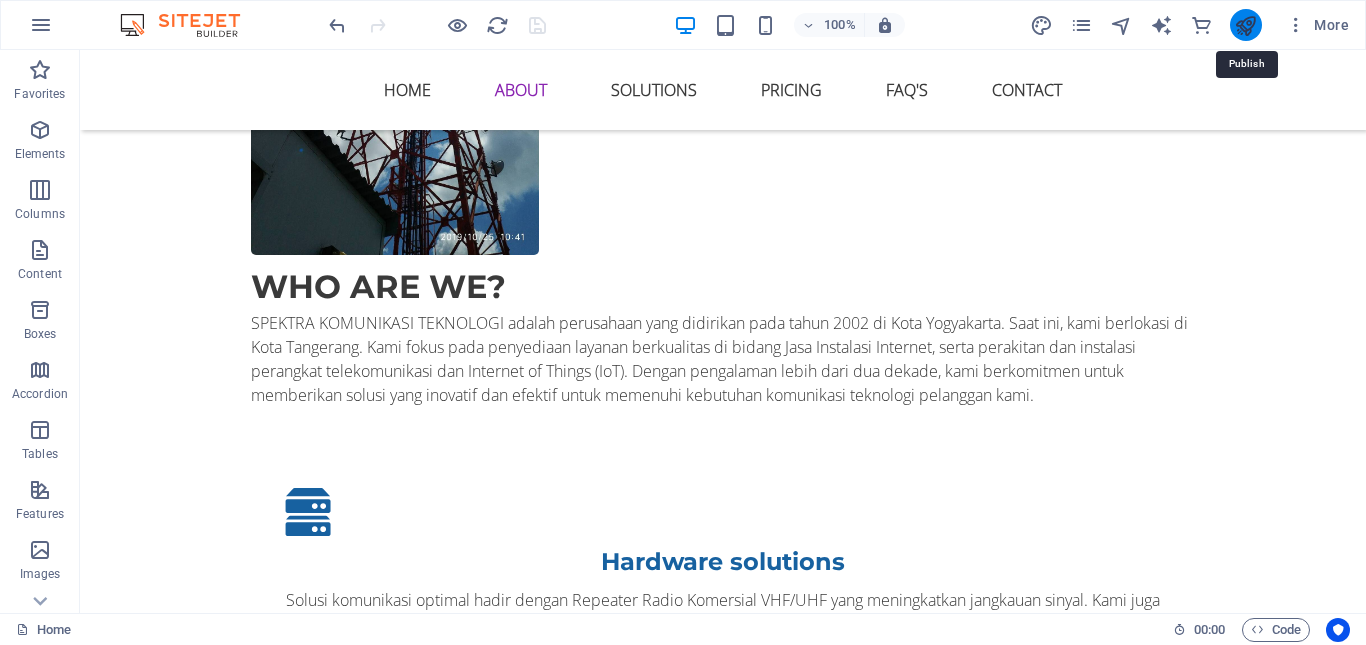 click at bounding box center [1245, 25] 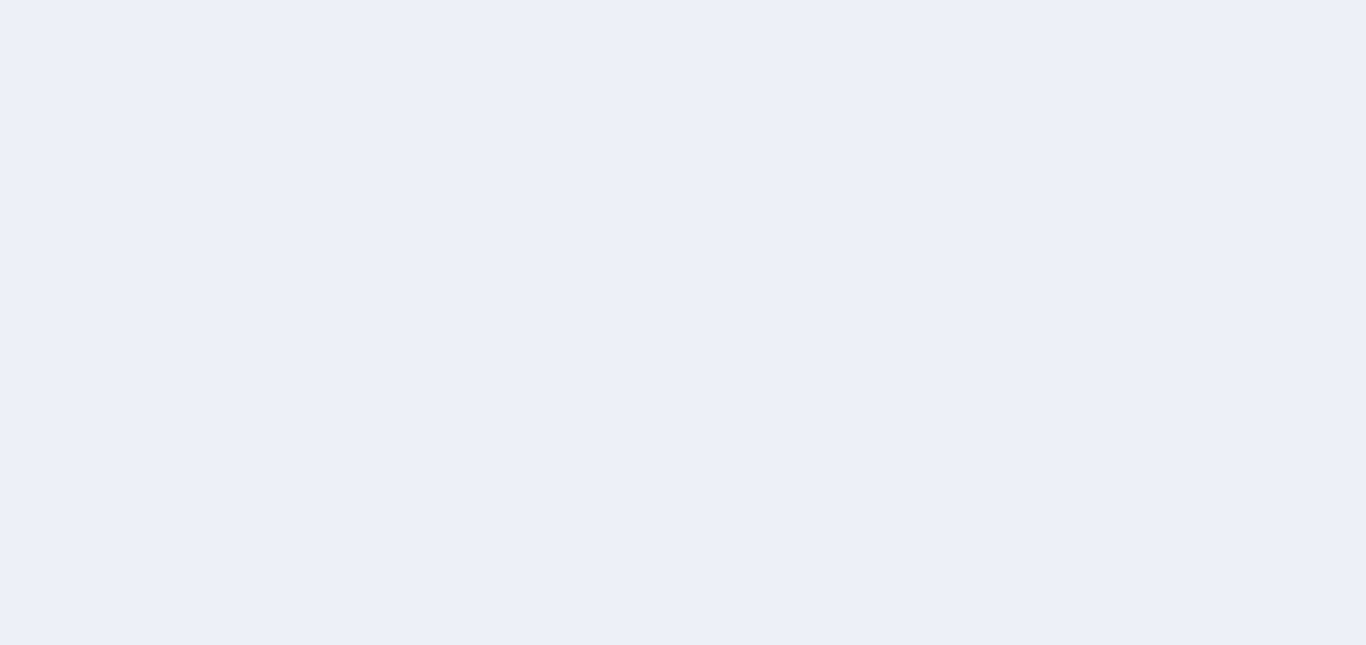 scroll, scrollTop: 0, scrollLeft: 0, axis: both 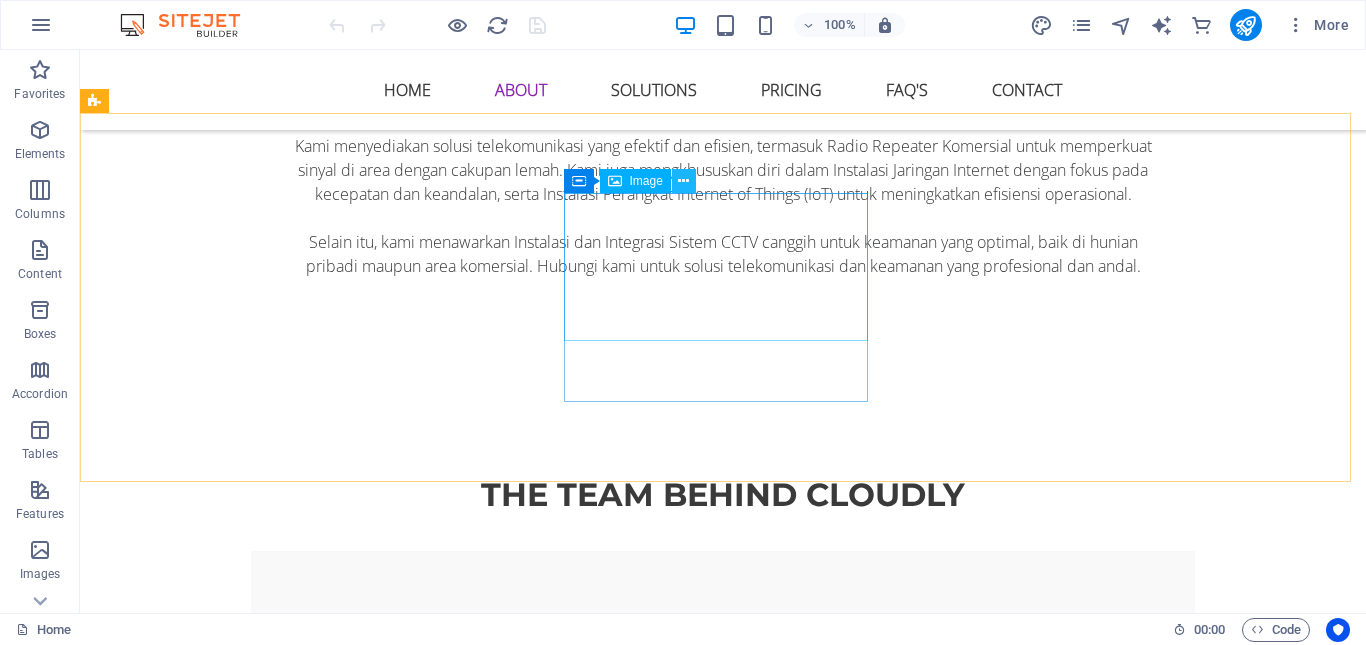 click at bounding box center (683, 181) 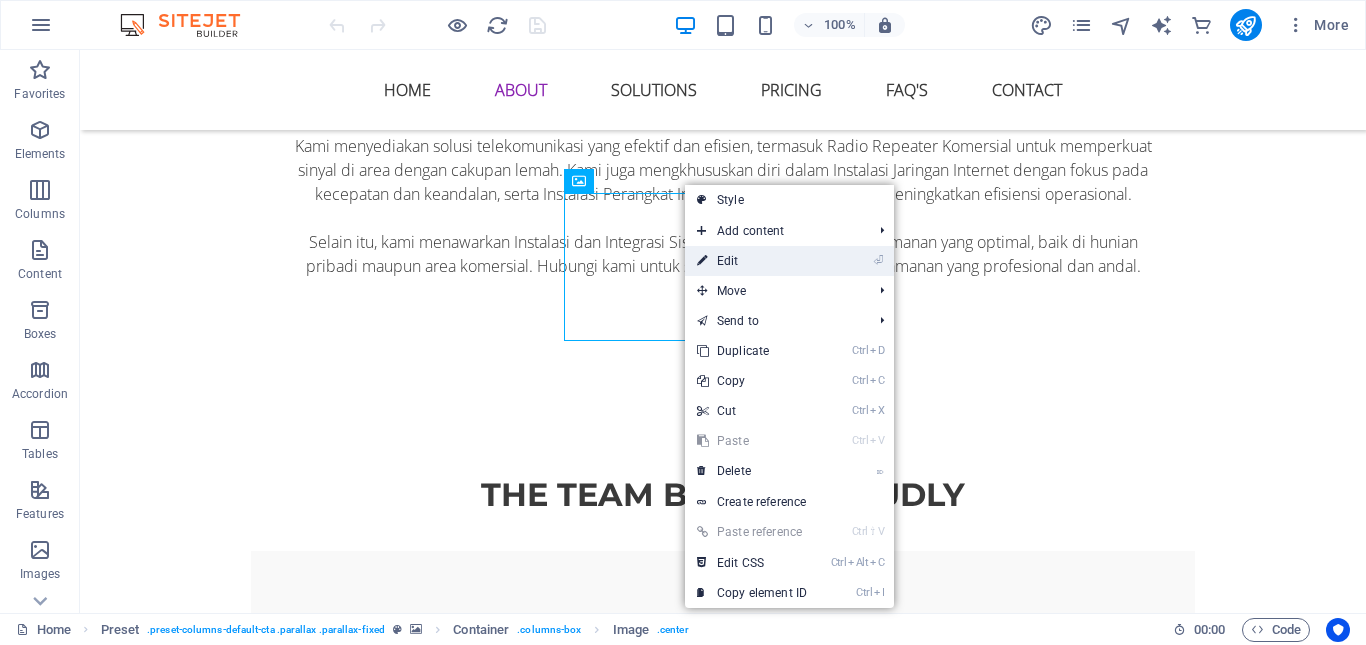 click on "⏎  Edit" at bounding box center (789, 261) 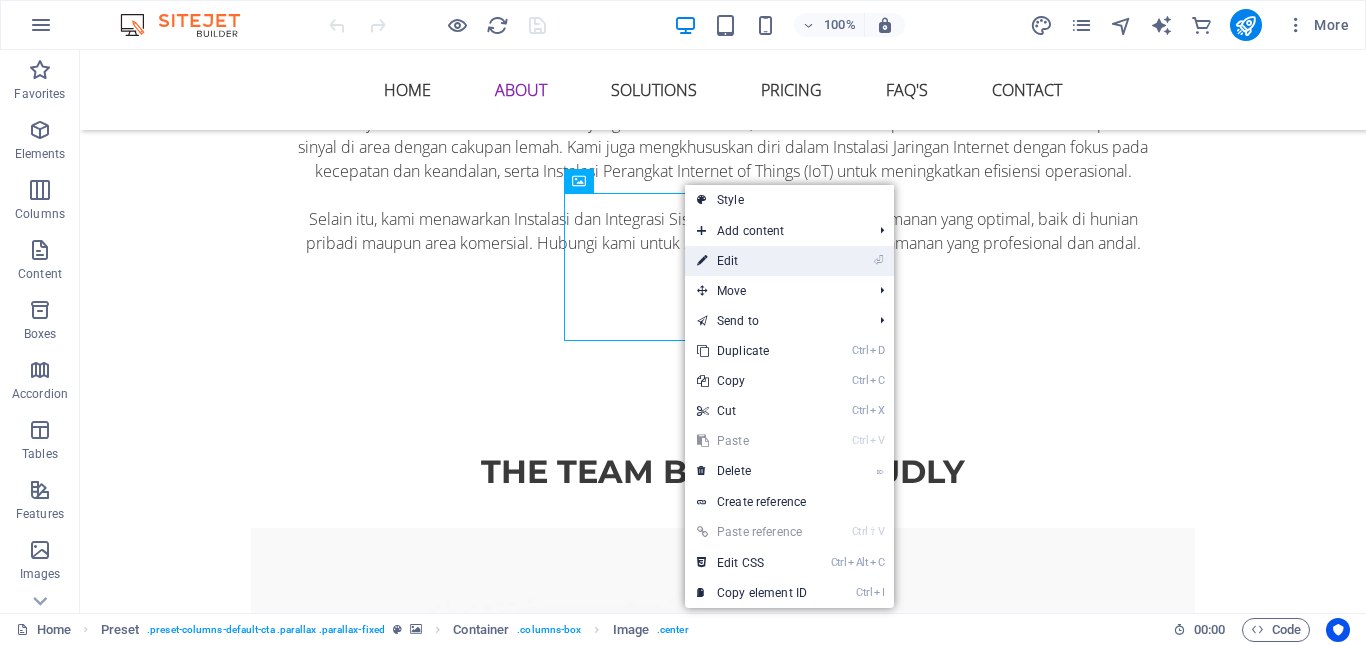 select on "px" 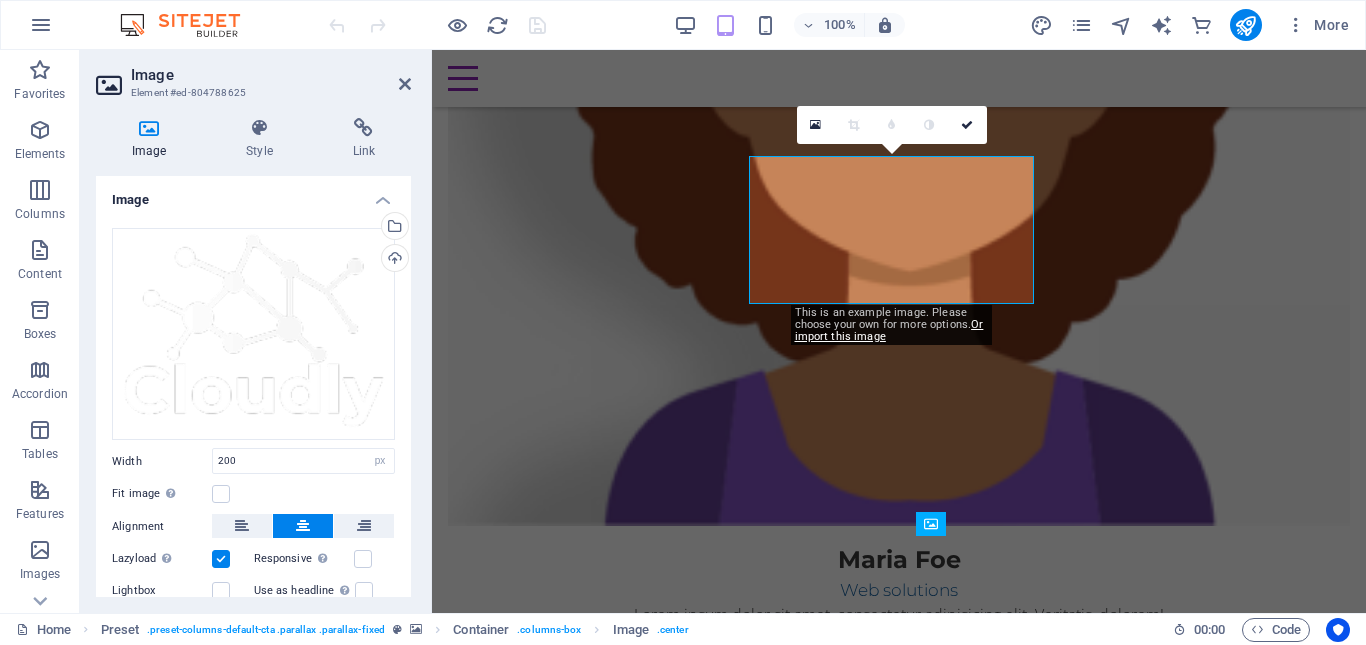 scroll, scrollTop: 3257, scrollLeft: 0, axis: vertical 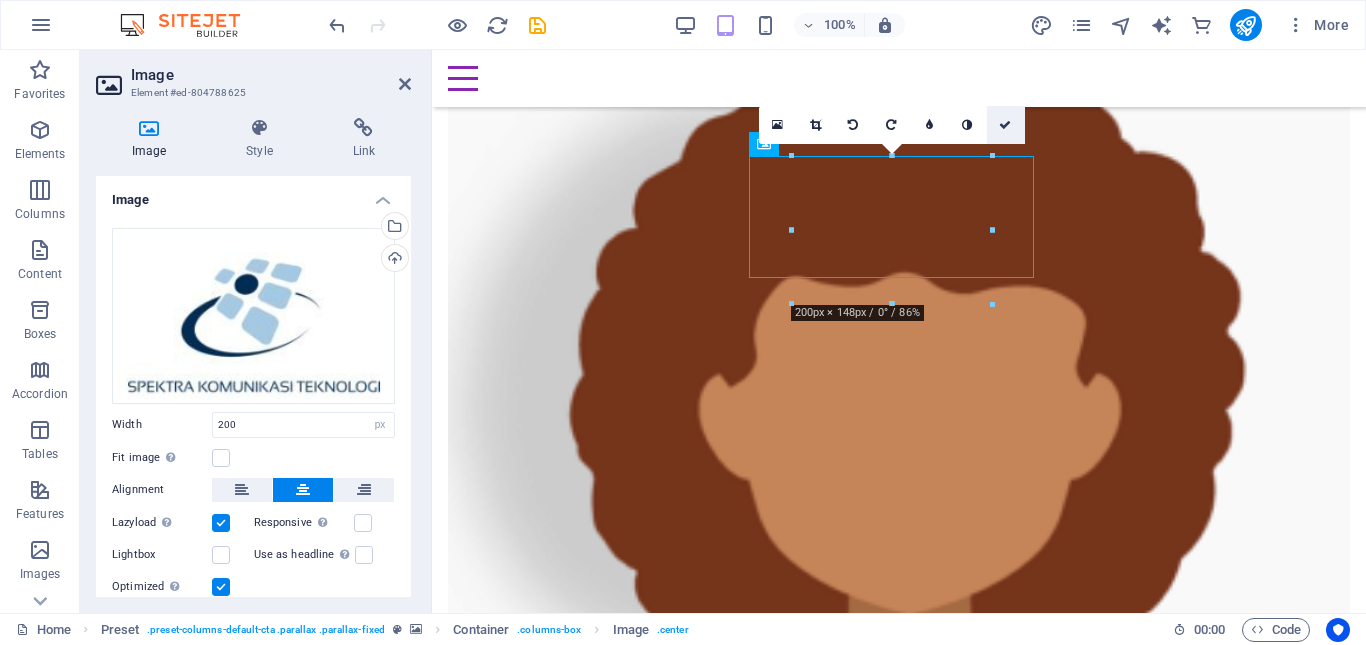 click at bounding box center [1006, 125] 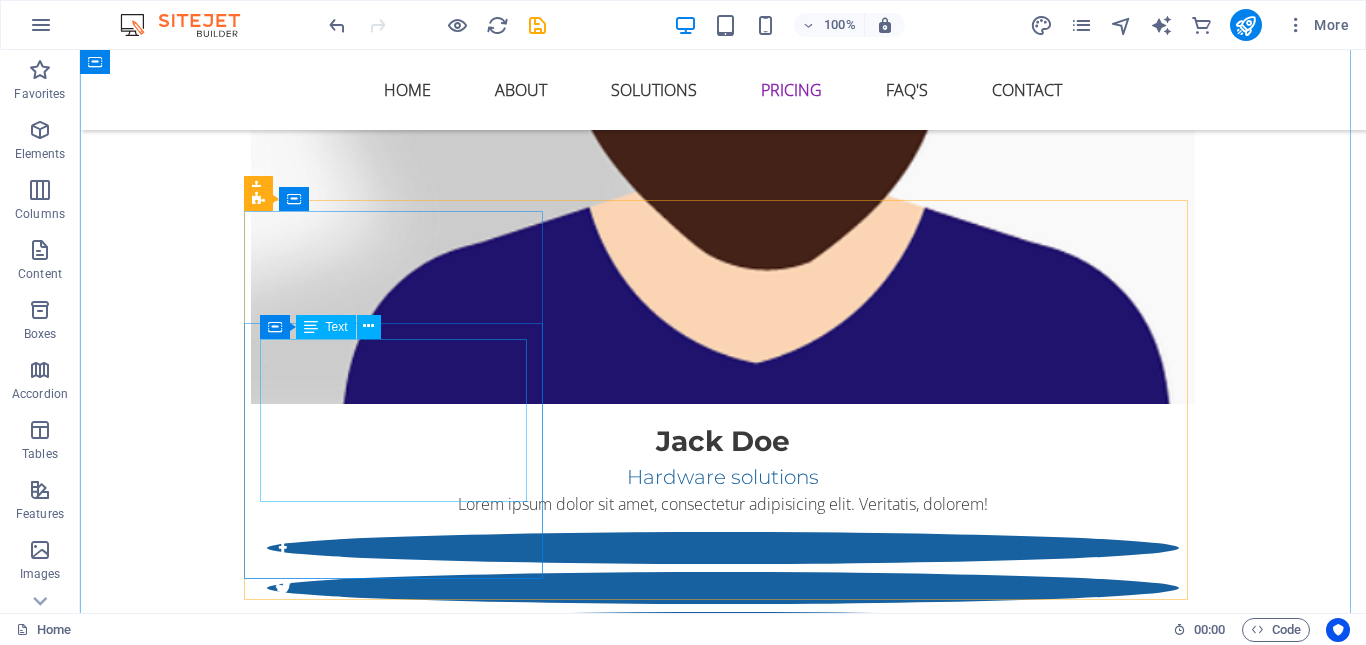 scroll, scrollTop: 5918, scrollLeft: 0, axis: vertical 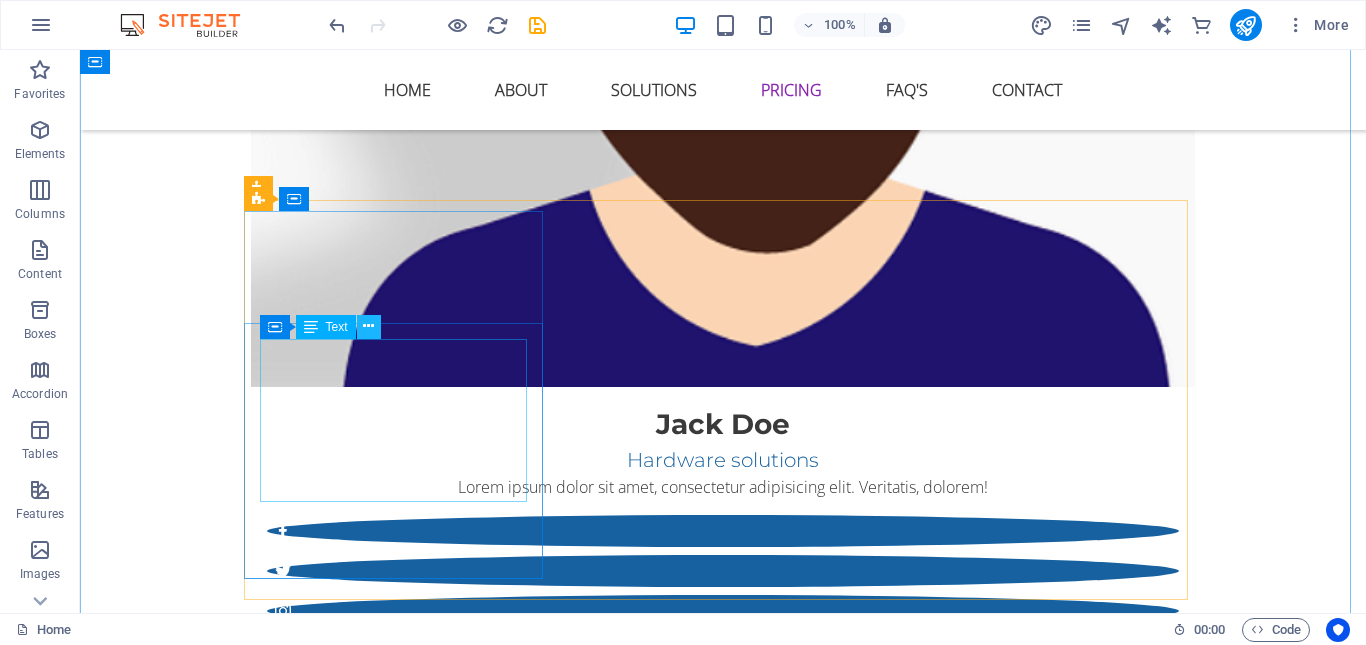 click at bounding box center (368, 326) 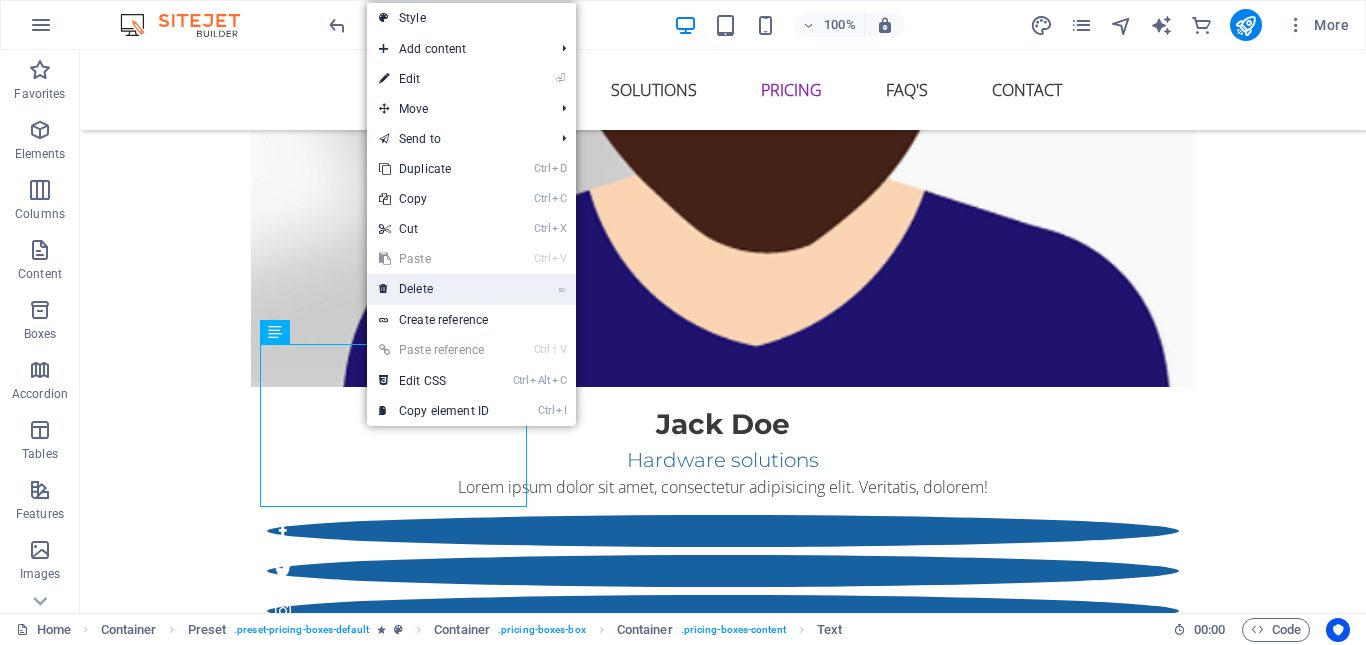 click on "⌦  Delete" at bounding box center (434, 289) 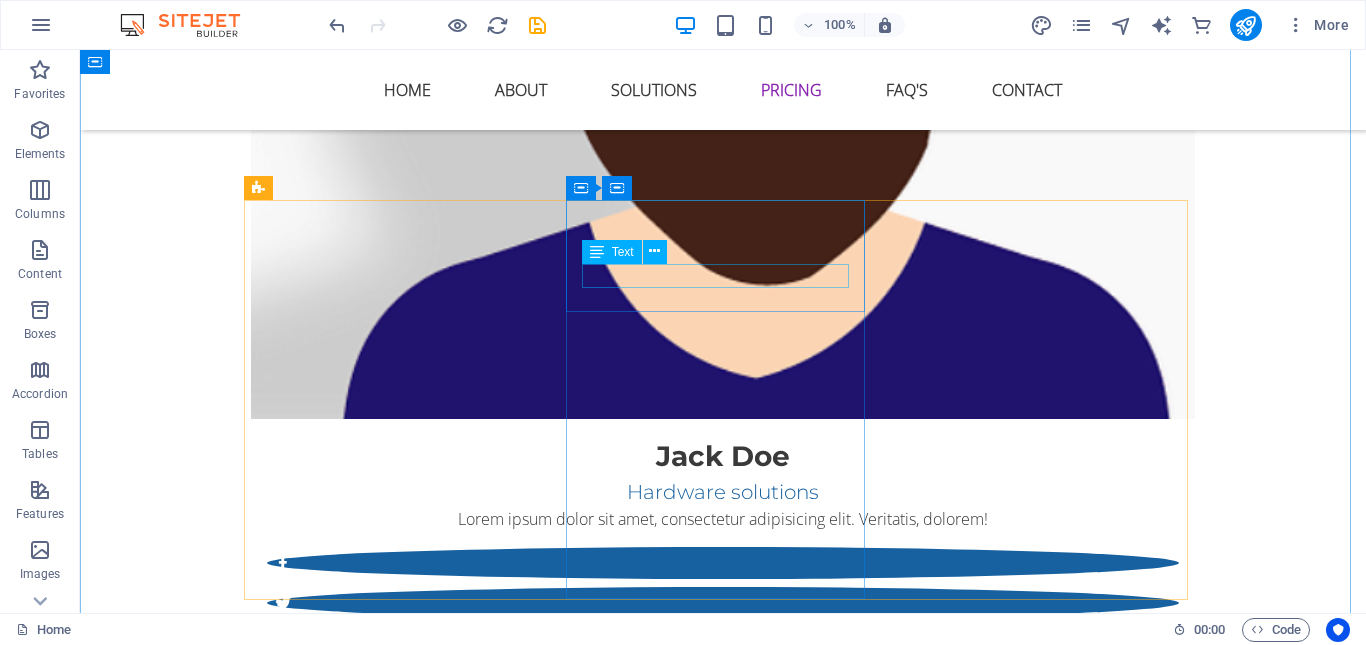 scroll, scrollTop: 5918, scrollLeft: 0, axis: vertical 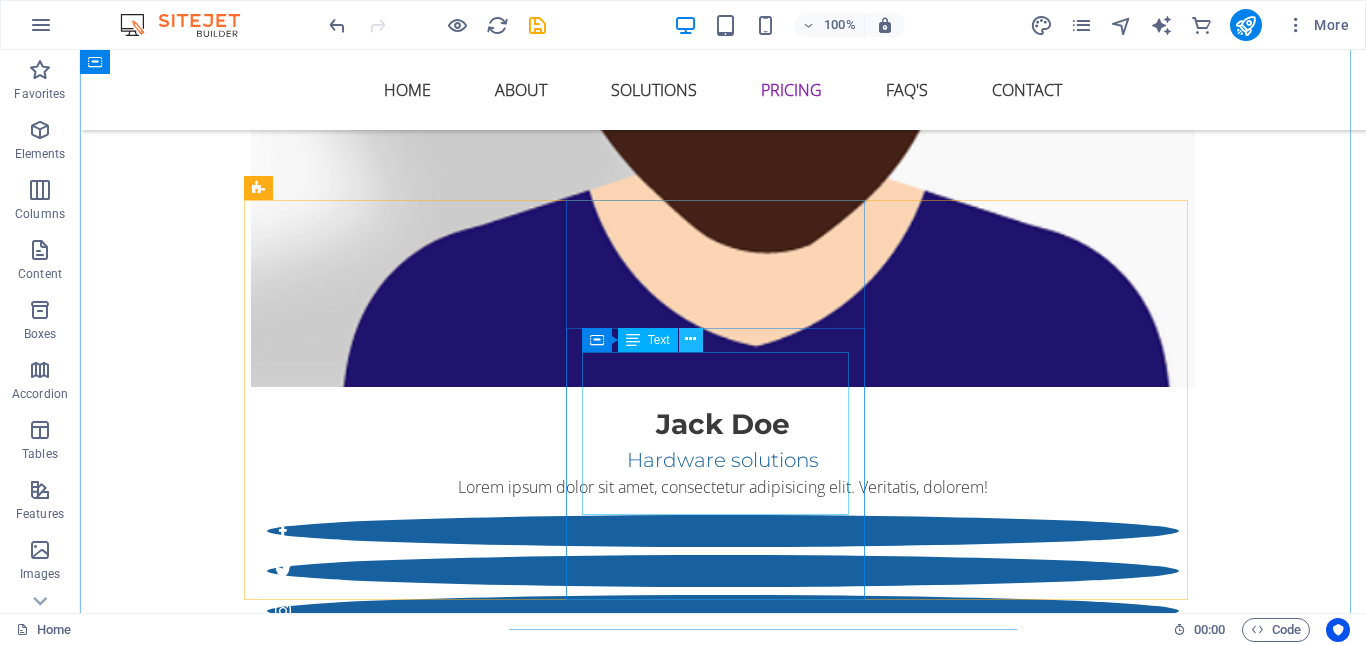 click at bounding box center (690, 339) 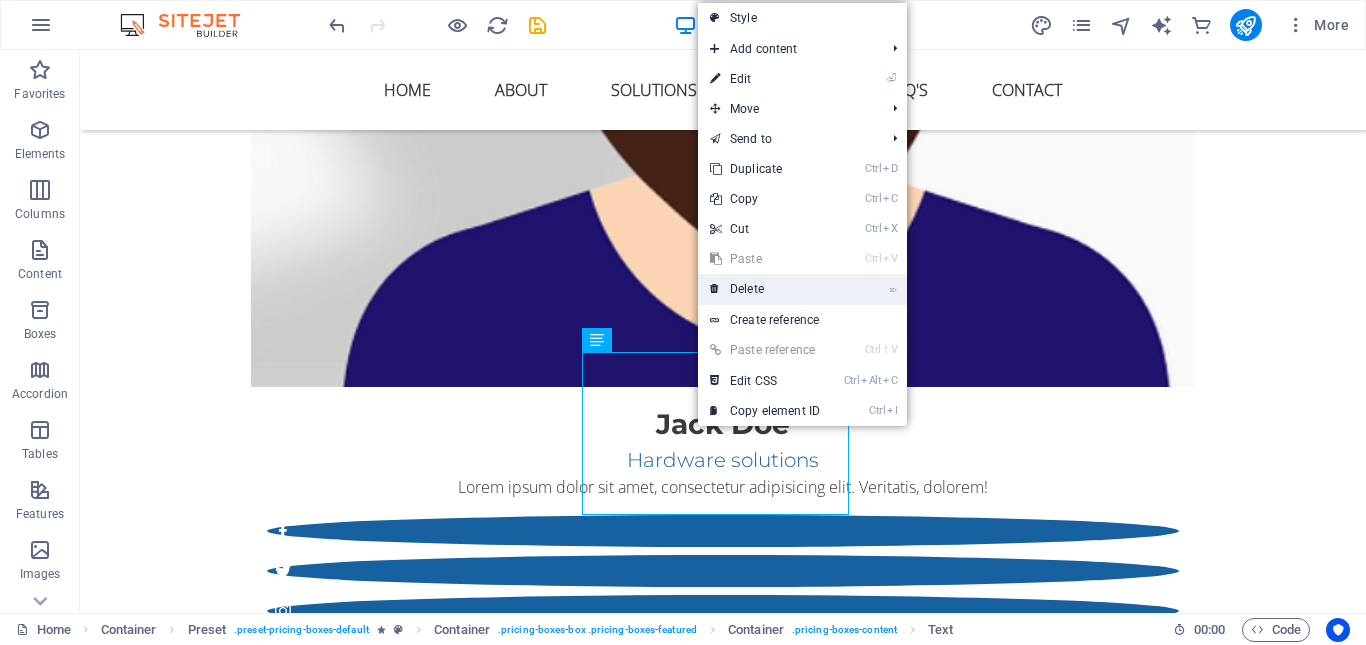 click on "⌦  Delete" at bounding box center (765, 289) 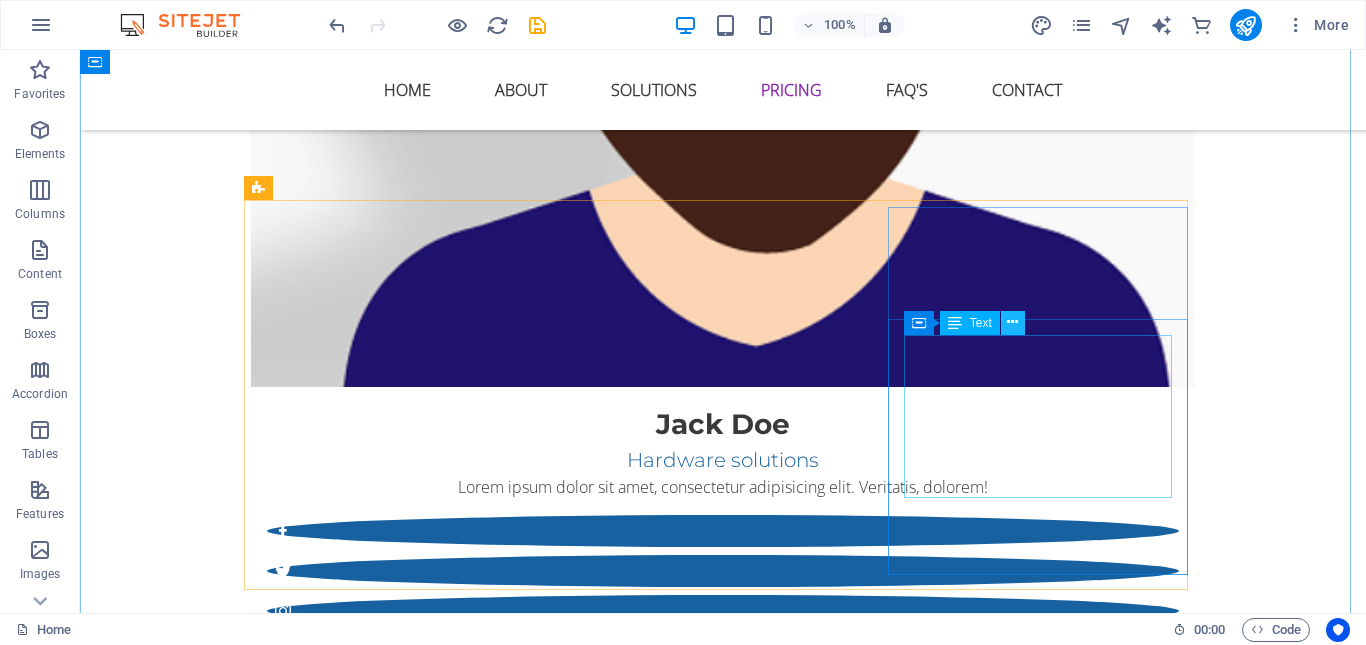 click at bounding box center [1012, 322] 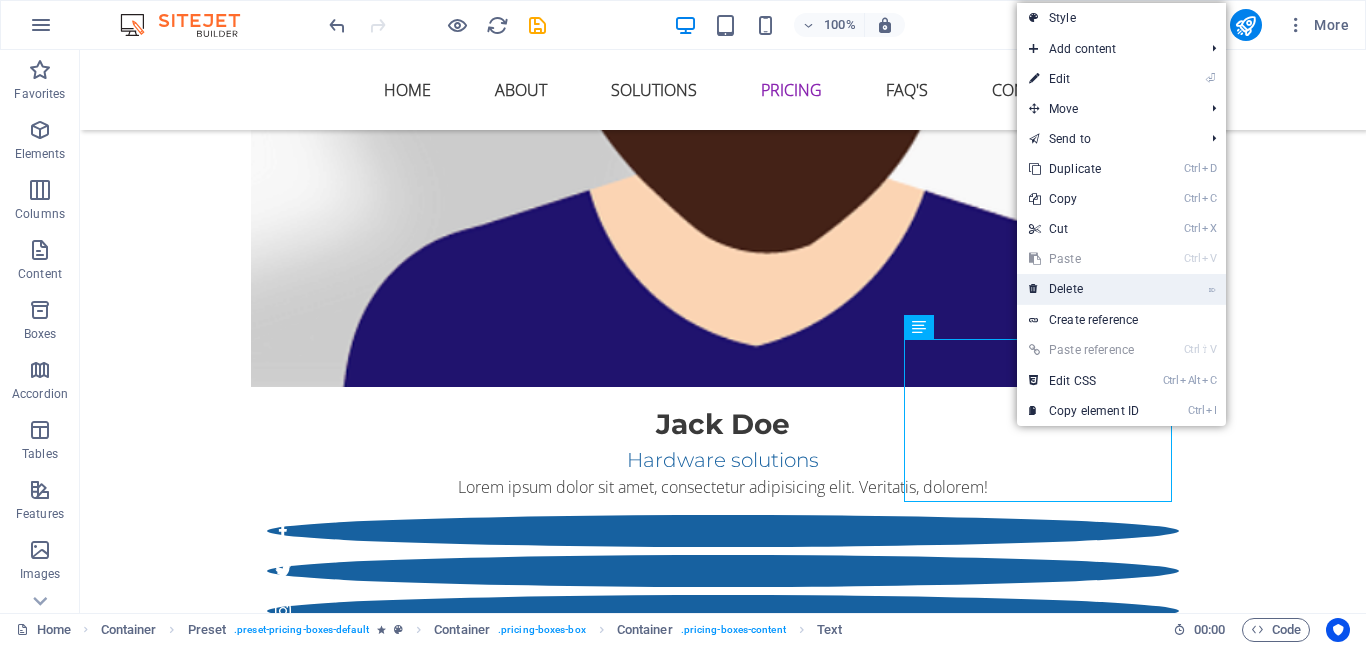drag, startPoint x: 1030, startPoint y: 232, endPoint x: 1110, endPoint y: 282, distance: 94.33981 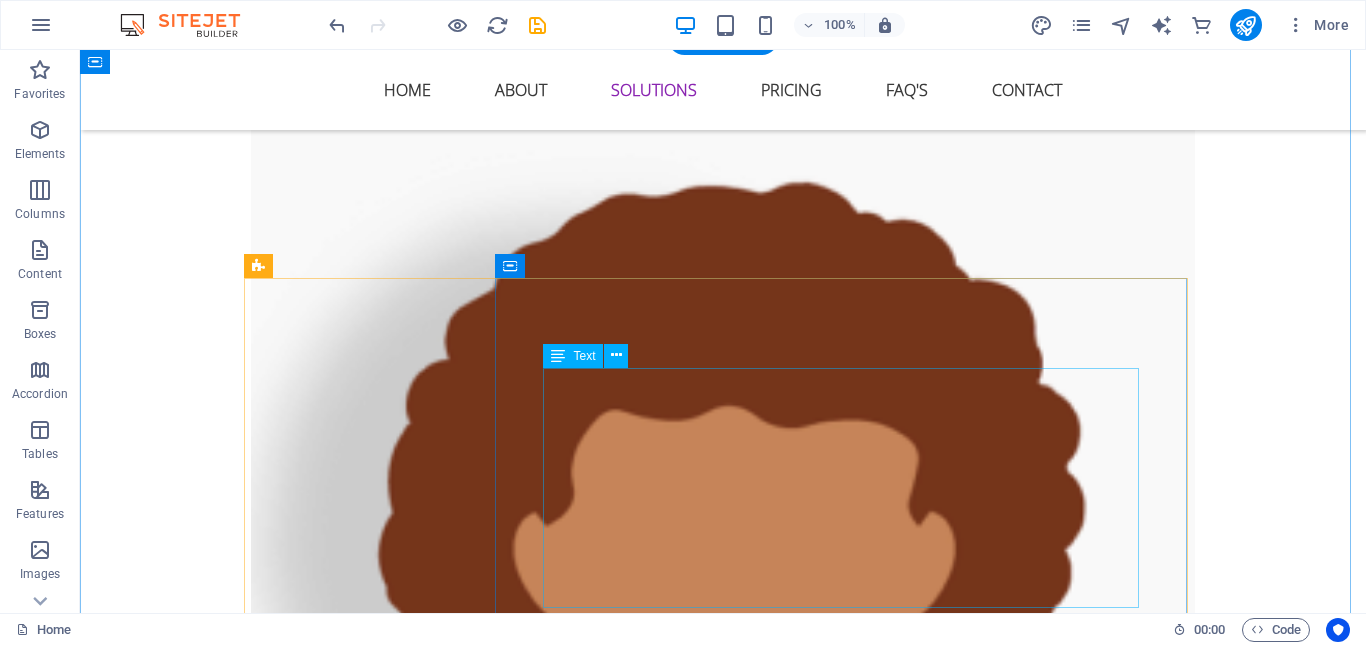 scroll, scrollTop: 4118, scrollLeft: 0, axis: vertical 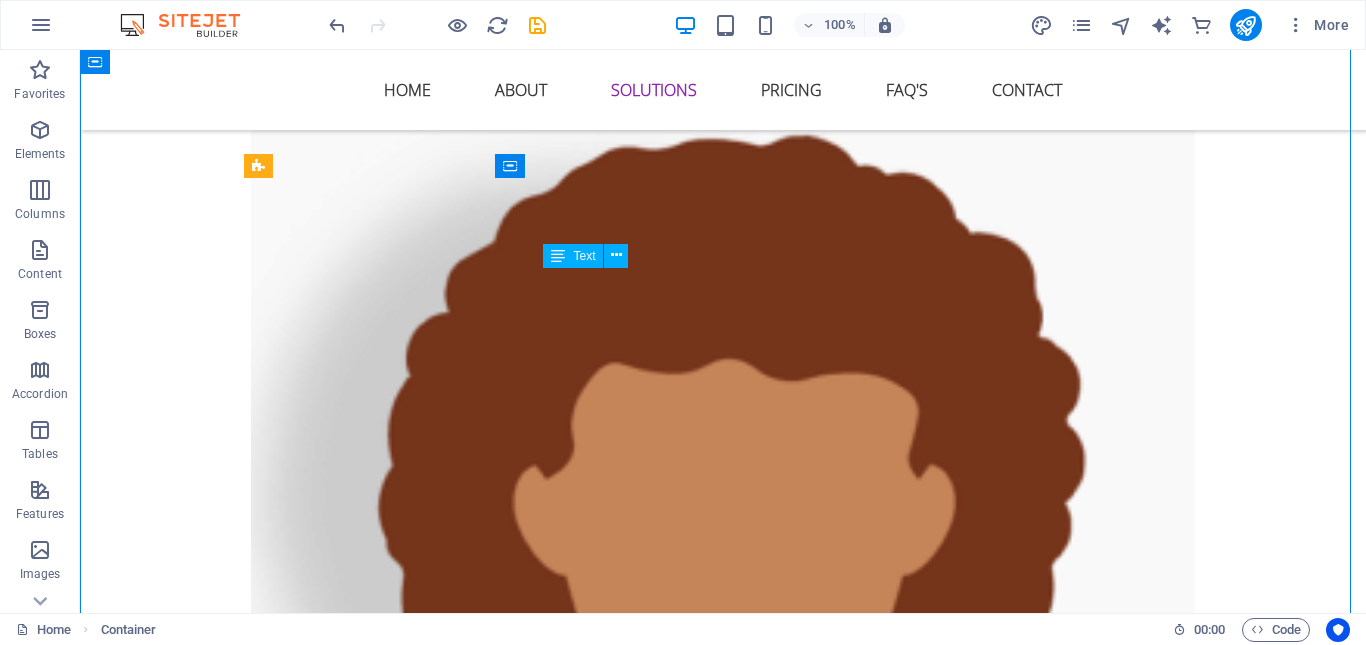 drag, startPoint x: 1057, startPoint y: 496, endPoint x: 840, endPoint y: 489, distance: 217.11287 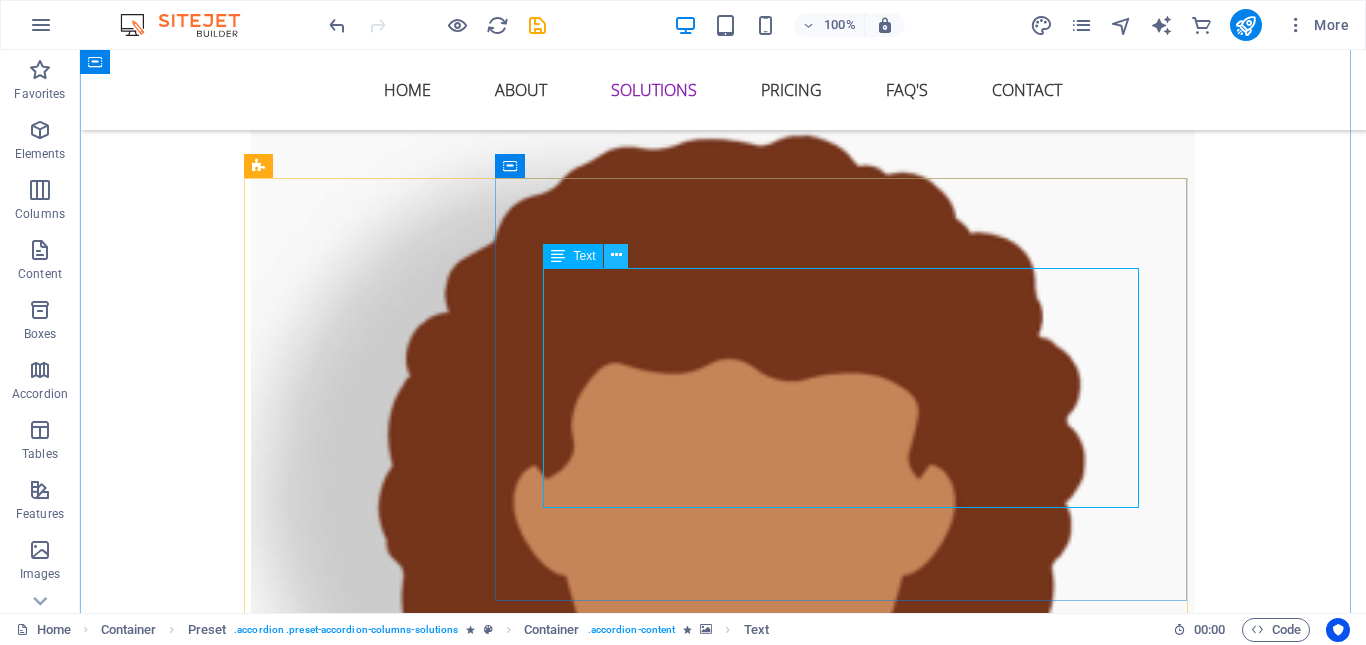 click at bounding box center (616, 255) 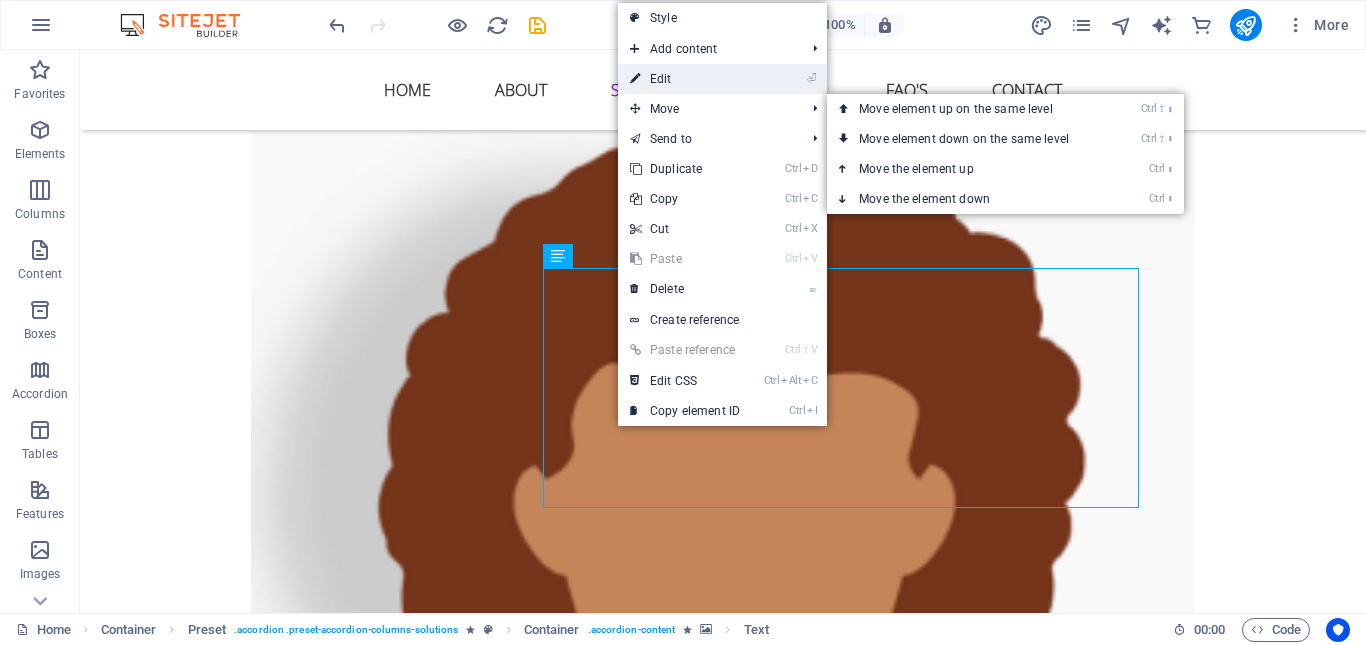 click on "⏎  Edit" at bounding box center (685, 79) 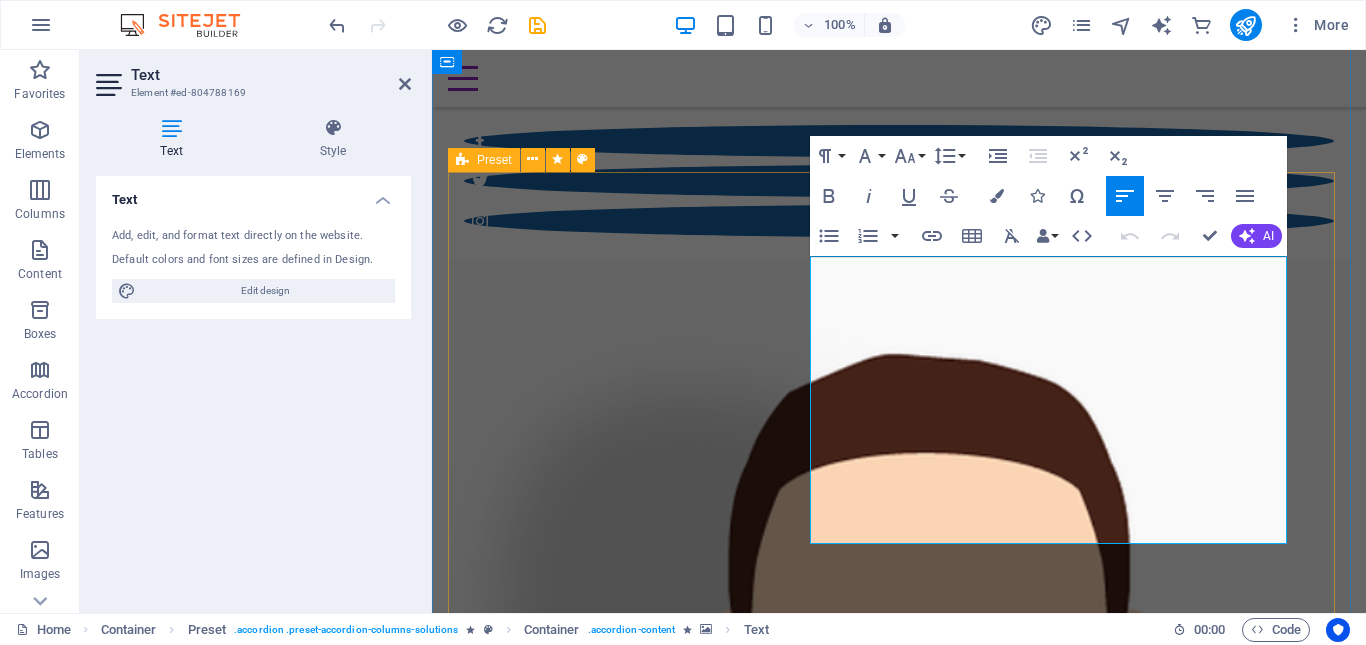 scroll, scrollTop: 3736, scrollLeft: 0, axis: vertical 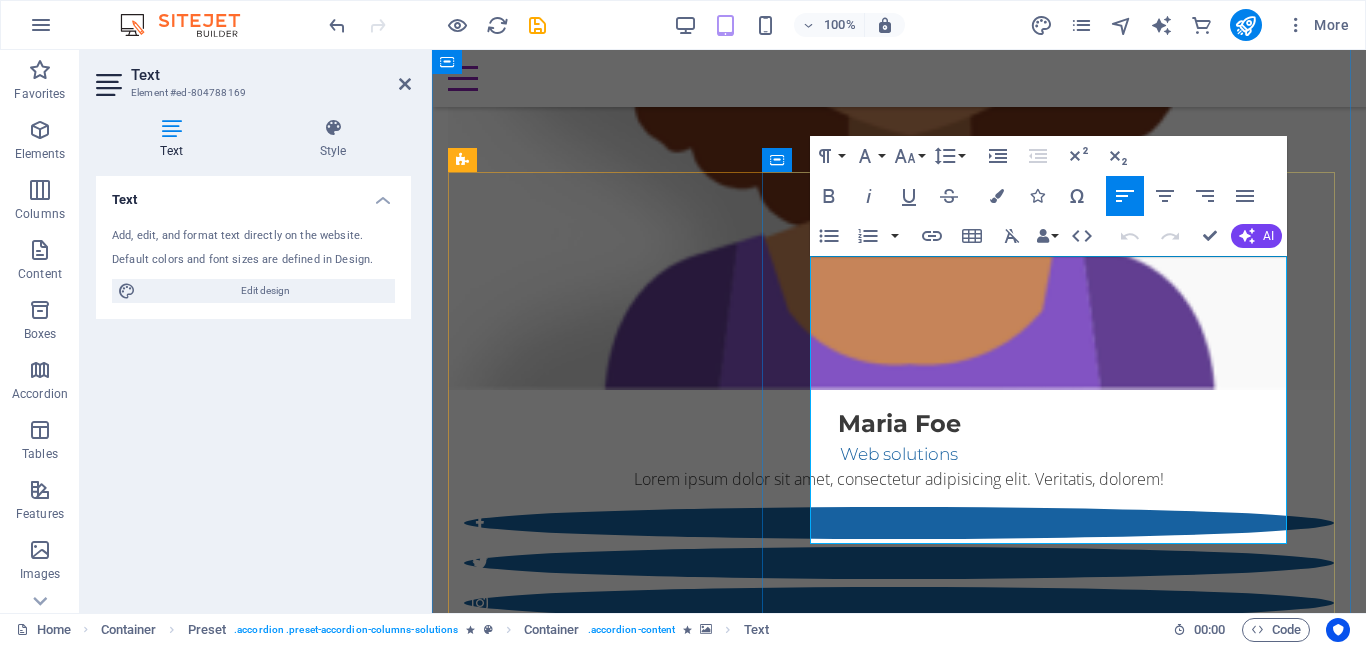 drag, startPoint x: 1032, startPoint y: 533, endPoint x: 812, endPoint y: 273, distance: 340.58774 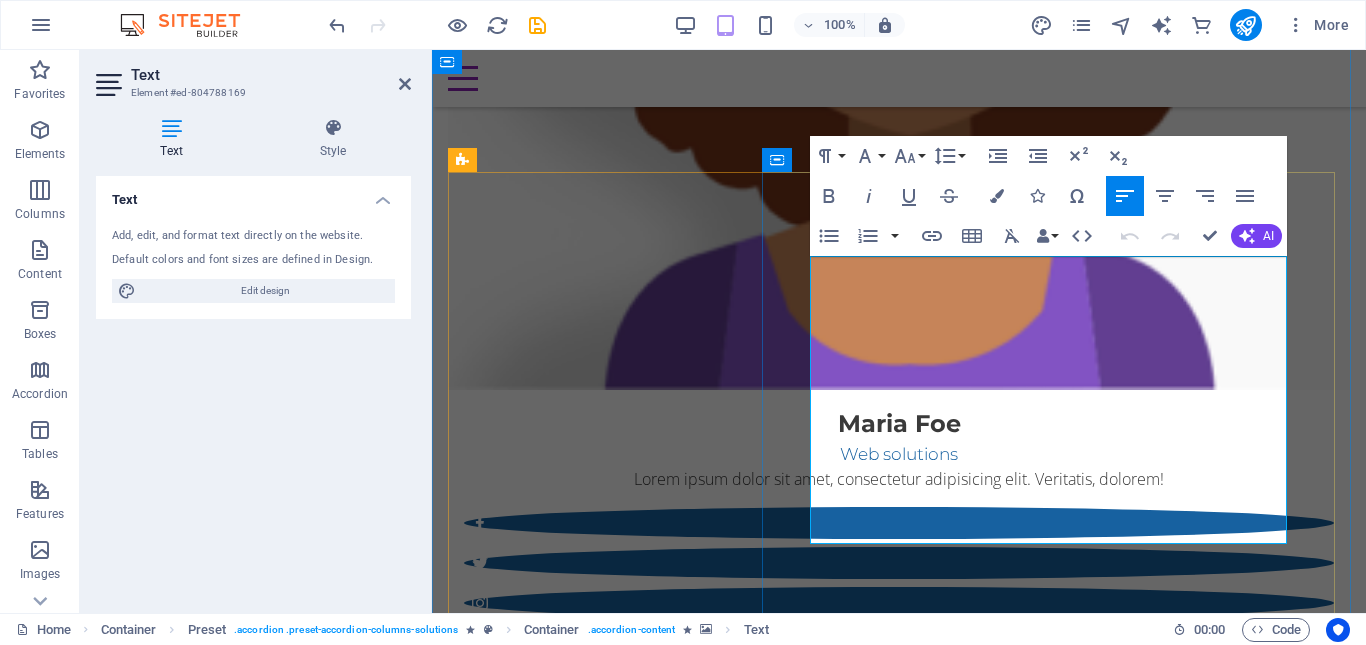 copy on "Lorem ipsum dolor sit amet, consectetur adipisicing elit. Maiores ipsum repellat minus nihil. Labore, delectus, nam dignissimos ea repudiandae minima voluptatum magni pariatur possimus quia accusamus harum facilis corporis animi nisi: Lorem ipsum dolor sit amet, consectetur adipisicing elit. Consectetur adipisicing elit. Sit amet, consectetur adipisicing elit. Enim, pariatur, impedit quia repellat harum ipsam laboriosam voluptas dicta illum nisi obcaecati reprehenderit quis placeat recusandae tenetur aperiam." 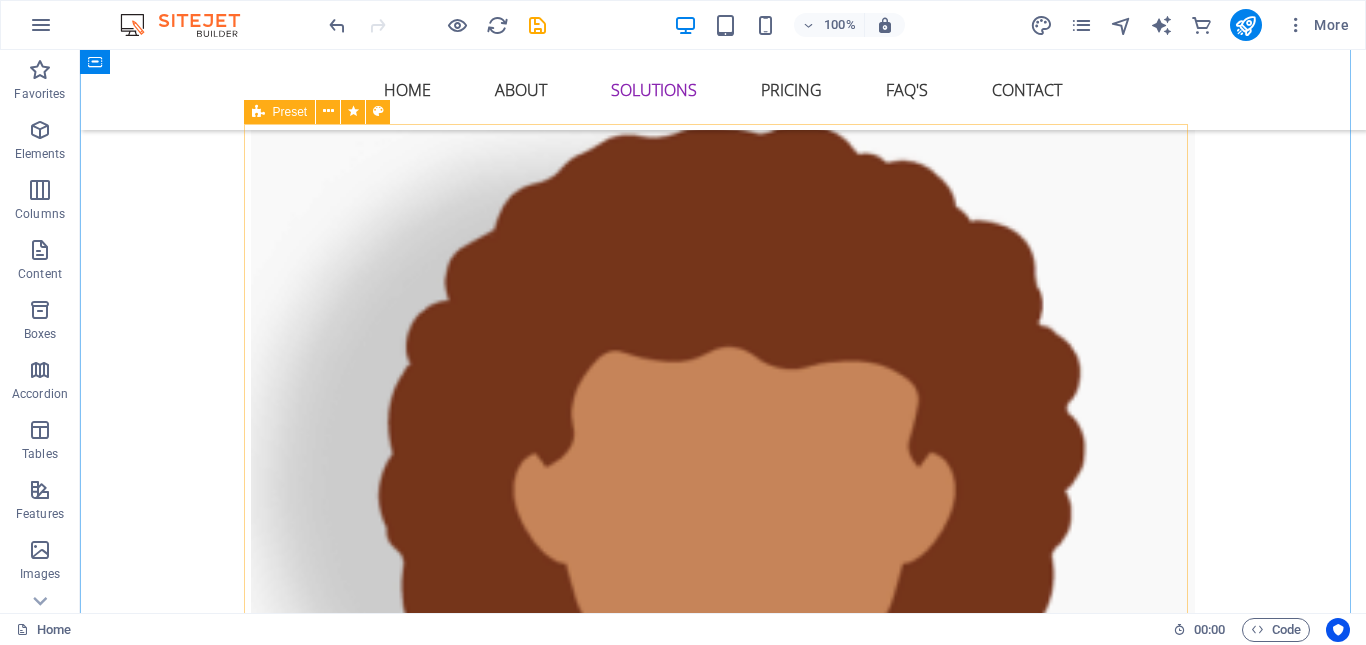 scroll, scrollTop: 4230, scrollLeft: 0, axis: vertical 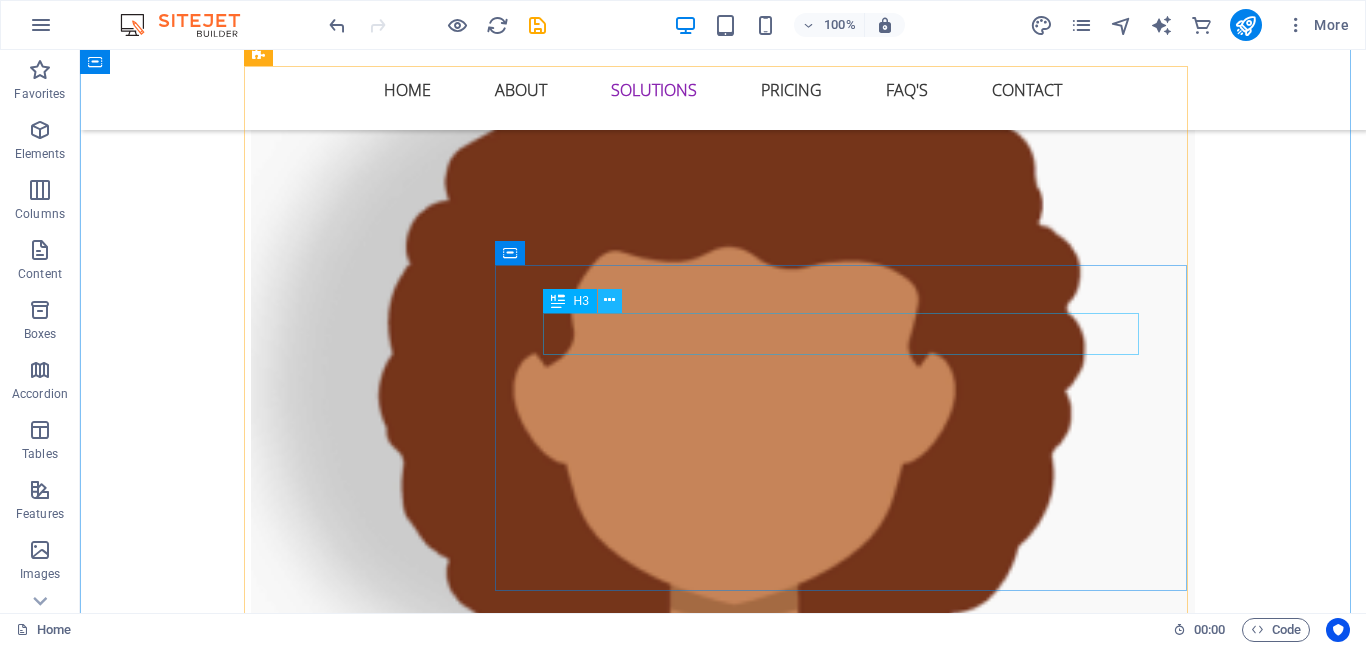 click at bounding box center [609, 300] 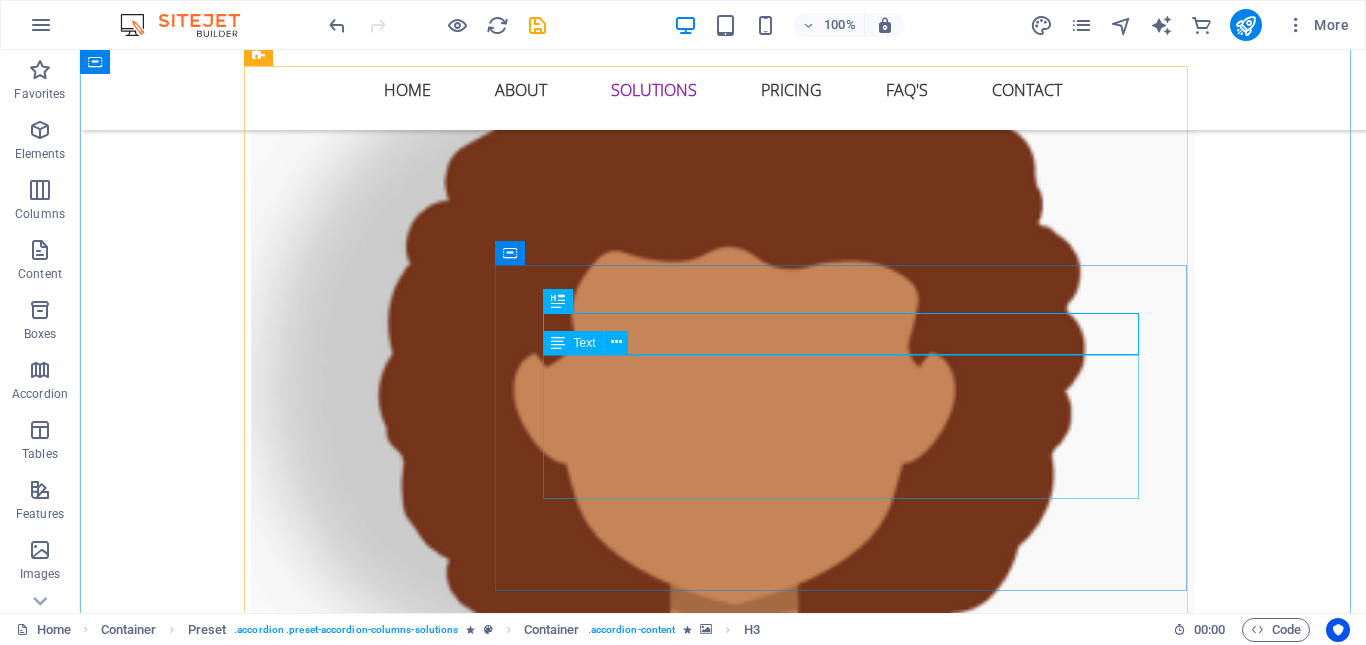 click on "Lorem ipsum dolor sit amet, consectetur adipisicing elit. Maiores ipsum repellat minus nihil. Labore, delectus, nam dignissimos ea repudiandae minima voluptatum magni pariatur possimus quia accusamus harum facilis corporis animi nisi. Enim, pariatur, impedit quia repellat harum ipsam laboriosam voluptas dicta illum nisi obcaecati reprehenderit quis placeat recusandae tenetur aperiam." at bounding box center (849, 5241) 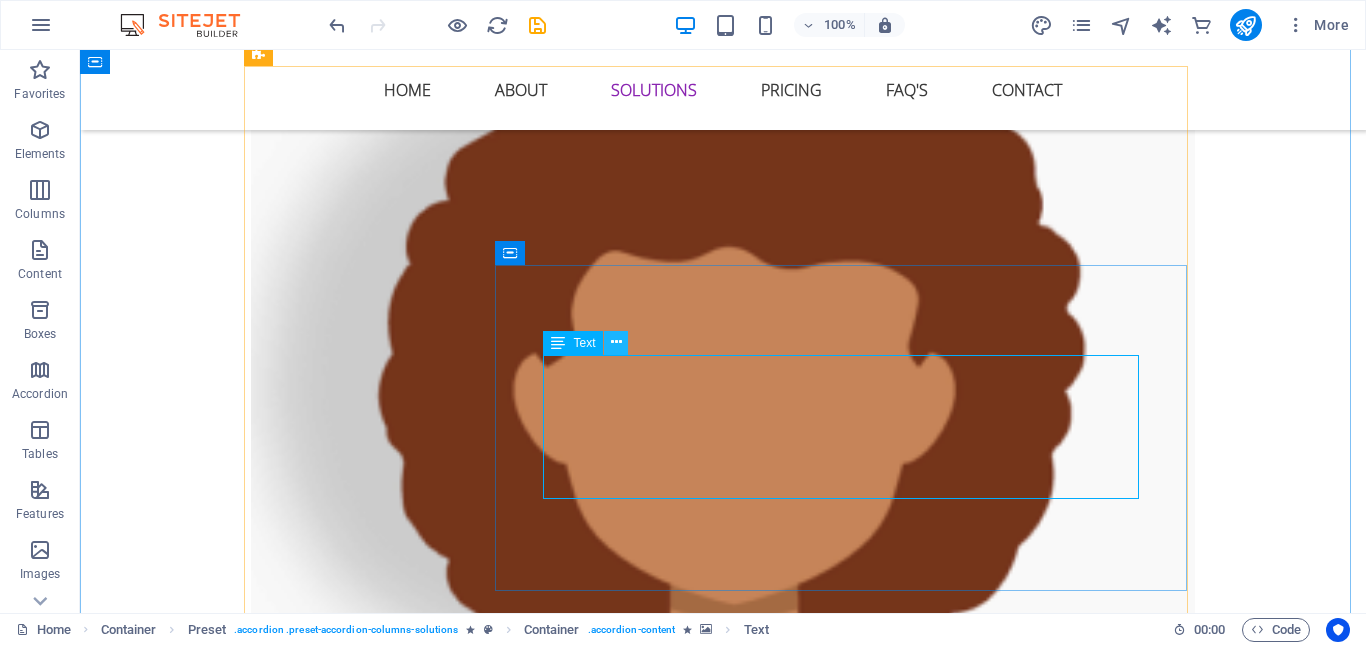 click at bounding box center [616, 342] 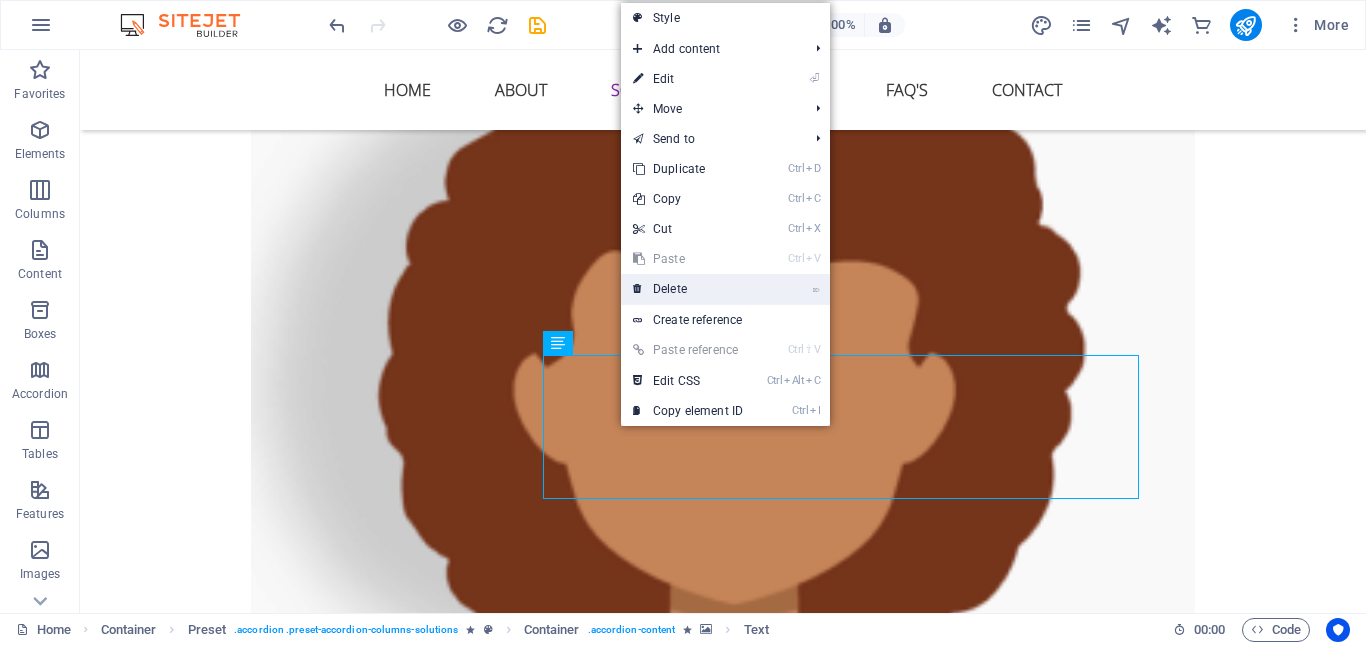 click on "⌦  Delete" at bounding box center (688, 289) 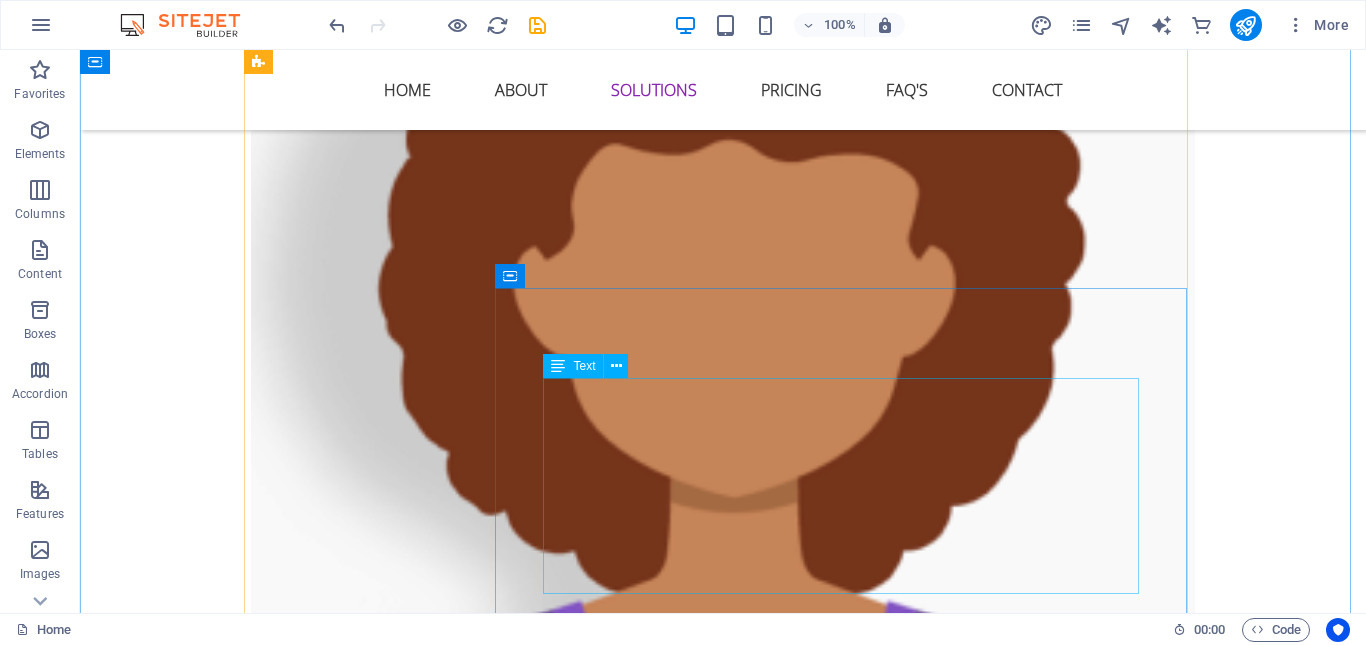 scroll, scrollTop: 4430, scrollLeft: 0, axis: vertical 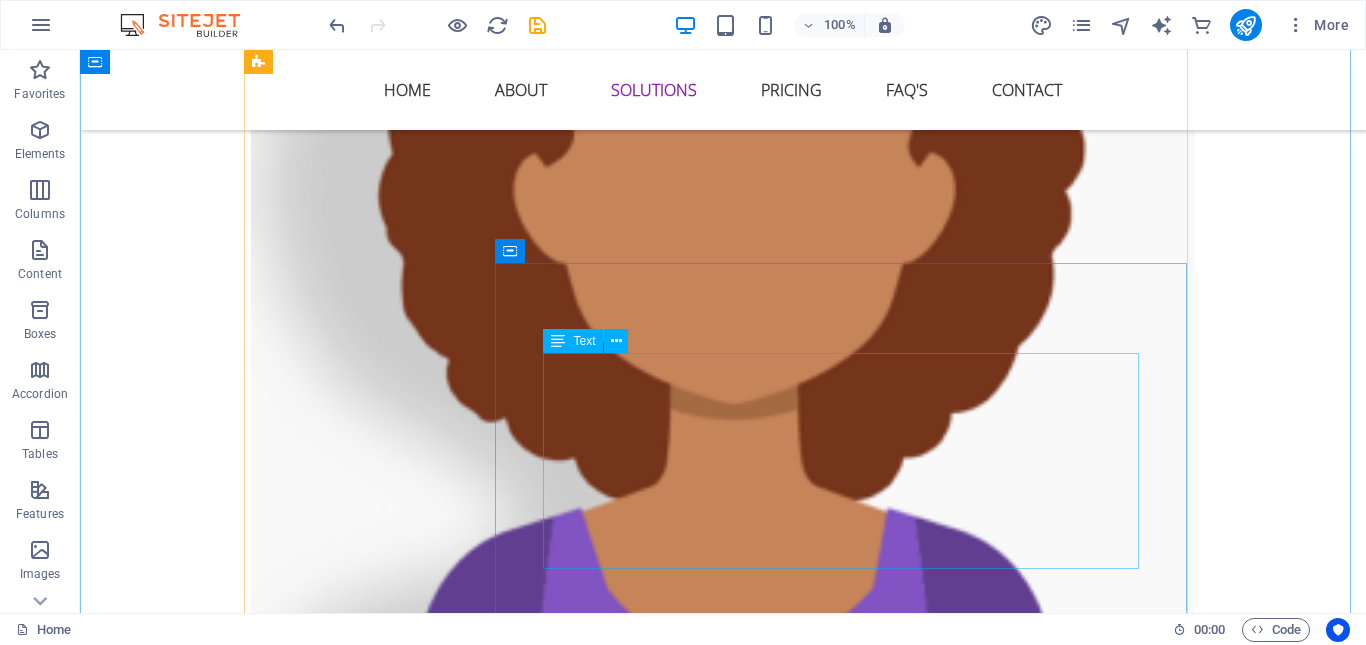 click on "Lorem ipsum dolor sit amet, consectetur adipisicing elit. Maiores ipsum repellat minus nihil. Labore, delectus, nam dignissimos ea repudiandae minima voluptatum magni pariatur possimus quia accusamus harum facilis corporis animi nisi. Enim, pariatur, impedit quia repellat harum ipsam laboriosam voluptas dicta illum nisi obcaecati reprehenderit quis placeat recusandae tenetur aperiam. Lorem ipsum dolor sit amet, consectetur adipisicing elit. Consectetur adipisicing elit. Sit amet, consectetur adipisicing elit." at bounding box center (849, 5532) 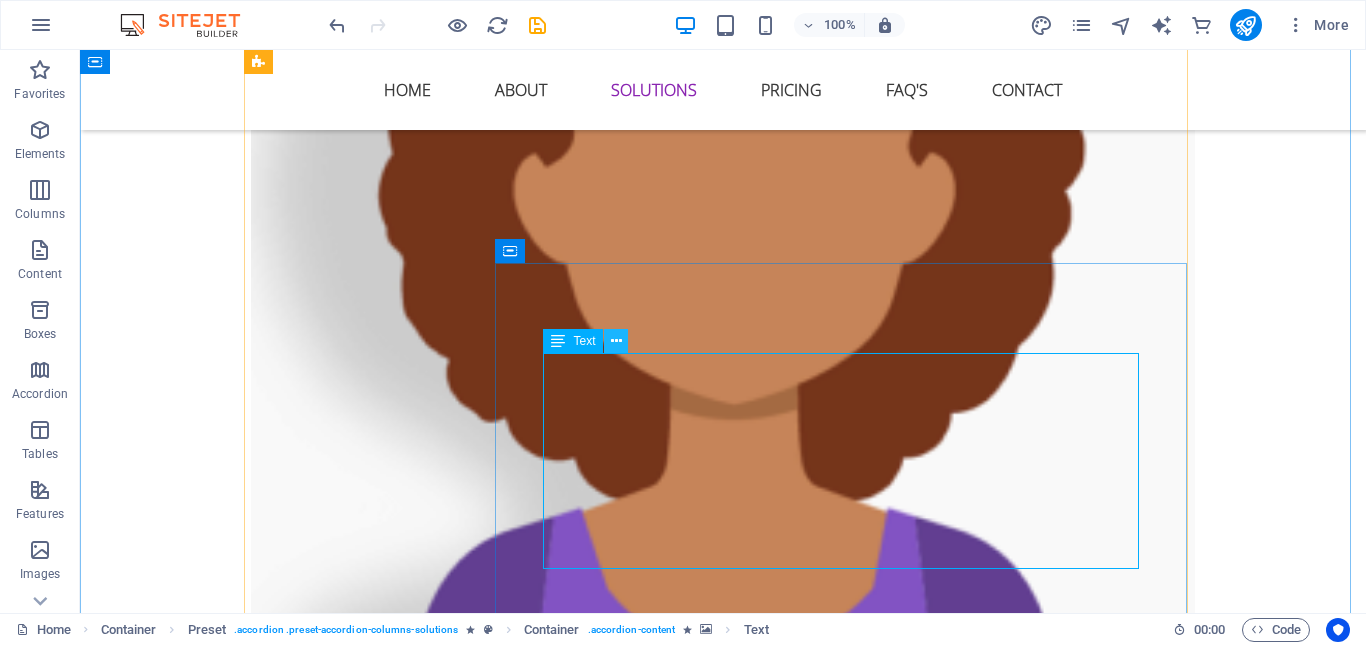 click at bounding box center (616, 341) 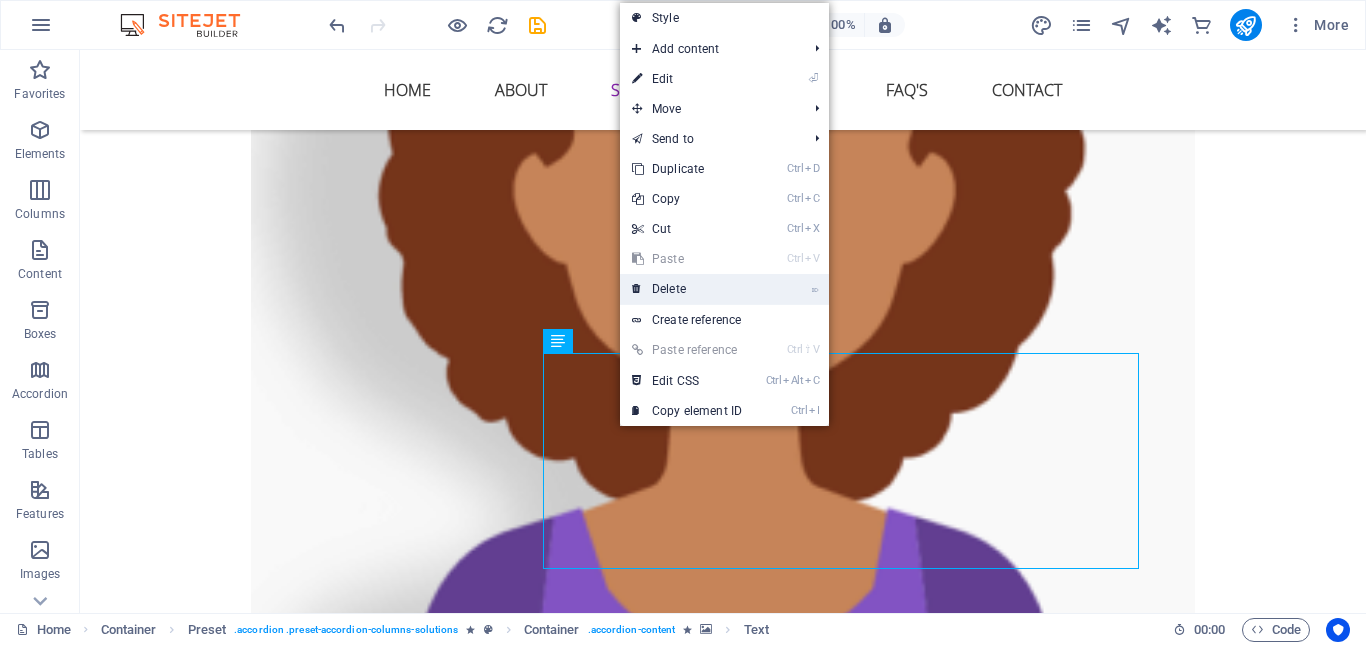 click on "⌦  Delete" at bounding box center [687, 289] 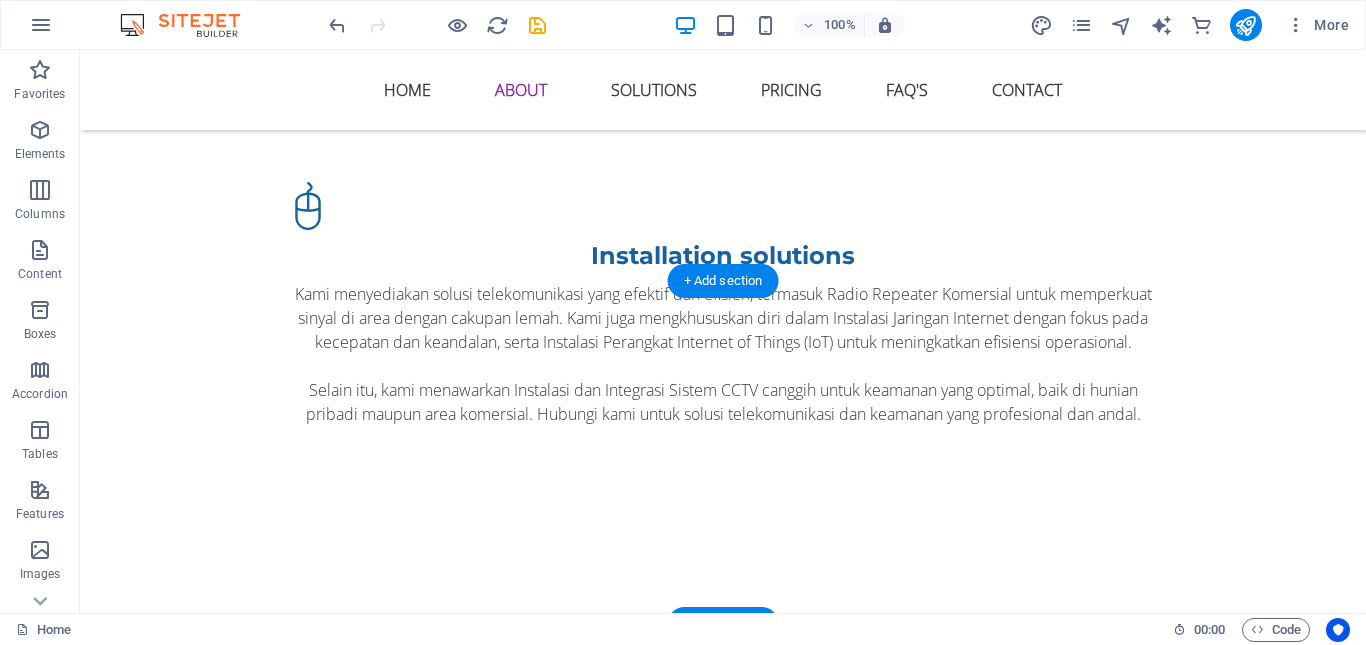 scroll, scrollTop: 3430, scrollLeft: 0, axis: vertical 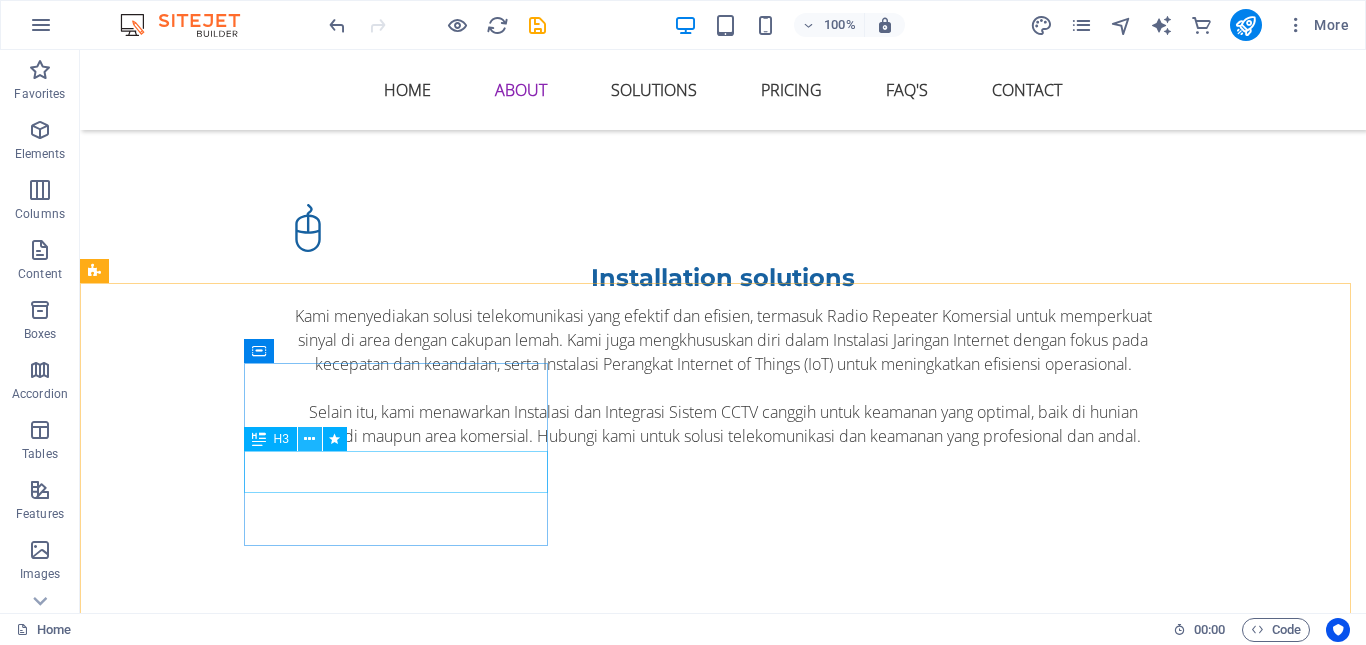 click at bounding box center (309, 439) 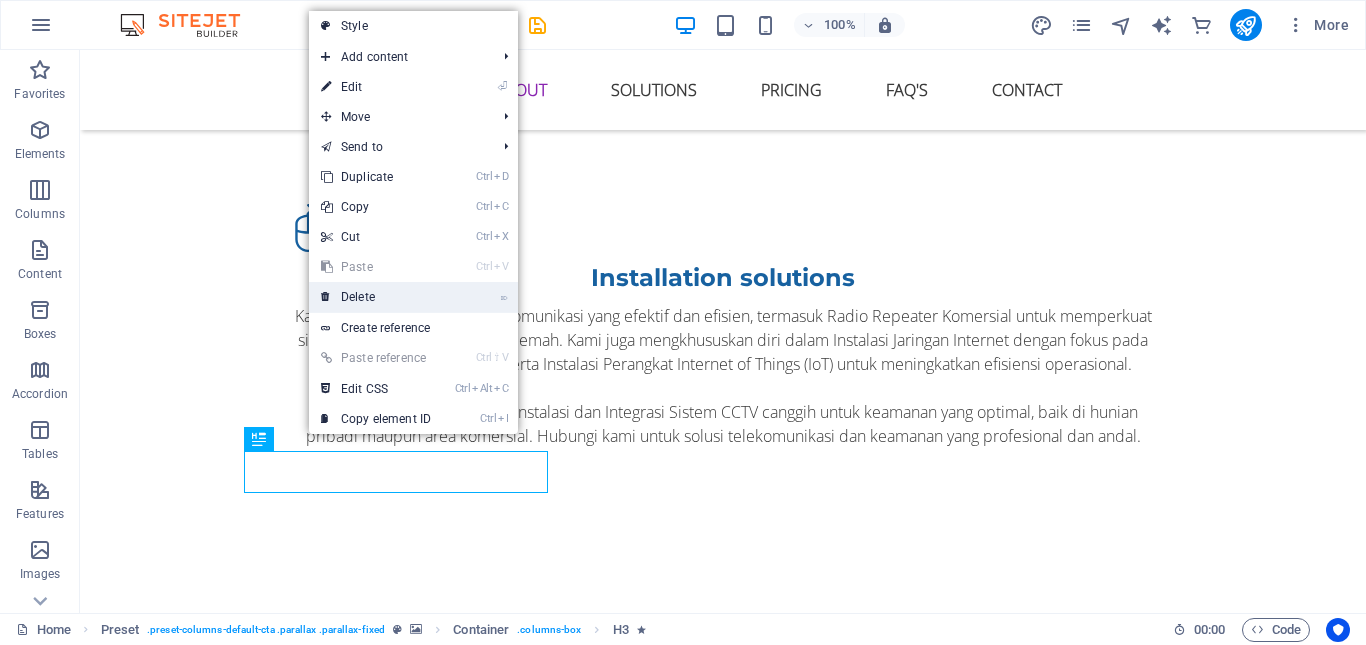 drag, startPoint x: 392, startPoint y: 301, endPoint x: 312, endPoint y: 252, distance: 93.813644 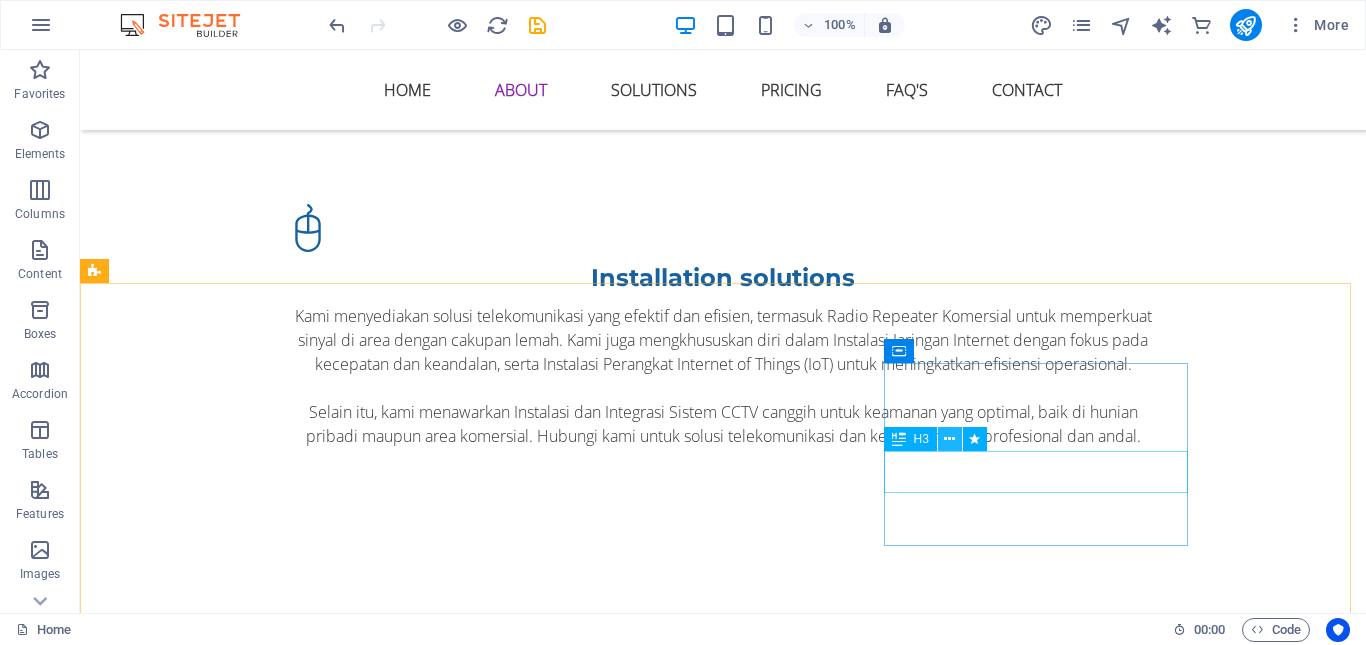 click at bounding box center [950, 439] 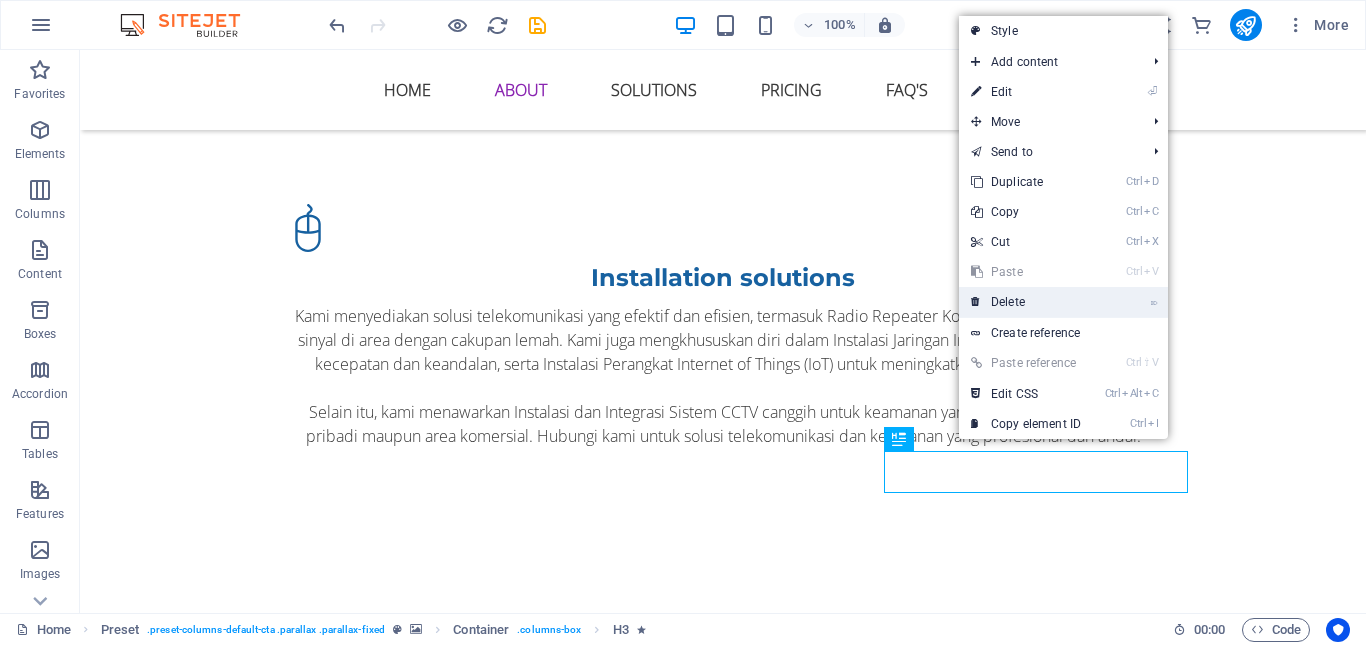 click on "⌦  Delete" at bounding box center (1026, 302) 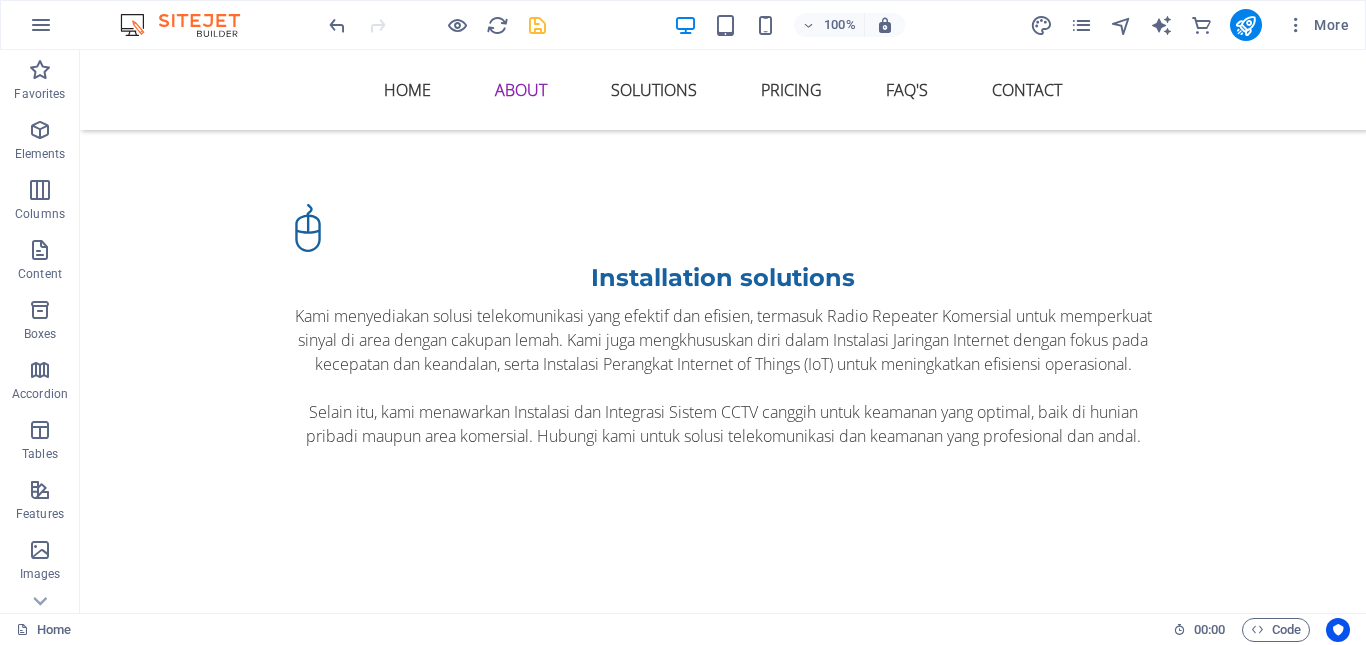 click at bounding box center (537, 25) 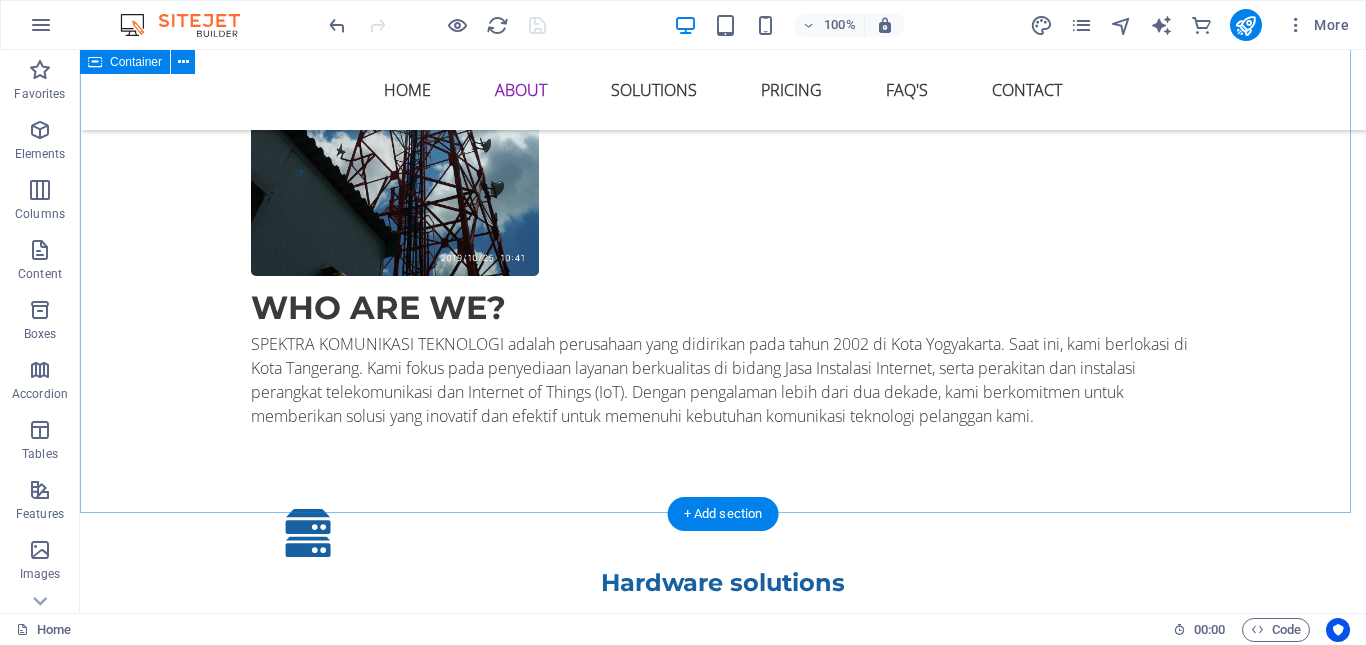 scroll, scrollTop: 2430, scrollLeft: 0, axis: vertical 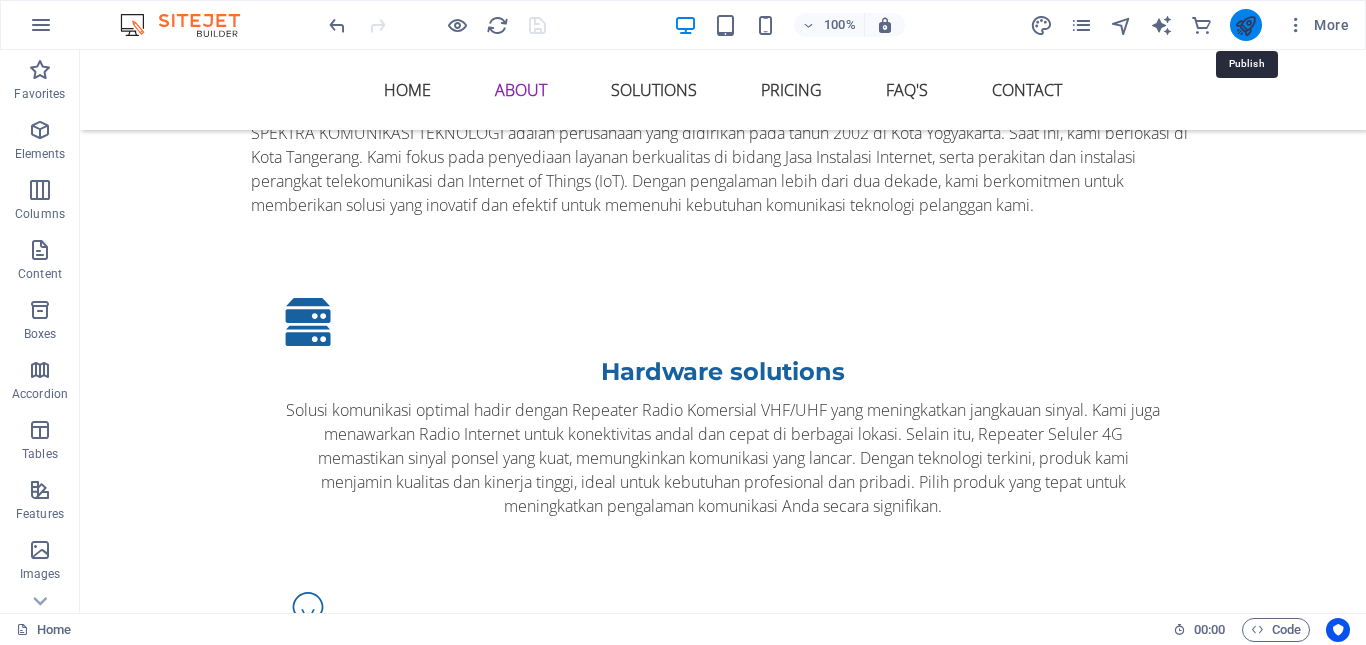 click at bounding box center (1245, 25) 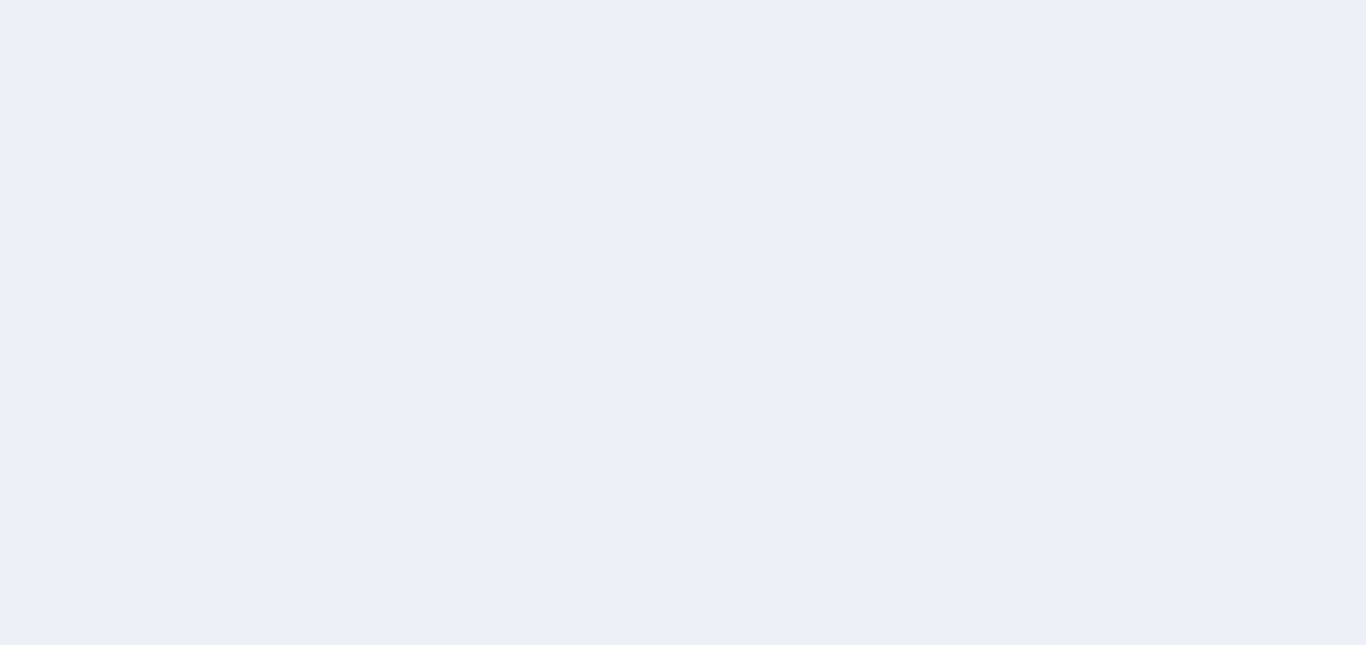 scroll, scrollTop: 0, scrollLeft: 0, axis: both 